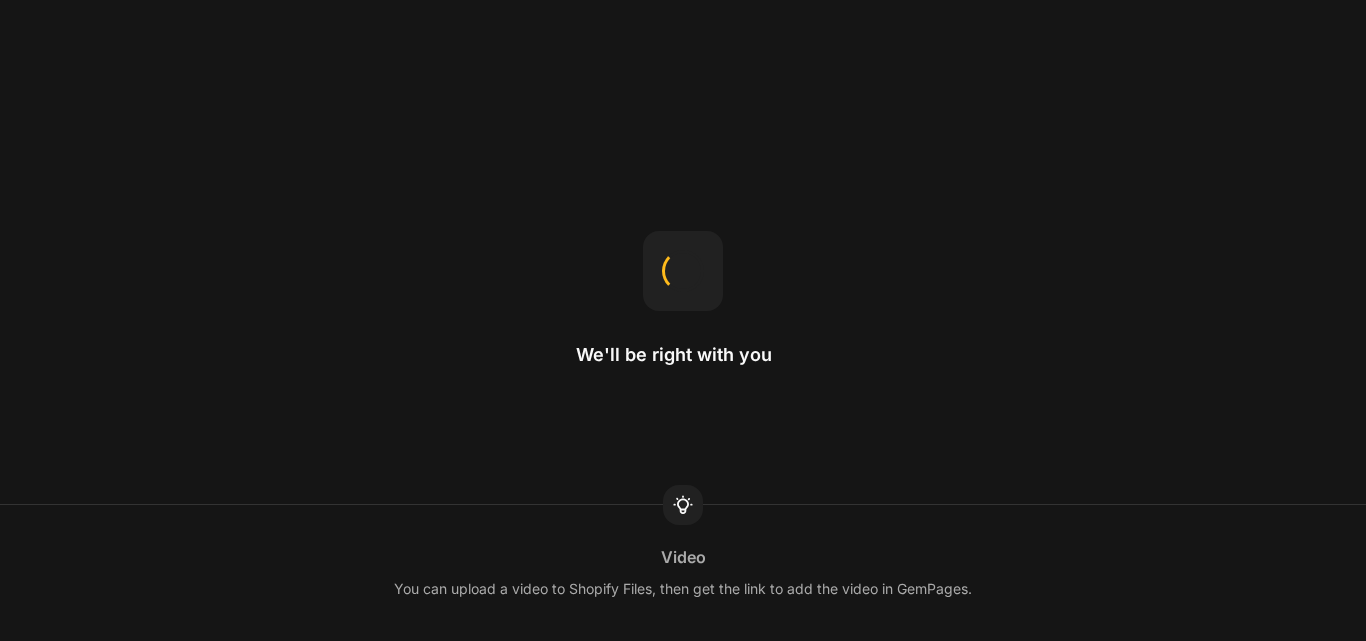 scroll, scrollTop: 0, scrollLeft: 0, axis: both 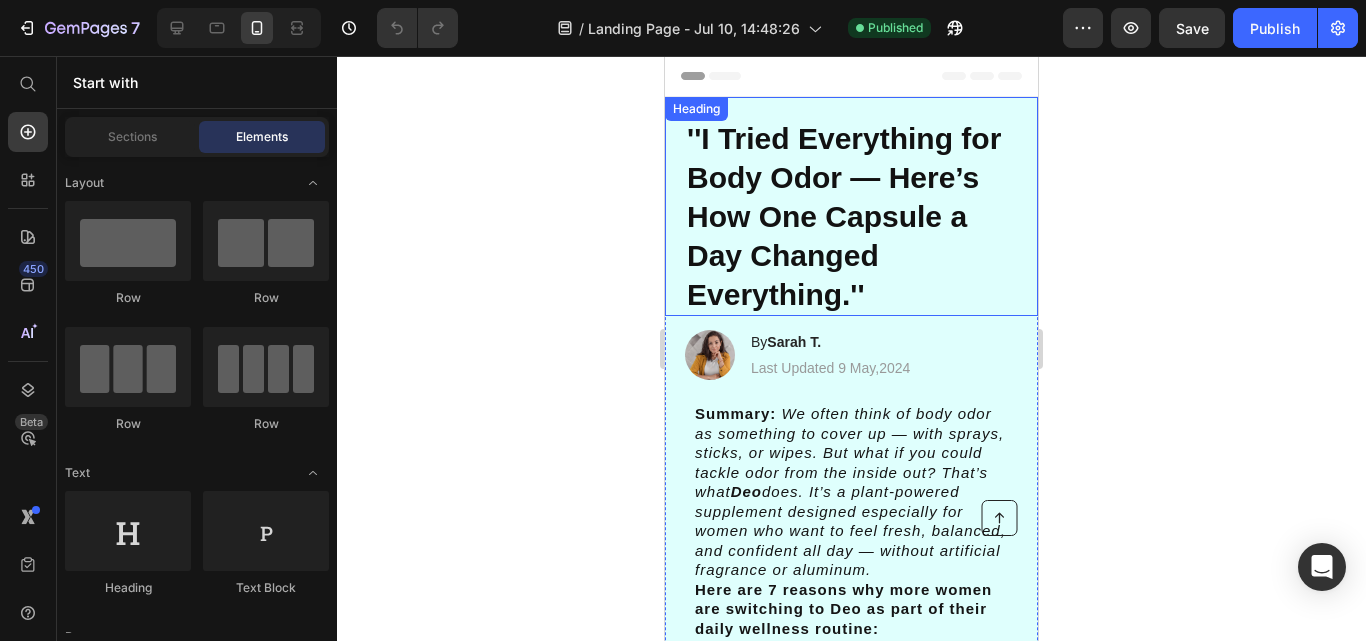 click on "''I Tried Everything for Body Odor — Here’s How One Capsule a Day Changed Everything.''" at bounding box center [851, 216] 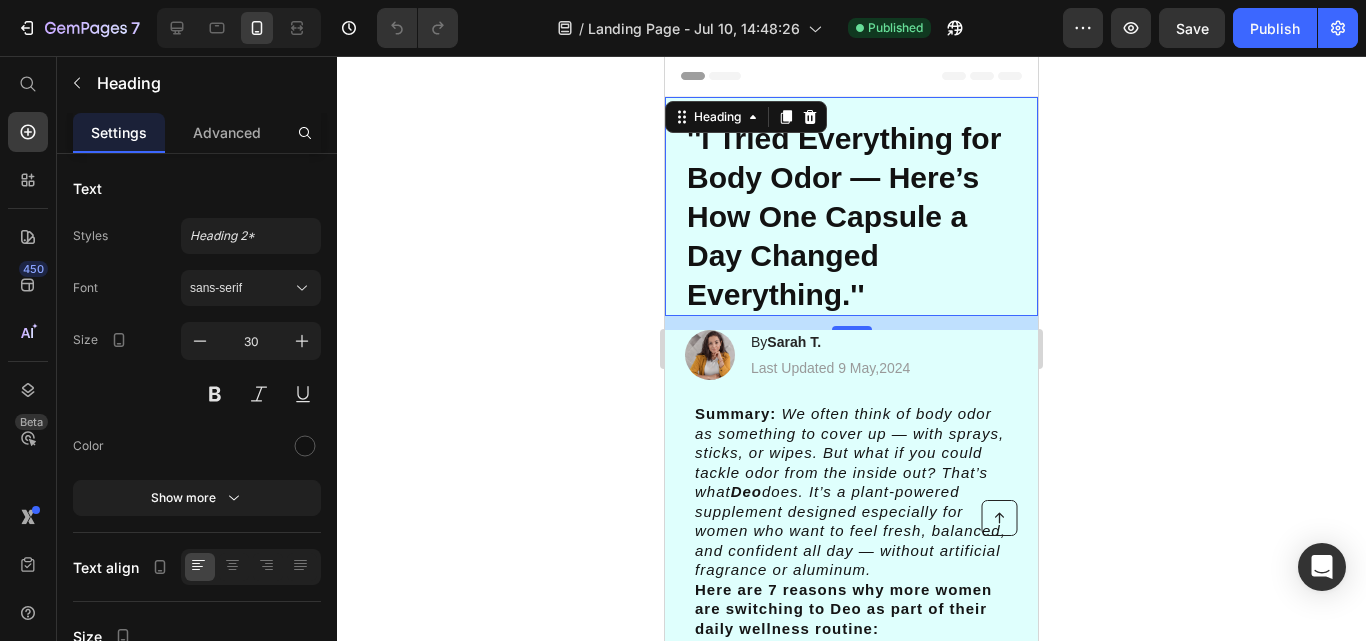 click on "''I Tried Everything for Body Odor — Here’s How One Capsule a Day Changed Everything.''" at bounding box center (851, 216) 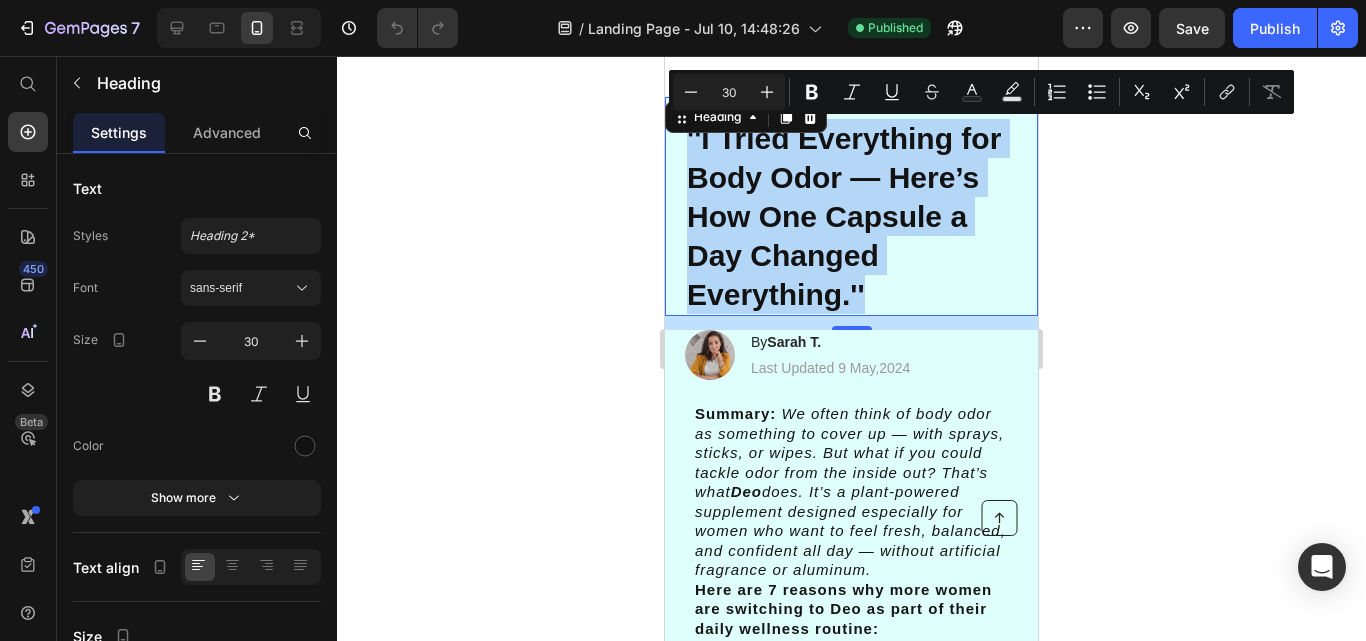 drag, startPoint x: 875, startPoint y: 331, endPoint x: 654, endPoint y: 107, distance: 314.66968 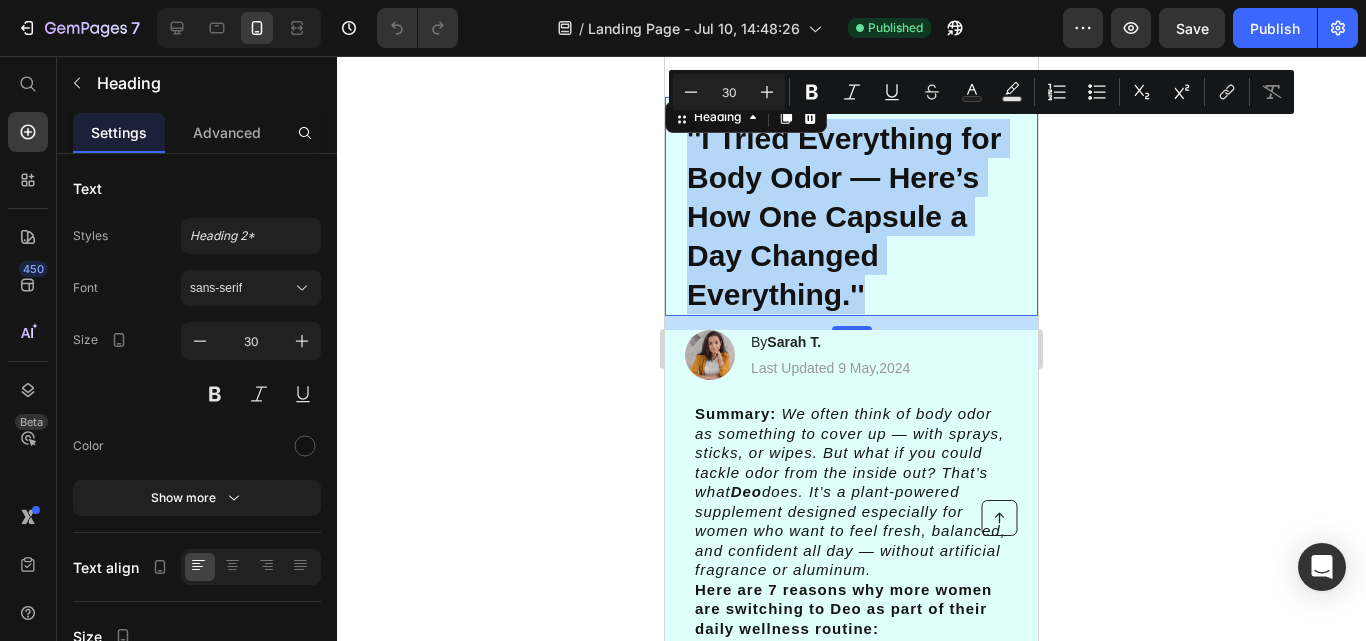 click on "Header
Button Sticky ''I Tried Everything for Body Odor — Here’s How One Capsule a Day Changed Everything.'' Heading   14 Image By  [PERSON] [LAST]. Heading Last Updated [DATE] Text Block Row Summary:   We often think of body odor as something to cover up — with sprays, sticks, or wipes. But what if you could tackle odor from the inside out? That’s what  Deo  does. It’s a plant-powered supplement designed especially for women who want to feel fresh, balanced, and confident all day — without artificial fragrance or aluminum. Here are 7 reasons why more women are switching to Deo as part of their daily wellness routine: Text Block Image 1. Understanding Body Odor as an Internal Process Heading For years, I tried stronger soaps, switching deodorants, and even applying body powder midday. Nothing worked for more than a few hours. What I didn’t realize? Most body odor isn’t caused by sweat alone — it’s caused by  what’s happening inside your body Text Block Row Heading Text Block" at bounding box center (851, 4635) 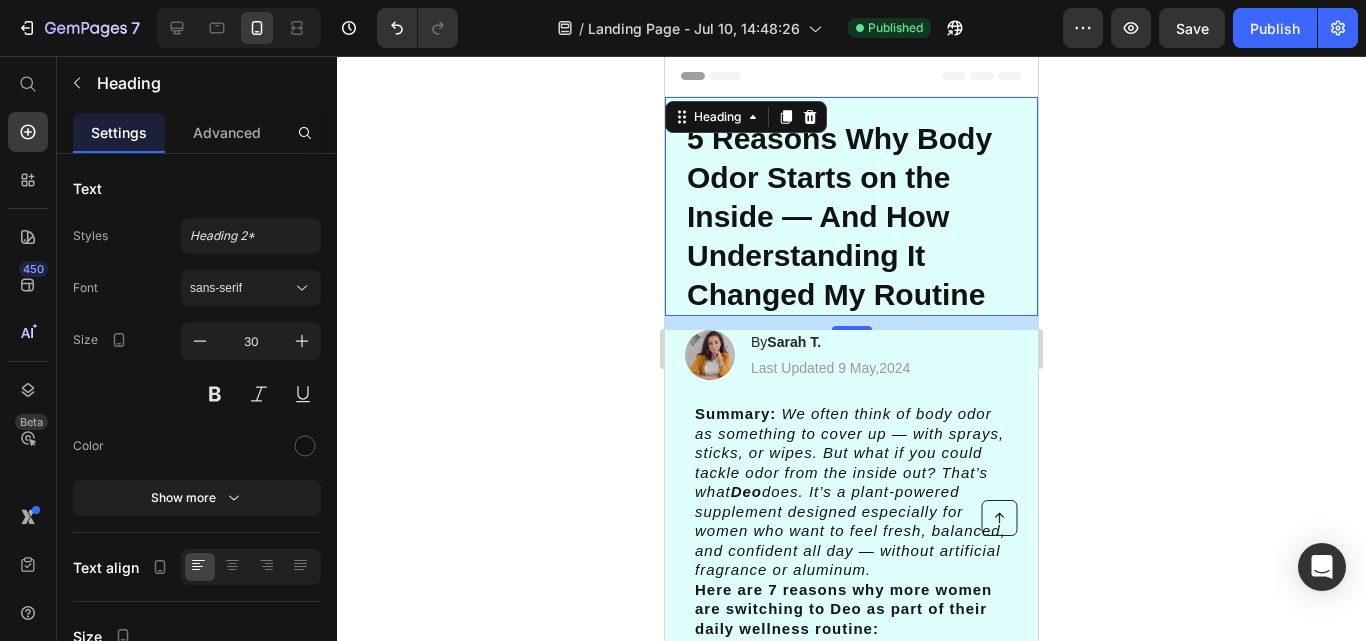 click 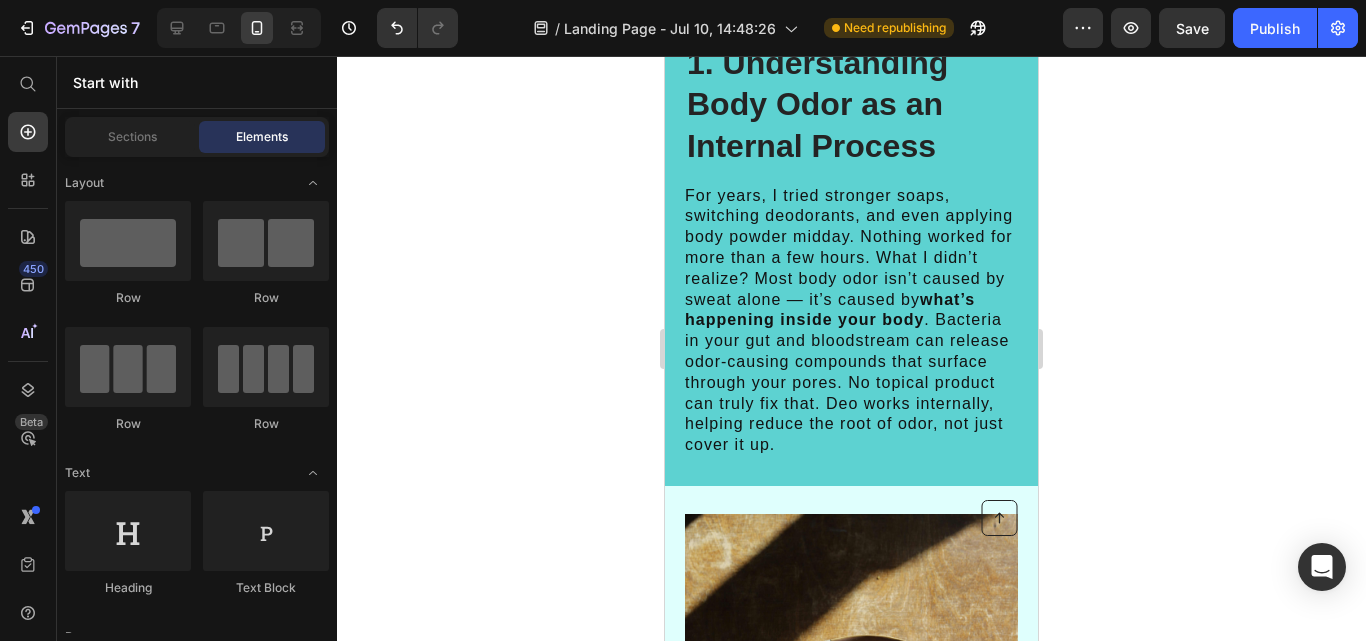 scroll, scrollTop: 874, scrollLeft: 0, axis: vertical 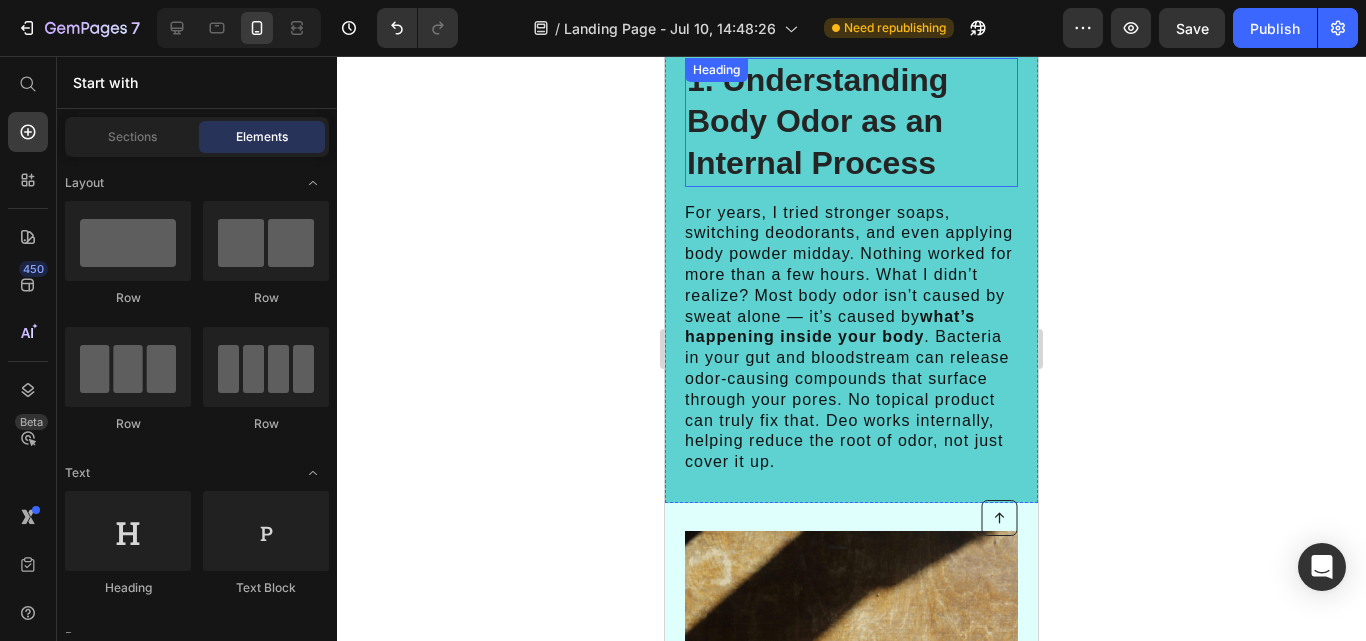 click on "1. Understanding Body Odor as an Internal Process" at bounding box center [851, 122] 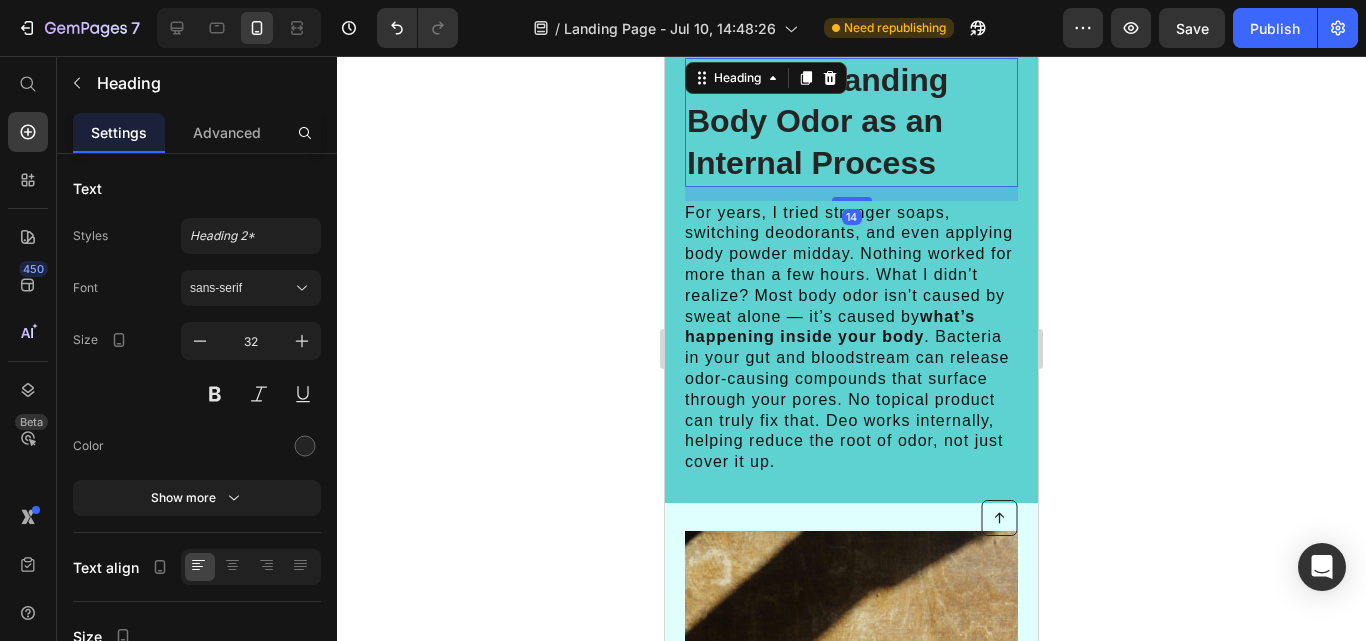 click on "1. Understanding Body Odor as an Internal Process" at bounding box center (851, 122) 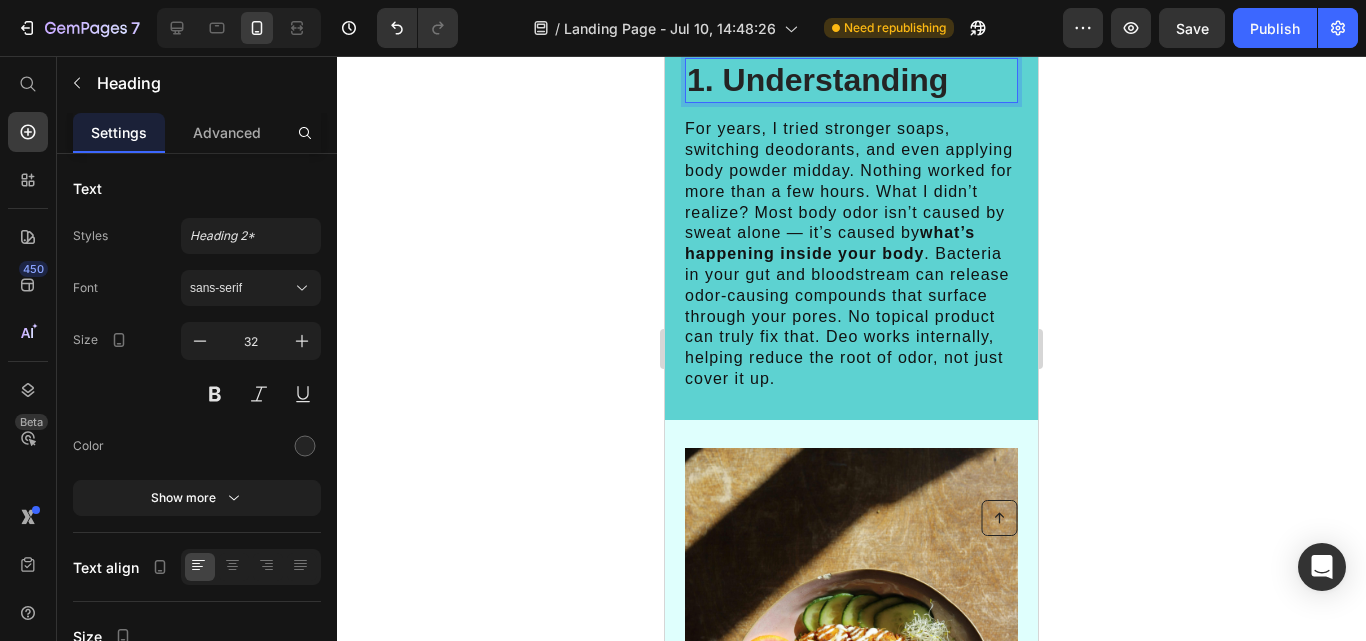 scroll, scrollTop: 869, scrollLeft: 0, axis: vertical 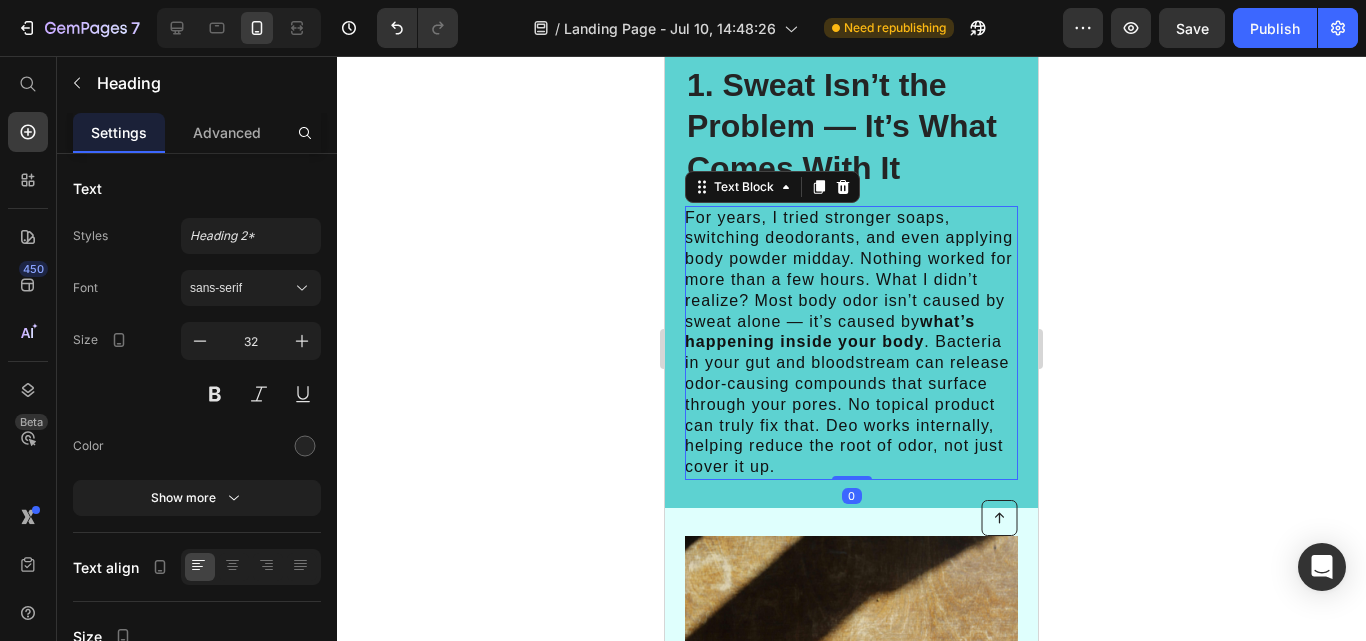 click on "For years, I tried stronger soaps, switching deodorants, and even applying body powder midday. Nothing worked for more than a few hours. What I didn’t realize? Most body odor isn’t caused by sweat alone — it’s caused by  what’s happening inside your body . Bacteria in your gut and bloodstream can release odor-causing compounds that surface through your pores. No topical product can truly fix that. Deo works internally, helping reduce the root of odor, not just cover it up." at bounding box center (850, 343) 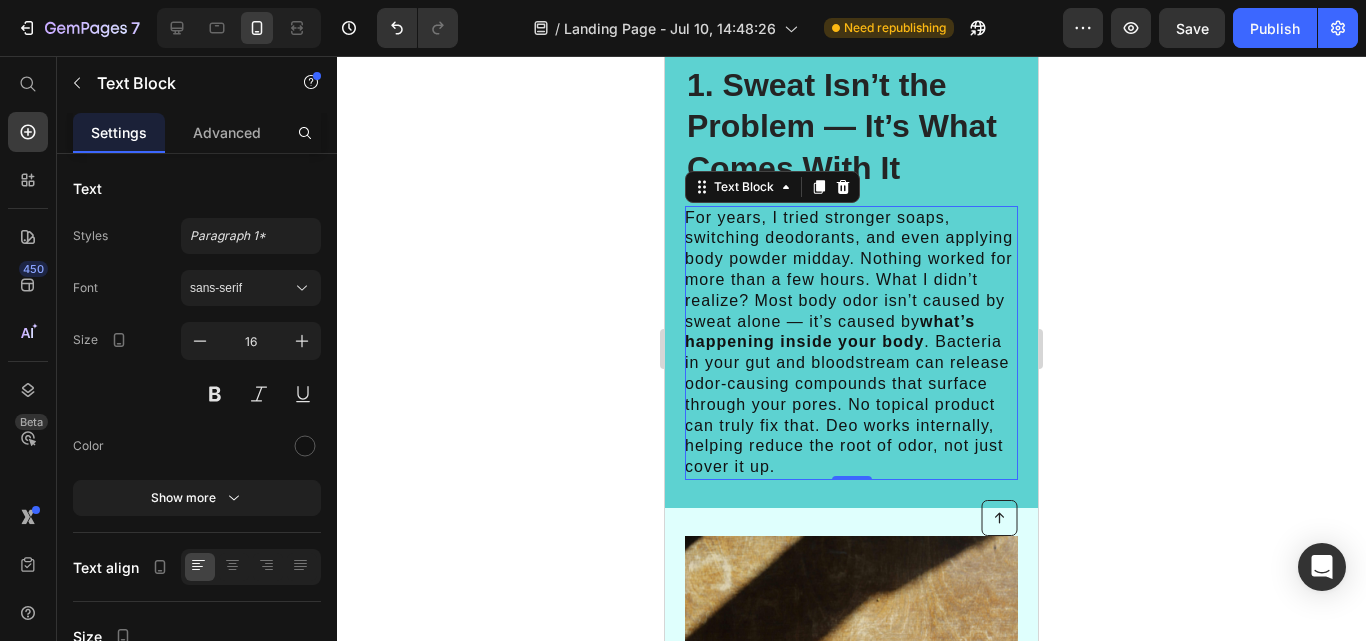 click on "For years, I tried stronger soaps, switching deodorants, and even applying body powder midday. Nothing worked for more than a few hours. What I didn’t realize? Most body odor isn’t caused by sweat alone — it’s caused by  what’s happening inside your body . Bacteria in your gut and bloodstream can release odor-causing compounds that surface through your pores. No topical product can truly fix that. Deo works internally, helping reduce the root of odor, not just cover it up." at bounding box center (850, 343) 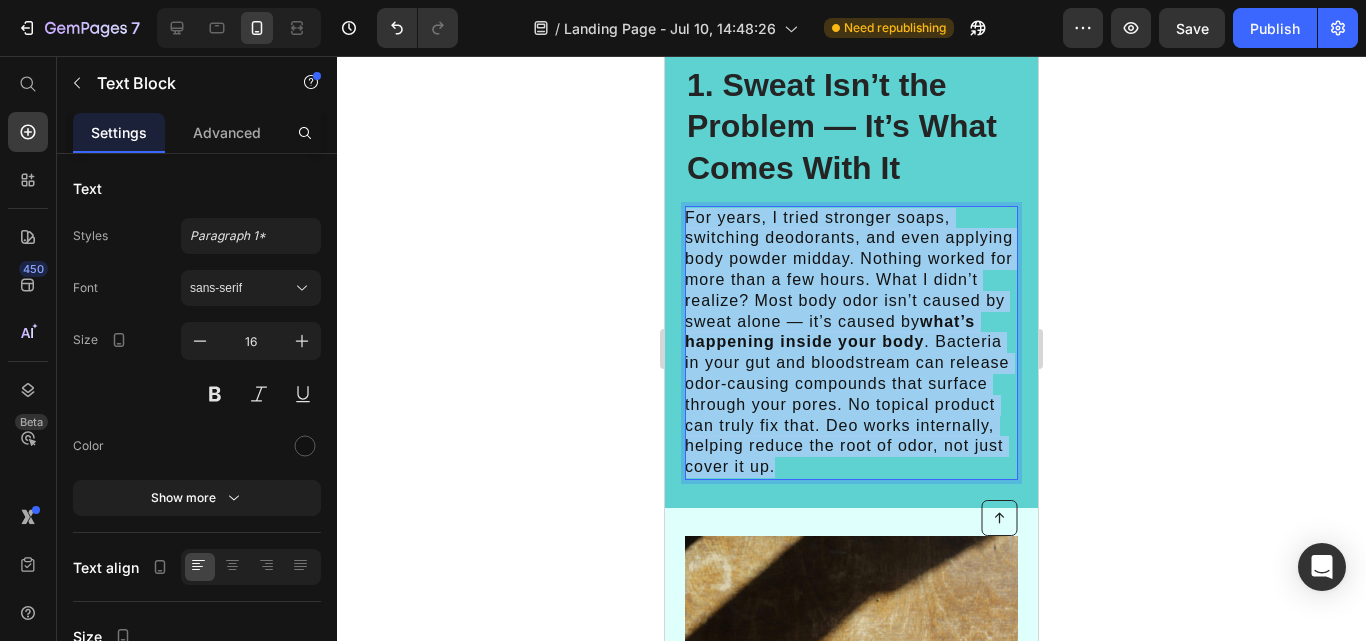 click on "For years, I tried stronger soaps, switching deodorants, and even applying body powder midday. Nothing worked for more than a few hours. What I didn’t realize? Most body odor isn’t caused by sweat alone — it’s caused by  what’s happening inside your body . Bacteria in your gut and bloodstream can release odor-causing compounds that surface through your pores. No topical product can truly fix that. Deo works internally, helping reduce the root of odor, not just cover it up." at bounding box center [850, 343] 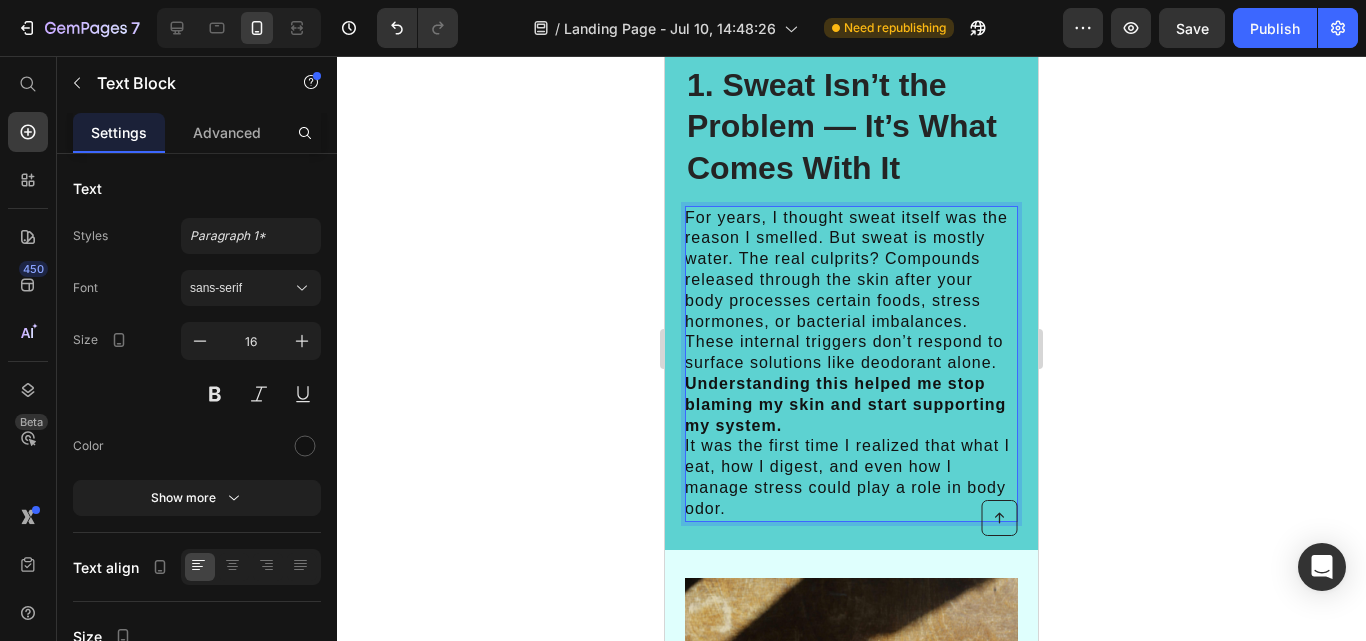 click on "For years, I thought sweat itself was the reason I smelled. But sweat is mostly water. The real culprits? Compounds released through the skin after your body processes certain foods, stress hormones, or bacterial imbalances. These internal triggers don’t respond to surface solutions like deodorant alone." at bounding box center (850, 291) 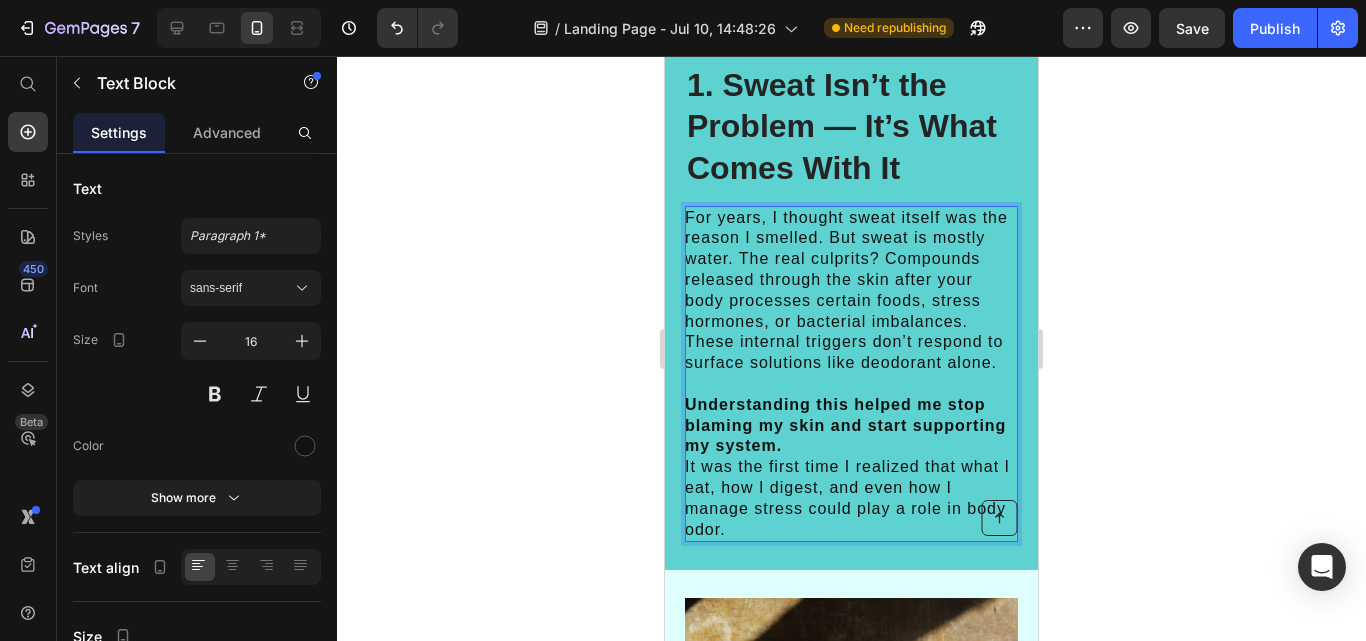click on "Understanding this helped me stop blaming my skin and start supporting my system. It was the first time I realized that what I eat, how I digest, and even how I manage stress could play a role in body odor." at bounding box center [850, 468] 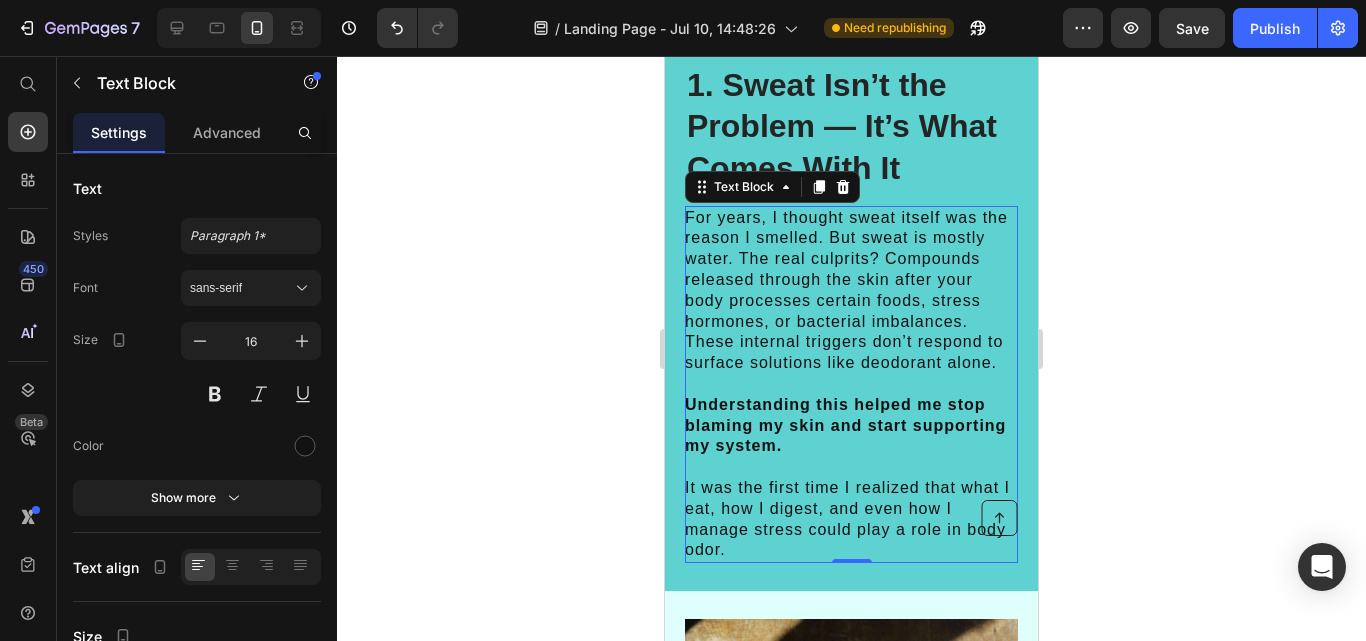 click 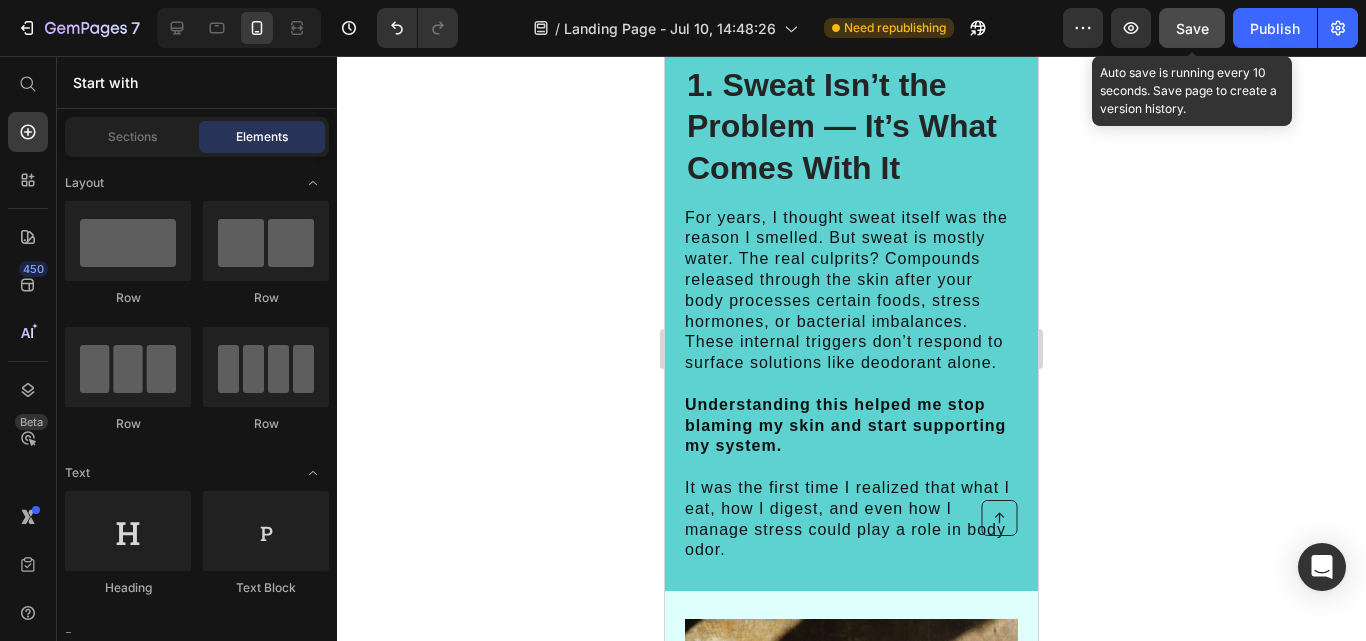 click on "Save" at bounding box center [1192, 28] 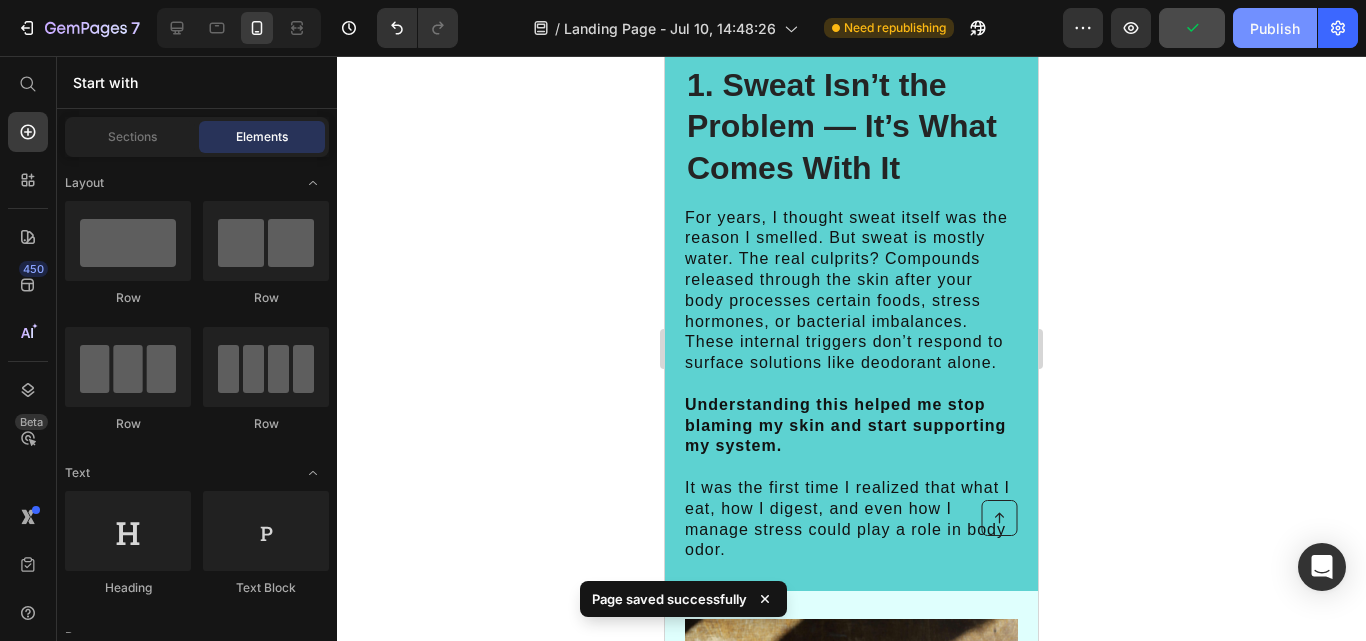 click on "Publish" at bounding box center [1275, 28] 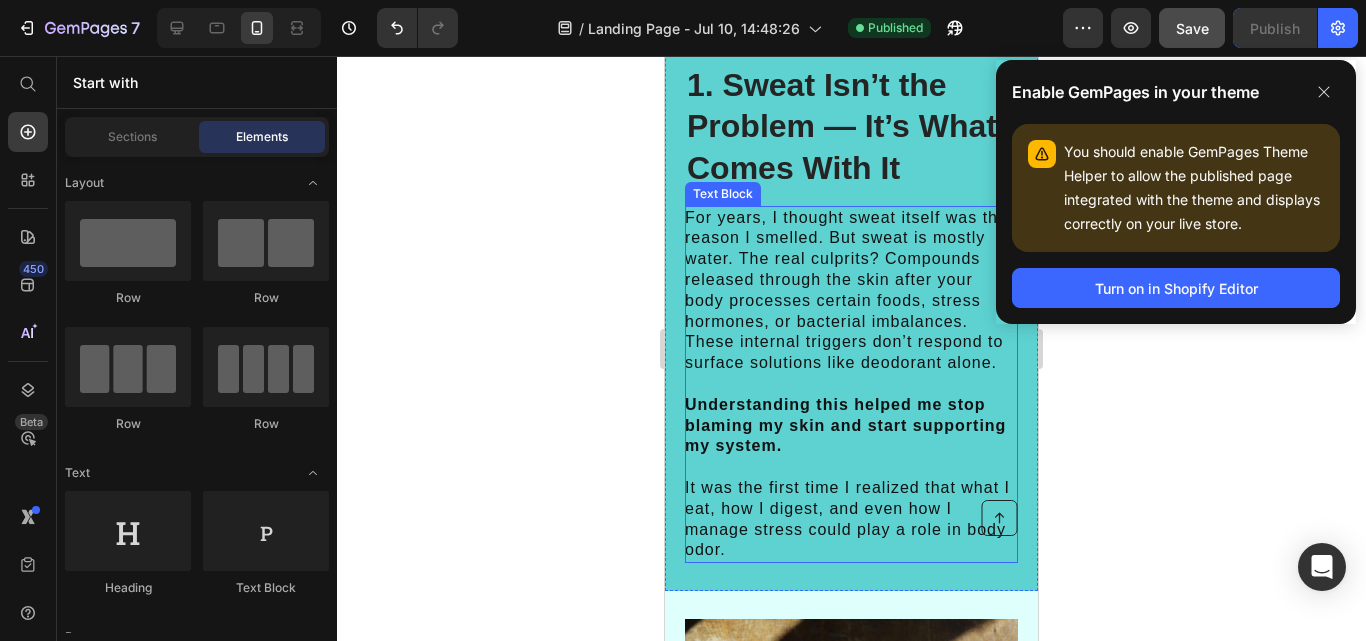 click on "For years, I thought sweat itself was the reason I smelled. But sweat is mostly water. The real culprits? Compounds released through the skin after your body processes certain foods, stress hormones, or bacterial imbalances. These internal triggers don’t respond to surface solutions like deodorant alone." at bounding box center [850, 291] 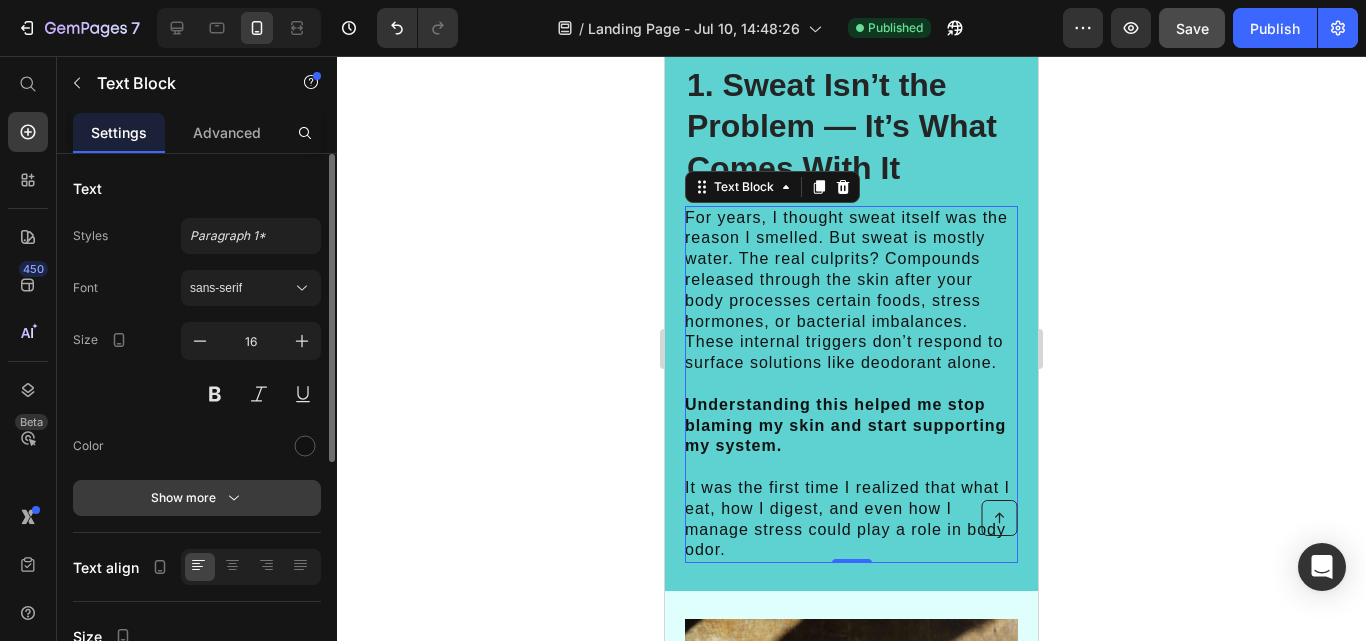 click on "Show more" at bounding box center (197, 498) 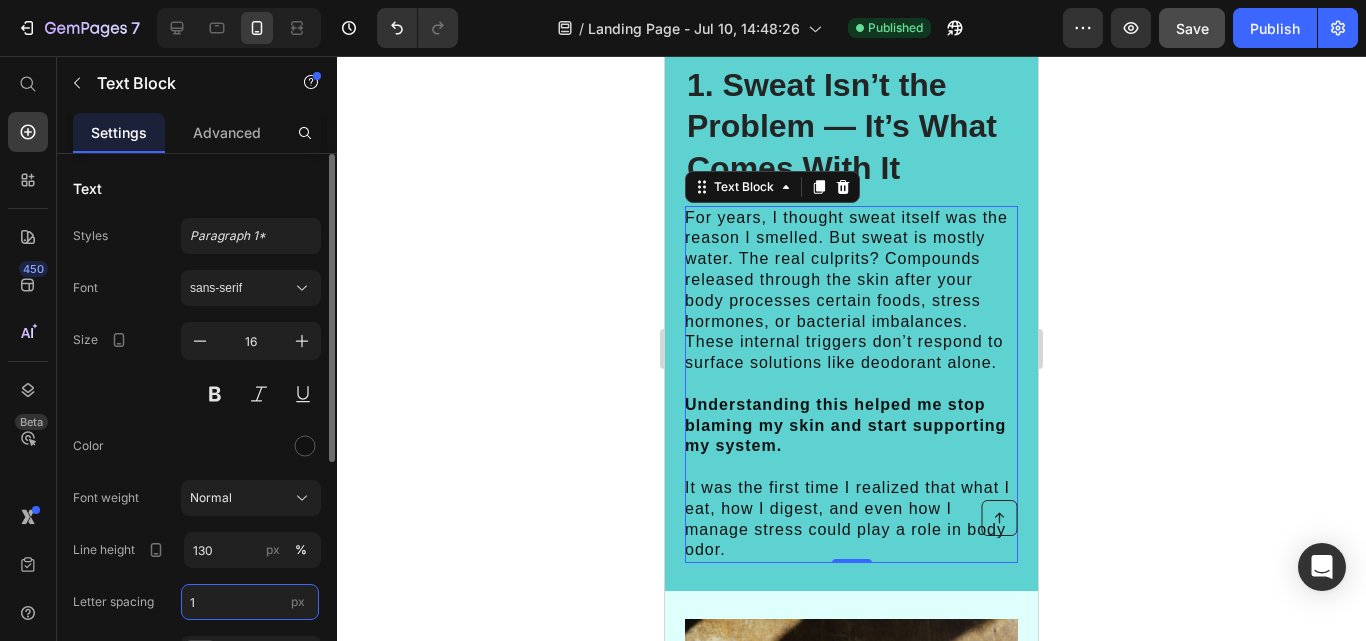 click on "1" at bounding box center [250, 602] 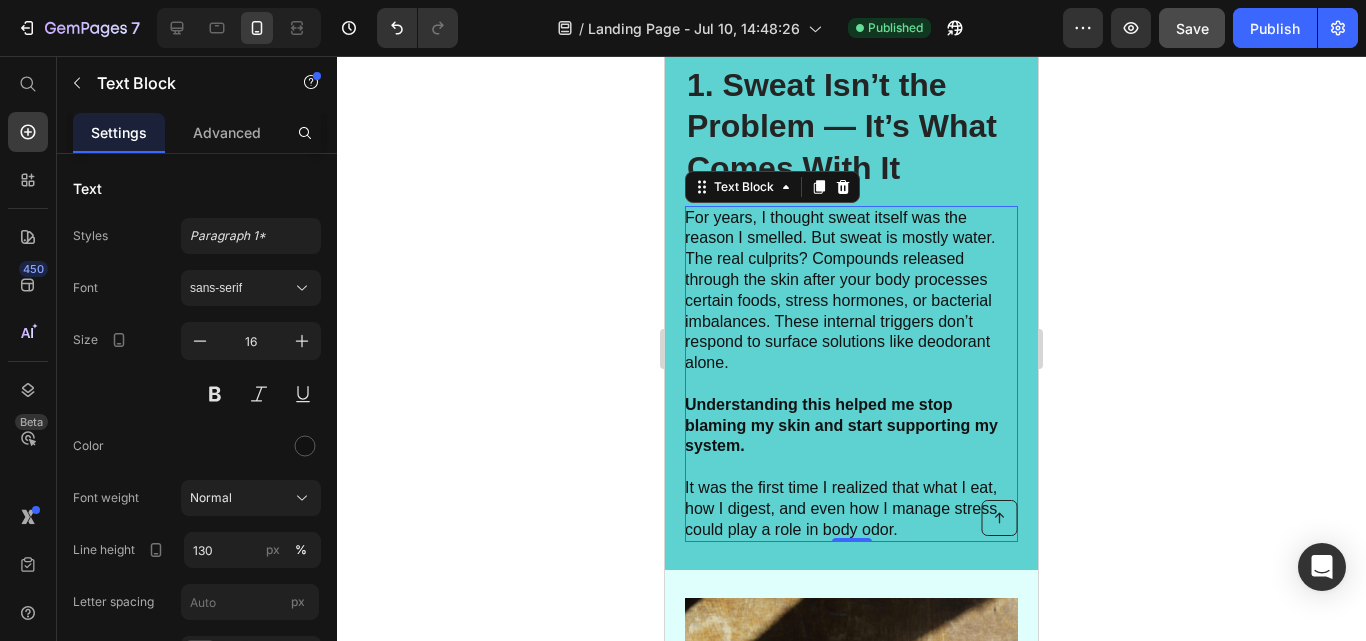 type on "1" 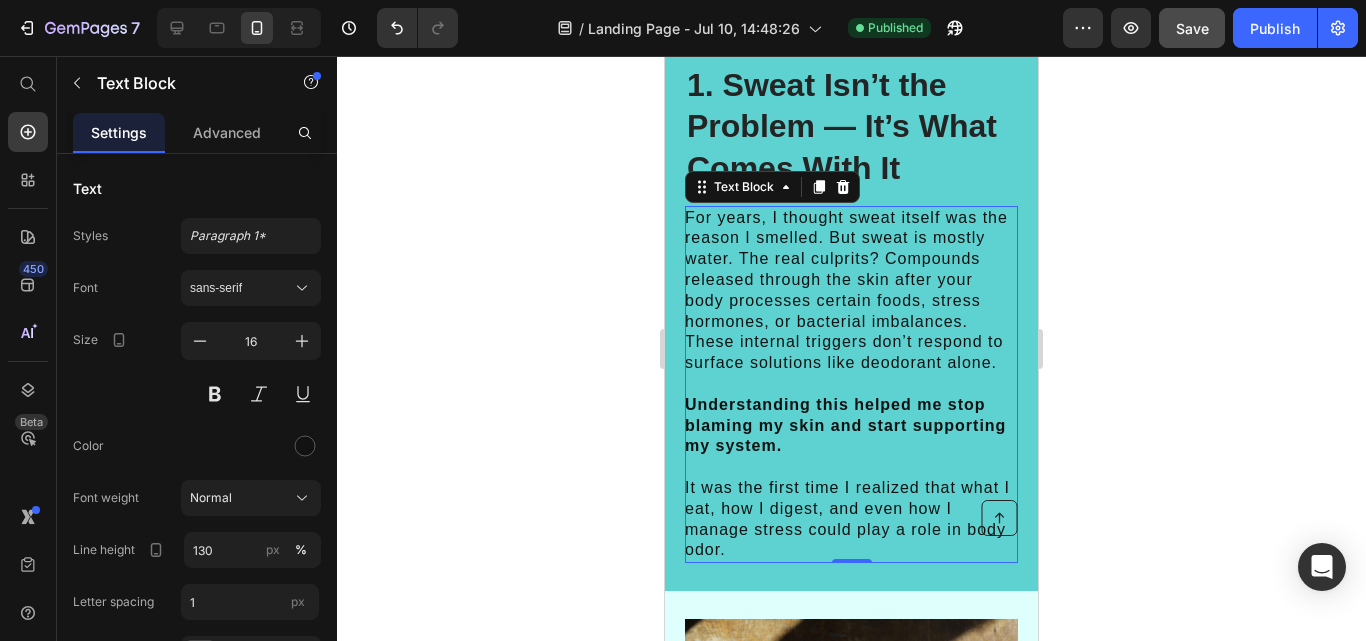 click 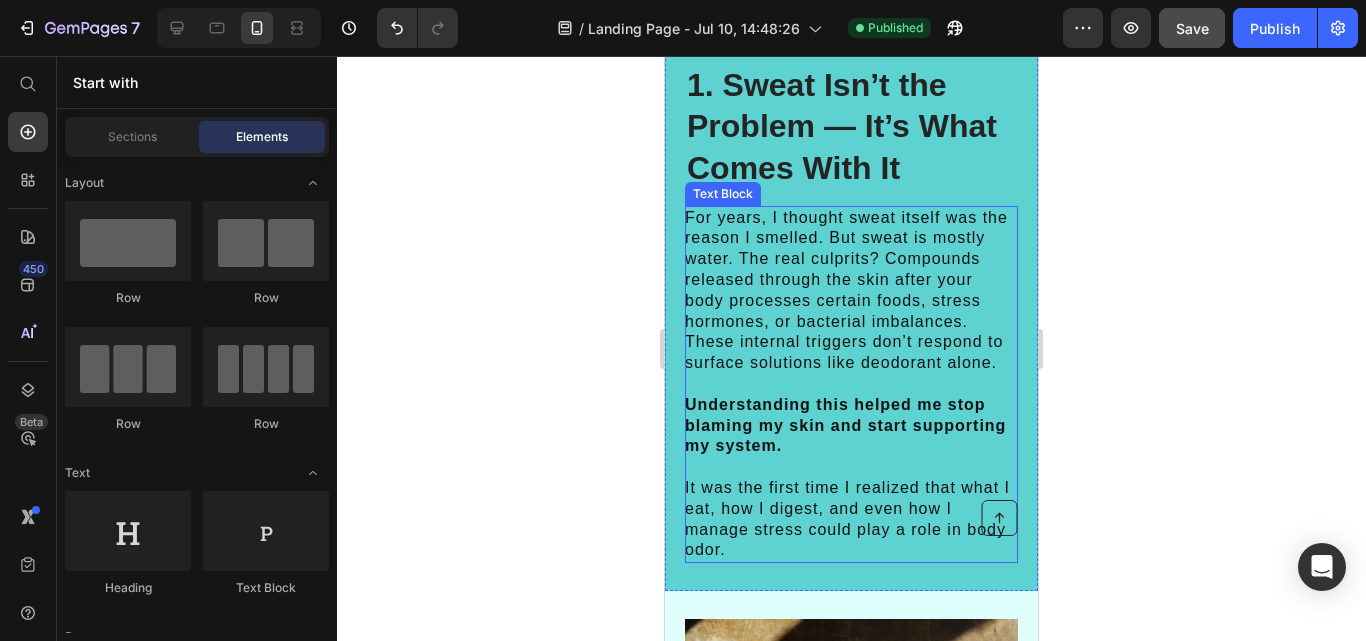 click on "For years, I thought sweat itself was the reason I smelled. But sweat is mostly water. The real culprits? Compounds released through the skin after your body processes certain foods, stress hormones, or bacterial imbalances. These internal triggers don’t respond to surface solutions like deodorant alone." at bounding box center (850, 291) 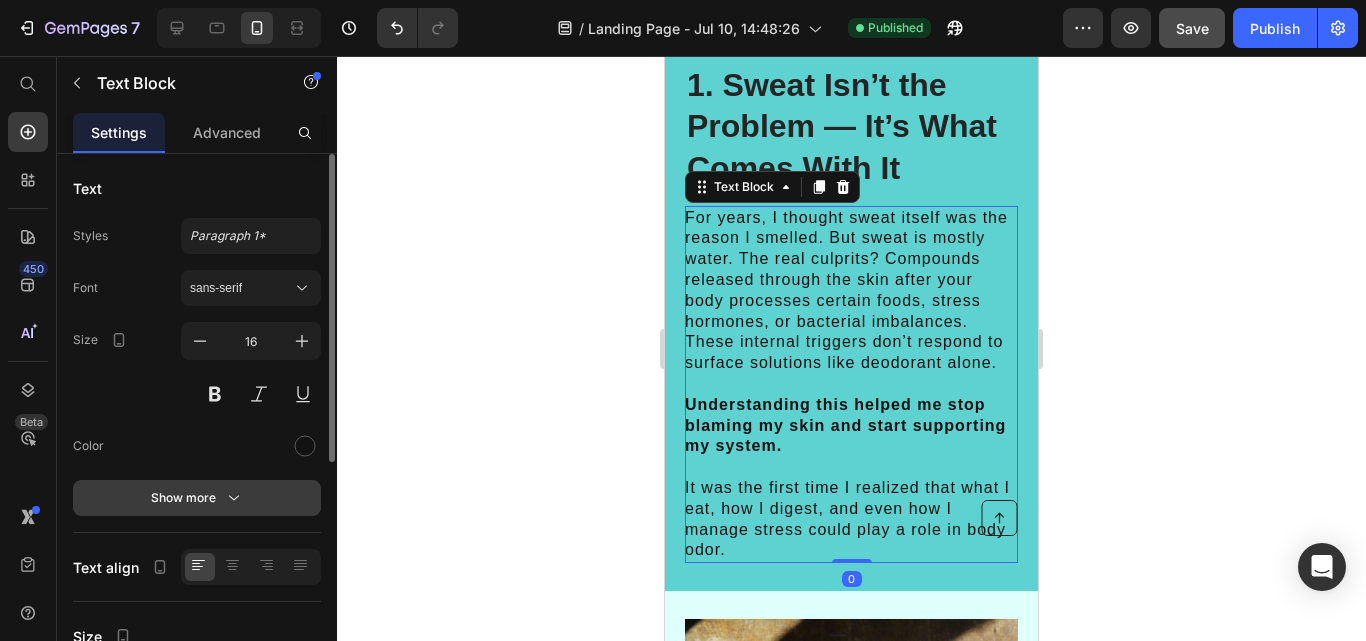 click on "Show more" at bounding box center [197, 498] 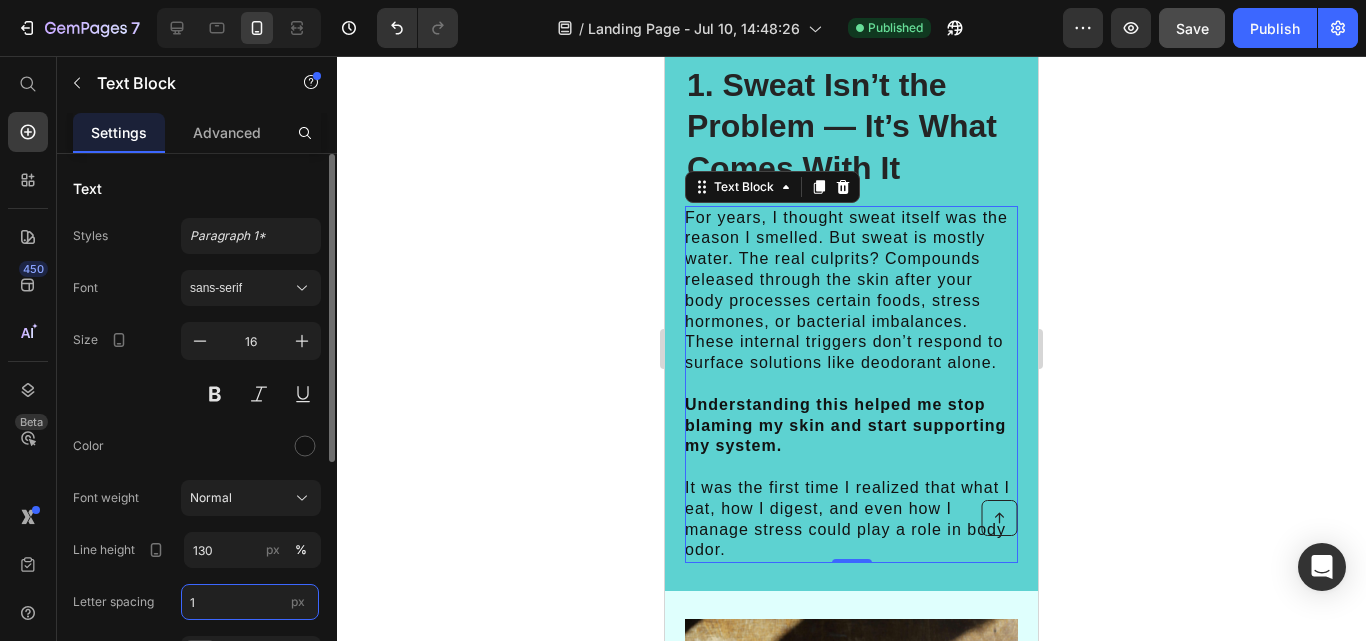 click on "1" at bounding box center [250, 602] 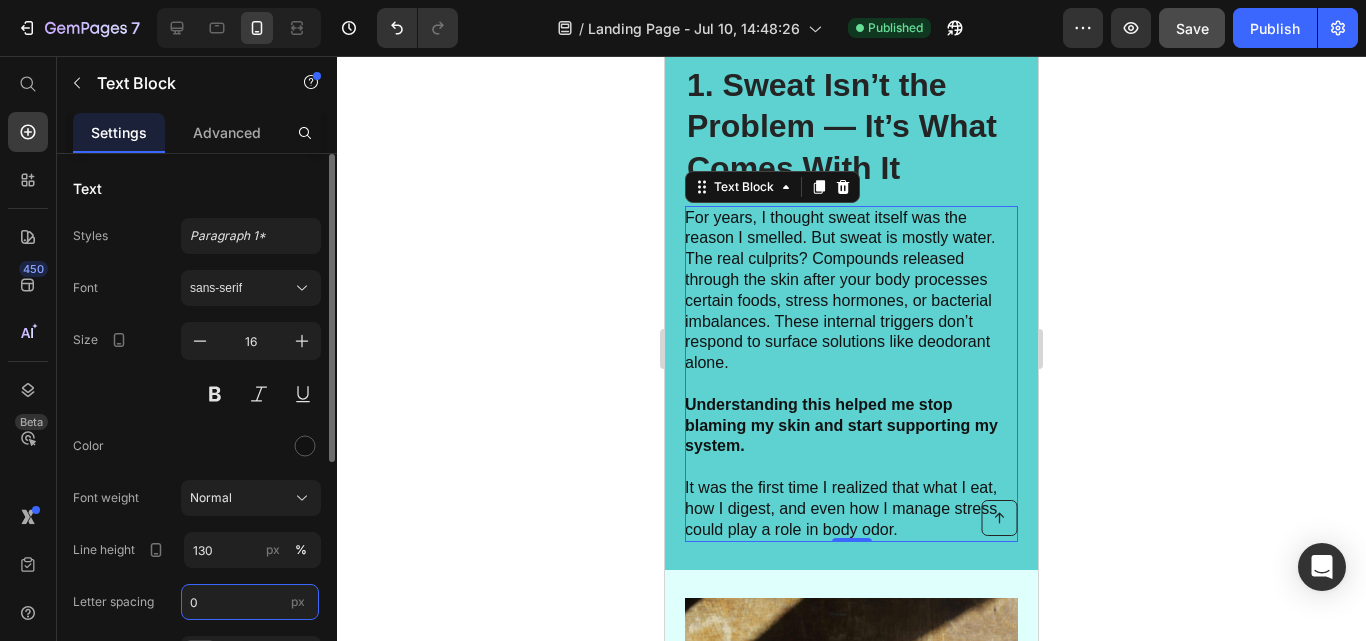 type on "0" 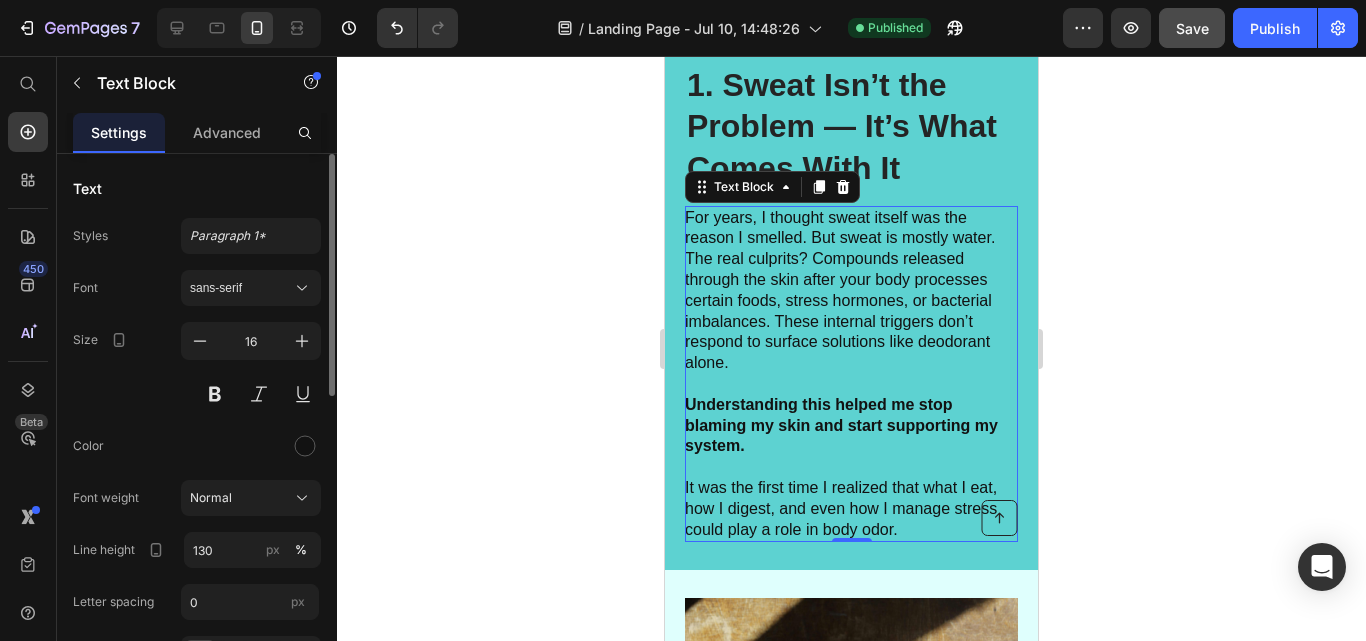 click on "Font sans-serif Size 16 Color Font weight Normal Line height 130 px % Letter spacing 0 px Transform
AA Aa aa Shadow Show less" at bounding box center (197, 523) 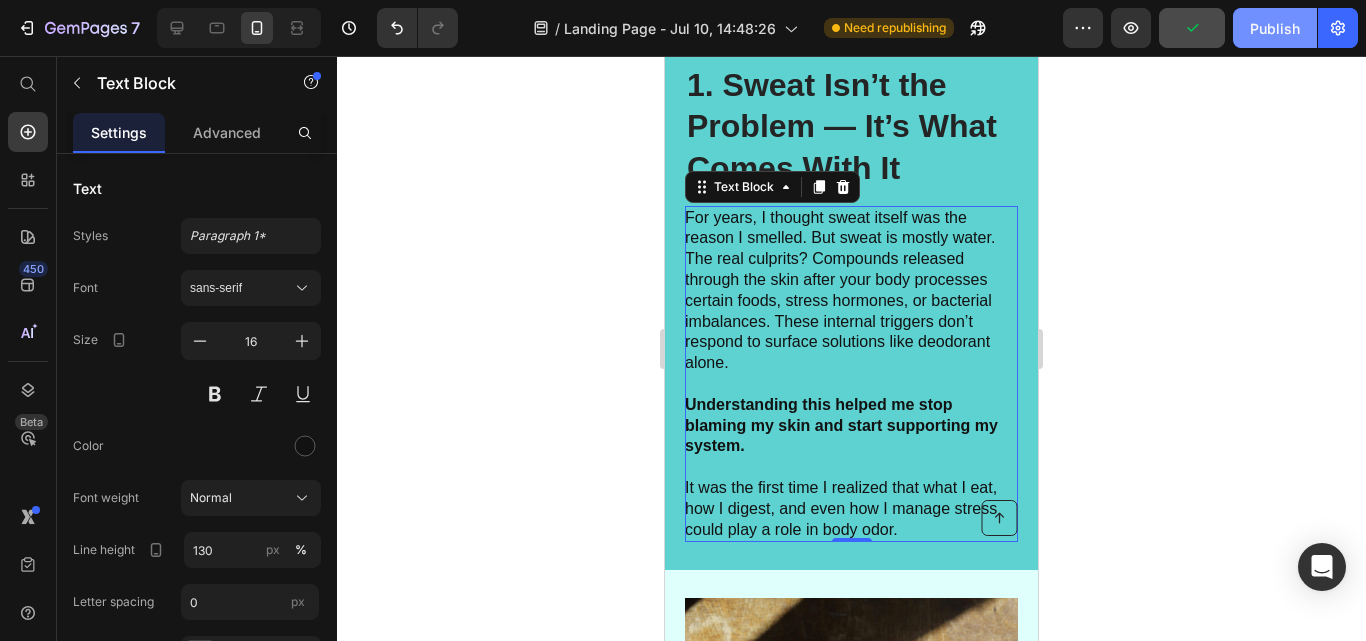 click on "Publish" at bounding box center (1275, 28) 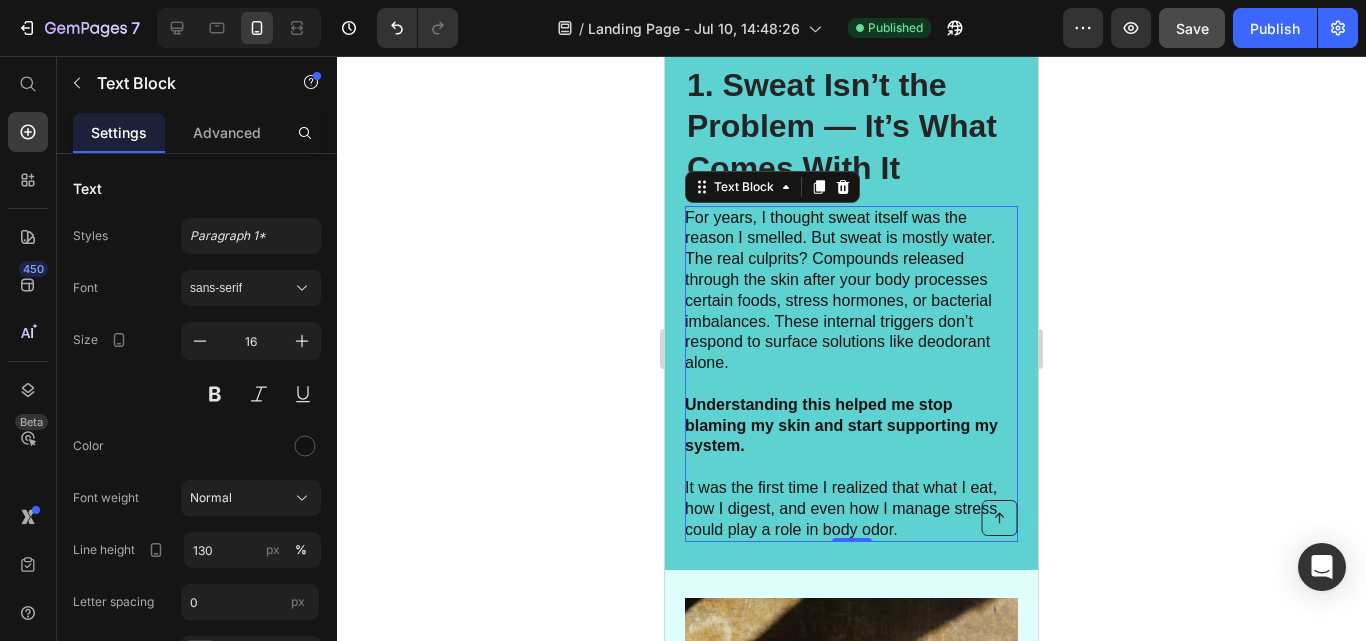 click 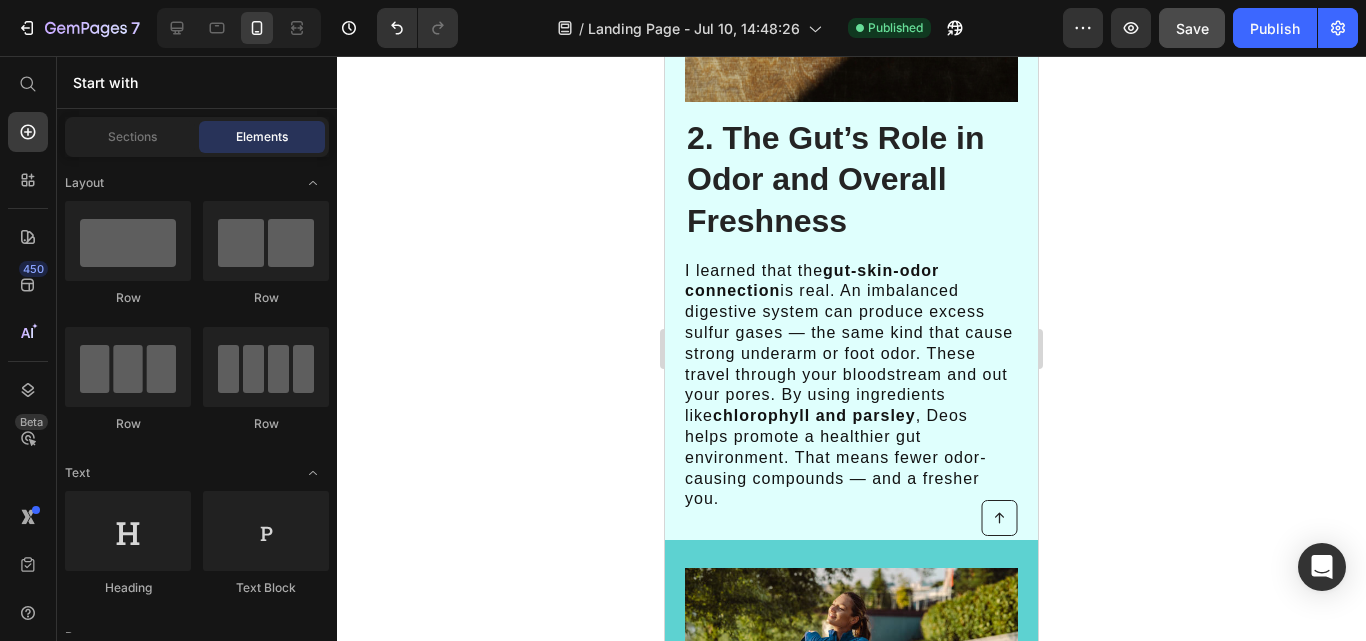 scroll, scrollTop: 1832, scrollLeft: 0, axis: vertical 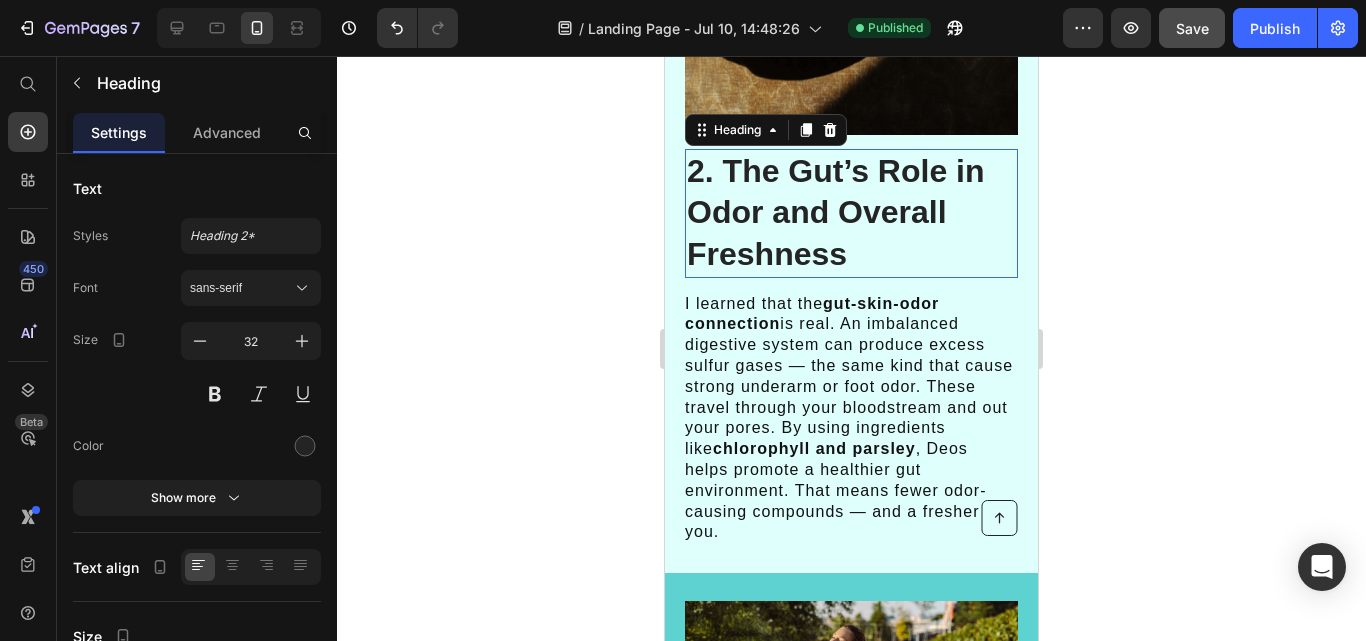 click on "2. The Gut’s Role in Odor and Overall Freshness" at bounding box center [851, 213] 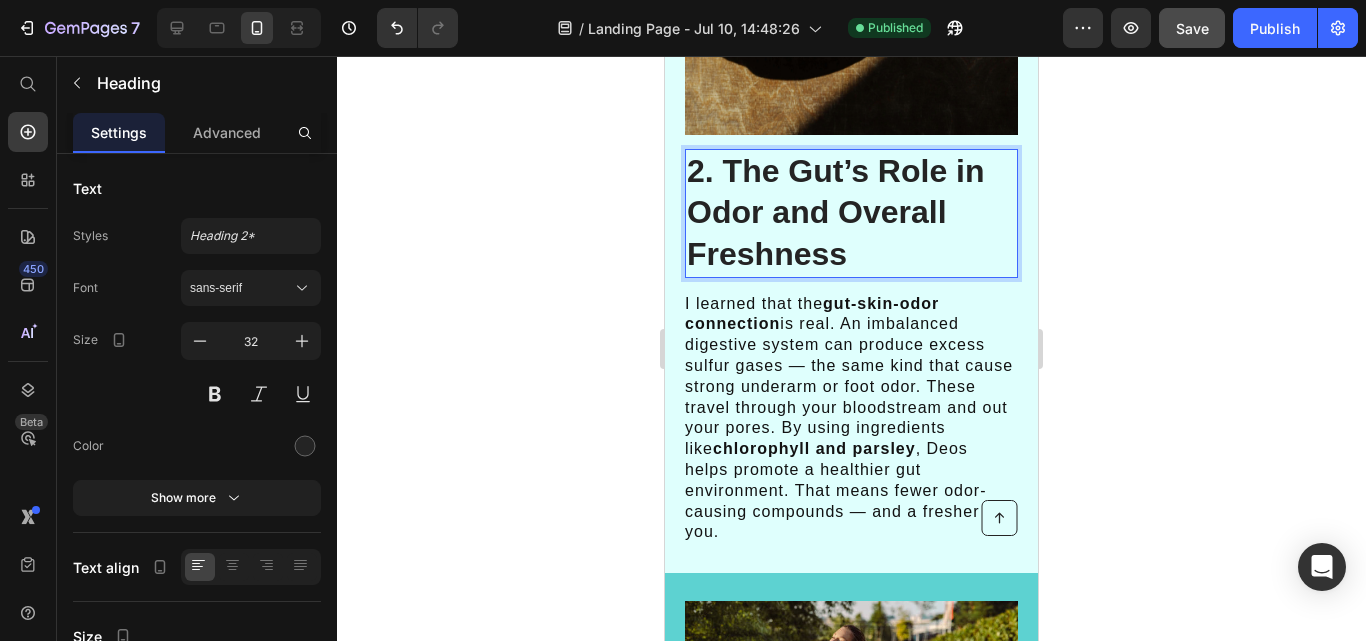 click on "2. The Gut’s Role in Odor and Overall Freshness" at bounding box center [851, 213] 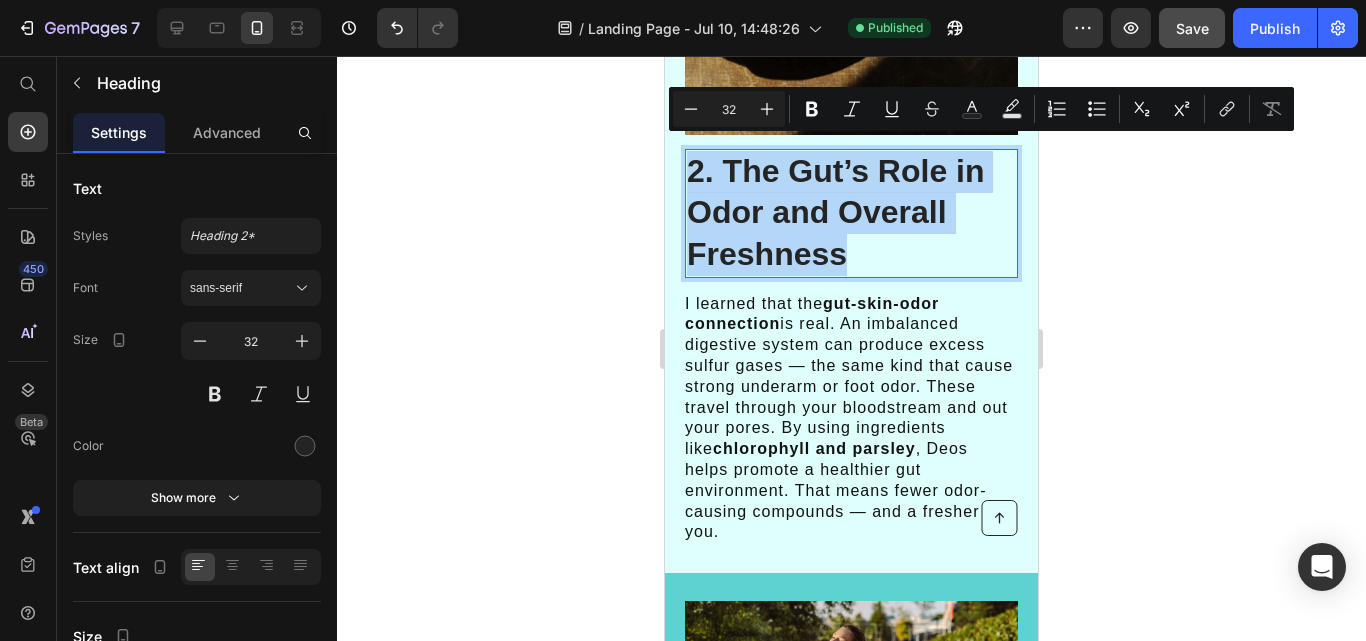 click on "2. The Gut’s Role in Odor and Overall Freshness" at bounding box center [851, 213] 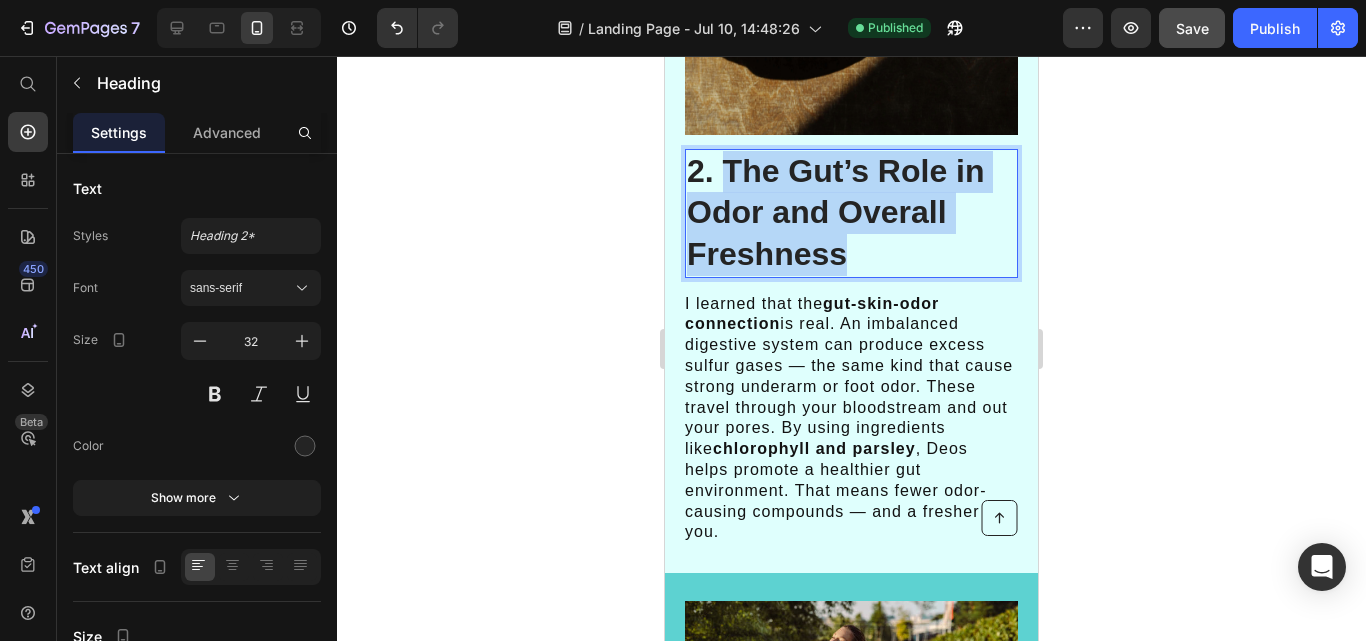 drag, startPoint x: 855, startPoint y: 234, endPoint x: 728, endPoint y: 151, distance: 151.71684 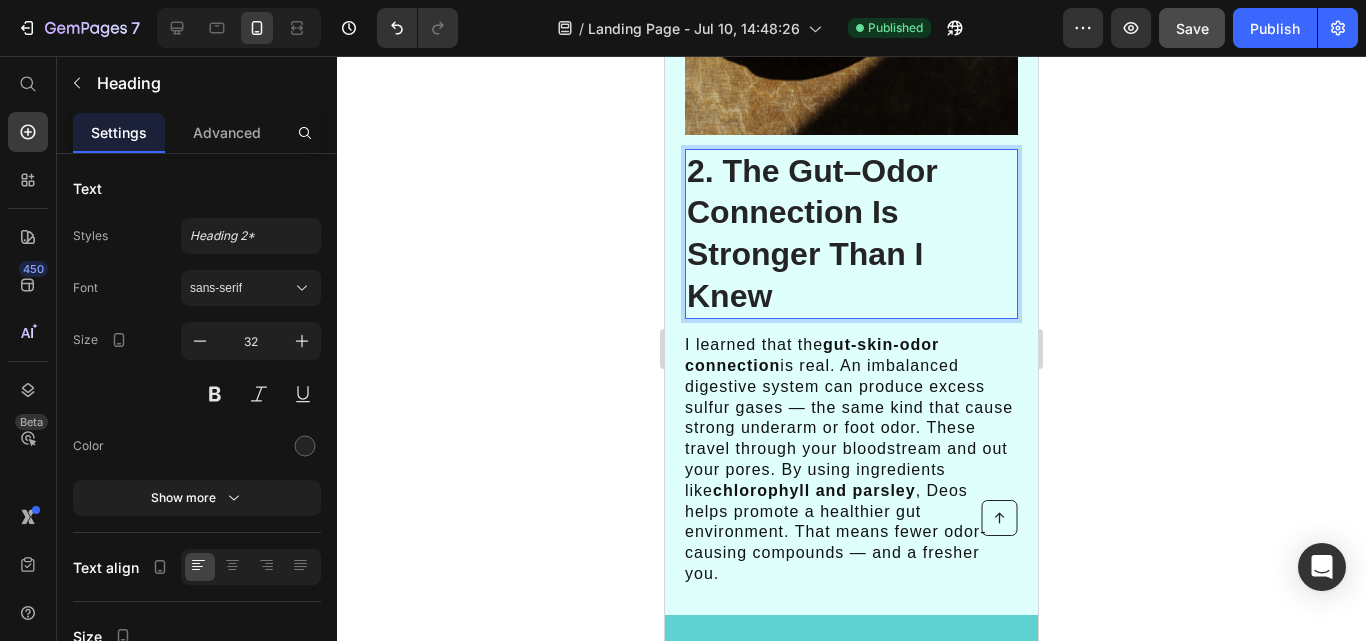 click on "2. The Gut–Odor Connection Is Stronger Than I Knew" at bounding box center (851, 234) 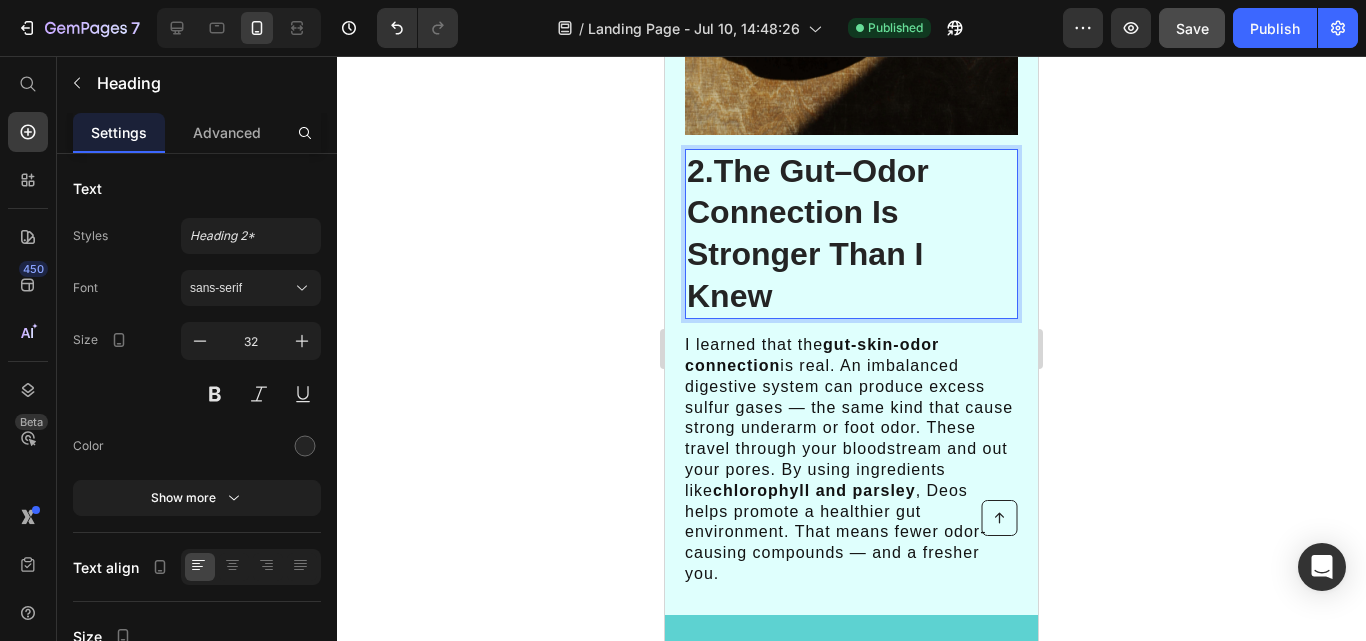 click on "2.The Gut–Odor Connection Is Stronger Than I Knew" at bounding box center [851, 234] 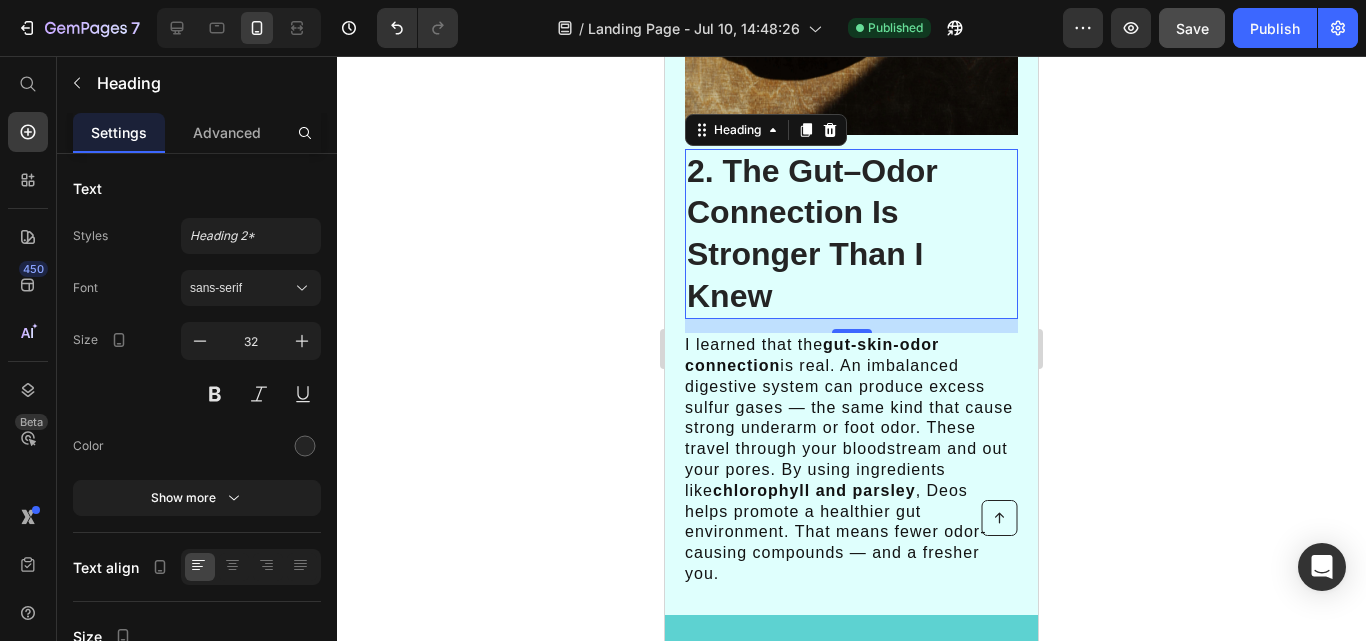 click 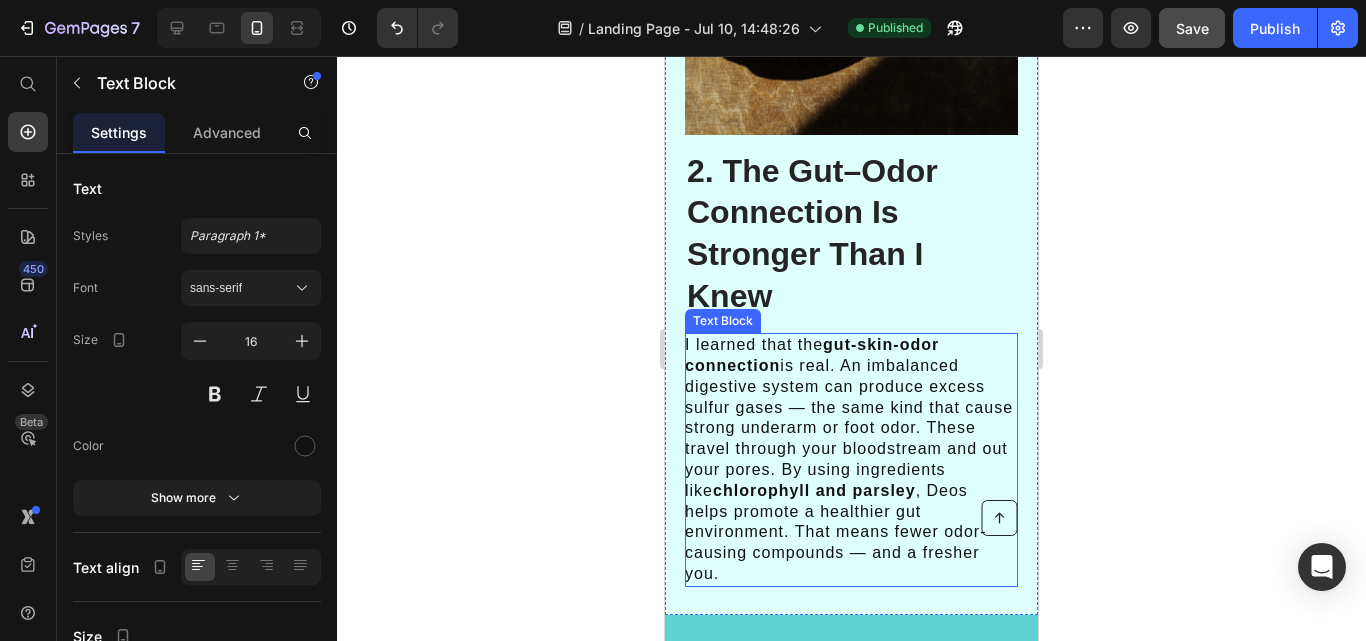 click on "I learned that the  gut-skin-odor connection  is real. An imbalanced digestive system can produce excess sulfur gases — the same kind that cause strong underarm or foot odor. These travel through your bloodstream and out your pores. By using ingredients like  chlorophyll and parsley , Deos helps promote a healthier gut environment. That means fewer odor-causing compounds — and a fresher you." at bounding box center (850, 460) 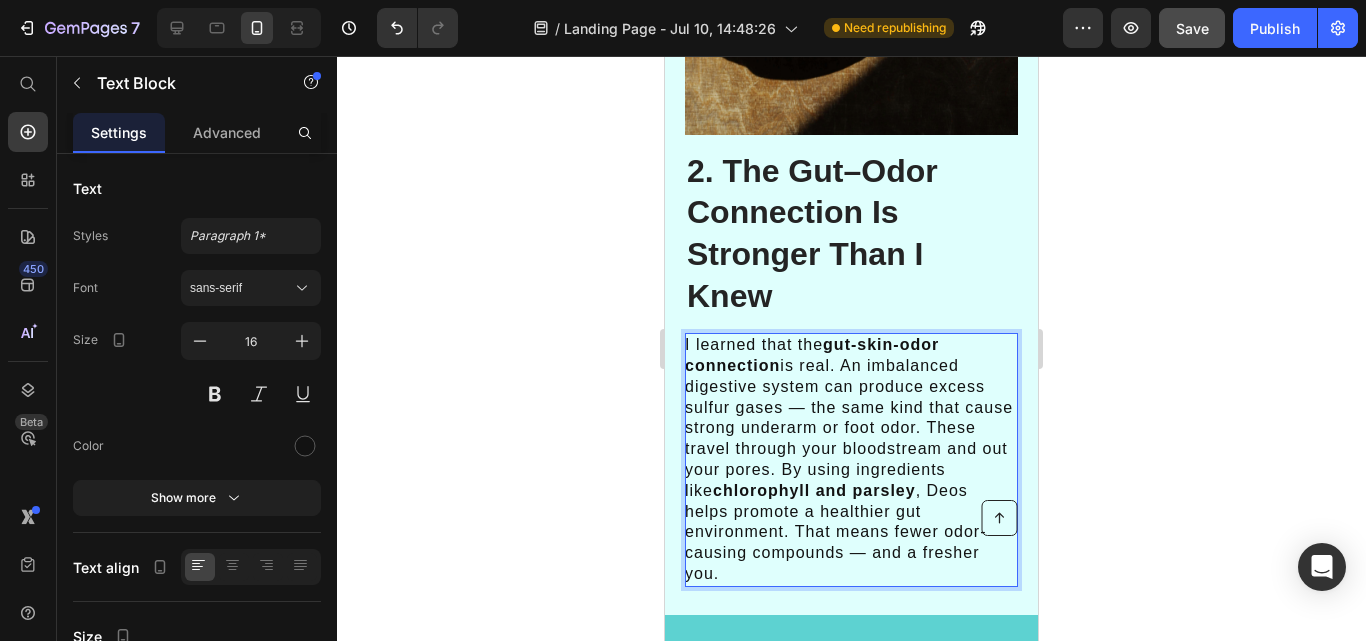 click on "I learned that the  gut-skin-odor connection  is real. An imbalanced digestive system can produce excess sulfur gases — the same kind that cause strong underarm or foot odor. These travel through your bloodstream and out your pores. By using ingredients like  chlorophyll and parsley , Deos helps promote a healthier gut environment. That means fewer odor-causing compounds — and a fresher you." at bounding box center (850, 460) 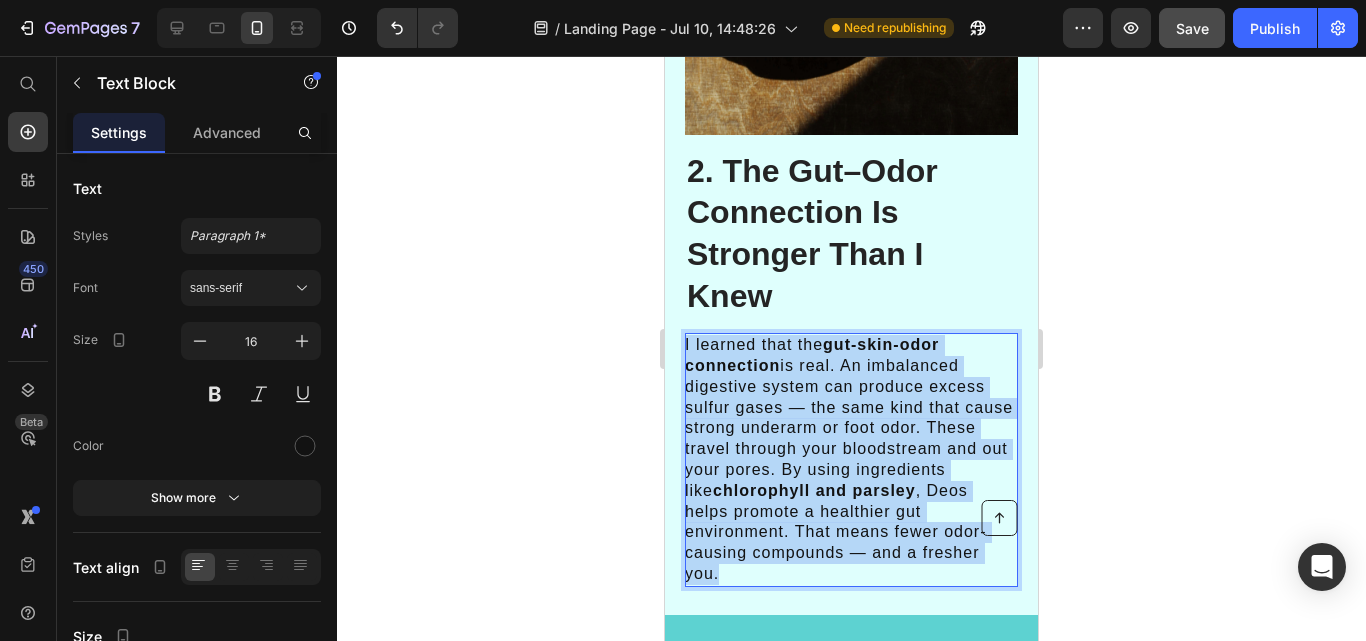 click on "I learned that the  gut-skin-odor connection  is real. An imbalanced digestive system can produce excess sulfur gases — the same kind that cause strong underarm or foot odor. These travel through your bloodstream and out your pores. By using ingredients like  chlorophyll and parsley , Deos helps promote a healthier gut environment. That means fewer odor-causing compounds — and a fresher you." at bounding box center [850, 460] 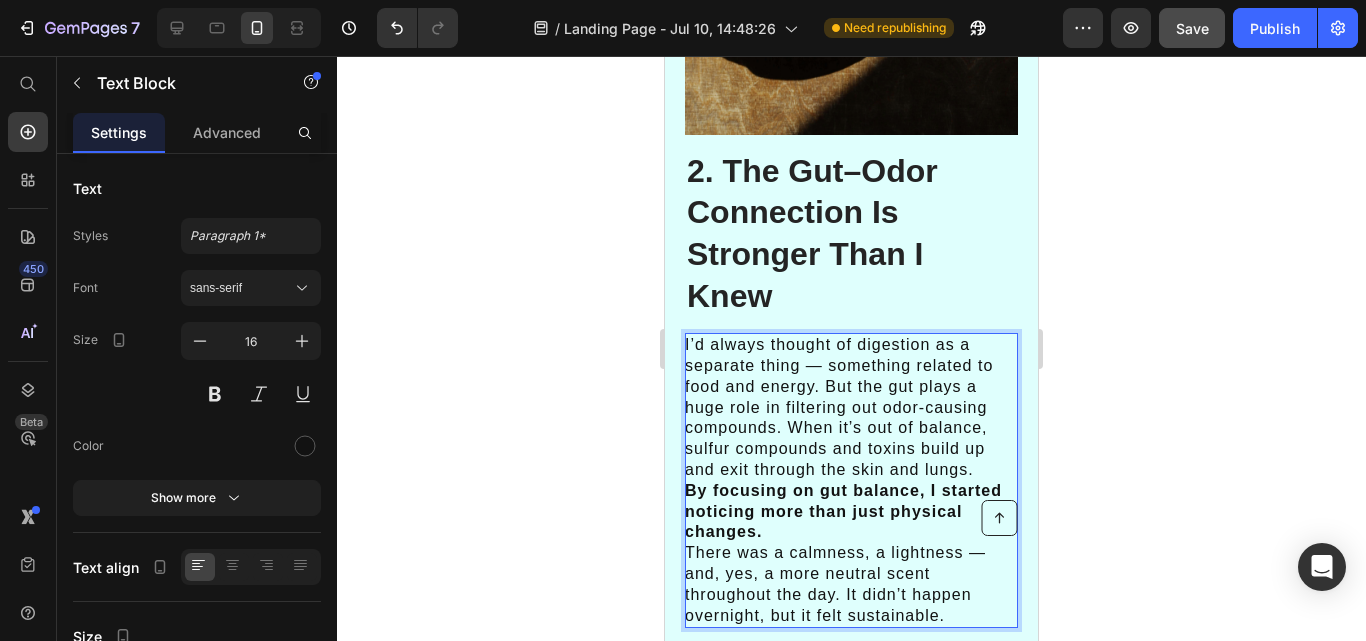 click on "I’d always thought of digestion as a separate thing — something related to food and energy. But the gut plays a huge role in filtering out odor-causing compounds. When it’s out of balance, sulfur compounds and toxins build up and exit through the skin and lungs." at bounding box center [850, 408] 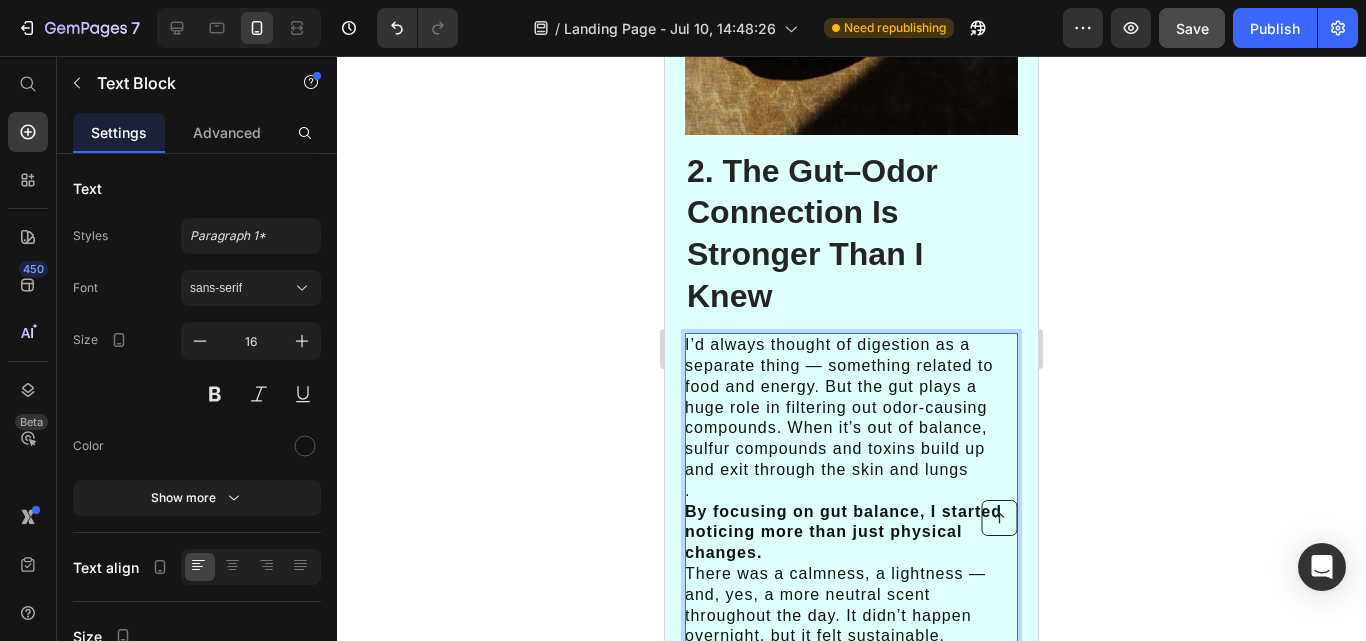 click on "By focusing on gut balance, I started noticing more than just physical changes. There was a calmness, a lightness — and, yes, a more neutral scent throughout the day. It didn’t happen overnight, but it felt sustainable." at bounding box center (850, 575) 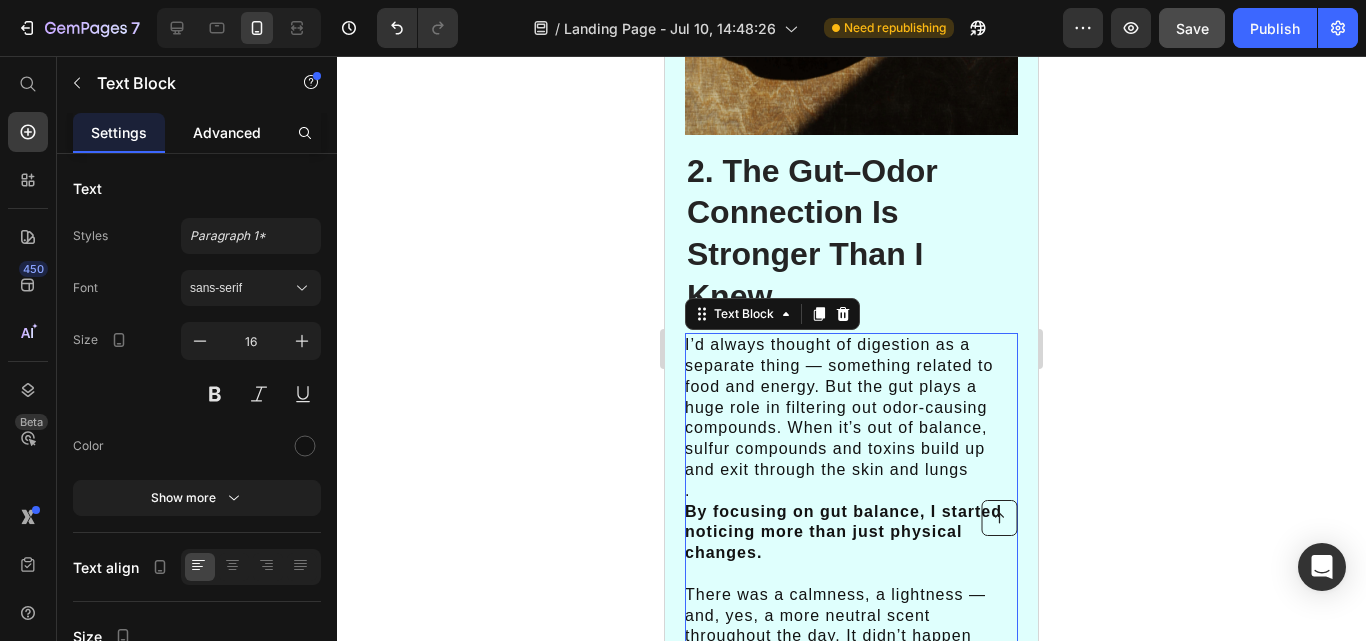 drag, startPoint x: 254, startPoint y: 112, endPoint x: 252, endPoint y: 132, distance: 20.09975 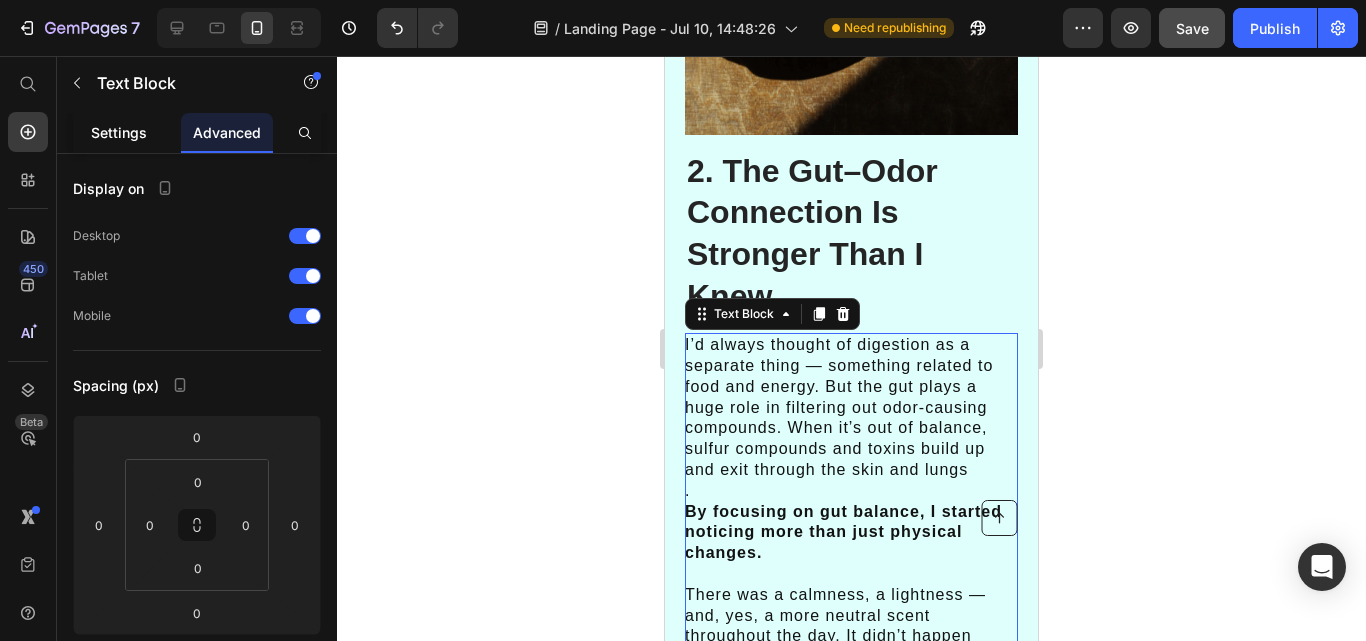 click on "Settings" at bounding box center [119, 132] 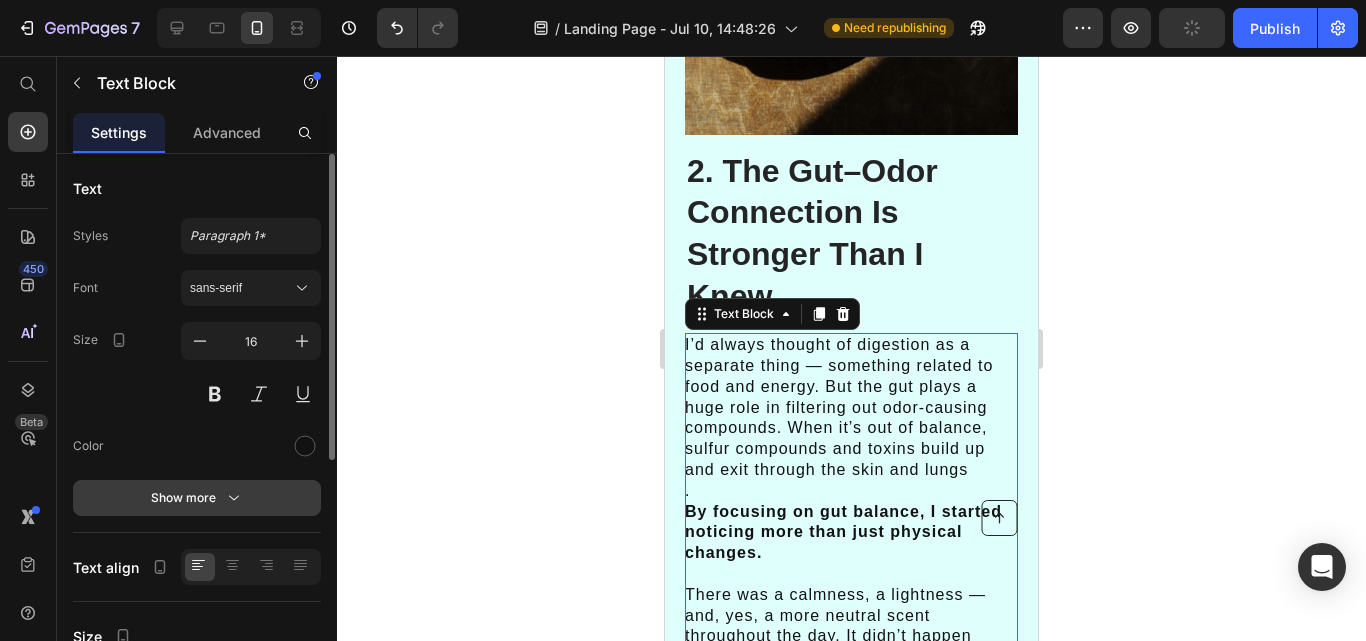 click on "Show more" at bounding box center [197, 498] 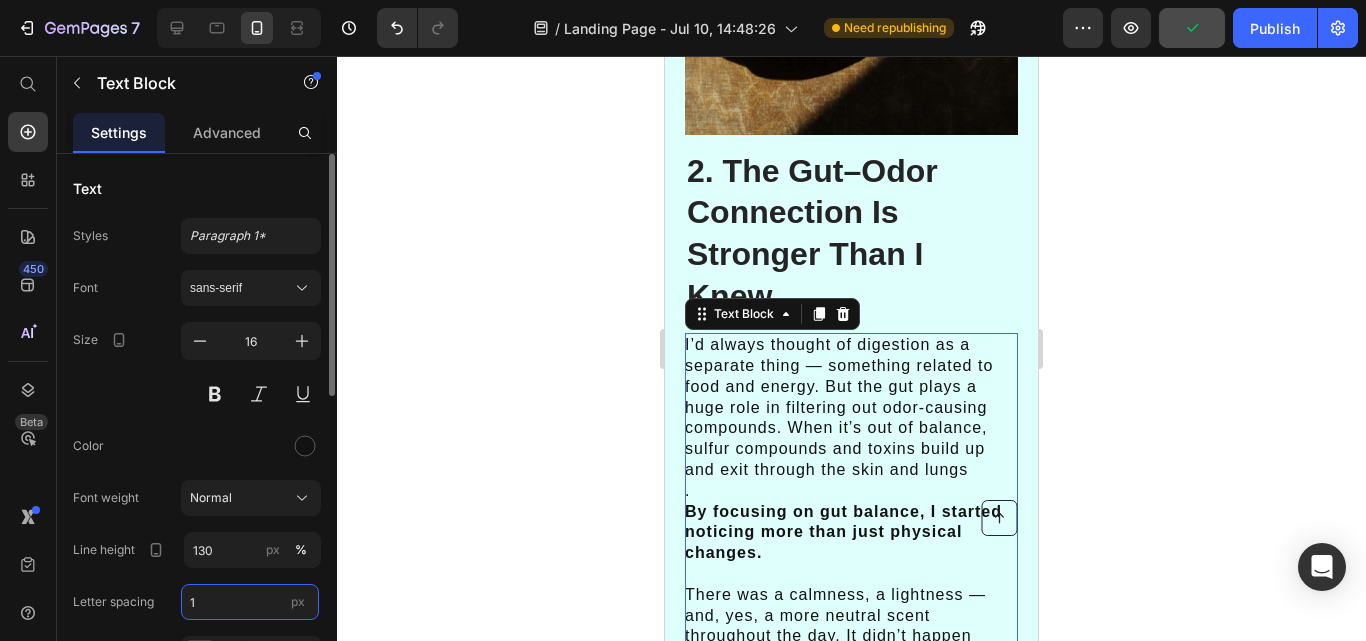 click on "1" at bounding box center [250, 602] 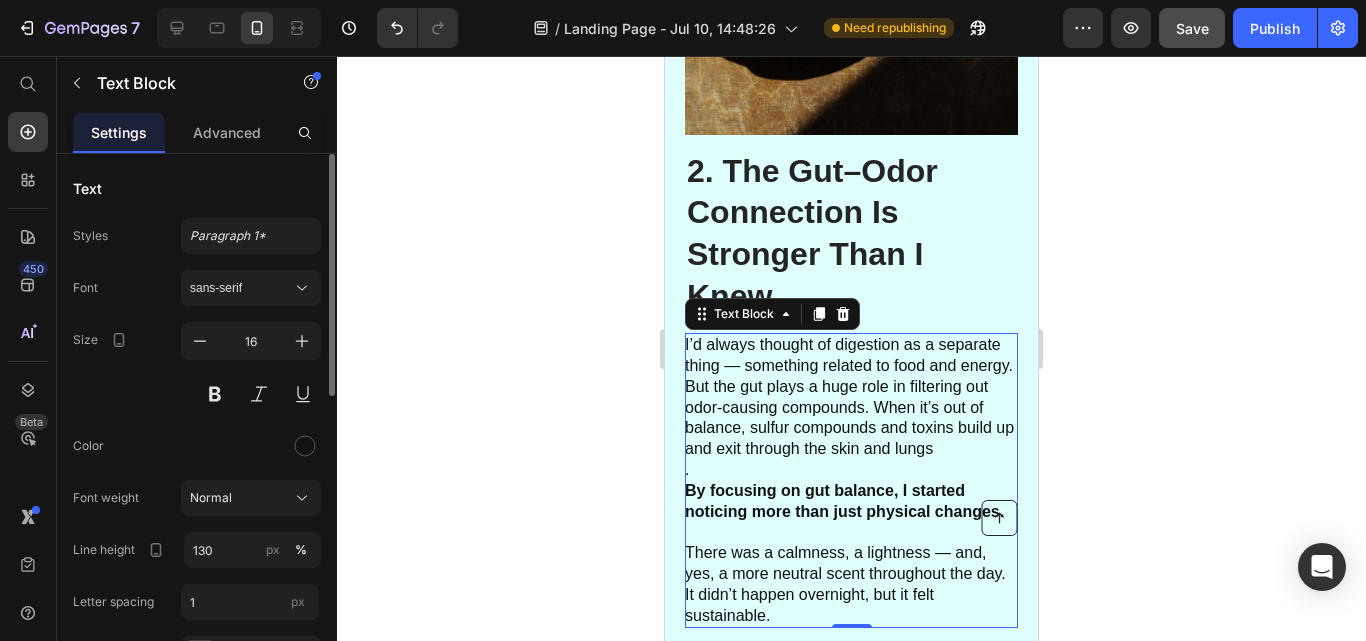 click on "Font sans-serif Size 16 Color Font weight Normal Line height 130 px % Letter spacing 1 px Transform
AA Aa aa Shadow Show less" at bounding box center [197, 523] 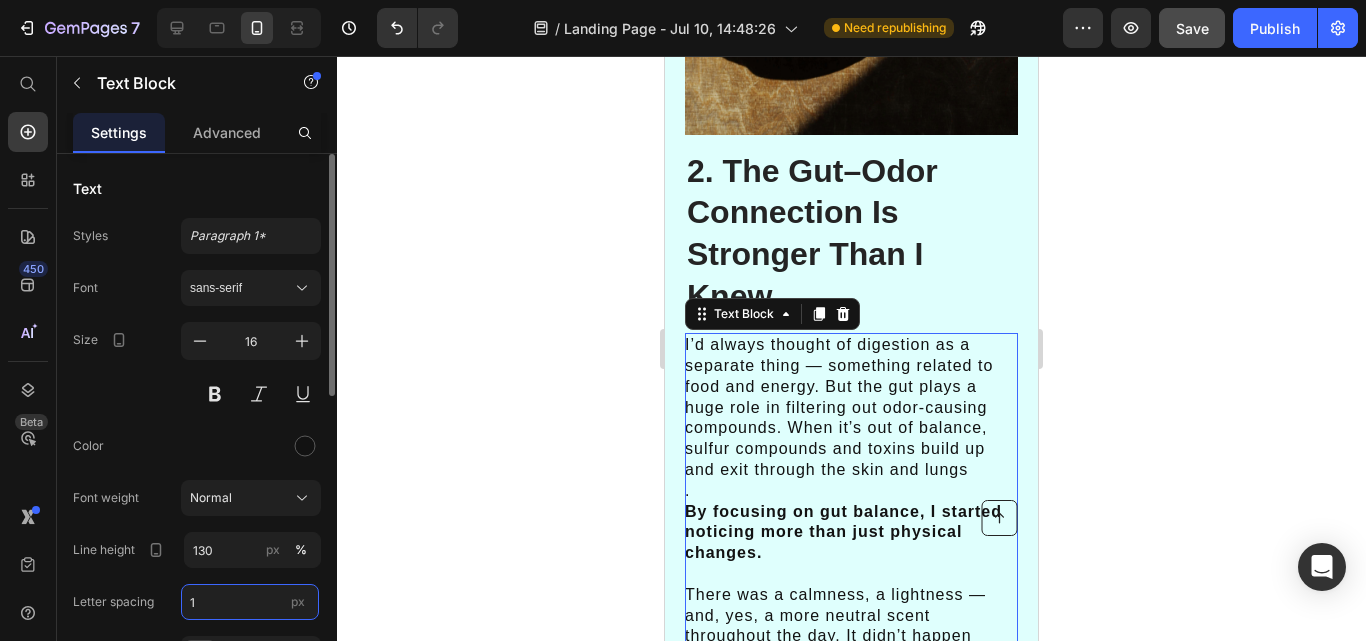 click on "1" at bounding box center (250, 602) 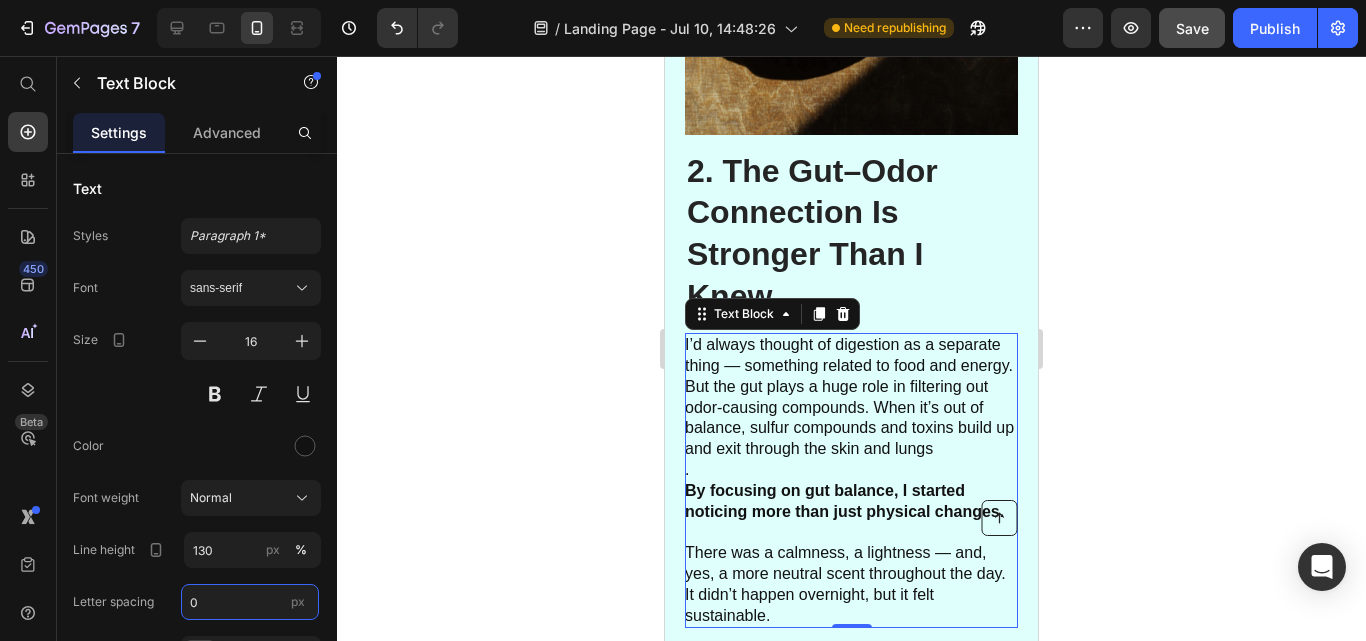 type on "0" 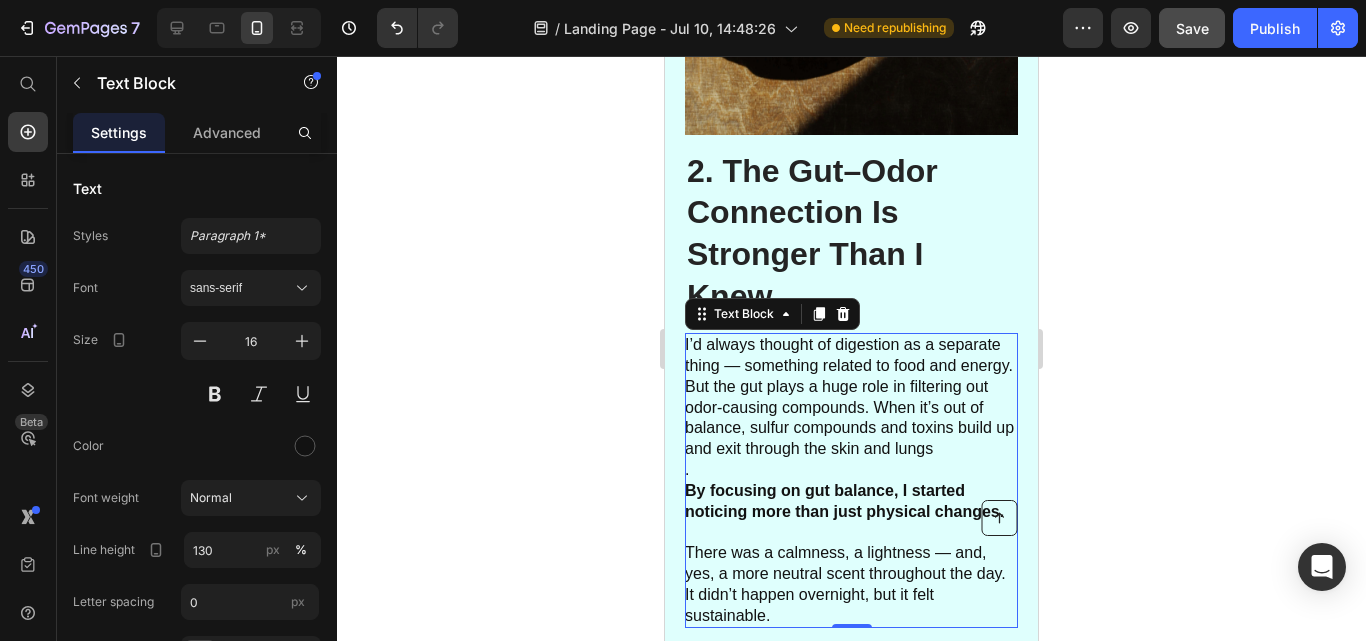 click 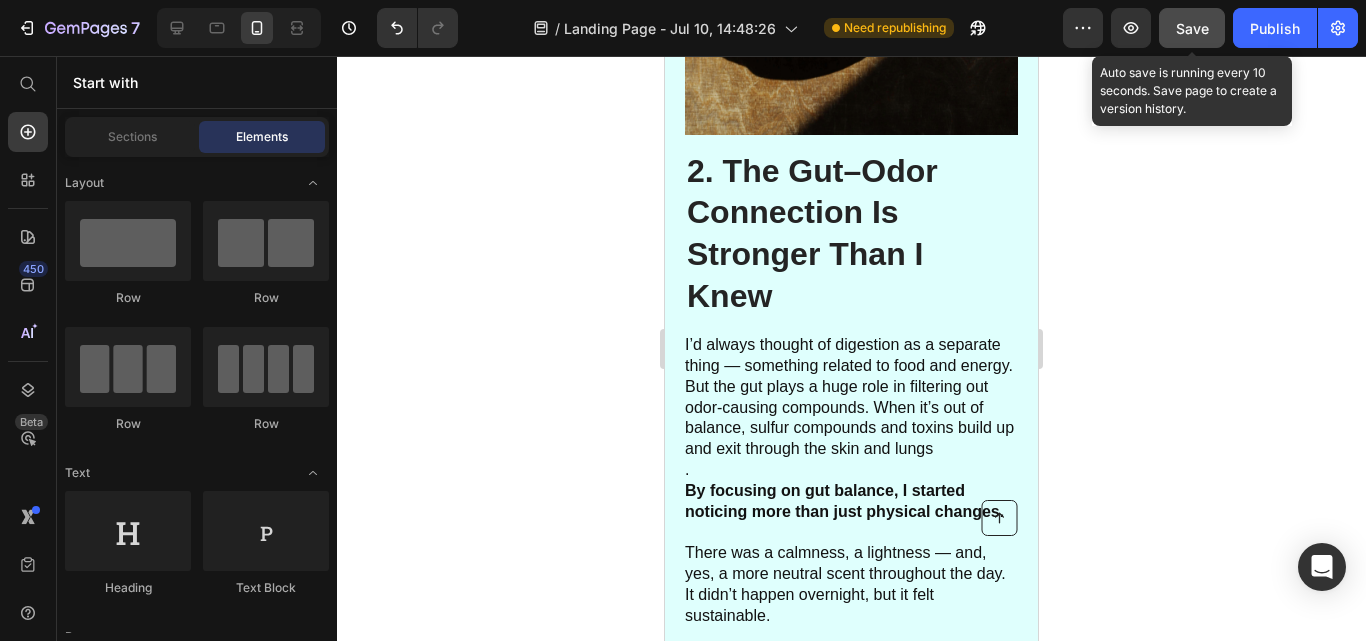 click on "Save" at bounding box center (1192, 28) 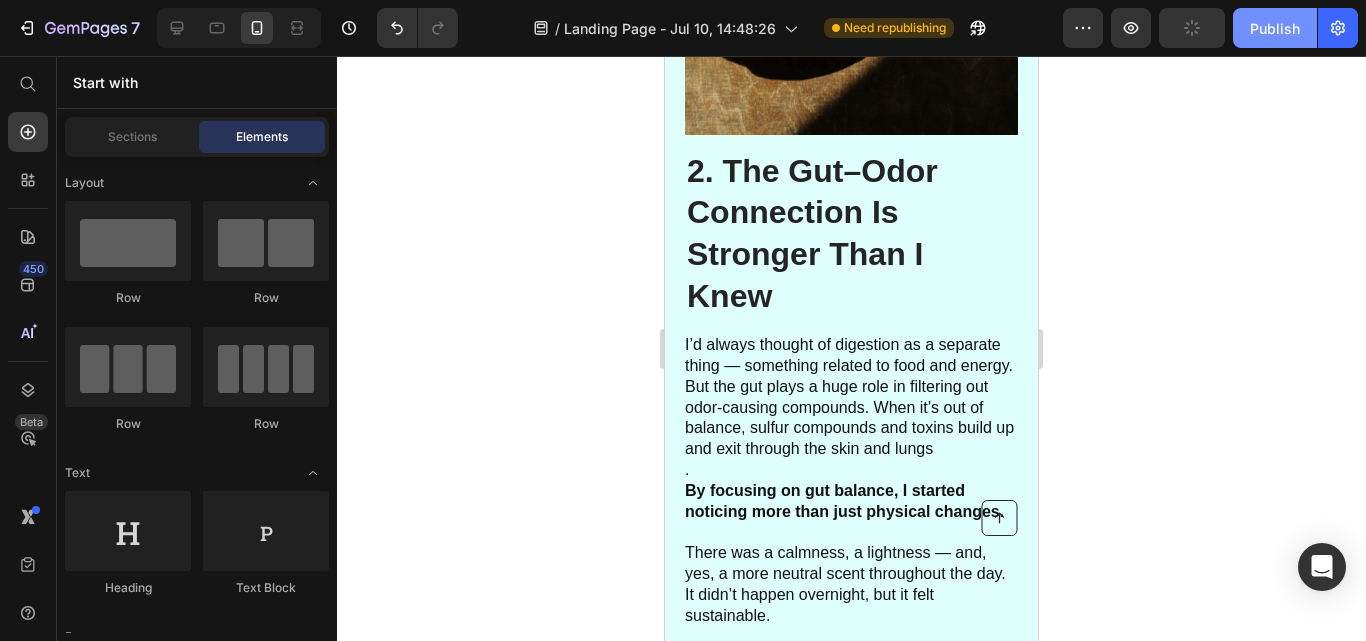 click on "Publish" at bounding box center (1275, 28) 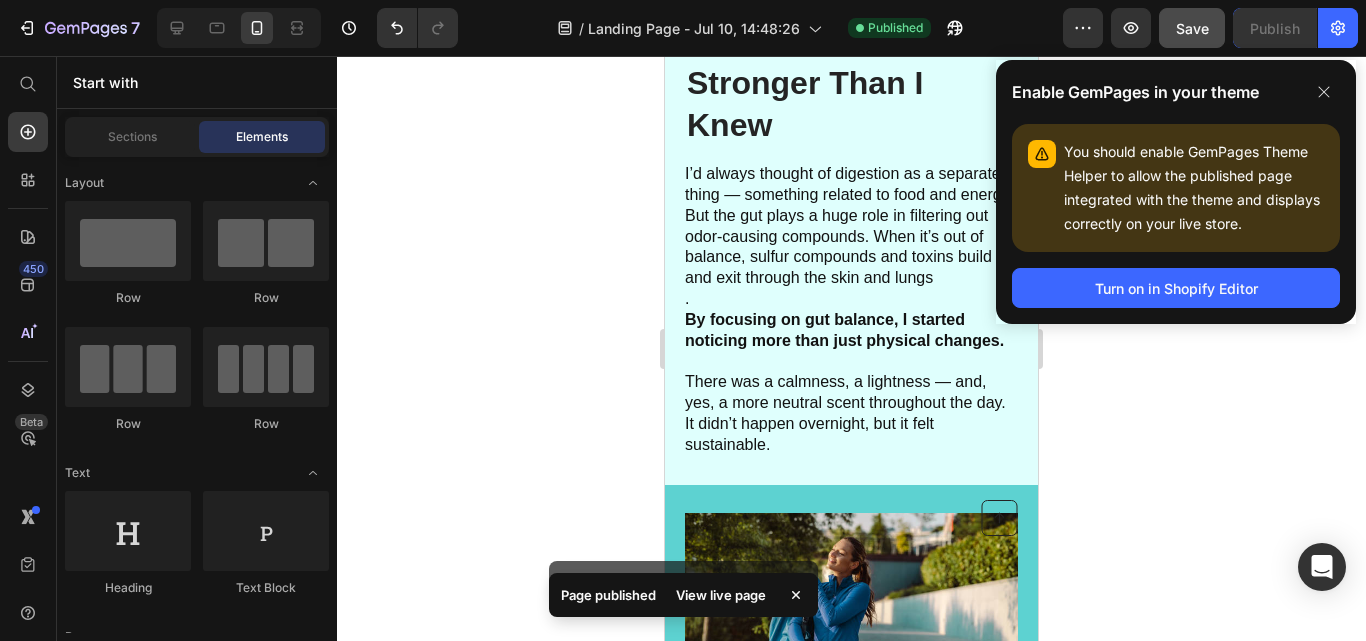 scroll, scrollTop: 1968, scrollLeft: 0, axis: vertical 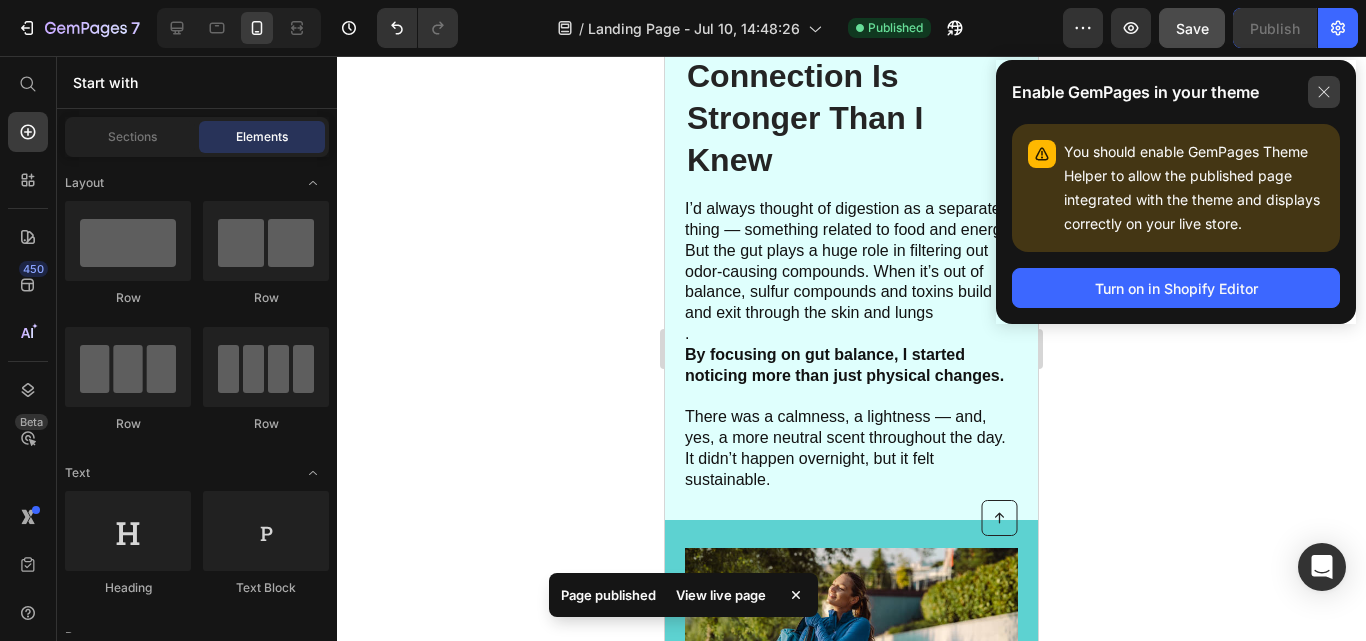 click 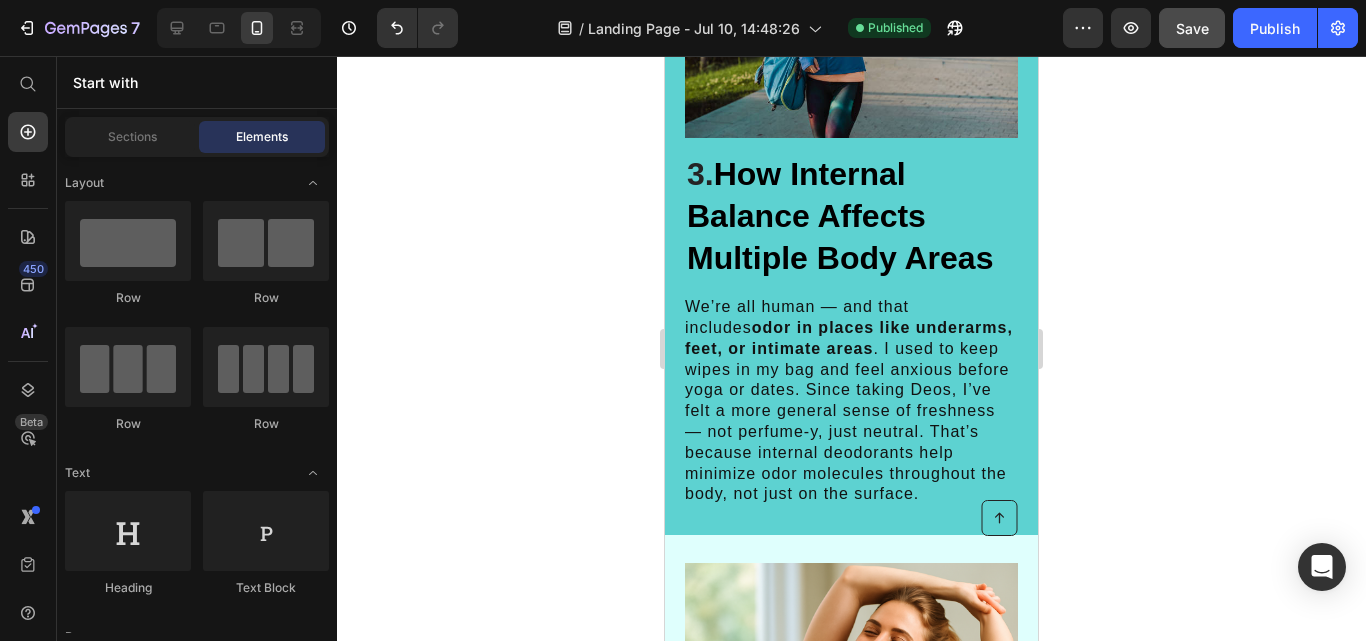scroll, scrollTop: 2583, scrollLeft: 0, axis: vertical 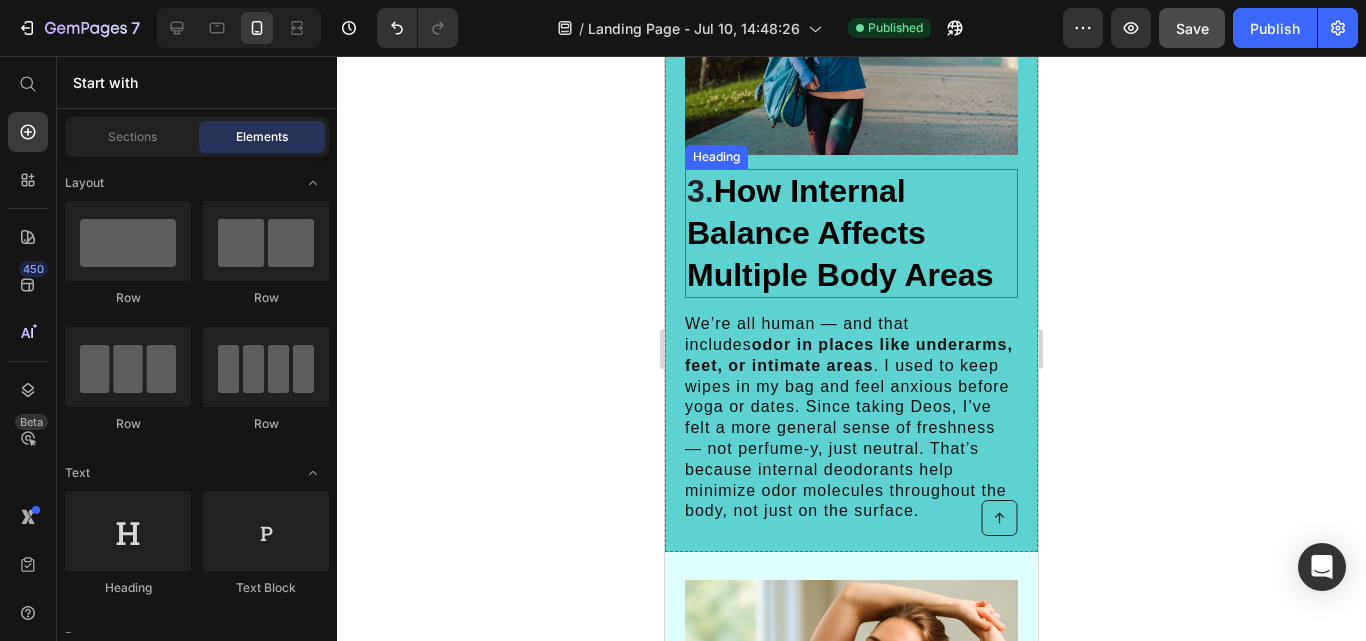 click on "How Internal Balance Affects Multiple Body Areas" at bounding box center [840, 232] 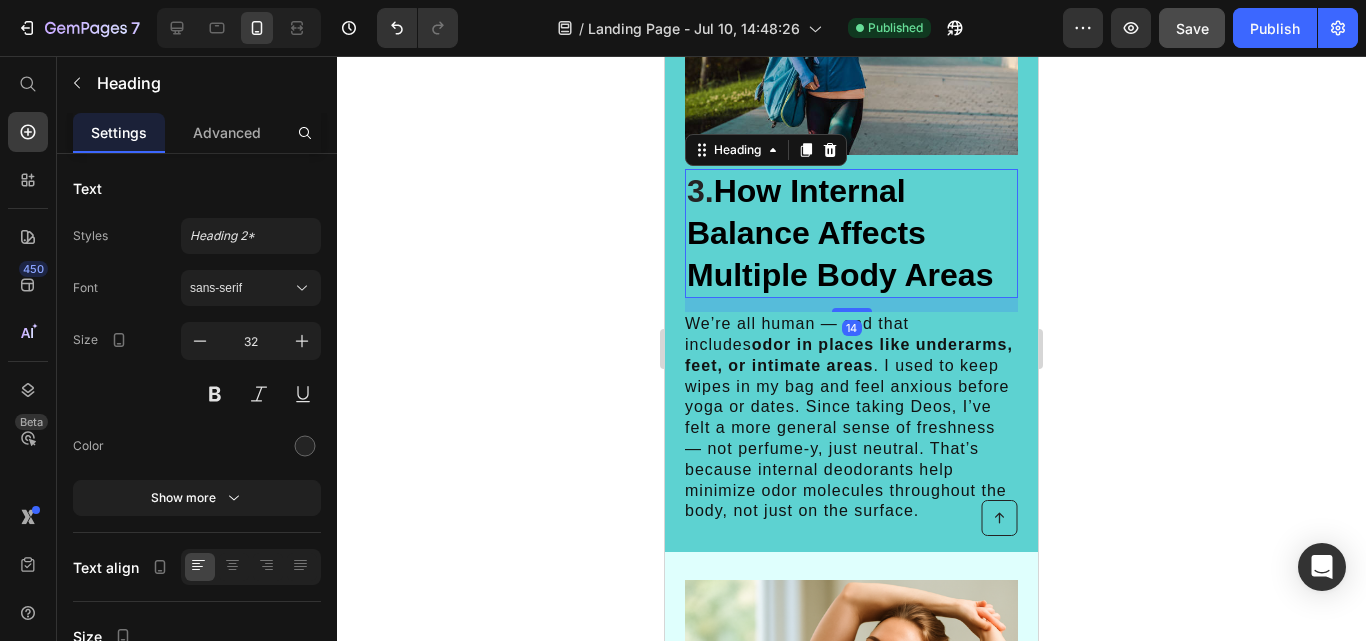 click on "3.  How Internal Balance Affects Multiple Body Areas" at bounding box center [851, 233] 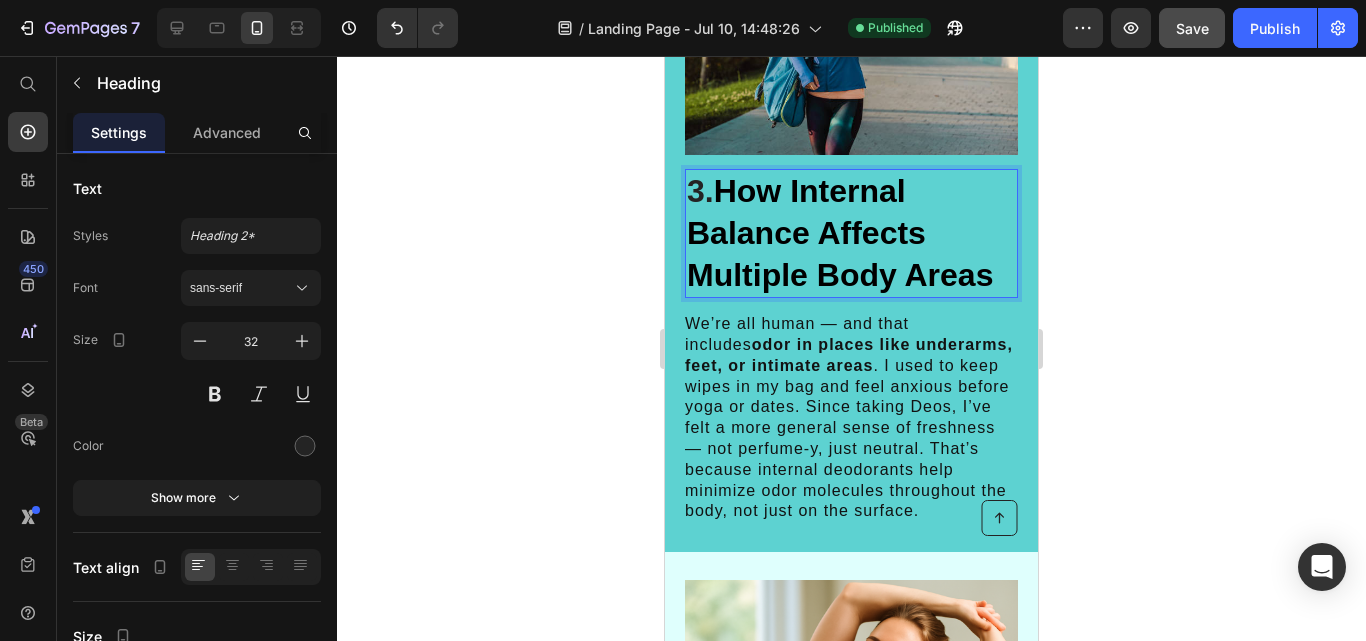 click on "3.  How Internal Balance Affects Multiple Body Areas" at bounding box center [851, 233] 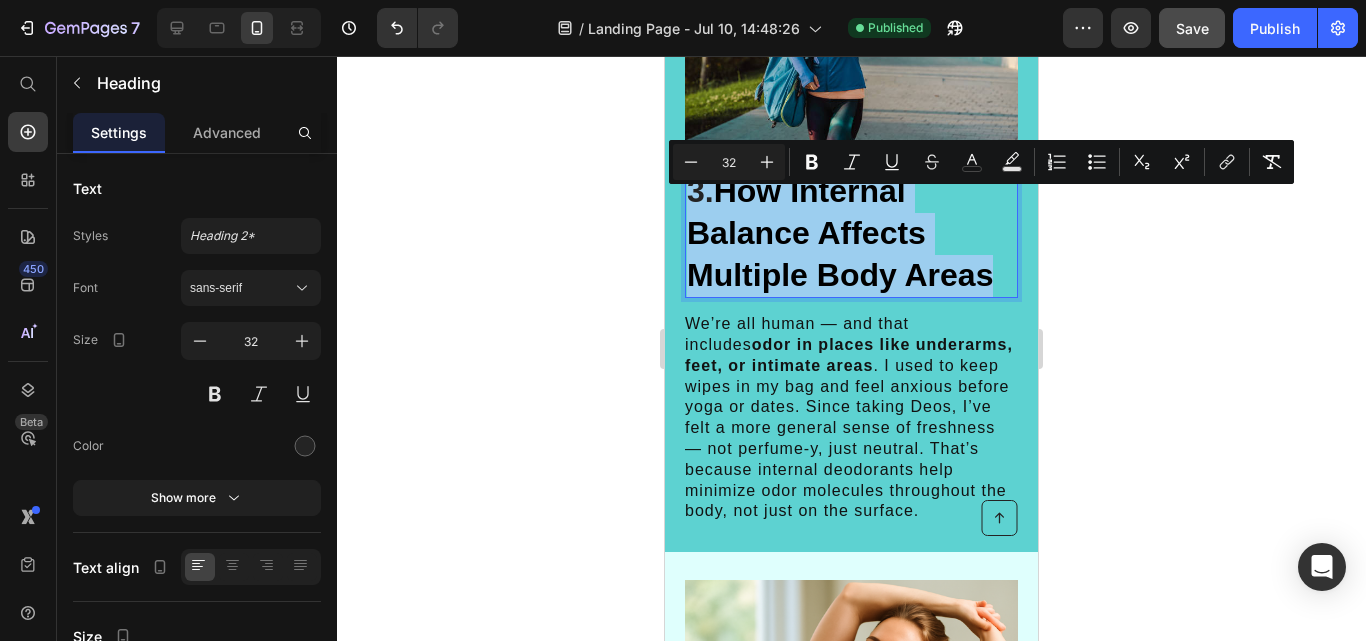 click on "3.  How Internal Balance Affects Multiple Body Areas" at bounding box center [851, 233] 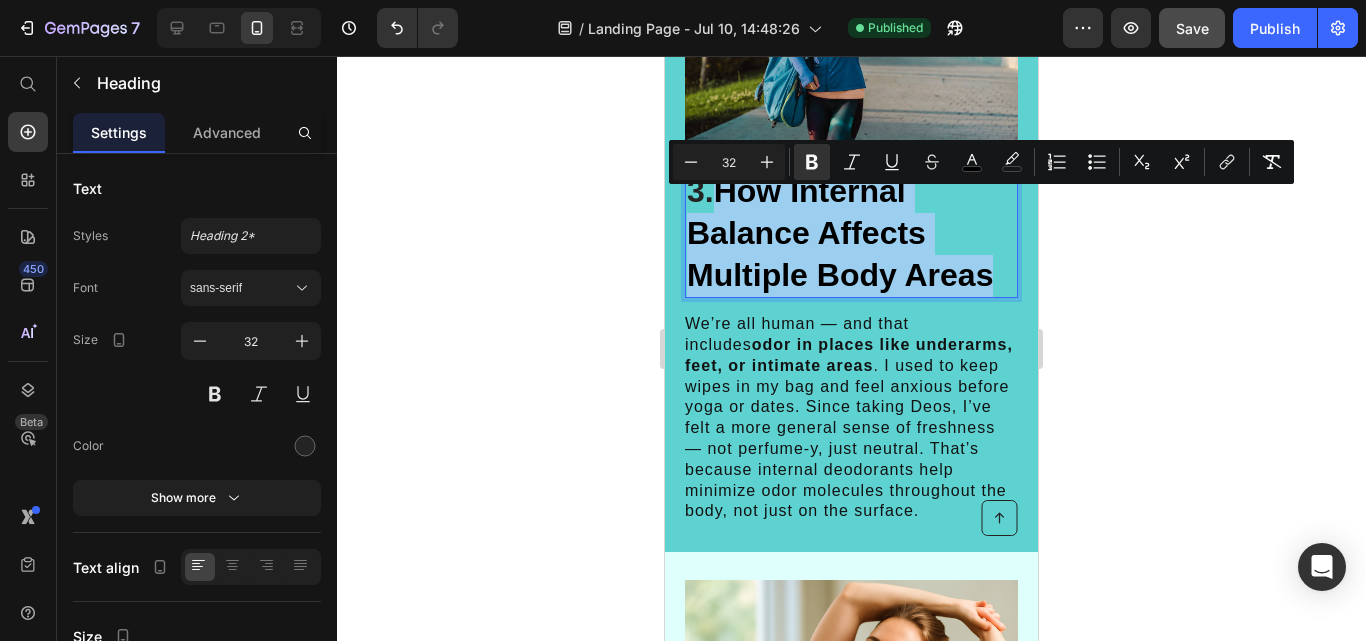 drag, startPoint x: 996, startPoint y: 299, endPoint x: 724, endPoint y: 218, distance: 283.8045 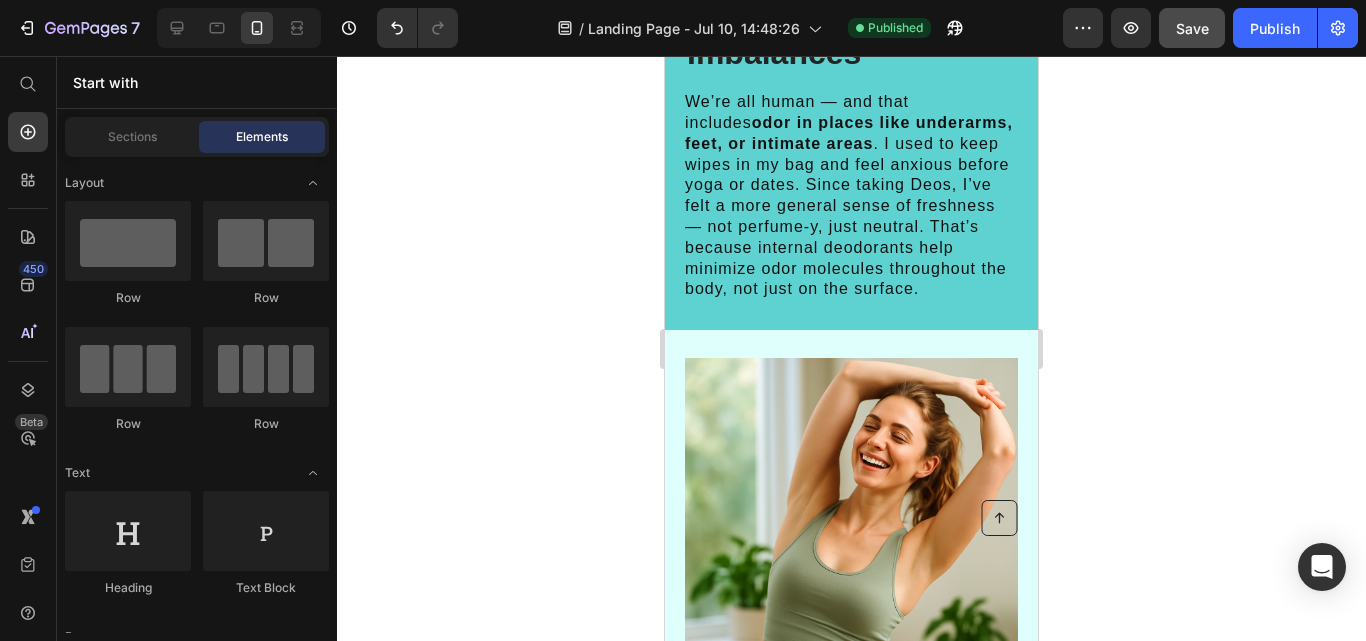 scroll, scrollTop: 2788, scrollLeft: 0, axis: vertical 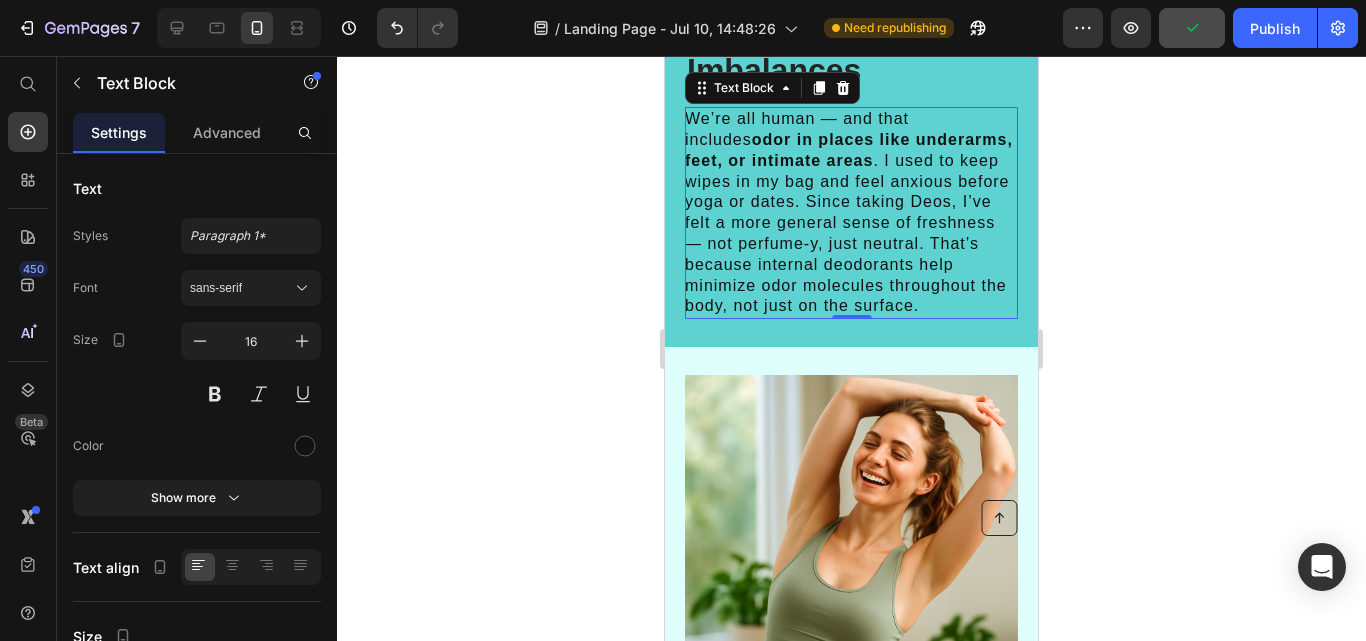 click on "We’re all human — and that includes  odor in places like underarms, feet, or intimate areas . I used to keep wipes in my bag and feel anxious before yoga or dates. Since taking Deos, I’ve felt a more general sense of freshness — not perfume-y, just neutral. That’s because internal deodorants help minimize odor molecules throughout the body, not just on the surface." at bounding box center (850, 213) 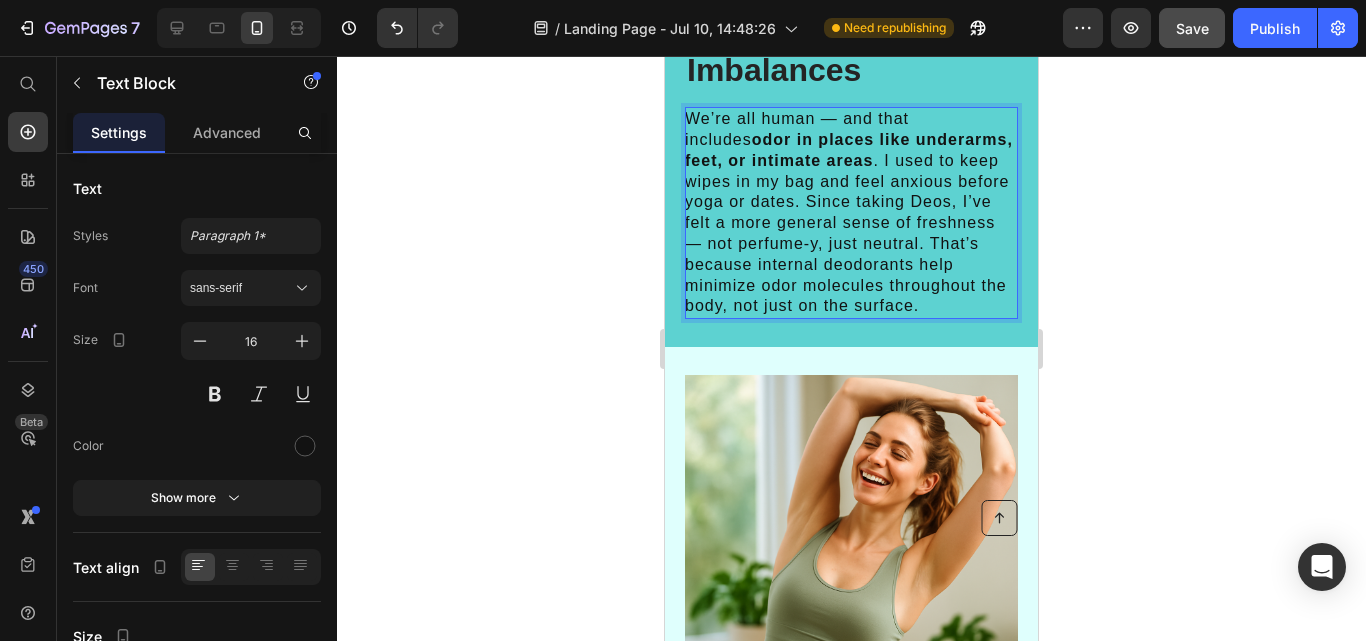 click on "We’re all human — and that includes  odor in places like underarms, feet, or intimate areas . I used to keep wipes in my bag and feel anxious before yoga or dates. Since taking Deos, I’ve felt a more general sense of freshness — not perfume-y, just neutral. That’s because internal deodorants help minimize odor molecules throughout the body, not just on the surface." at bounding box center [850, 213] 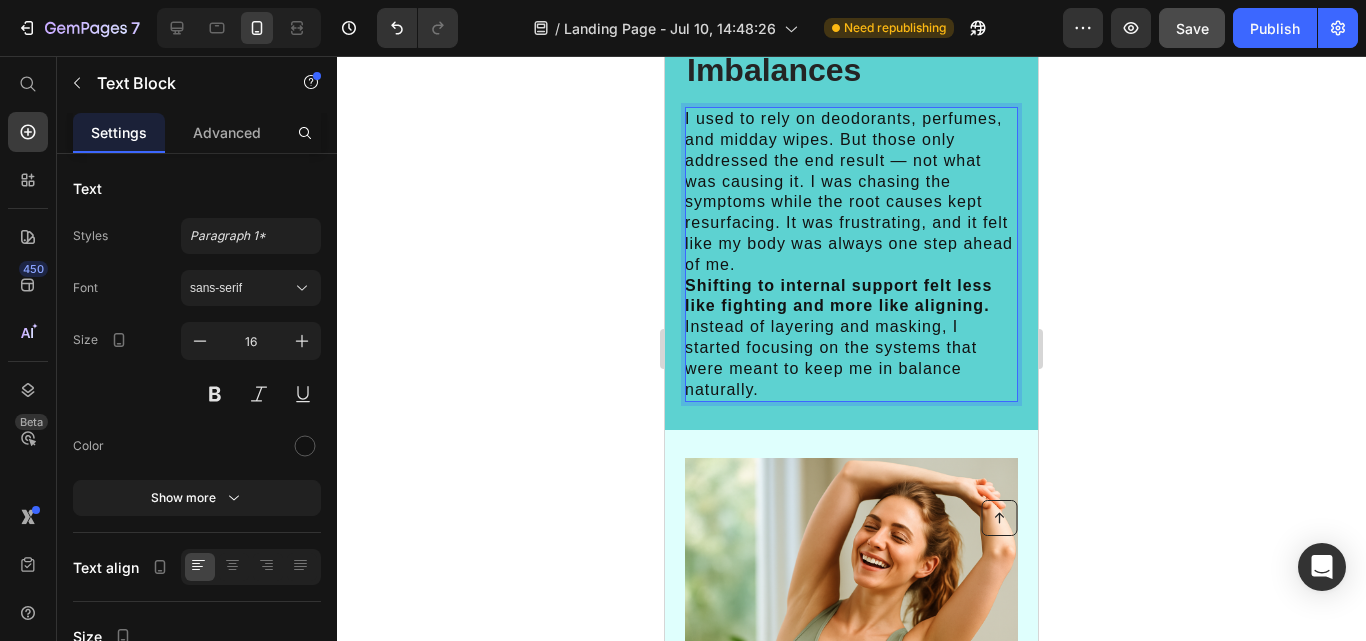 click on "I used to rely on deodorants, perfumes, and midday wipes. But those only addressed the end result — not what was causing it. I was chasing the symptoms while the root causes kept resurfacing. It was frustrating, and it felt like my body was always one step ahead of me." at bounding box center (850, 192) 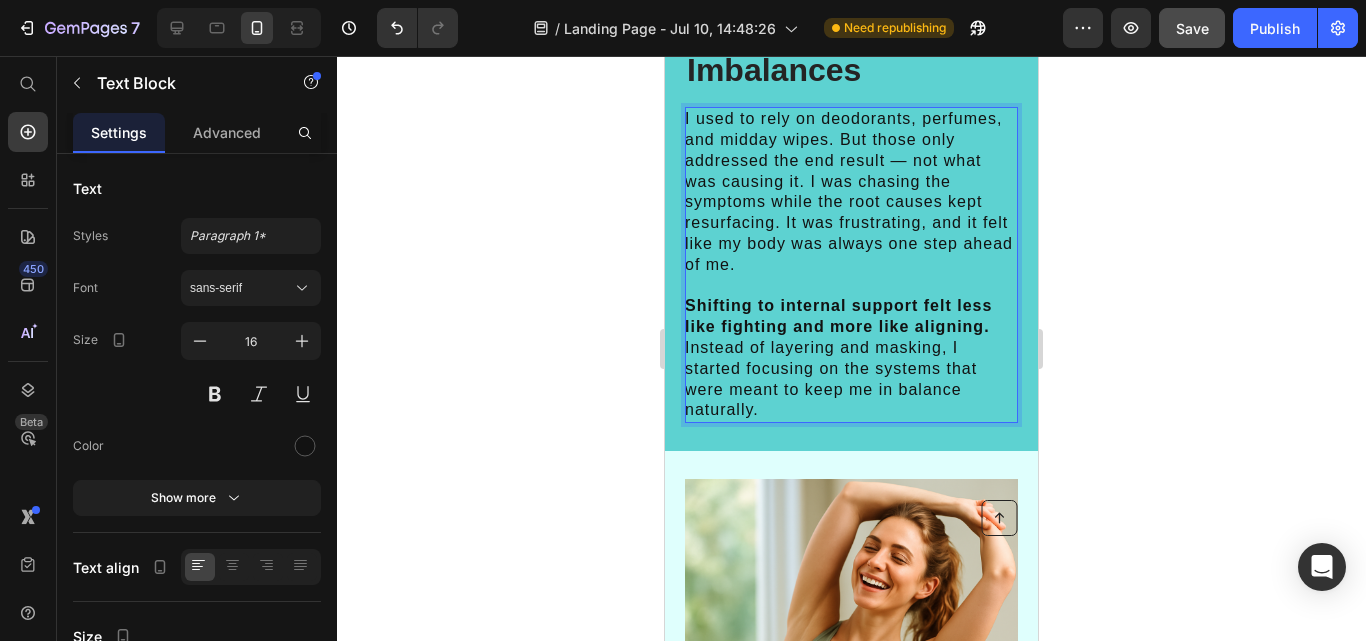 click on "Shifting to internal support felt less like fighting and more like aligning. Instead of layering and masking, I started focusing on the systems that were meant to keep me in balance naturally." at bounding box center (850, 358) 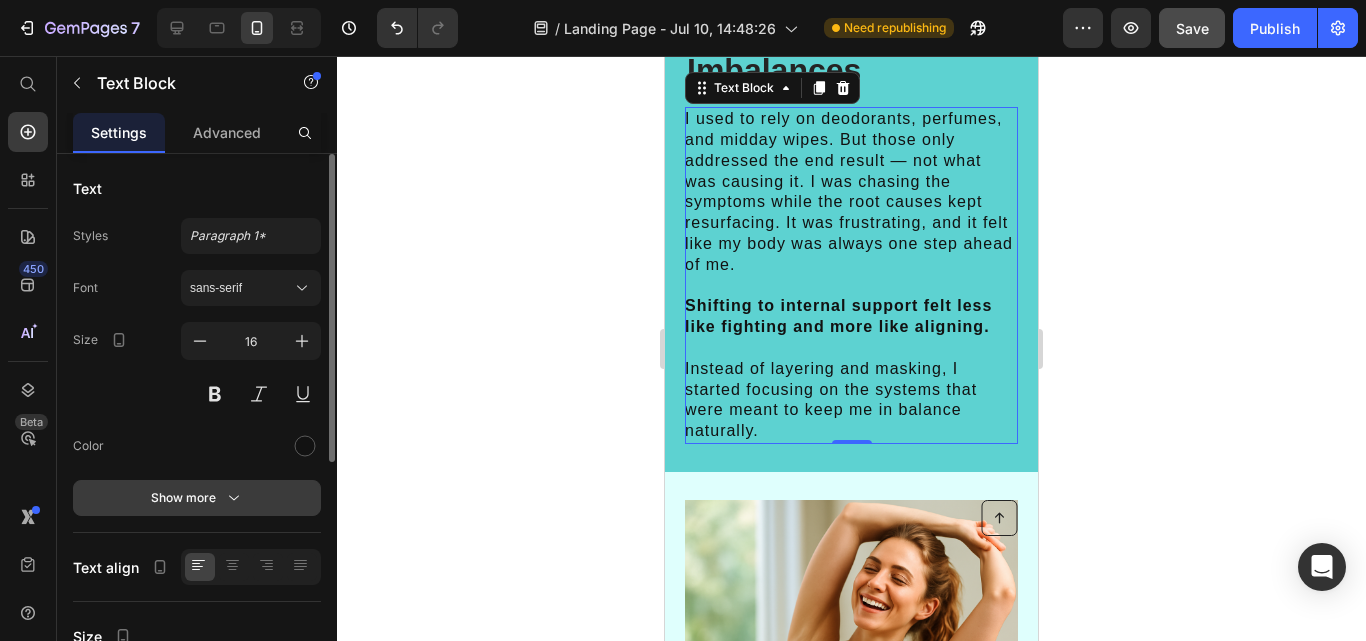 click on "Show more" at bounding box center [197, 498] 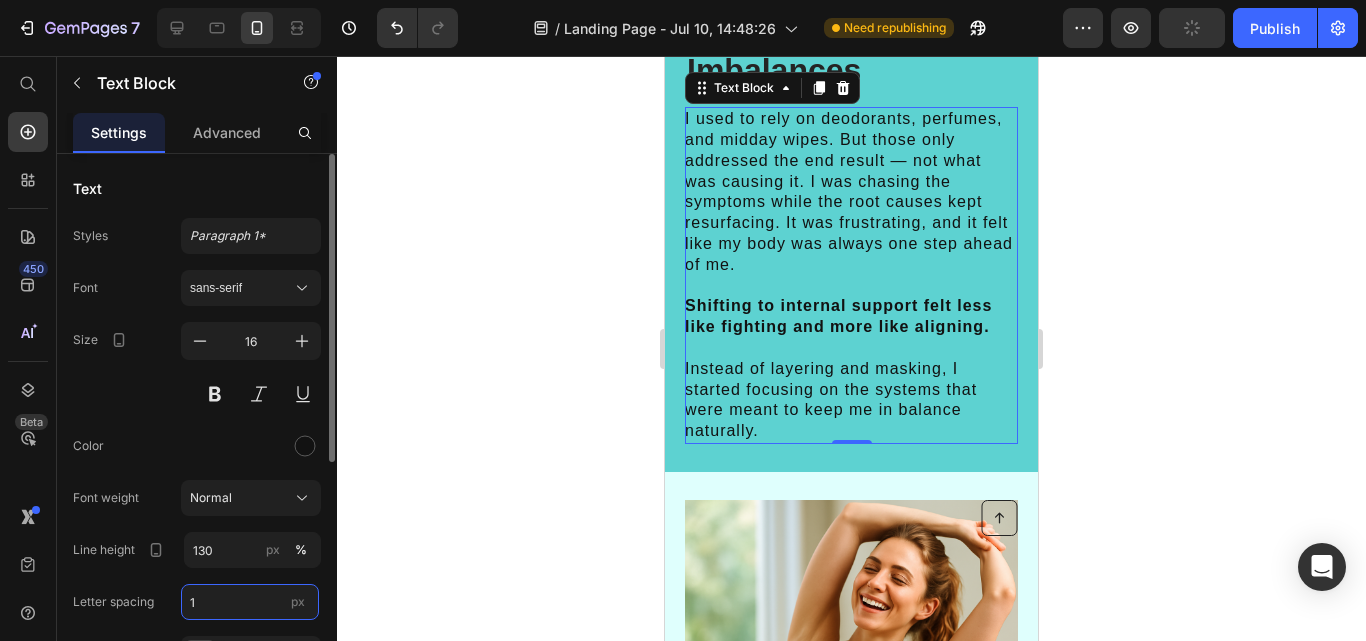 click on "1" at bounding box center [250, 602] 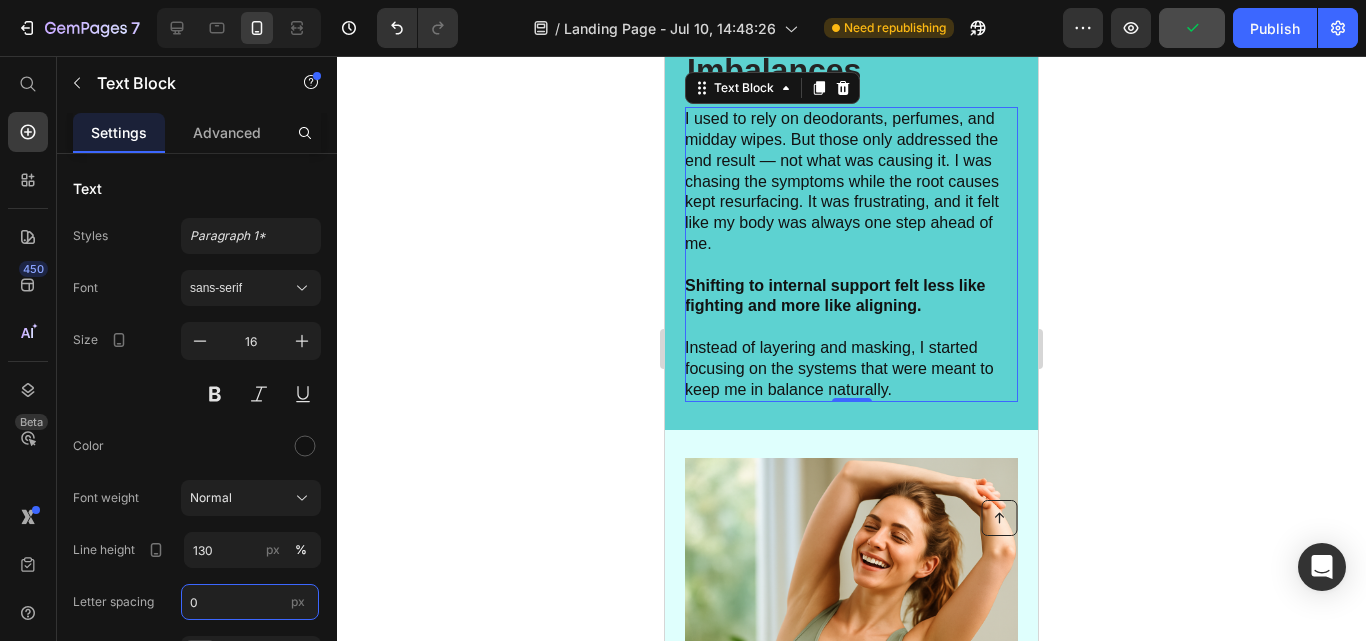 type on "0" 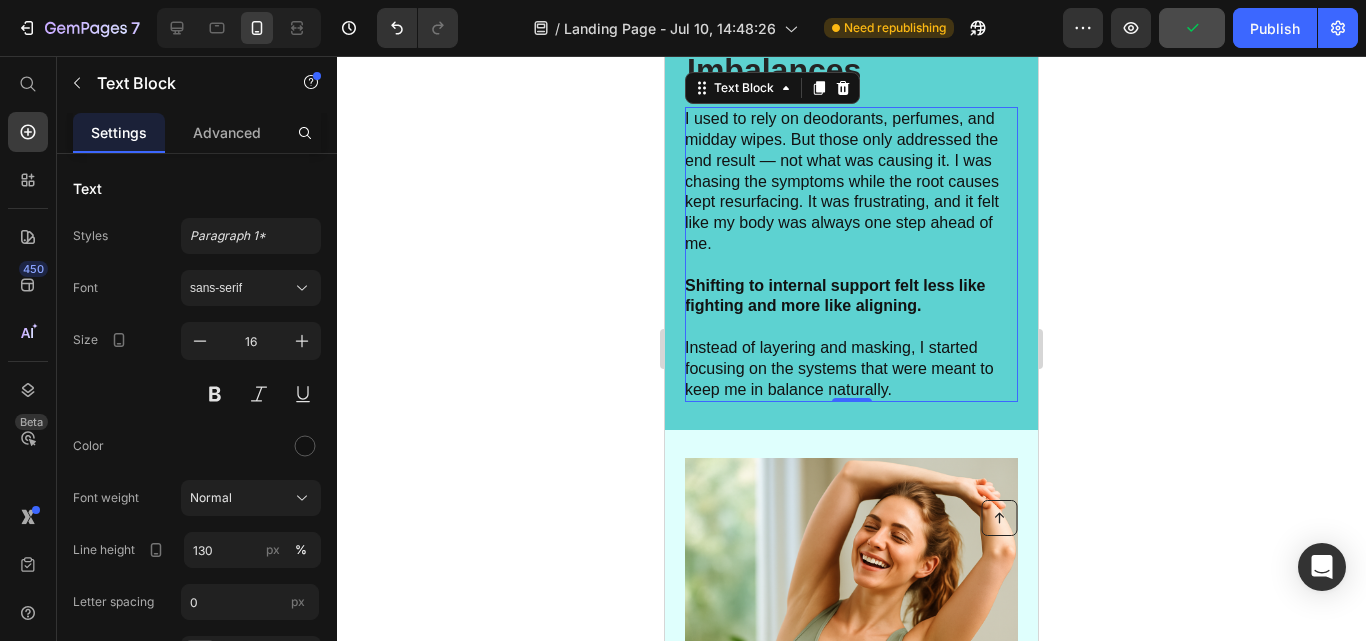 click 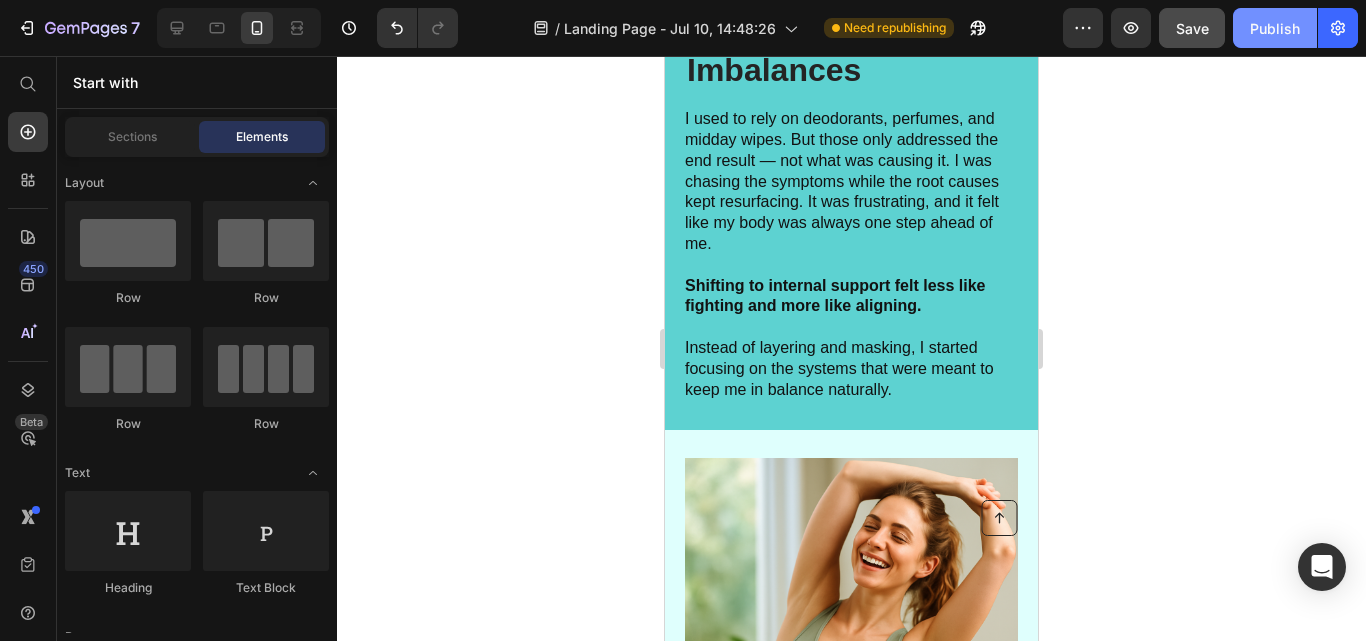 click on "Publish" 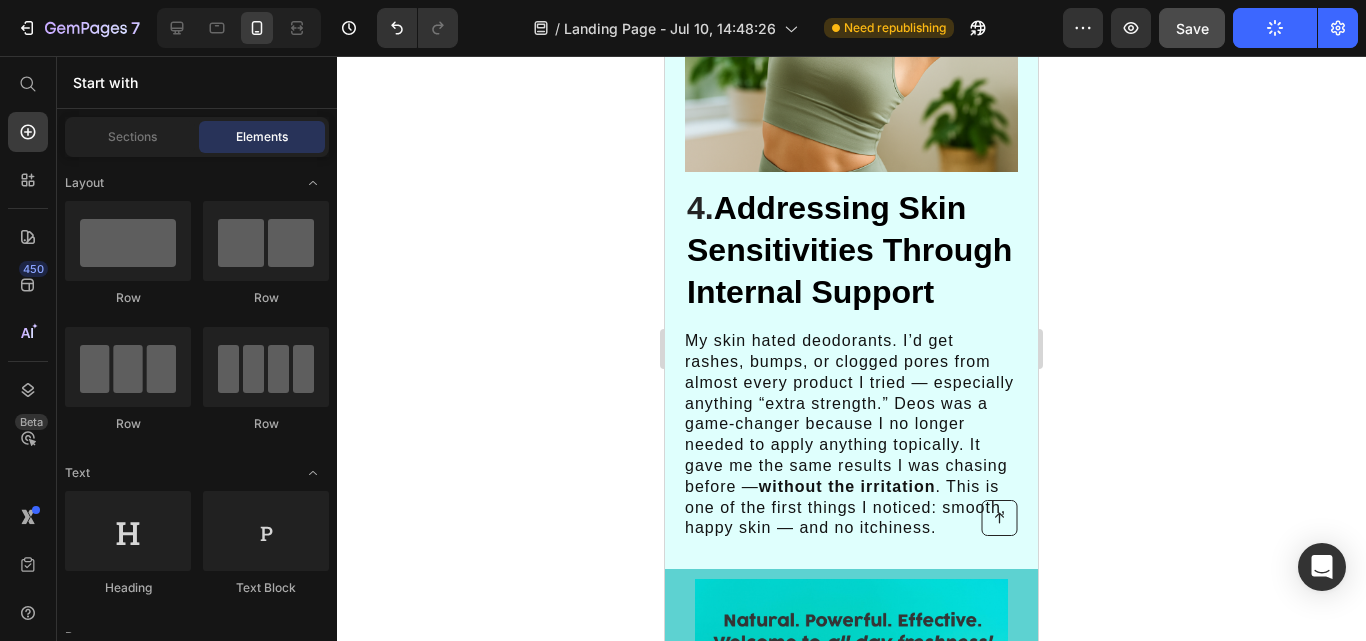 scroll, scrollTop: 3372, scrollLeft: 0, axis: vertical 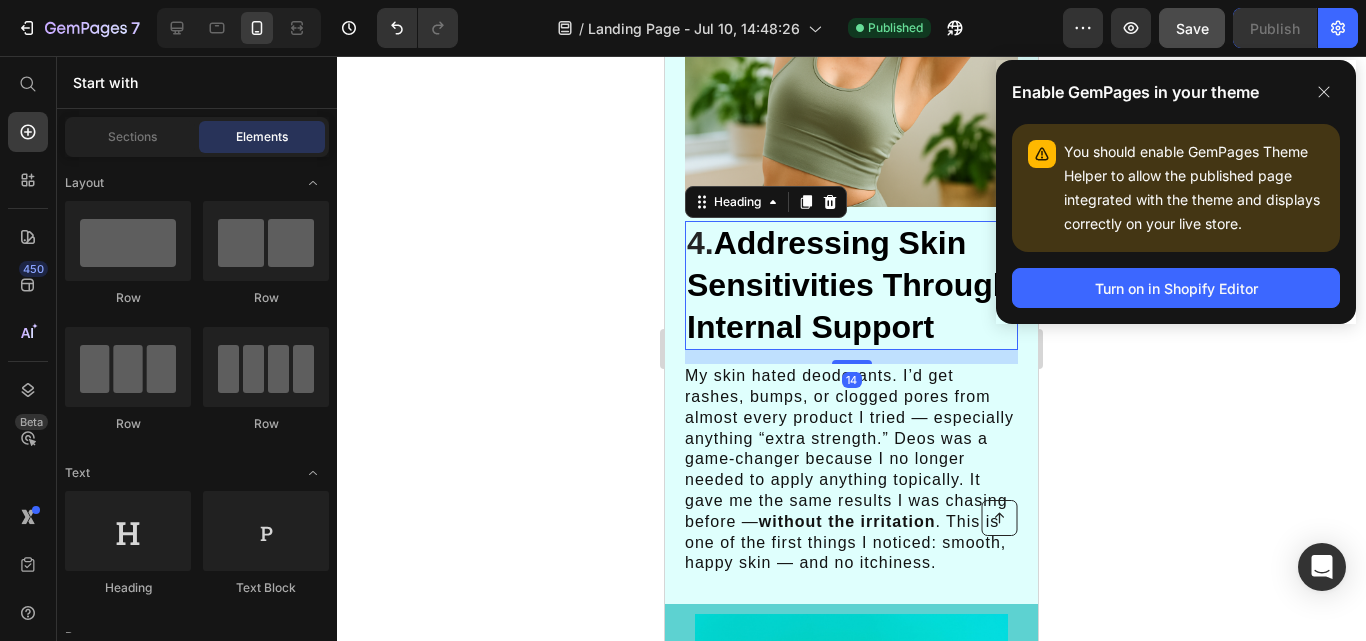 click on "4.  Addressing Skin Sensitivities Through Internal Support" at bounding box center [851, 285] 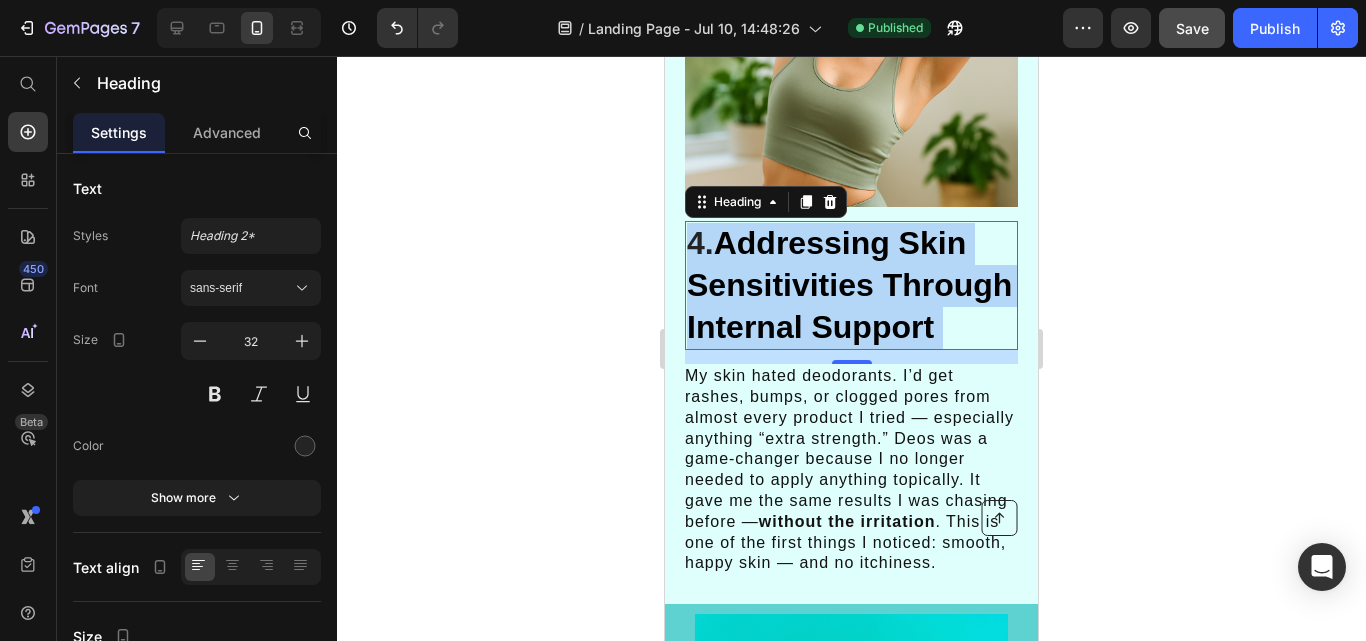 drag, startPoint x: 827, startPoint y: 365, endPoint x: 791, endPoint y: 335, distance: 46.8615 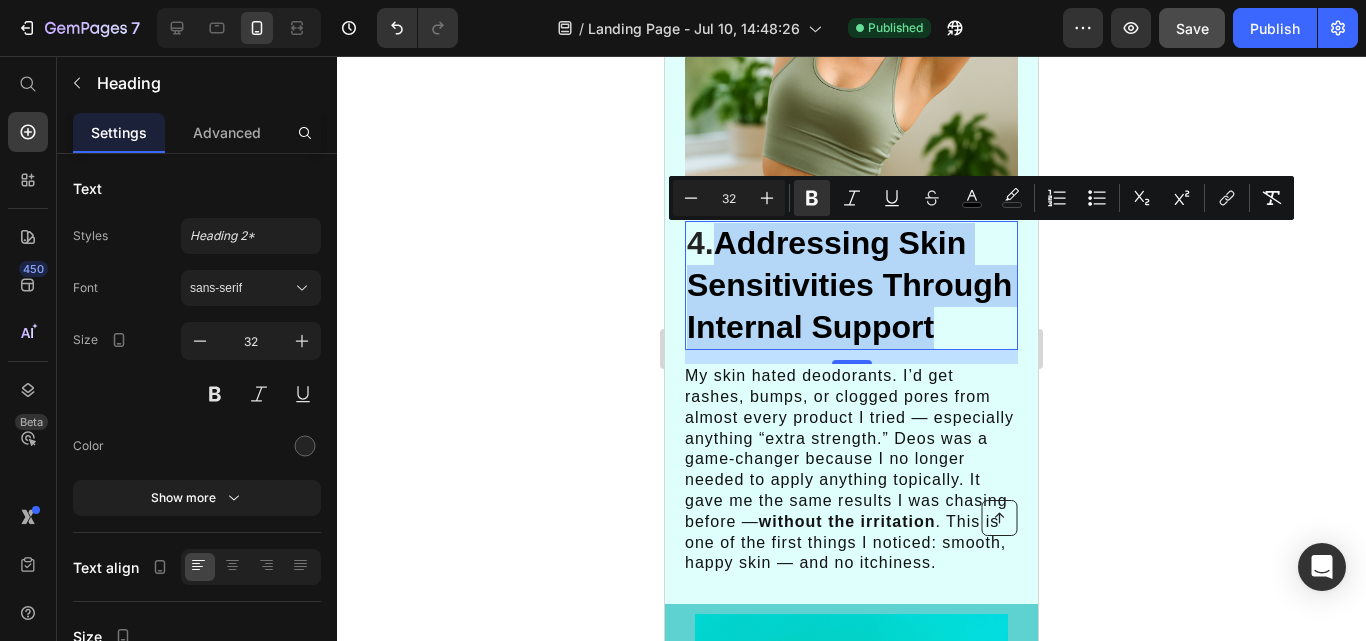 drag, startPoint x: 822, startPoint y: 375, endPoint x: 721, endPoint y: 260, distance: 153.05554 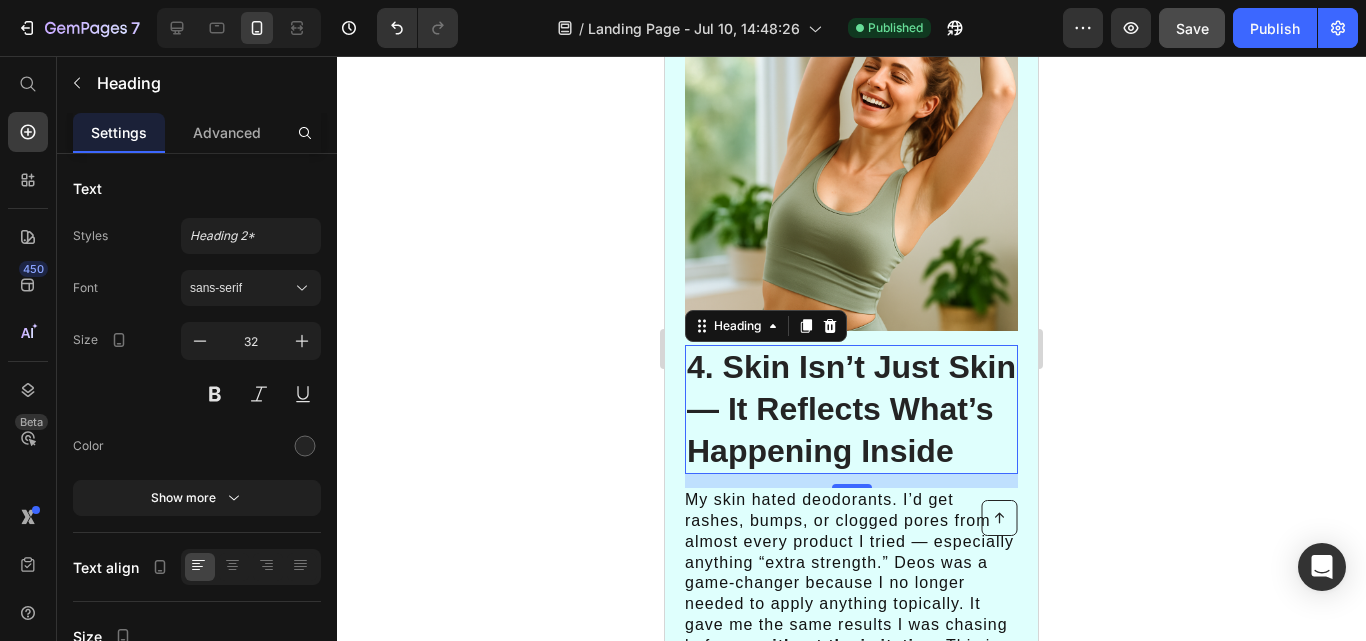scroll, scrollTop: 3372, scrollLeft: 0, axis: vertical 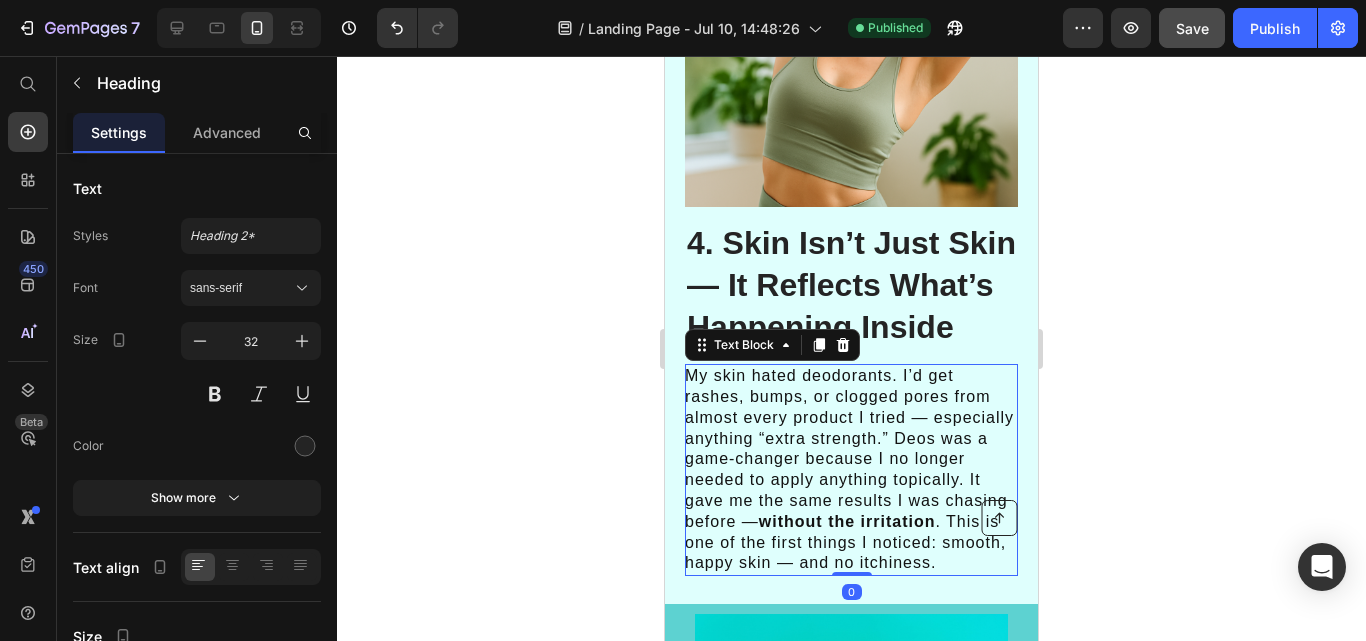 click on "My skin hated deodorants. I’d get rashes, bumps, or clogged pores from almost every product I tried — especially anything “extra strength.” Deos was a game-changer because I no longer needed to apply anything topically. It gave me the same results I was chasing before —  without the irritation . This is one of the first things I noticed: smooth, happy skin — and no itchiness." at bounding box center [850, 470] 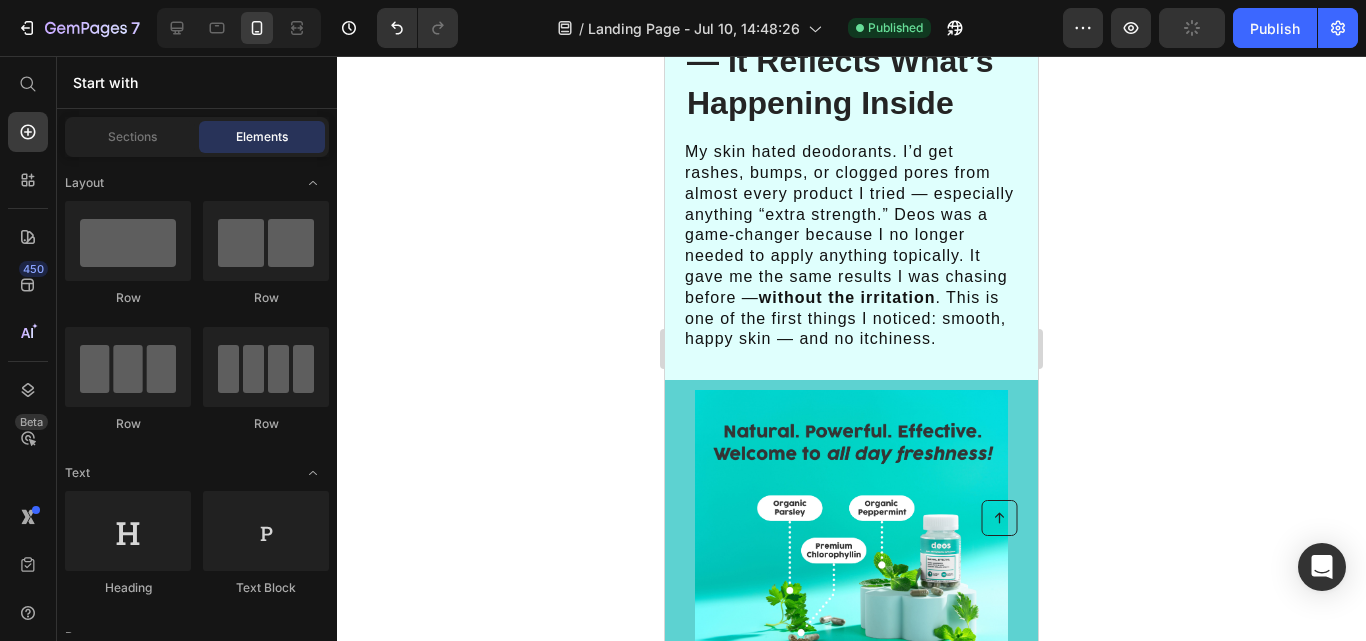 scroll, scrollTop: 3613, scrollLeft: 0, axis: vertical 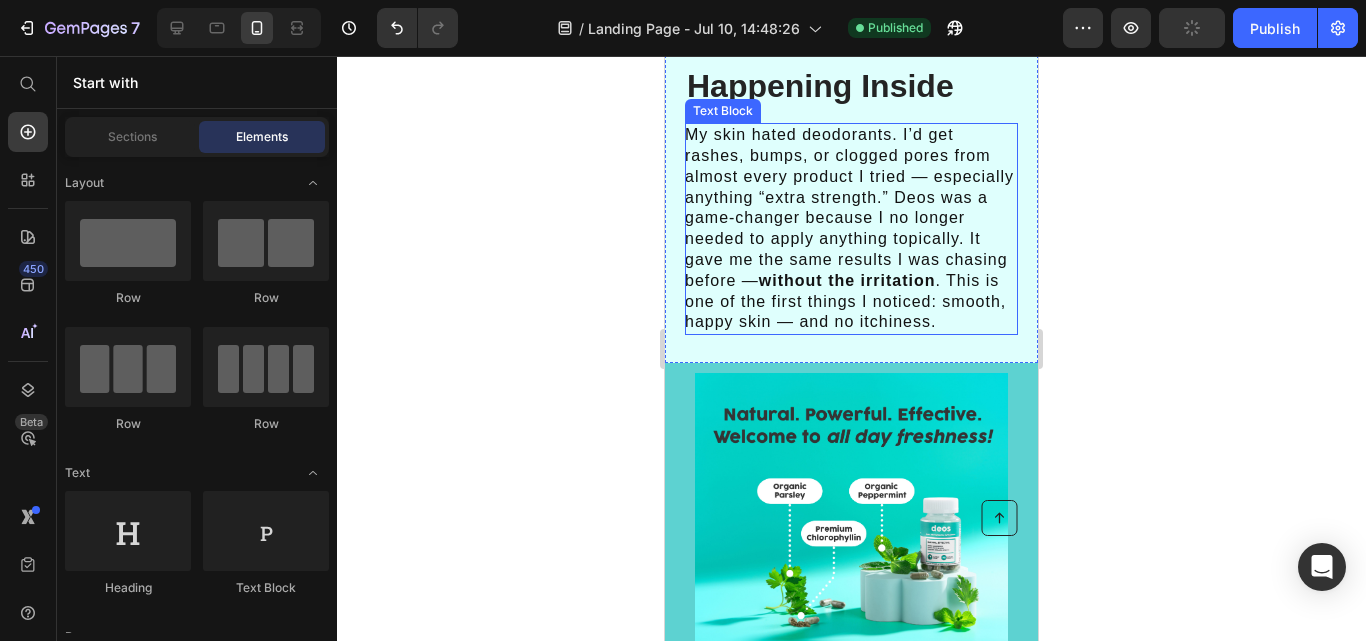click on "My skin hated deodorants. I’d get rashes, bumps, or clogged pores from almost every product I tried — especially anything “extra strength.” Deos was a game-changer because I no longer needed to apply anything topically. It gave me the same results I was chasing before —  without the irritation . This is one of the first things I noticed: smooth, happy skin — and no itchiness." at bounding box center [850, 229] 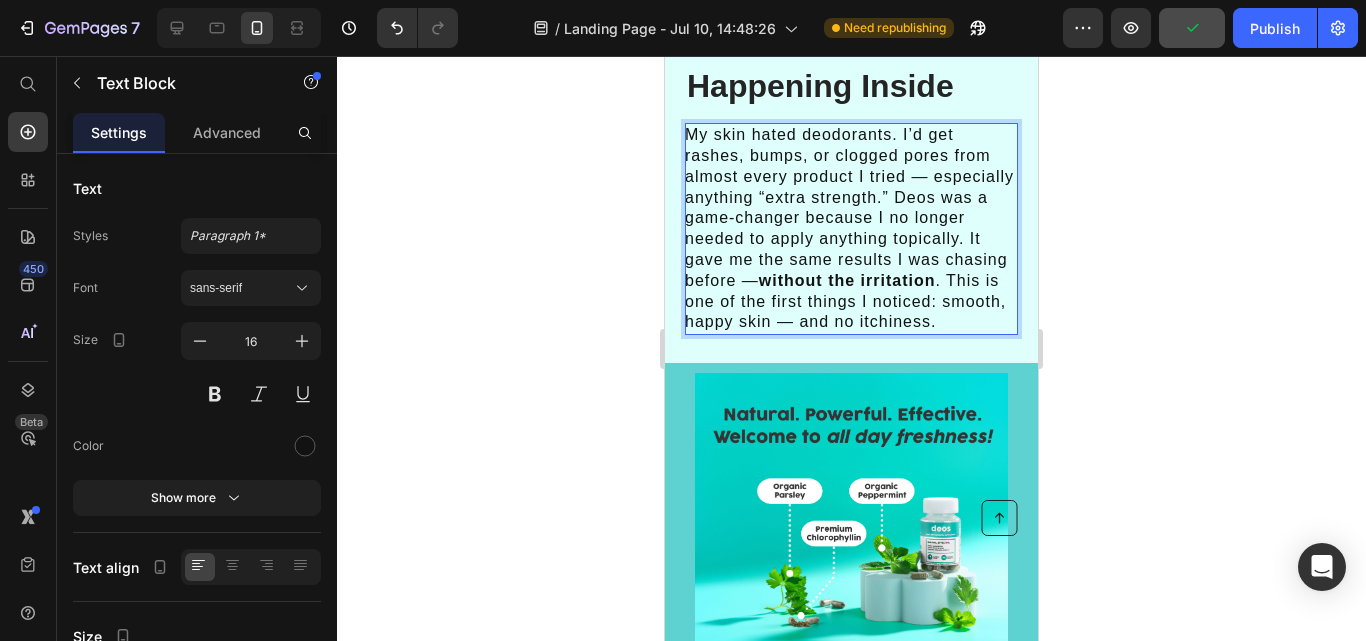 click on "My skin hated deodorants. I’d get rashes, bumps, or clogged pores from almost every product I tried — especially anything “extra strength.” Deos was a game-changer because I no longer needed to apply anything topically. It gave me the same results I was chasing before —  without the irritation . This is one of the first things I noticed: smooth, happy skin — and no itchiness." at bounding box center (850, 229) 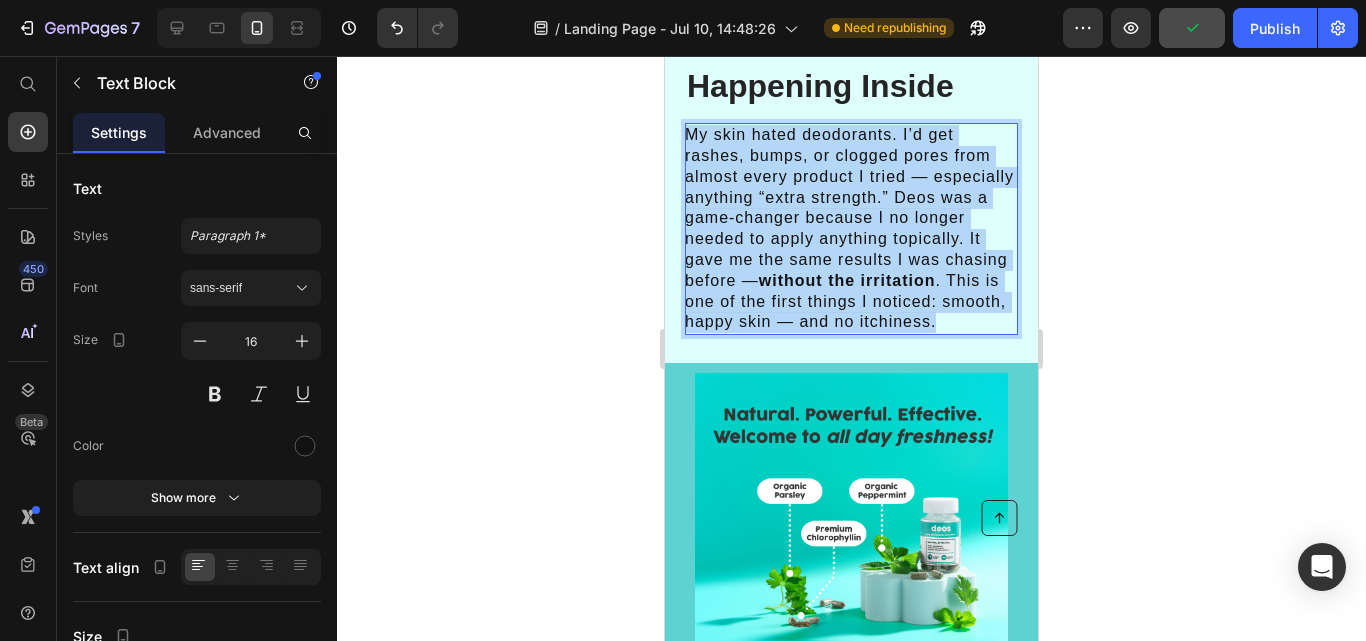 click on "My skin hated deodorants. I’d get rashes, bumps, or clogged pores from almost every product I tried — especially anything “extra strength.” Deos was a game-changer because I no longer needed to apply anything topically. It gave me the same results I was chasing before —  without the irritation . This is one of the first things I noticed: smooth, happy skin — and no itchiness." at bounding box center (850, 229) 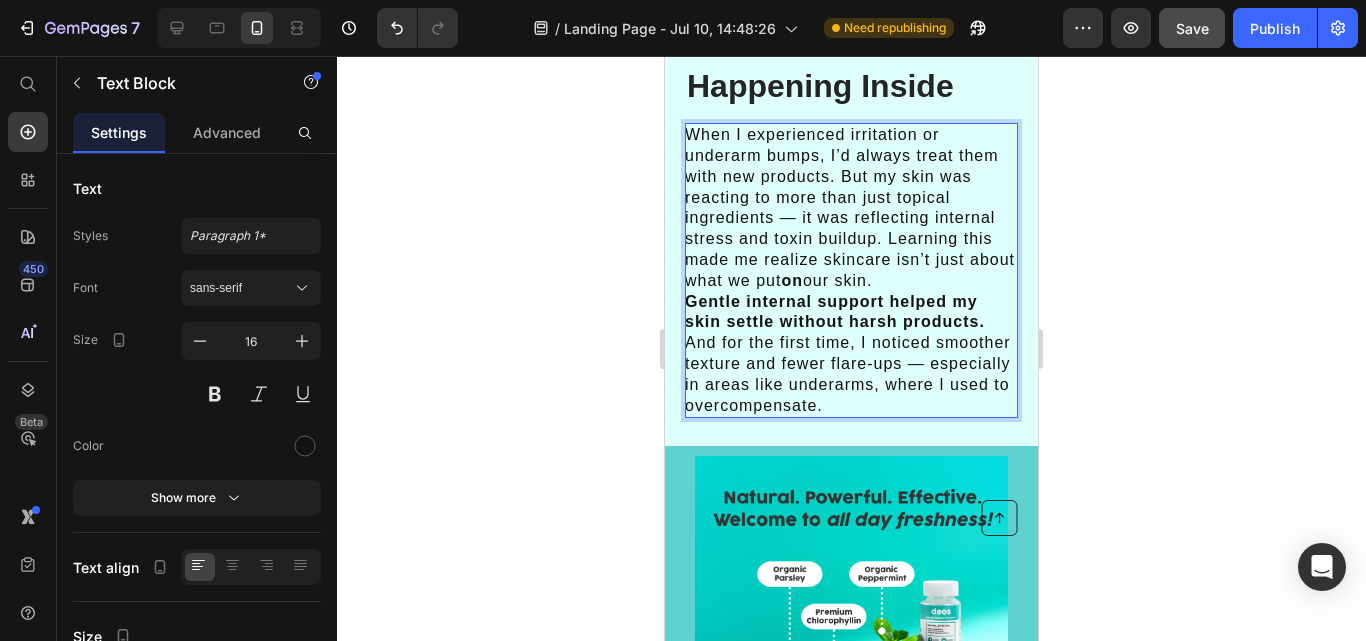 click on "When I experienced irritation or underarm bumps, I’d always treat them with new products. But my skin was reacting to more than just topical ingredients — it was reflecting internal stress and toxin buildup. Learning this made me realize skincare isn’t just about what we put  on  our skin." at bounding box center [850, 208] 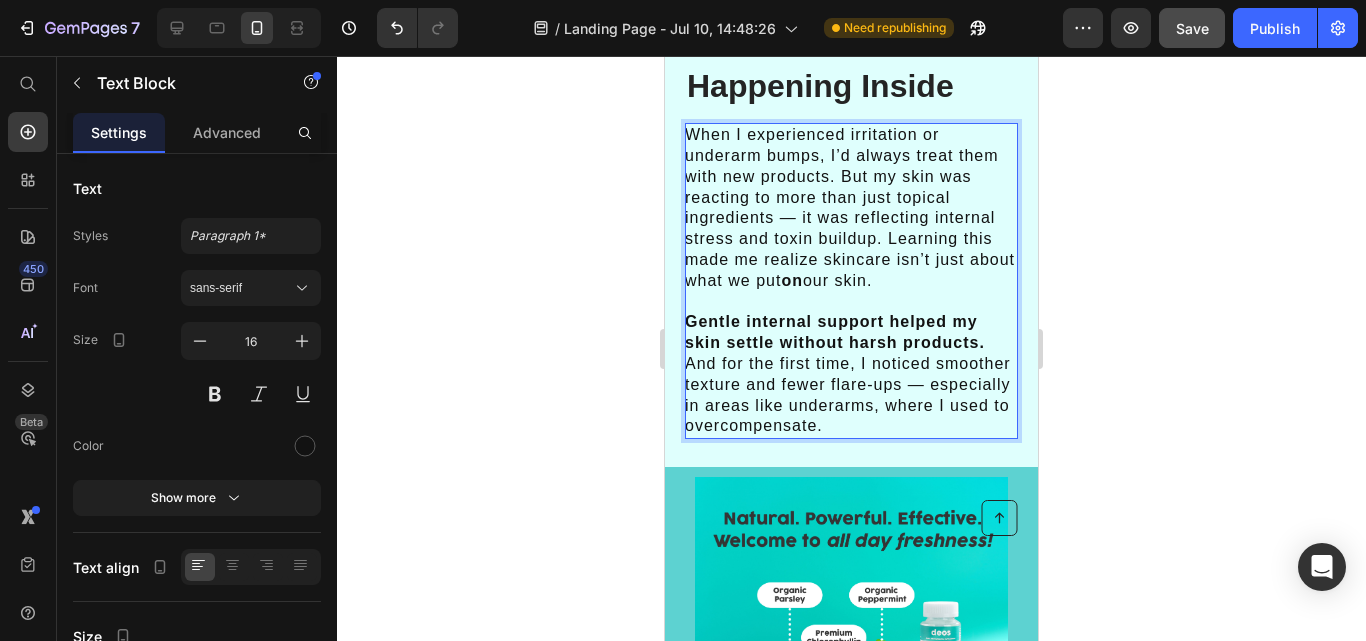click on "Gentle internal support helped my skin settle without harsh products." at bounding box center (835, 332) 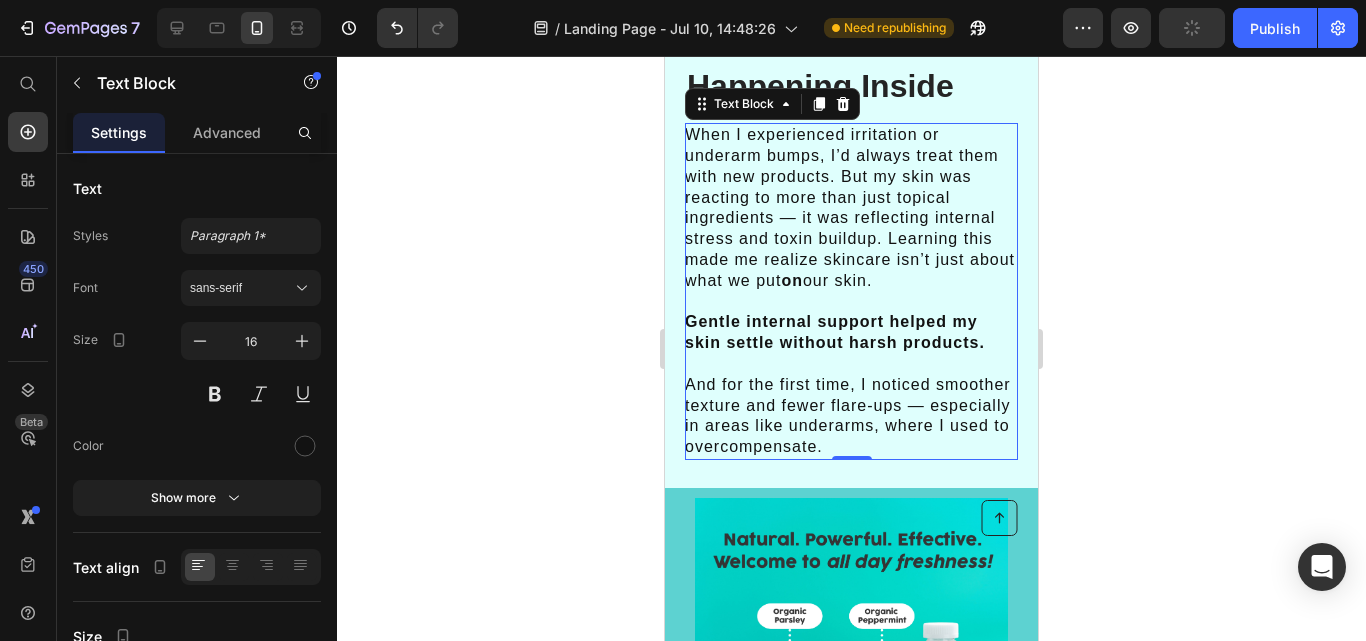 click 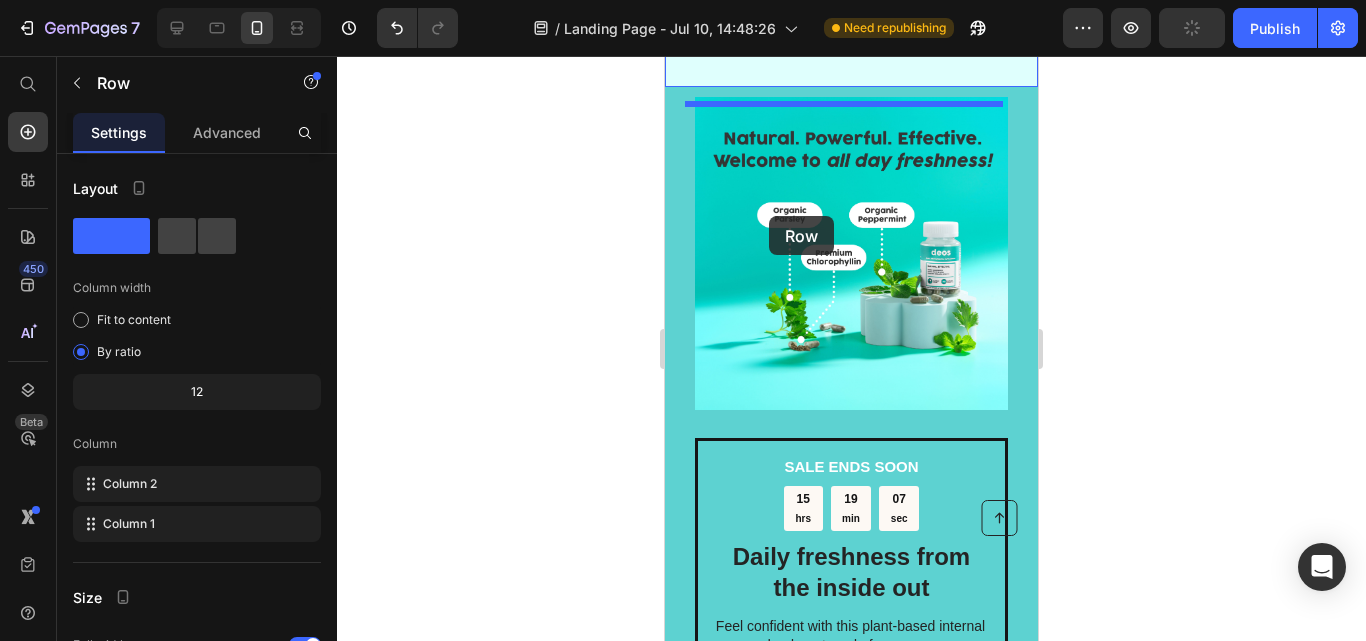 scroll, scrollTop: 3971, scrollLeft: 0, axis: vertical 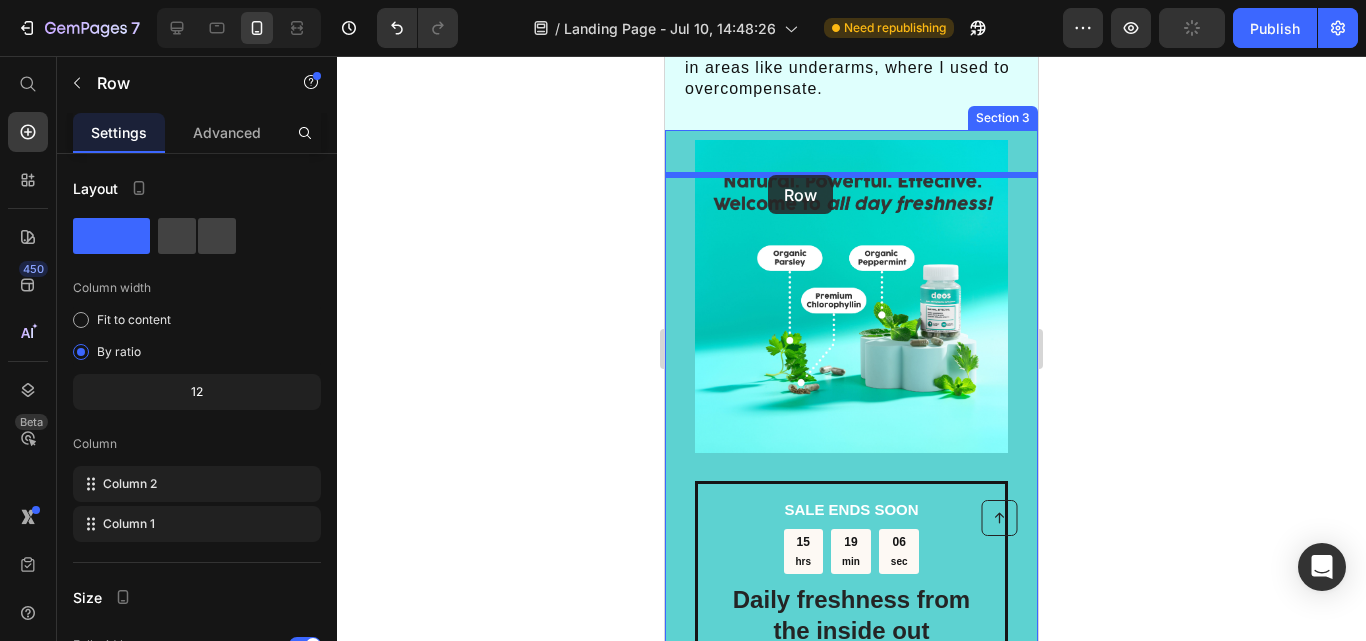 drag, startPoint x: 674, startPoint y: 378, endPoint x: 768, endPoint y: 175, distance: 223.7074 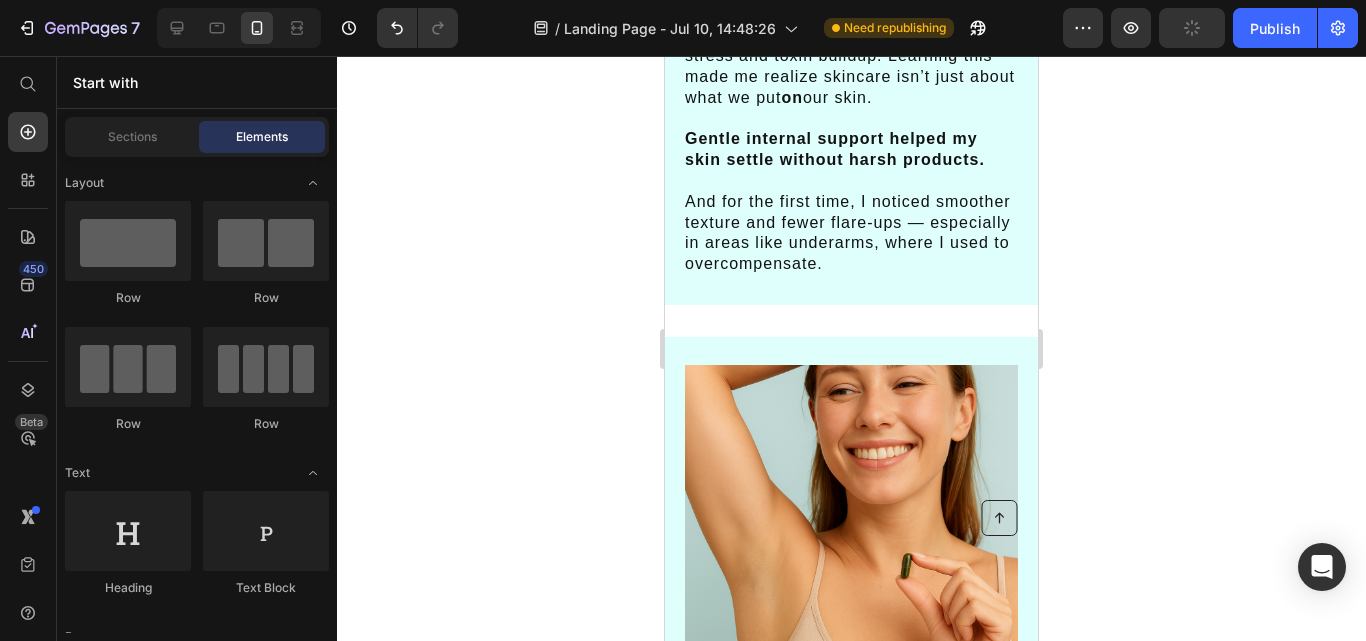 scroll, scrollTop: 3744, scrollLeft: 0, axis: vertical 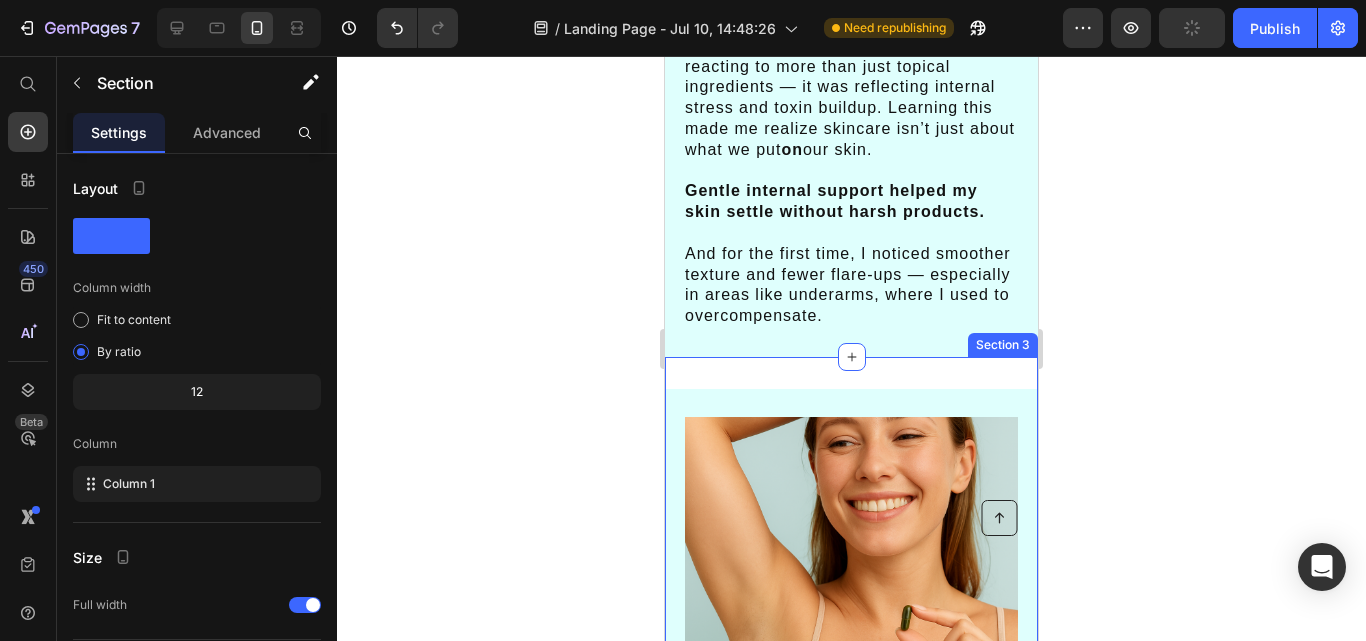 click on "5. Observing Subtle Daily Changes Over Time Heading At first, I thought nothing was happening. But then I noticed I didn’t need to reapply deodorant midday. My clothes stayed fresher. I wasn’t reaching for perfume. The shift was  gradual, subtle, and sustainable . Instead of a product shouting for attention, Deo became a quiet part of my routine that helped me feel fresher — consistently. Text Block Image Row Section 3" at bounding box center [851, 757] 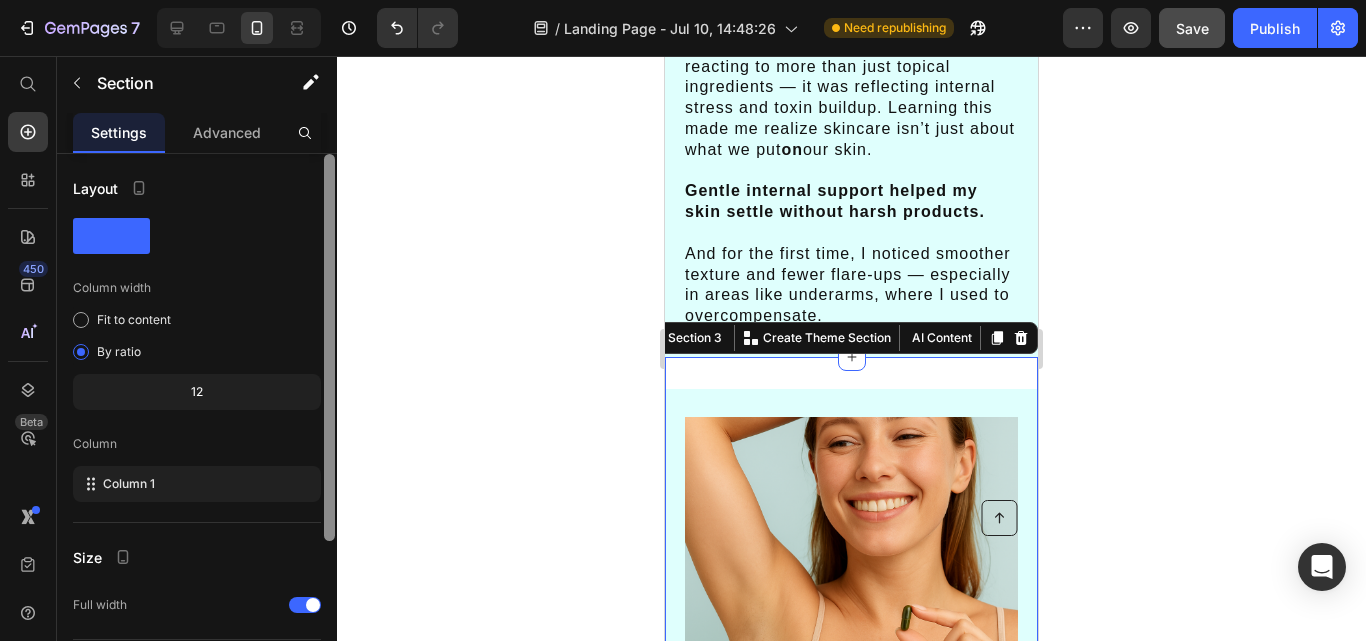 scroll, scrollTop: 220, scrollLeft: 0, axis: vertical 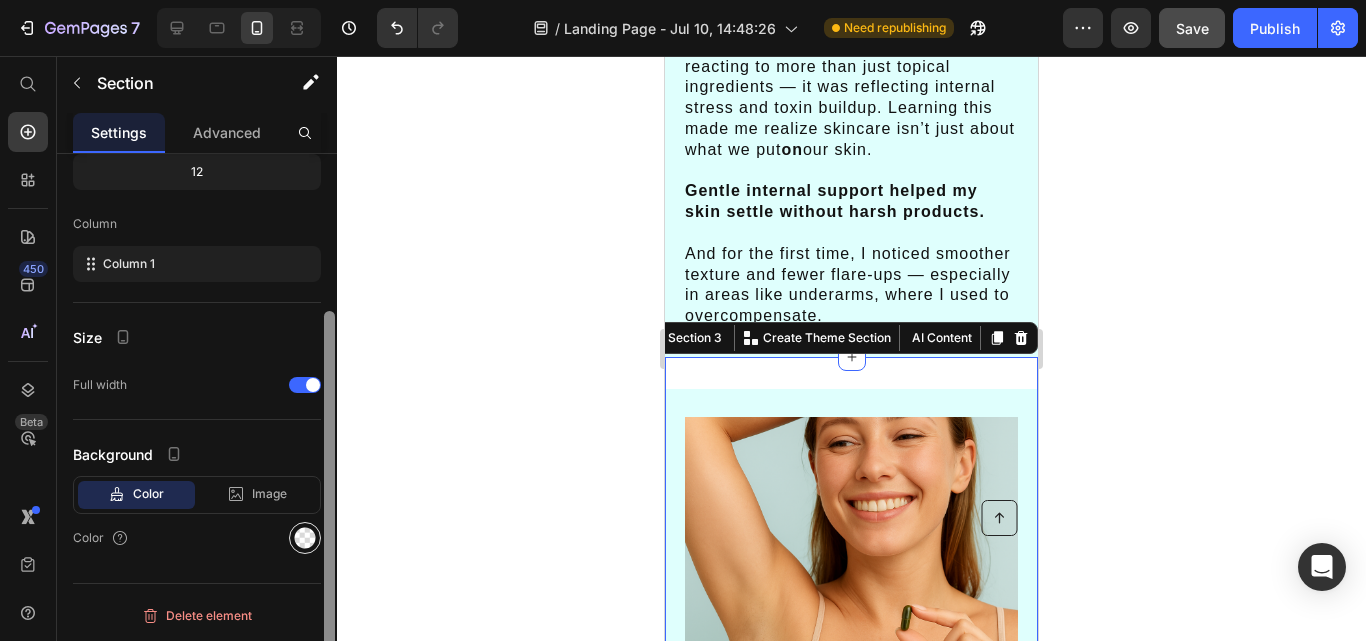 drag, startPoint x: 332, startPoint y: 294, endPoint x: 302, endPoint y: 525, distance: 232.93991 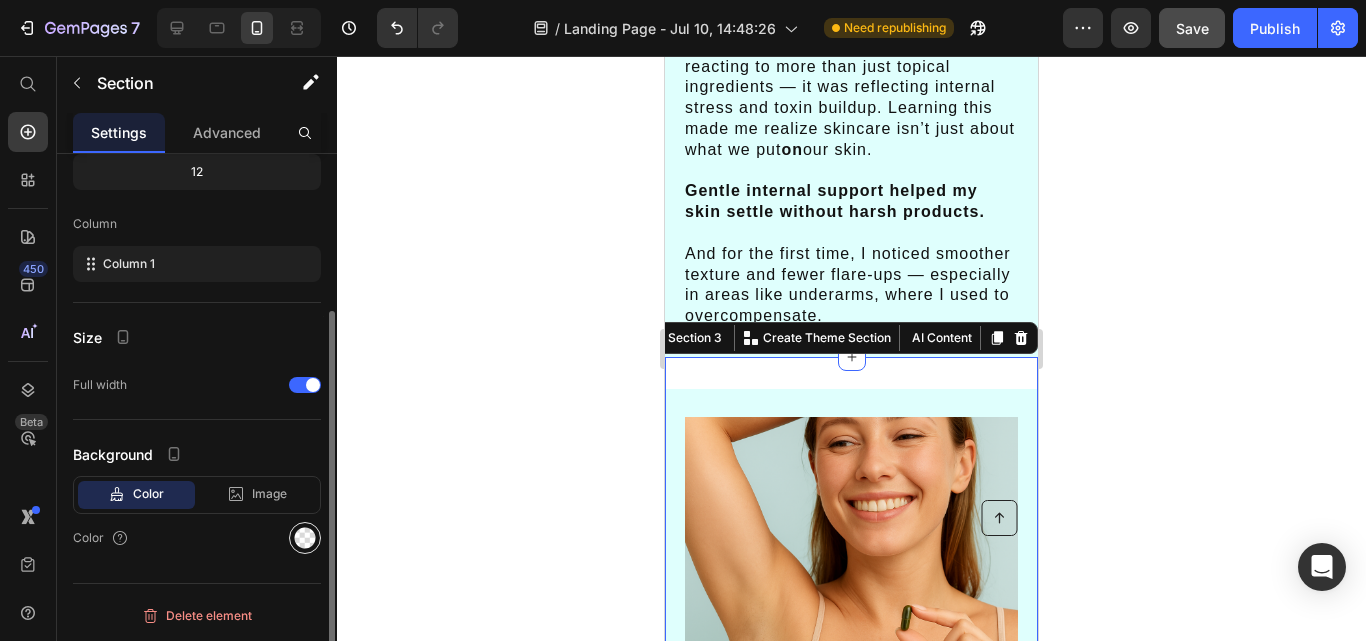 click 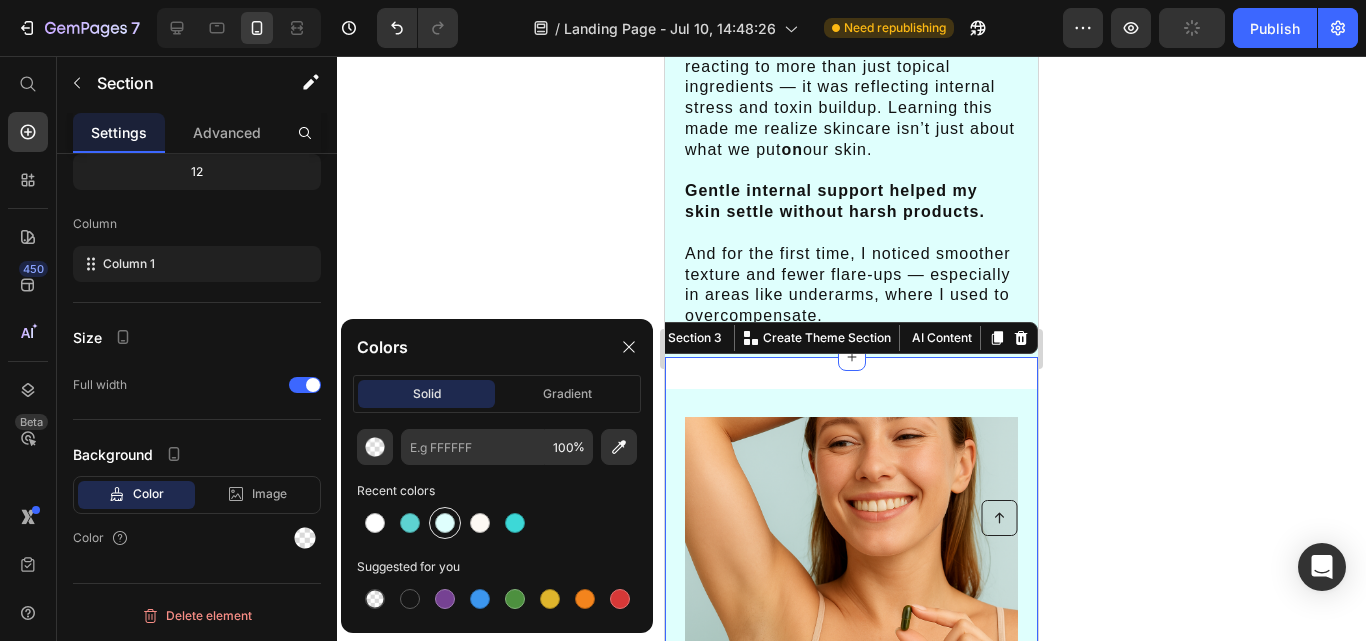 click at bounding box center (445, 523) 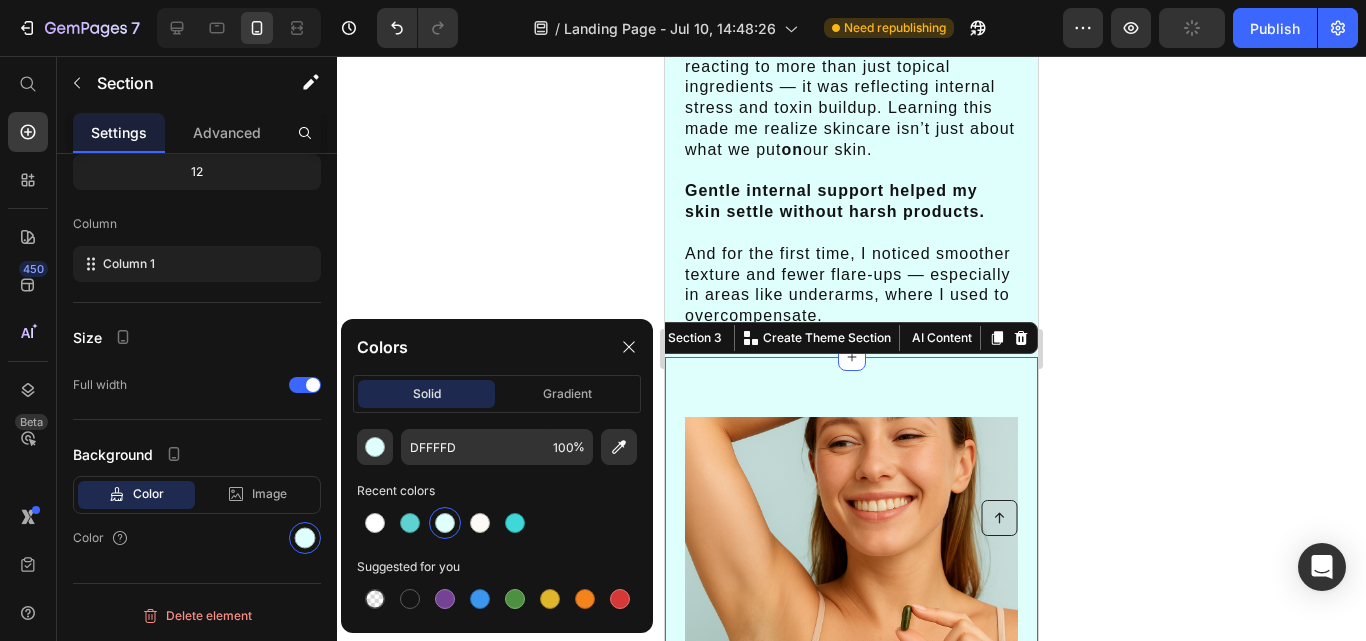 click 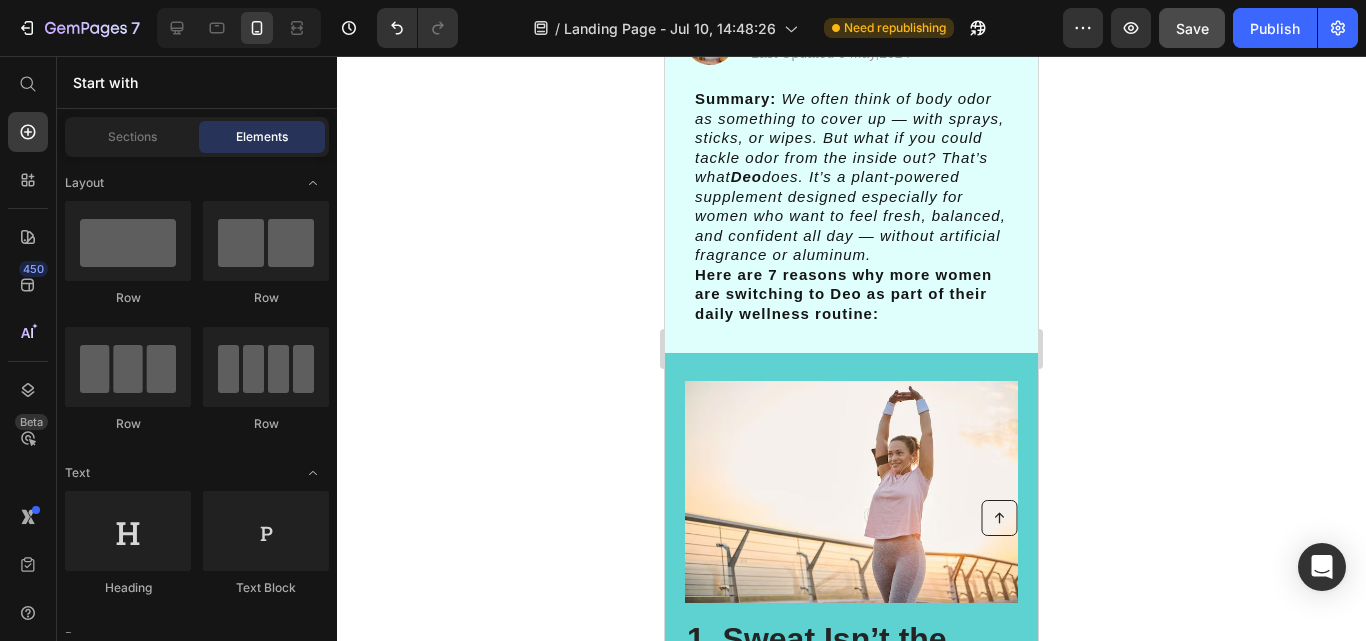 scroll, scrollTop: 0, scrollLeft: 0, axis: both 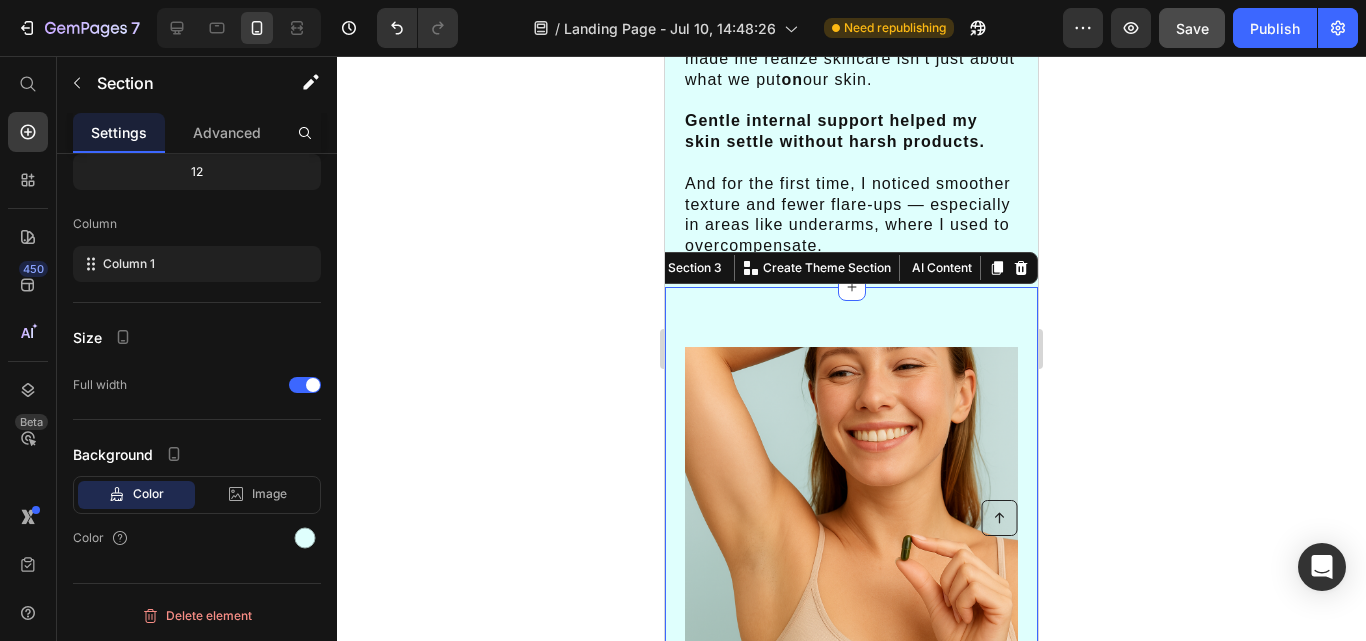 click on "5. Observing Subtle Daily Changes Over Time Heading At first, I thought nothing was happening. But then I noticed I didn’t need to reapply deodorant midday. My clothes stayed fresher. I wasn’t reaching for perfume. The shift was  gradual, subtle, and sustainable . Instead of a product shouting for attention, Deo became a quiet part of my routine that helped me feel fresher — consistently. Text Block Image Row Section 3   You can create reusable sections Create Theme Section AI Content Write with GemAI What would you like to describe here? Tone and Voice Persuasive Product Internal Body Deodorizer Show more Generate" at bounding box center (851, 687) 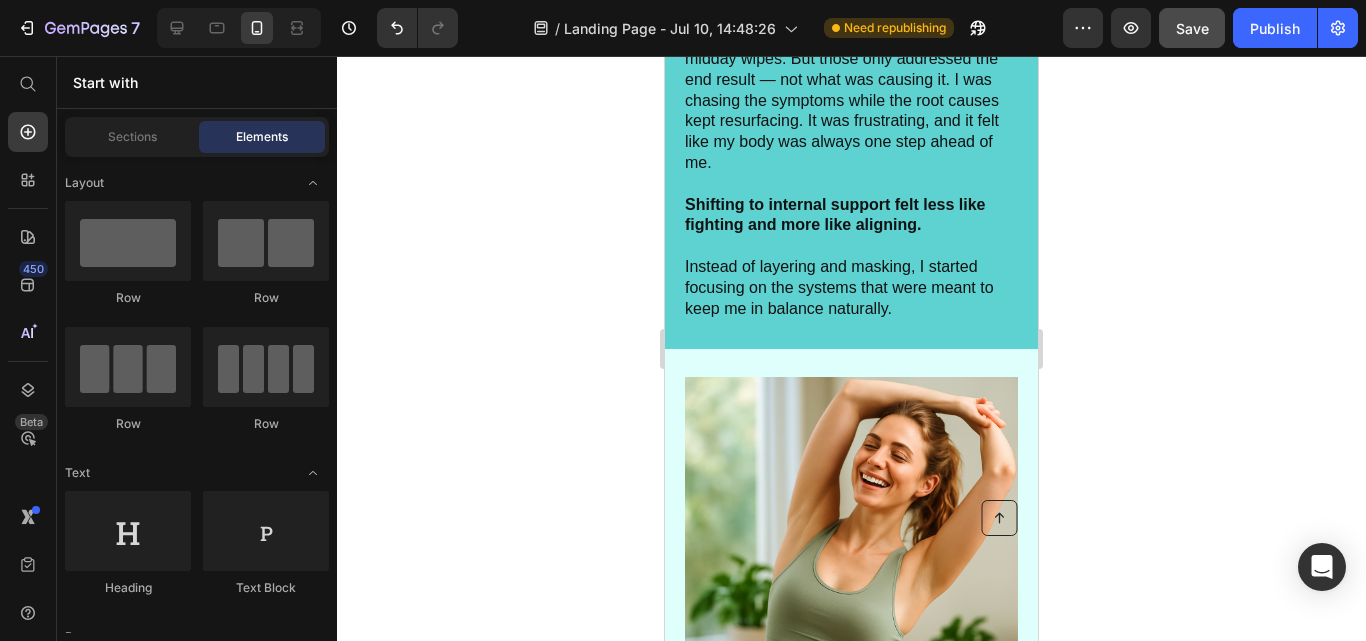 scroll, scrollTop: 2887, scrollLeft: 0, axis: vertical 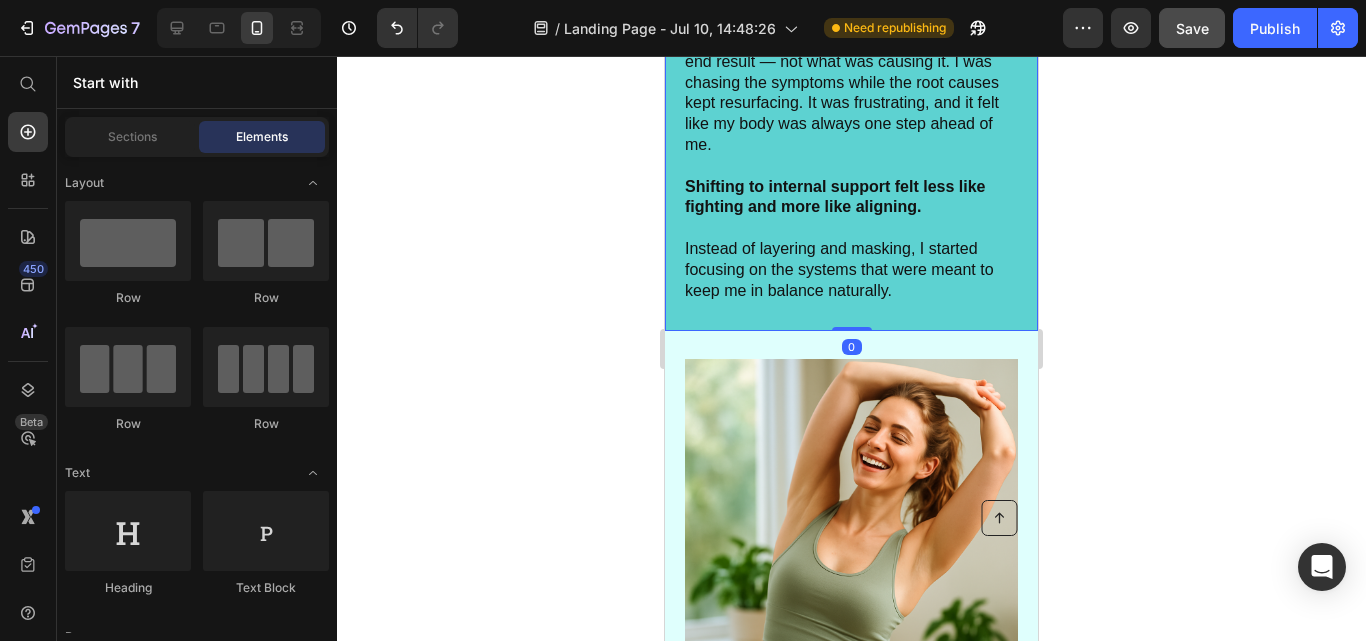 click on "Image 3. Surface Solutions Can’t Solve Internal Imbalances Heading I used to rely on deodorants, perfumes, and midday wipes. But those only addressed the end result — not what was causing it. I was chasing the symptoms while the root causes kept resurfacing. It was frustrating, and it felt like my body was always one step ahead of me.   Shifting to internal support felt less like fighting and more like aligning. Instead of layering and masking, I started focusing on the systems that were meant to keep me in balance naturally. Text Block Row   0" at bounding box center [851, -34] 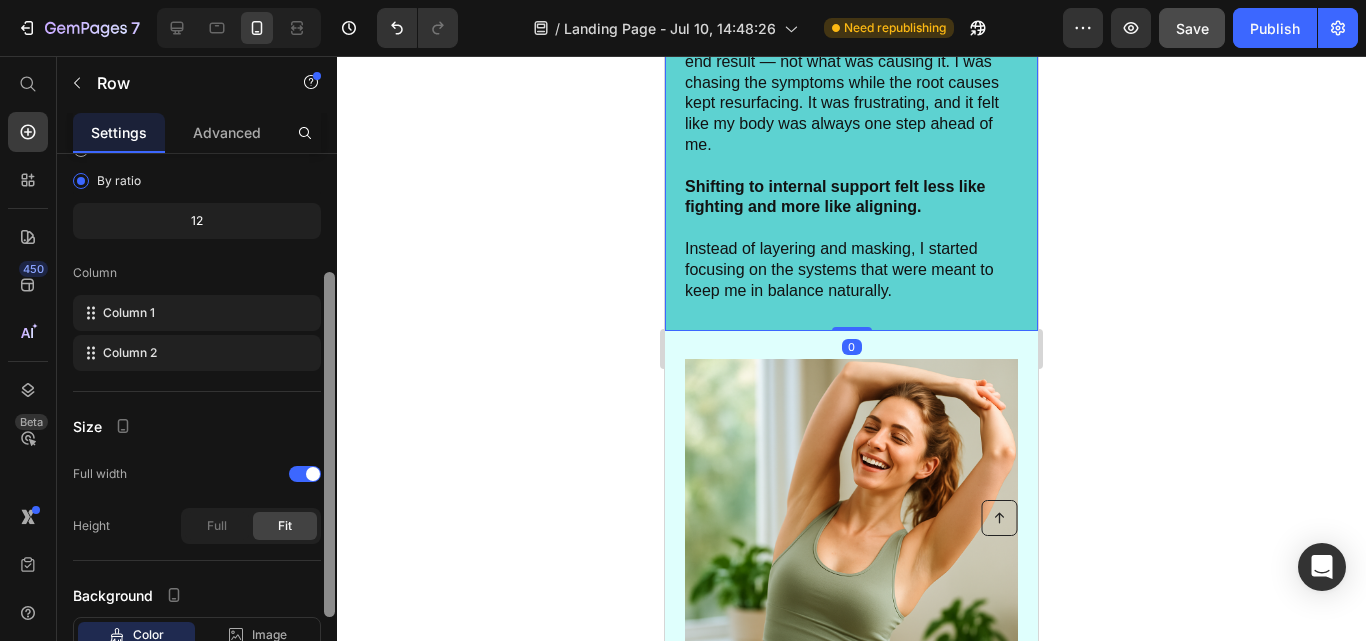 scroll, scrollTop: 180, scrollLeft: 0, axis: vertical 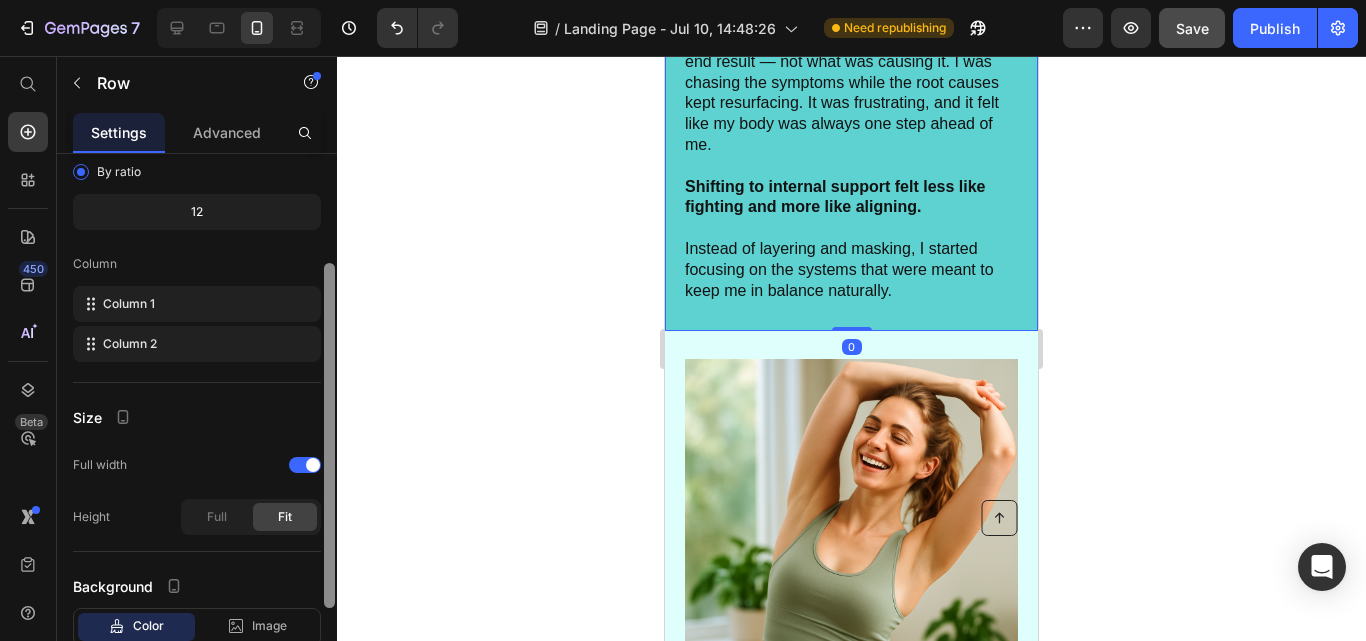 drag, startPoint x: 326, startPoint y: 466, endPoint x: 324, endPoint y: 581, distance: 115.01739 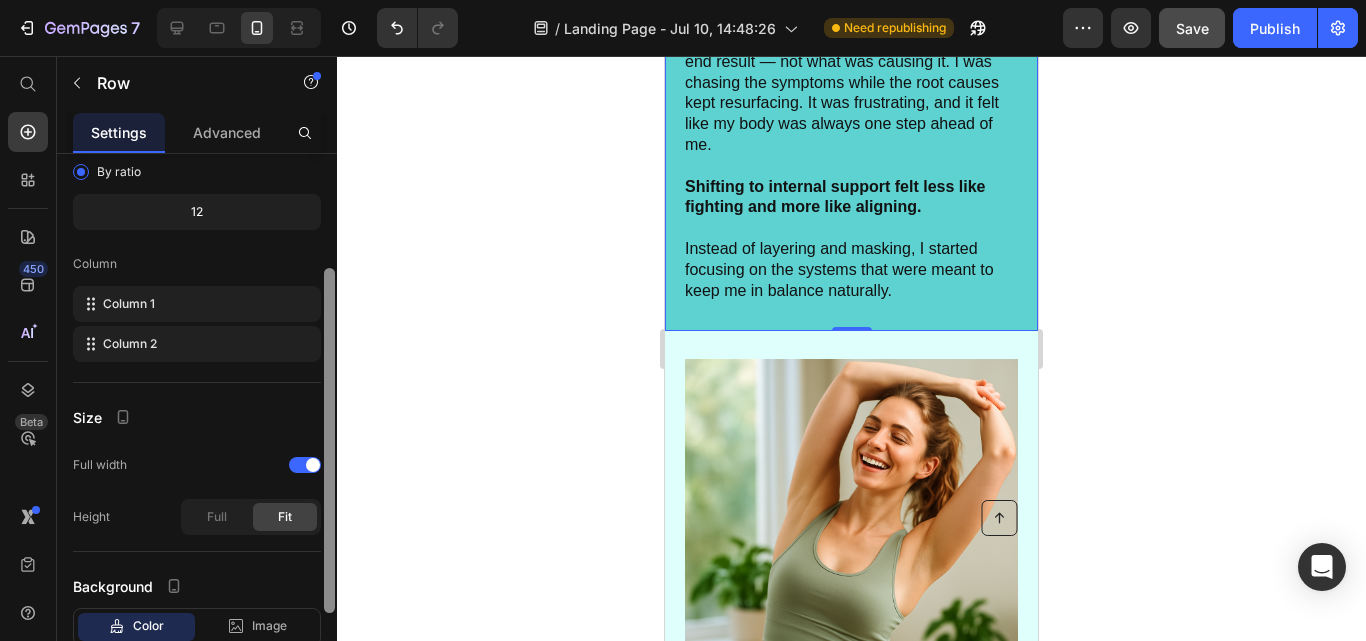click at bounding box center [329, 440] 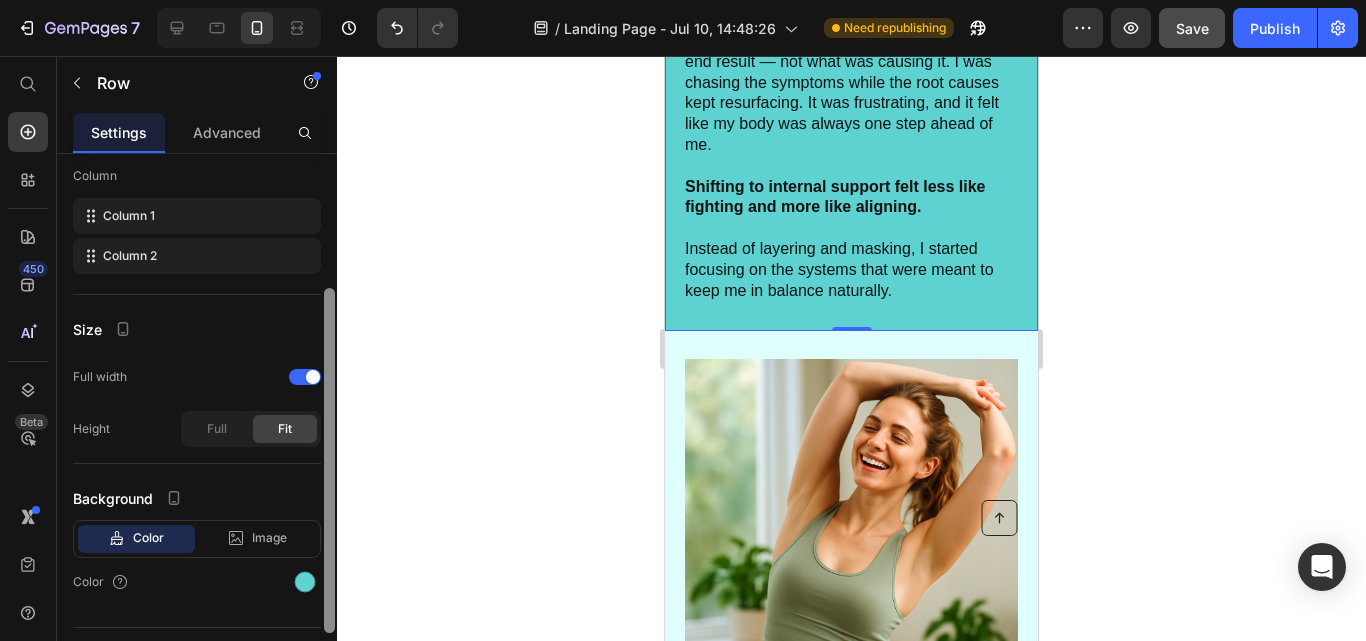 scroll, scrollTop: 271, scrollLeft: 0, axis: vertical 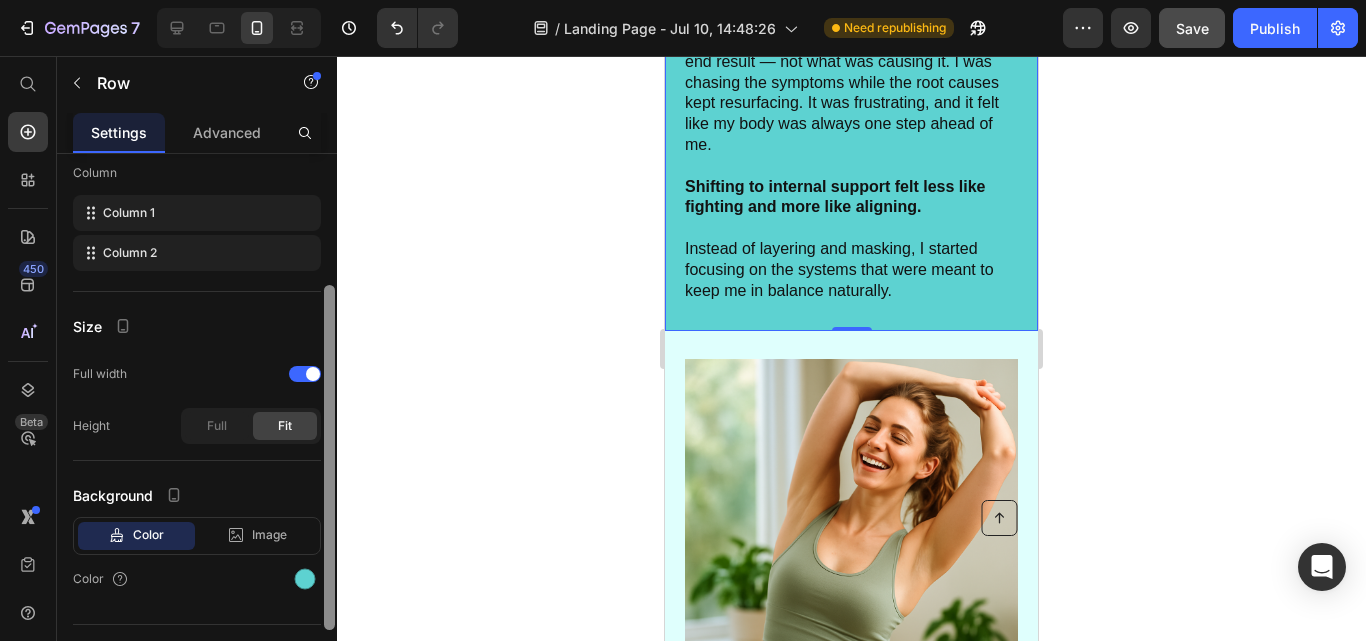 drag, startPoint x: 328, startPoint y: 566, endPoint x: 331, endPoint y: 624, distance: 58.077534 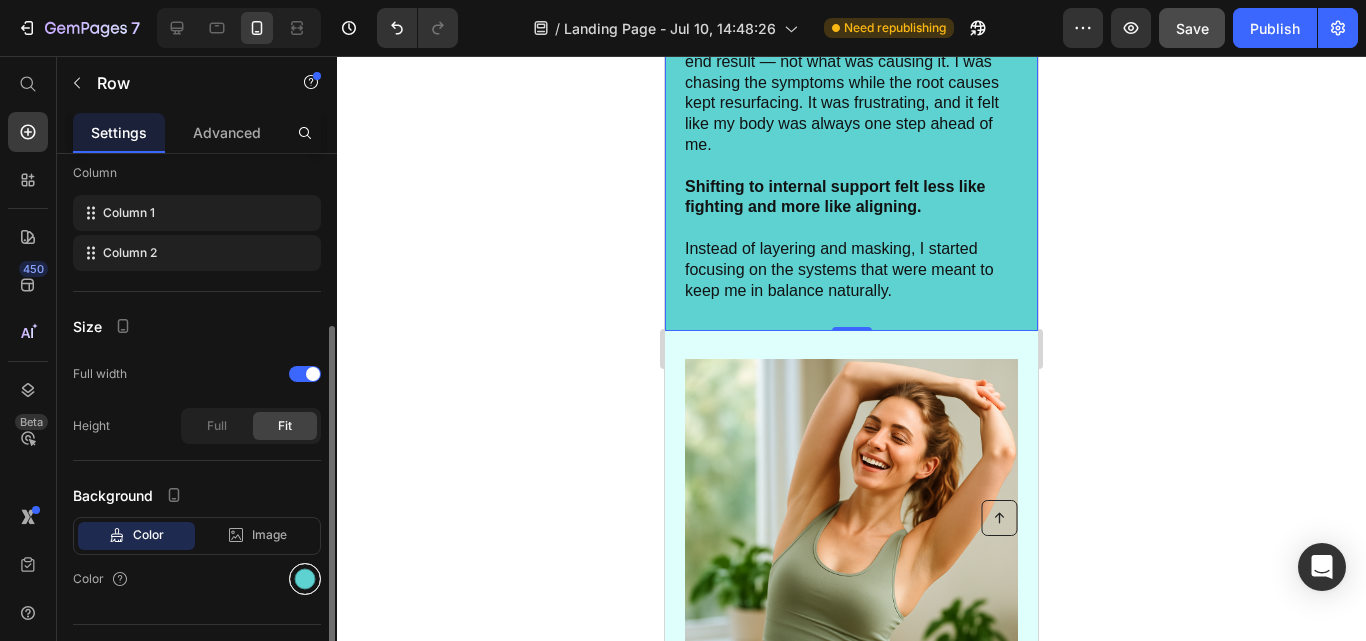 click at bounding box center (305, 579) 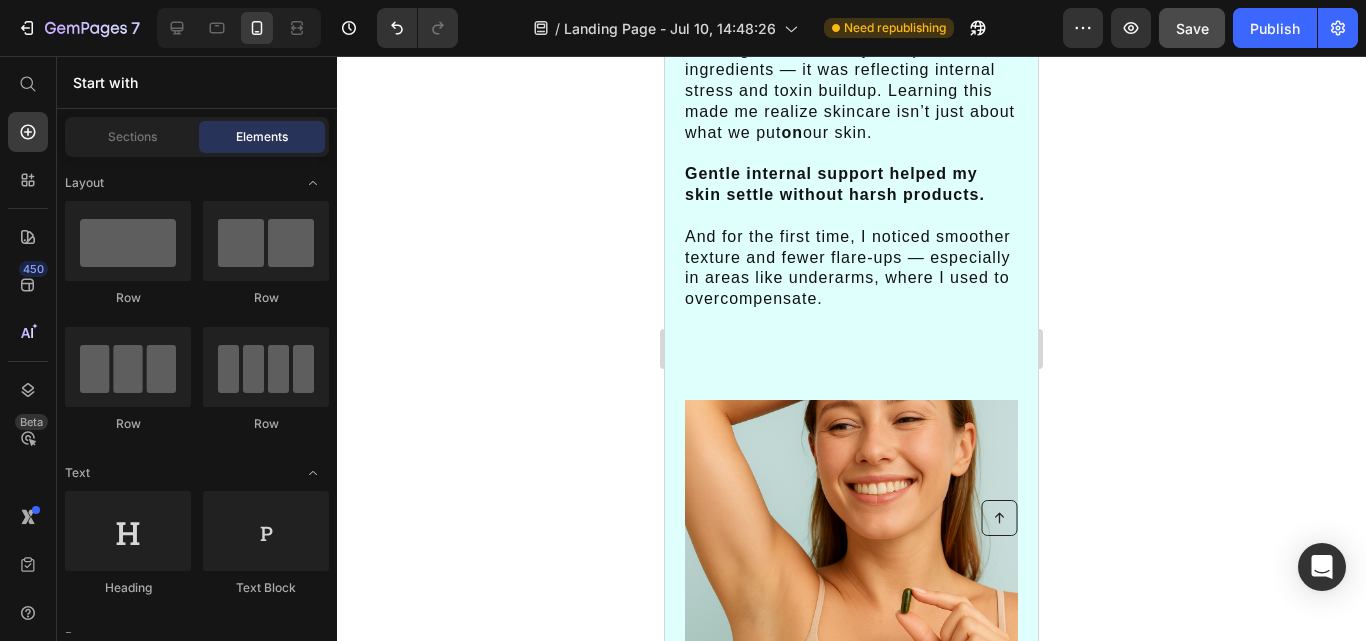 scroll, scrollTop: 4145, scrollLeft: 0, axis: vertical 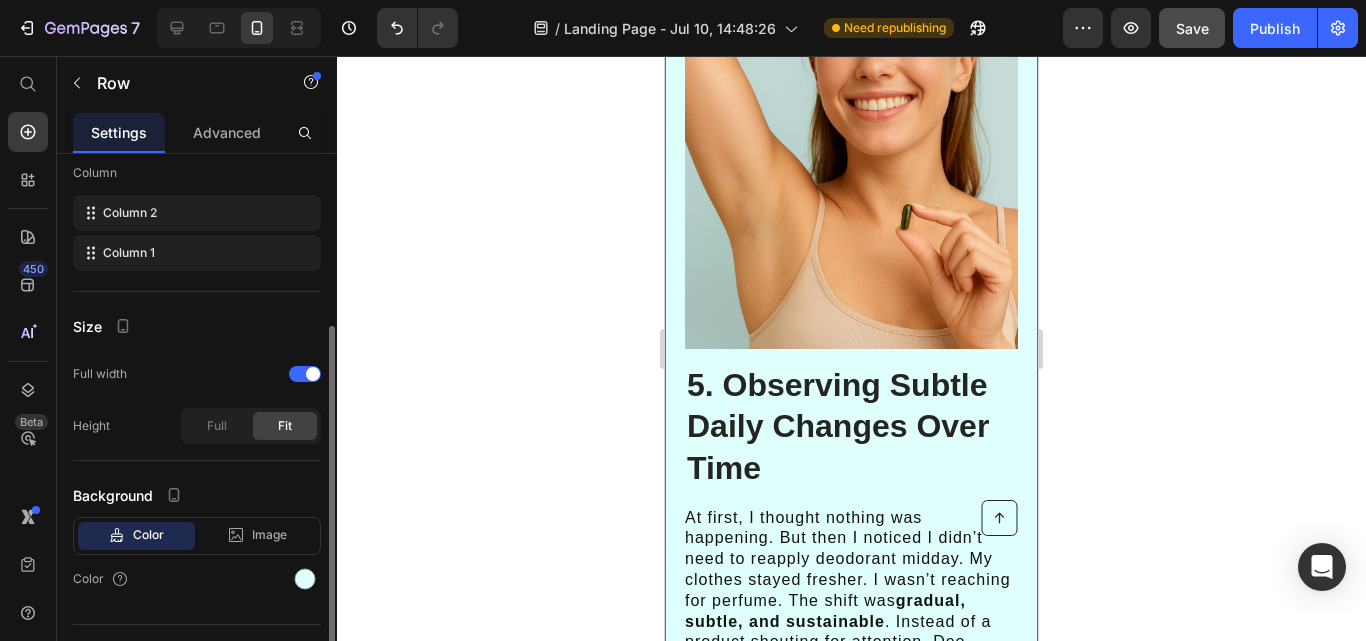 click on "5. Observing Subtle Daily Changes Over Time Heading At first, I thought nothing was happening. But then I noticed I didn’t need to reapply deodorant midday. My clothes stayed fresher. I wasn’t reaching for perfume. The shift was  gradual, subtle, and sustainable . Instead of a product shouting for attention, Deo became a quiet part of my routine that helped me feel fresher — consistently. Text Block Image Row" at bounding box center (851, 356) 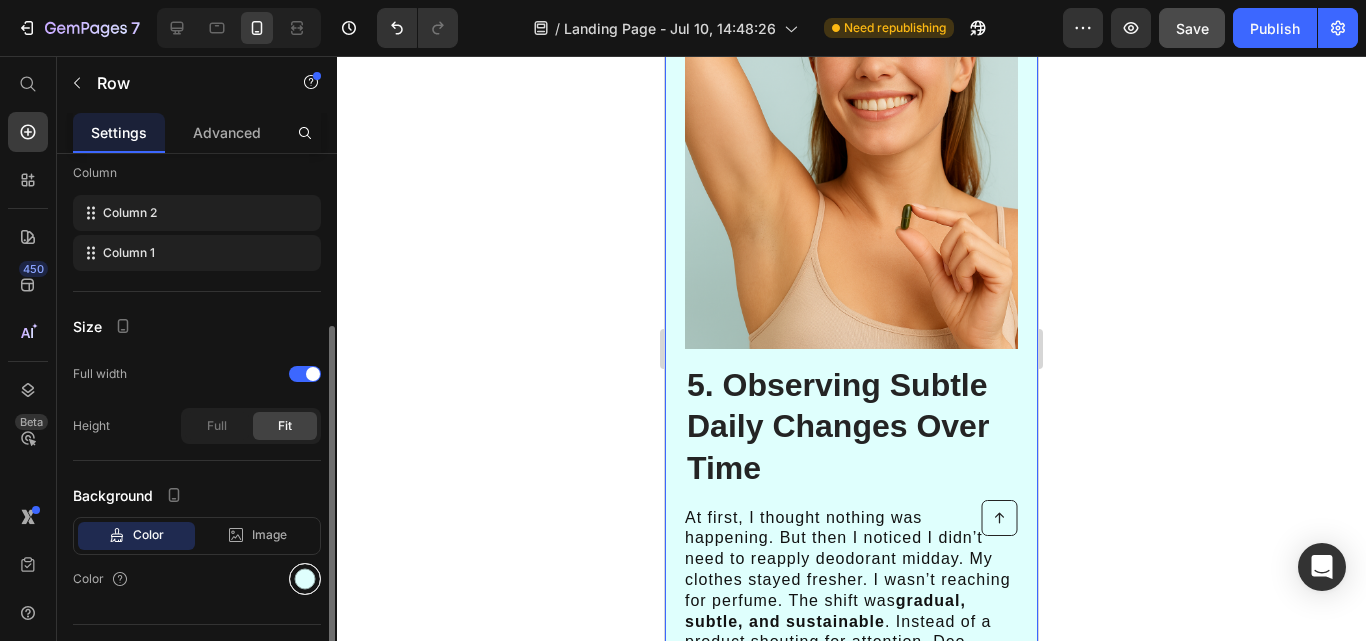click at bounding box center [305, 579] 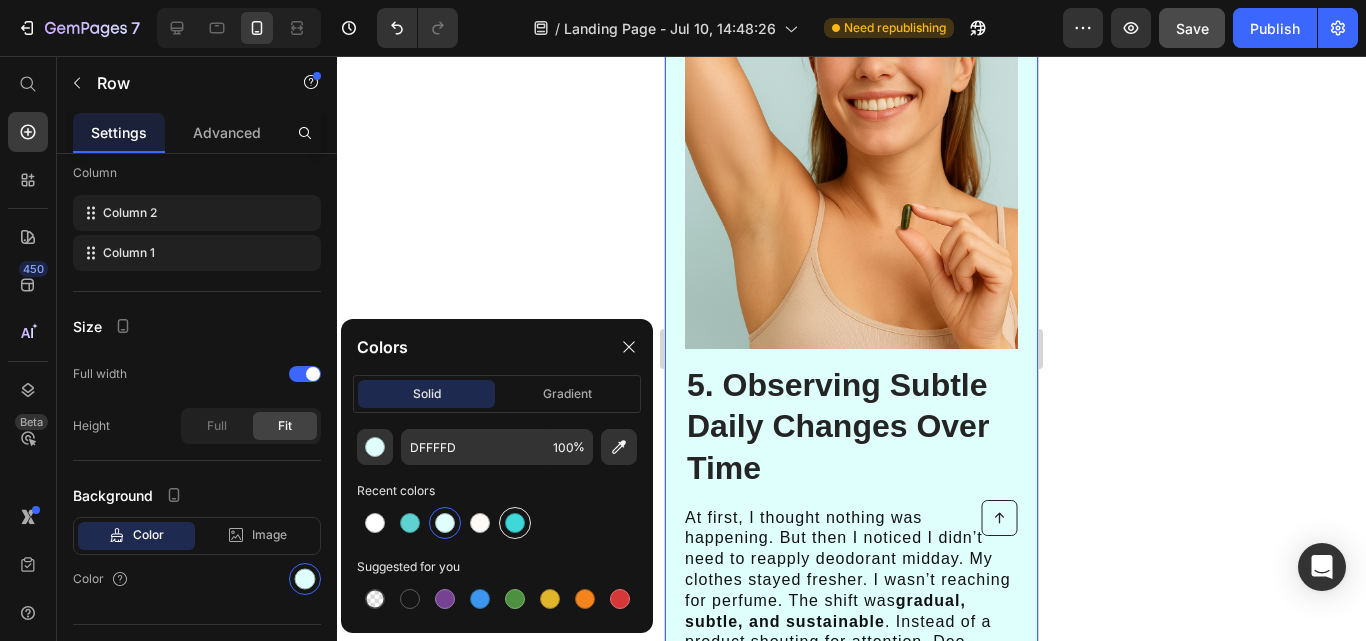 click at bounding box center [515, 523] 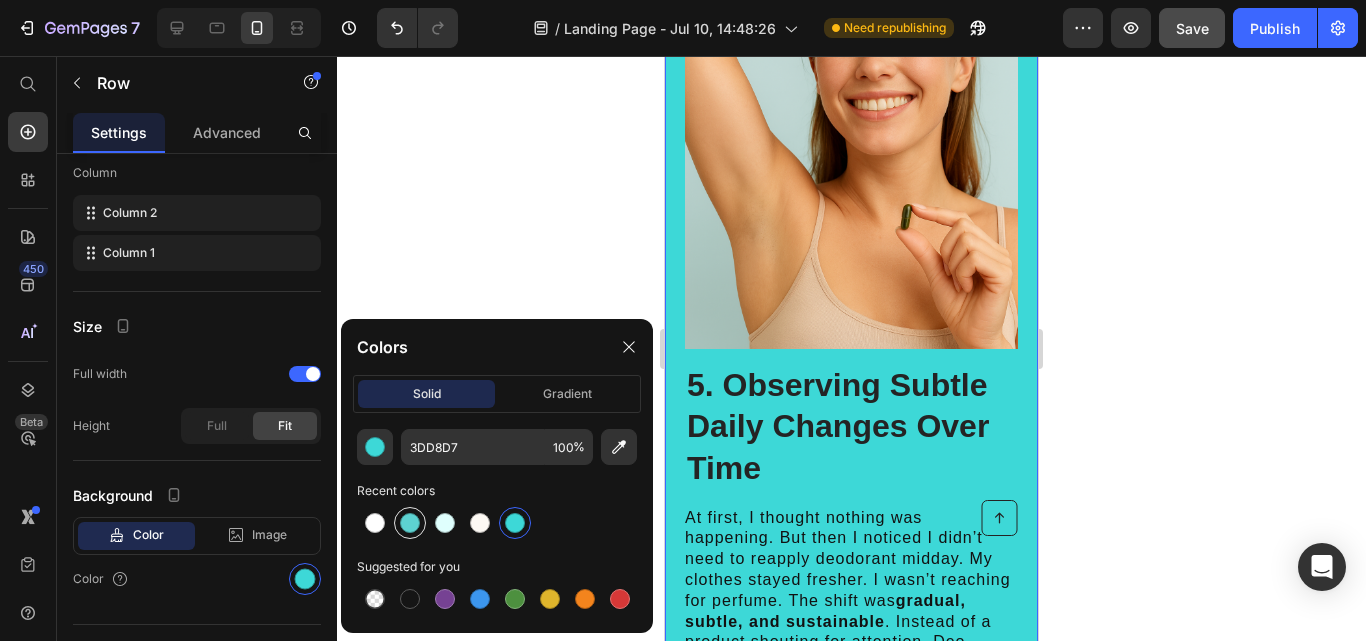 click at bounding box center (410, 523) 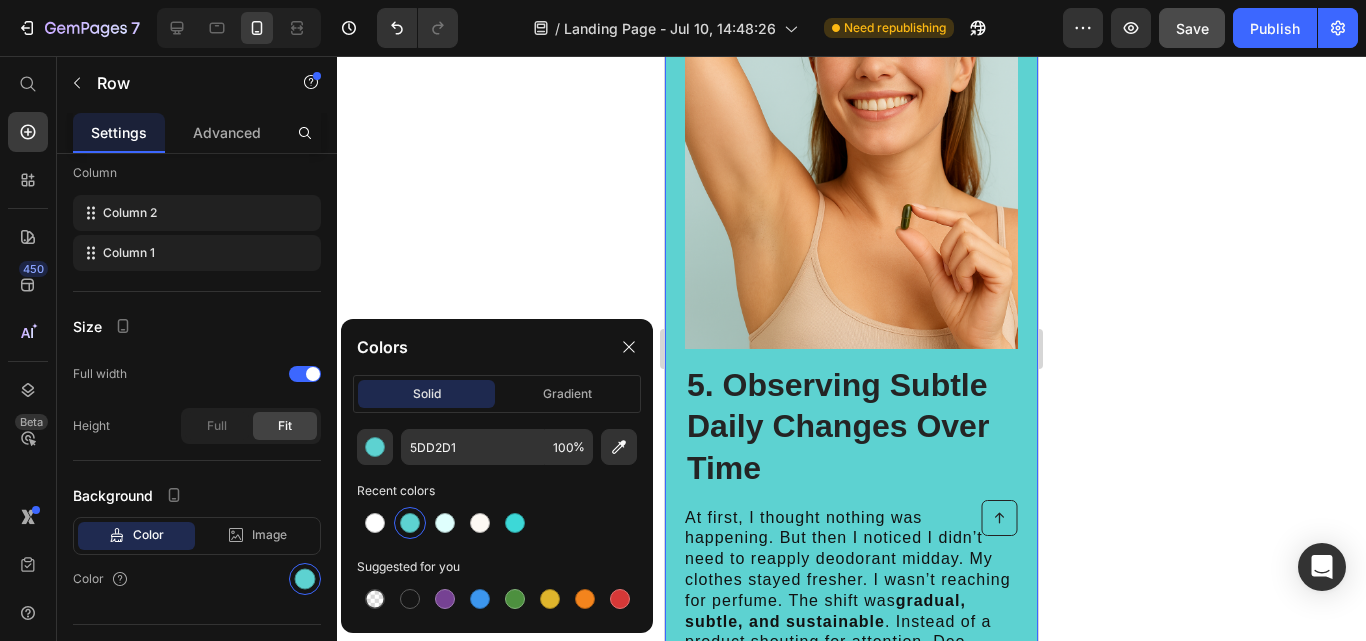 click 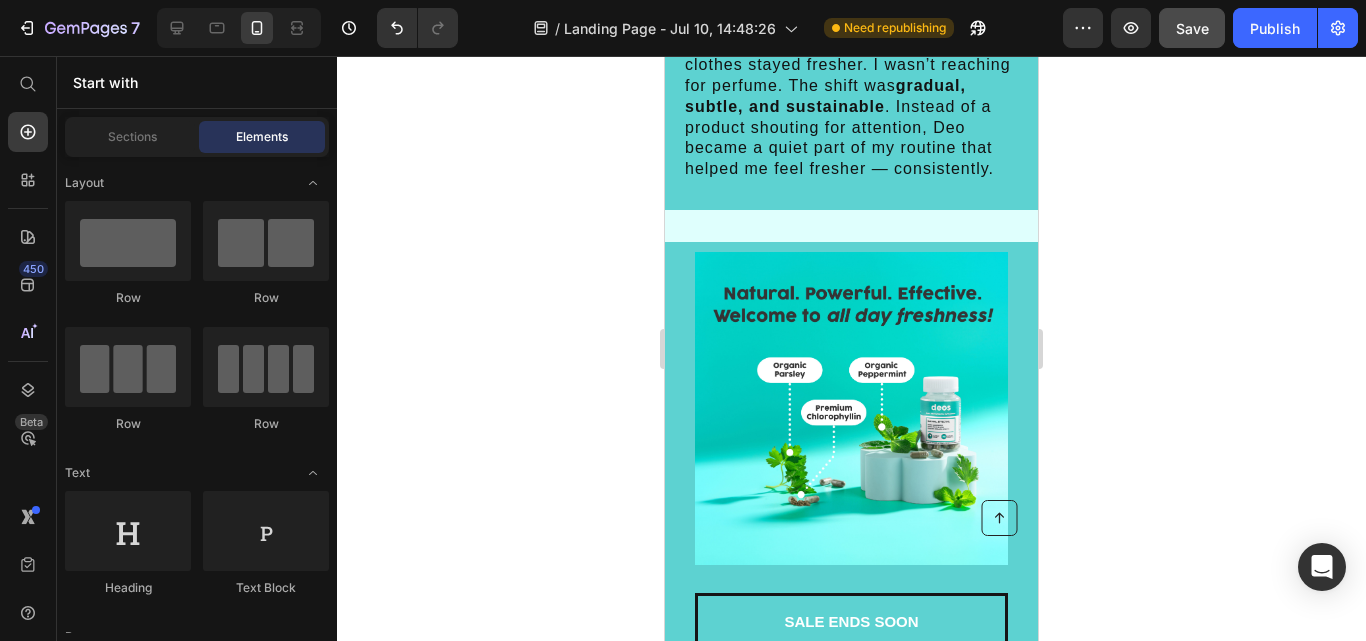 scroll, scrollTop: 4670, scrollLeft: 0, axis: vertical 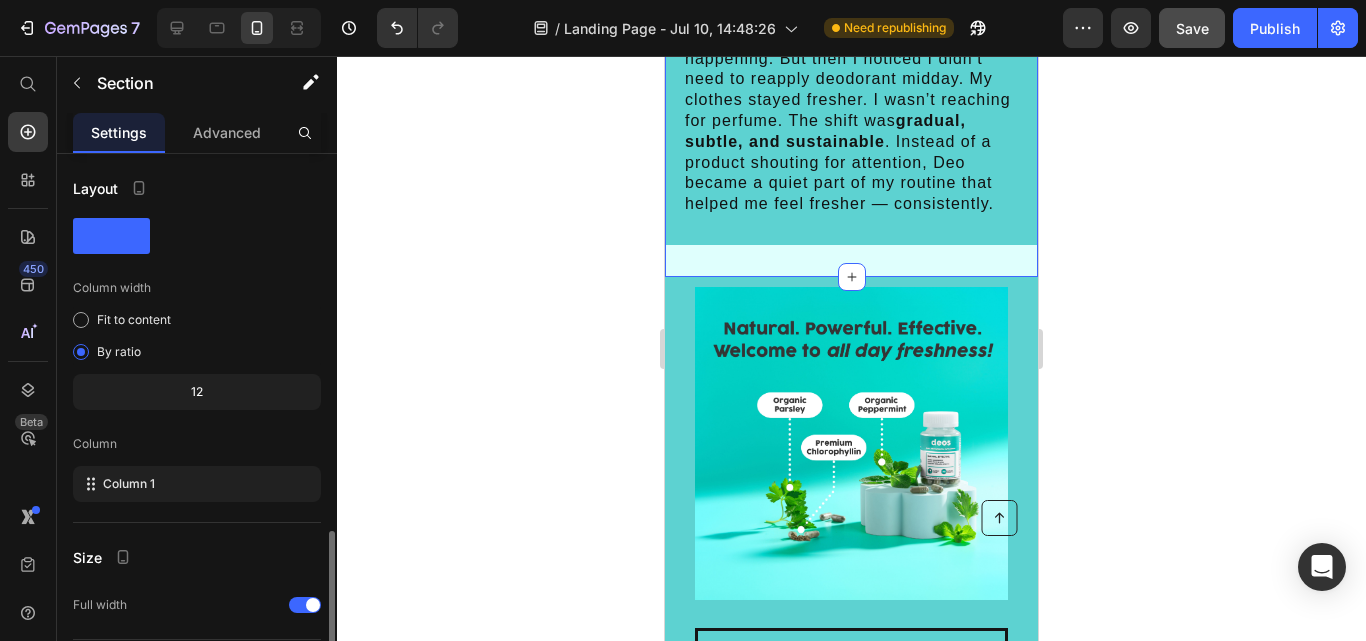 click on "5. Observing Subtle Daily Changes Over Time Heading At first, I thought nothing was happening. But then I noticed I didn’t need to reapply deodorant midday. My clothes stayed fresher. I wasn’t reaching for perfume. The shift was  gradual, subtle, and sustainable . Instead of a product shouting for attention, Deo became a quiet part of my routine that helped me feel fresher — consistently. Text Block Image Row Section 3   You can create reusable sections Create Theme Section AI Content Write with GemAI What would you like to describe here? Tone and Voice Persuasive Product Show more Generate" at bounding box center (851, -124) 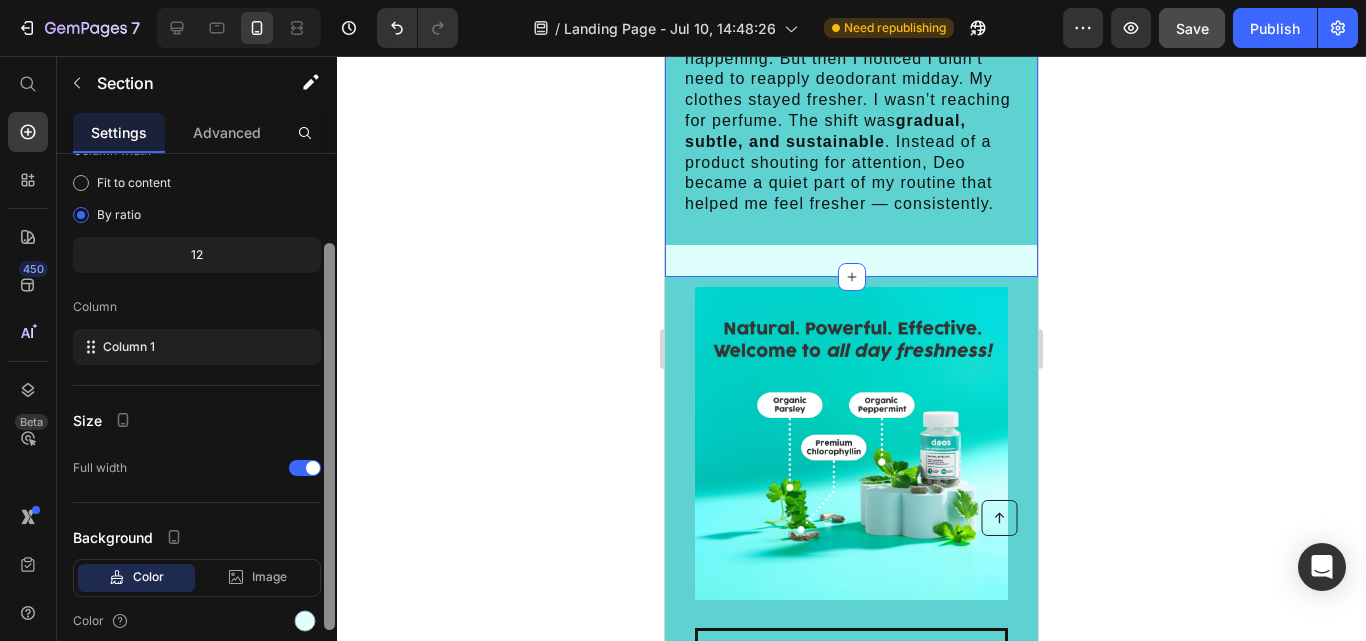 scroll, scrollTop: 139, scrollLeft: 0, axis: vertical 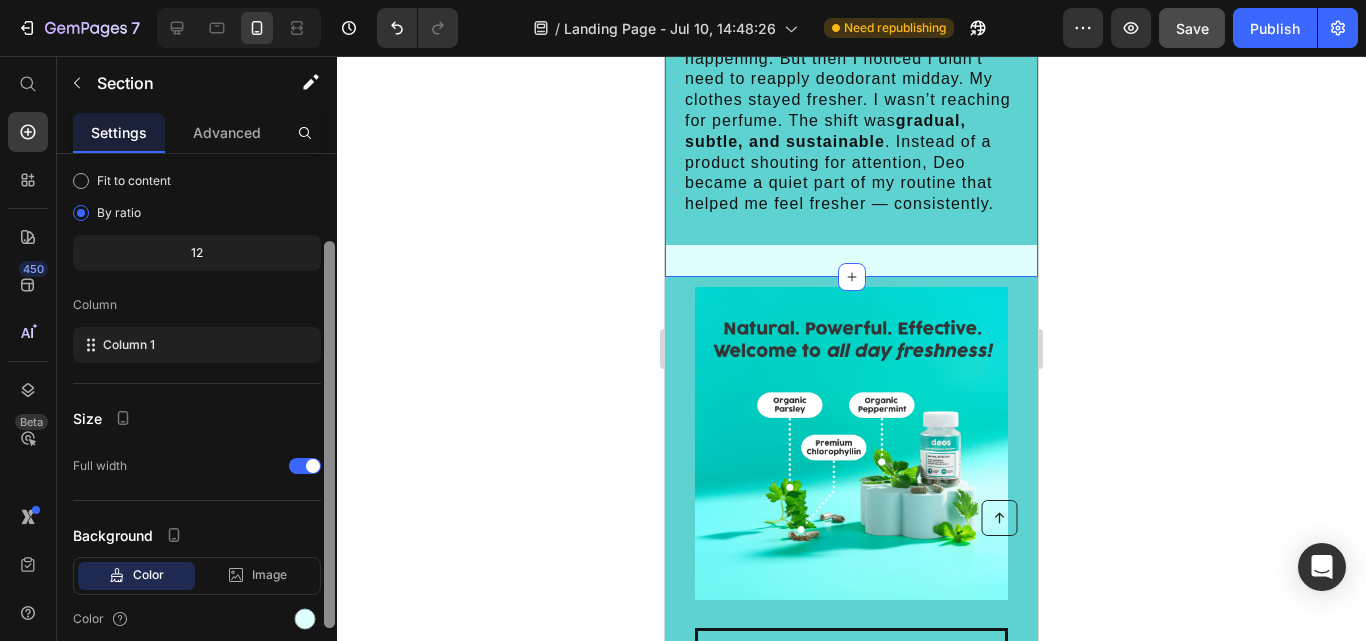 drag, startPoint x: 329, startPoint y: 522, endPoint x: 335, endPoint y: 621, distance: 99.18165 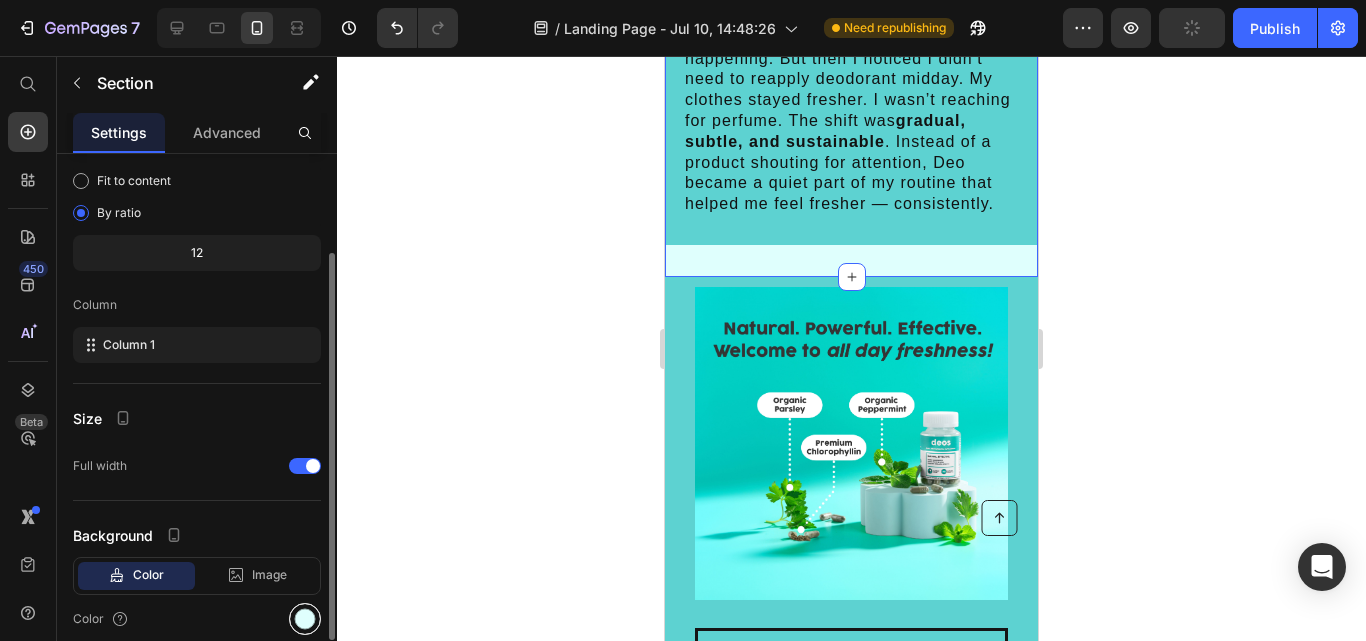 click at bounding box center (305, 619) 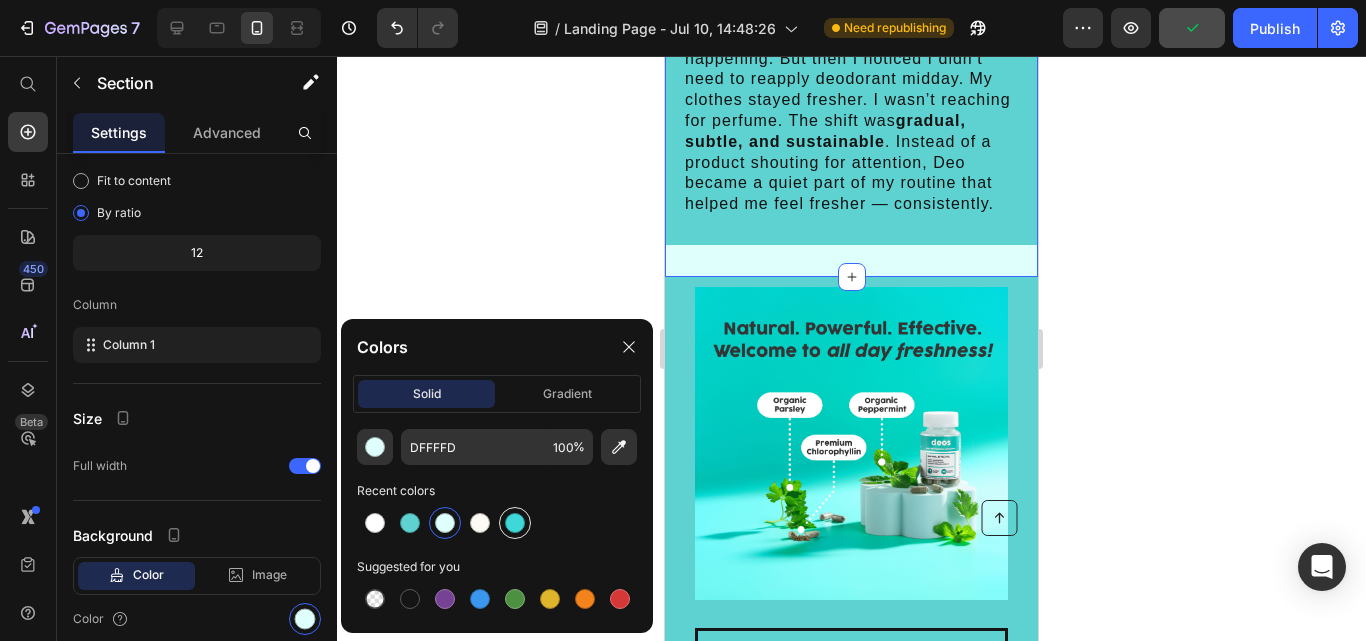 click at bounding box center (515, 523) 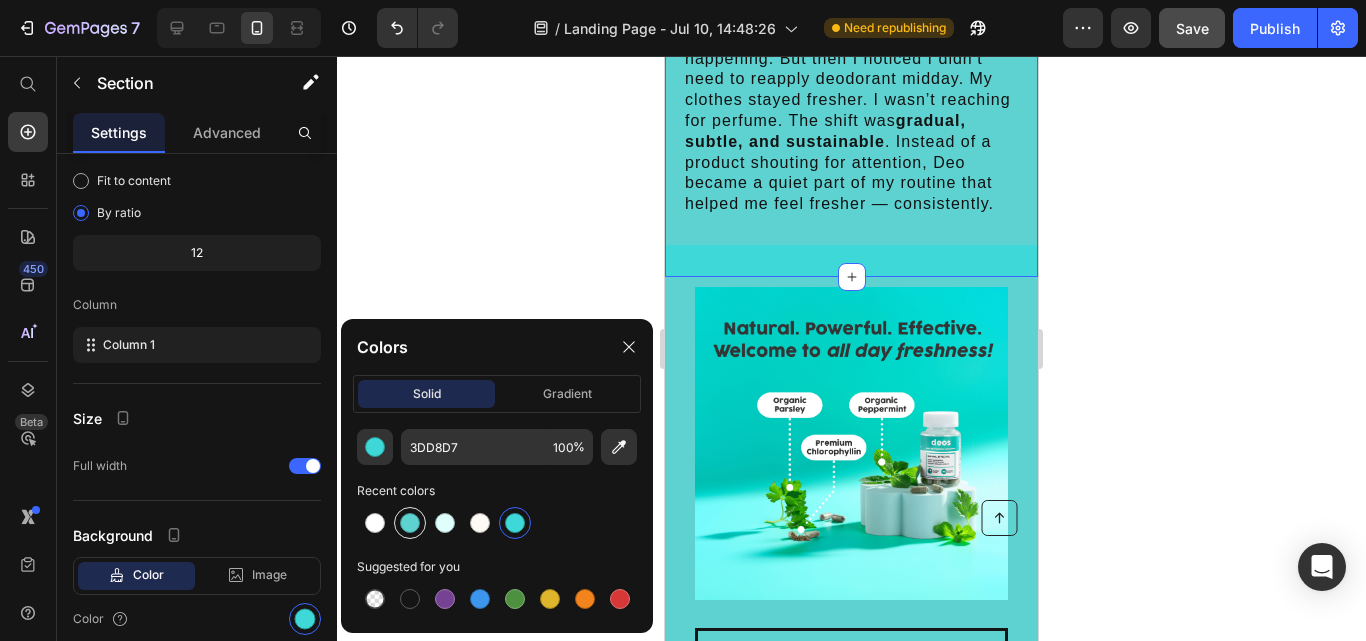 click at bounding box center [410, 523] 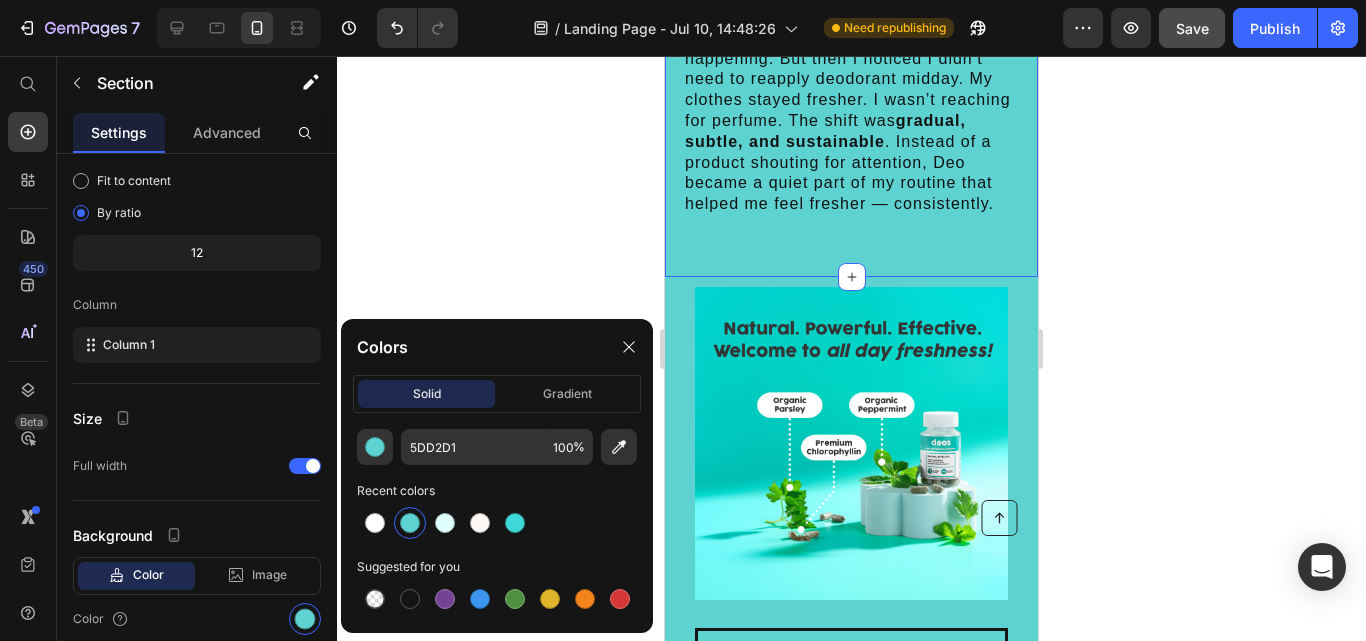 click 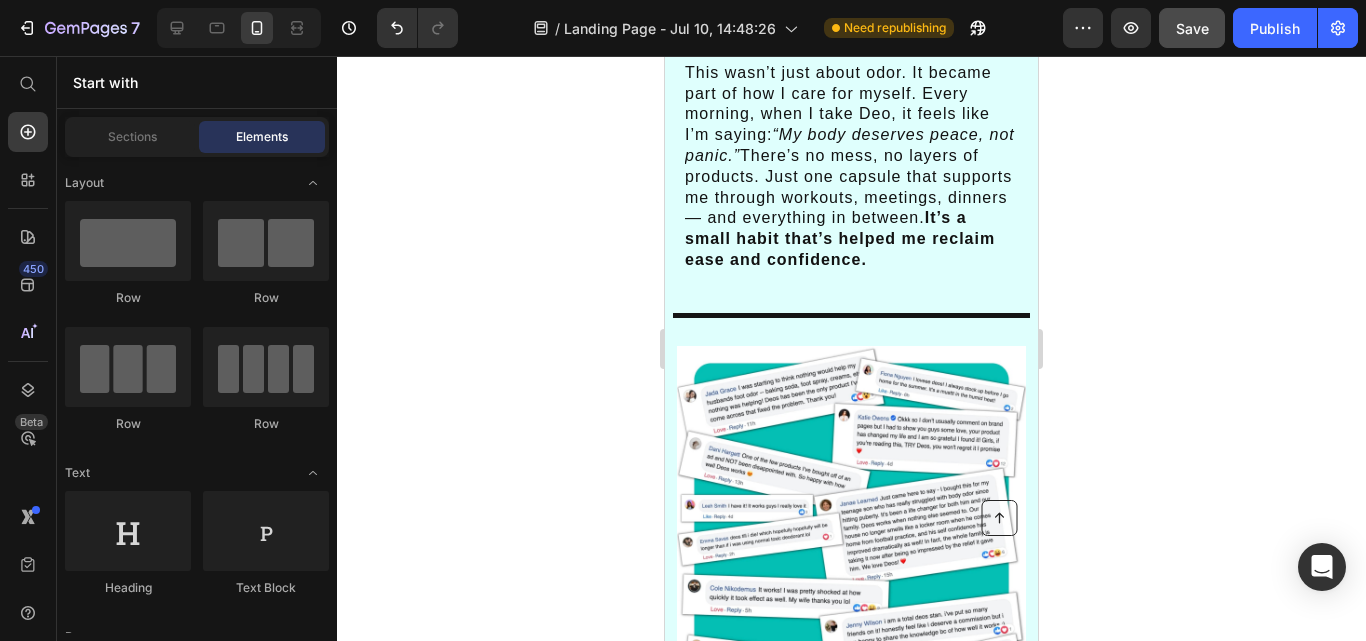scroll, scrollTop: 6769, scrollLeft: 0, axis: vertical 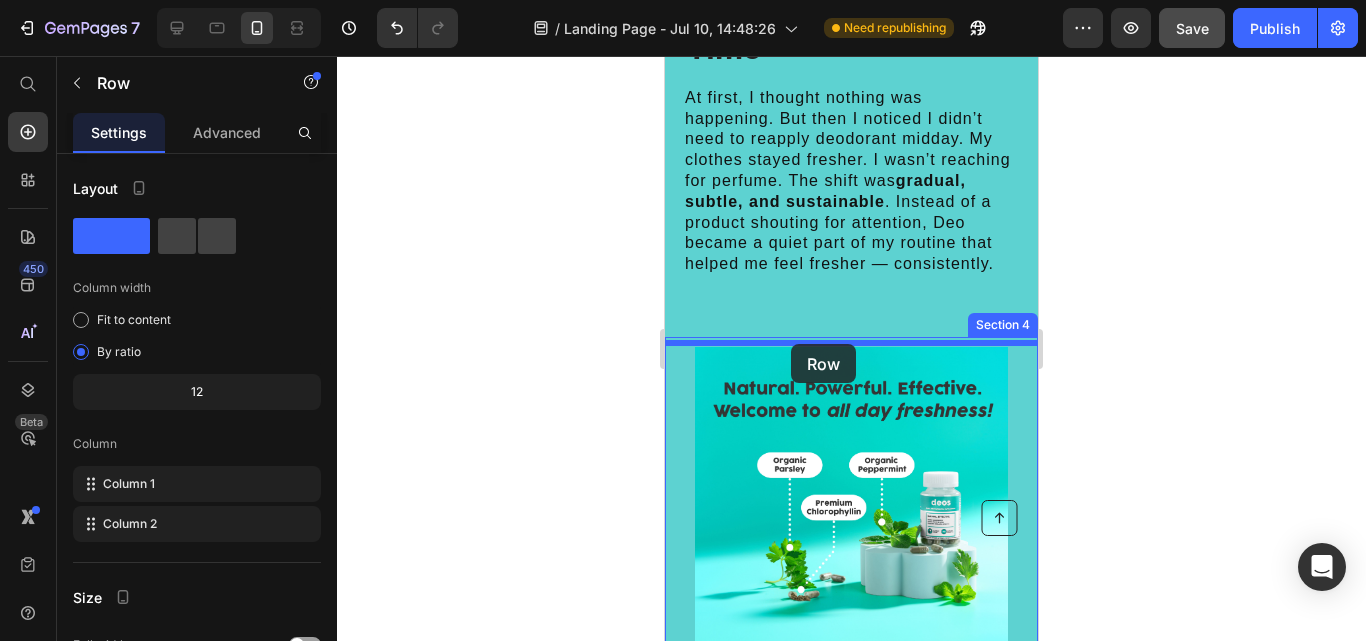 drag, startPoint x: 691, startPoint y: 367, endPoint x: 788, endPoint y: 339, distance: 100.96039 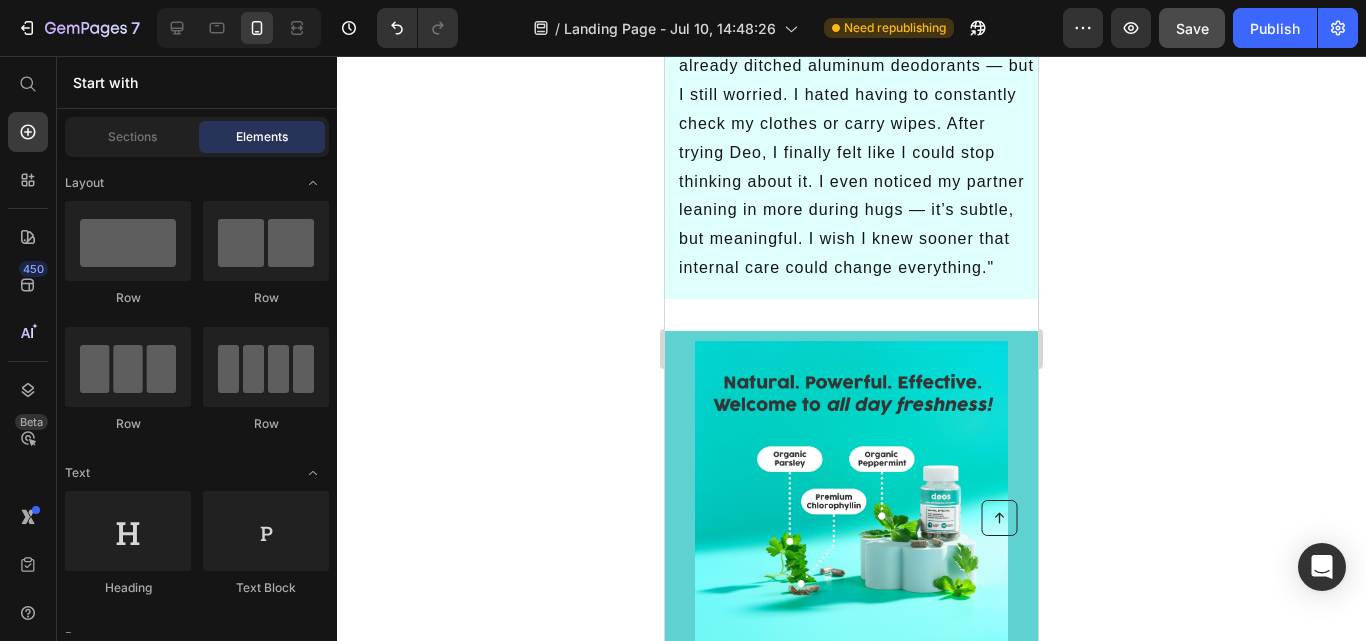 scroll, scrollTop: 6054, scrollLeft: 0, axis: vertical 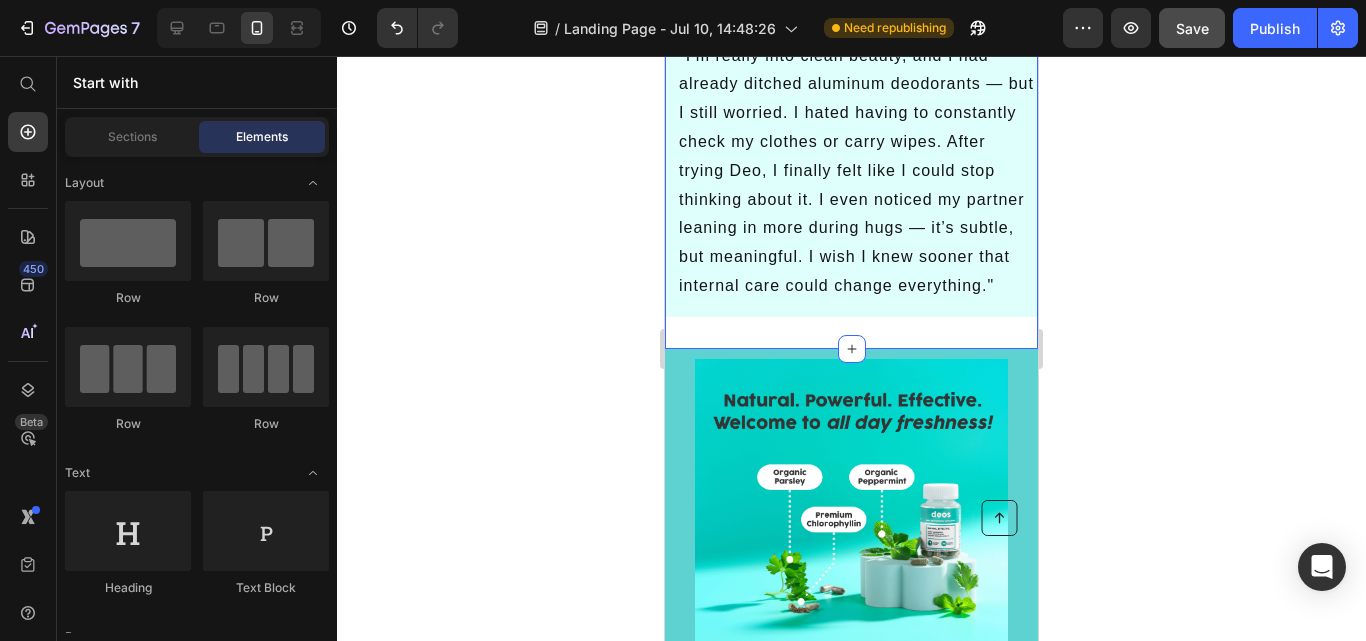 click on "Title Line Image You’re Not Alone — Thousands of Women Are Noticing the Difference Heading If you've ever felt self-conscious about your body odor despite being clean, you're not alone.  Thousands of women have quietly struggled with the same issue — until they realized the source was internal, not external. [PERSON] from [CITY]: "I used to think I was just ‘naturally sweaty.’ No matter how many showers I took, I always felt like my underarms or feet weren’t fully fresh. My doctor ruled out anything serious, so I just accepted it. A friend sent me a link to Deo, and I started taking it daily. It wasn’t instant, but around the second week, I noticed my workout clothes didn’t smell like before. That’s when I knew something had shifted." [PERSON] from [CITY]: Text Block Row Section 4   You can create reusable sections Create Theme Section AI Content Write with GemAI What would you like to describe here? Tone and Voice Persuasive Product Internal Body Deodorizer Show more Generate" at bounding box center [851, -376] 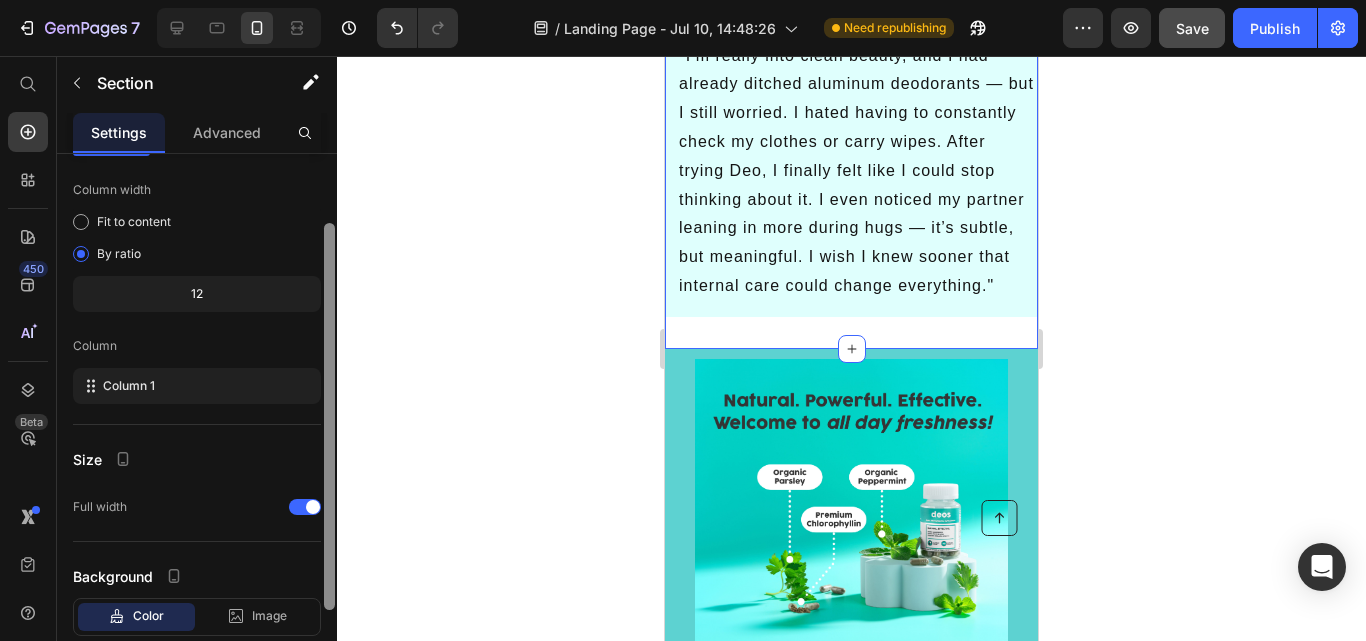 scroll, scrollTop: 220, scrollLeft: 0, axis: vertical 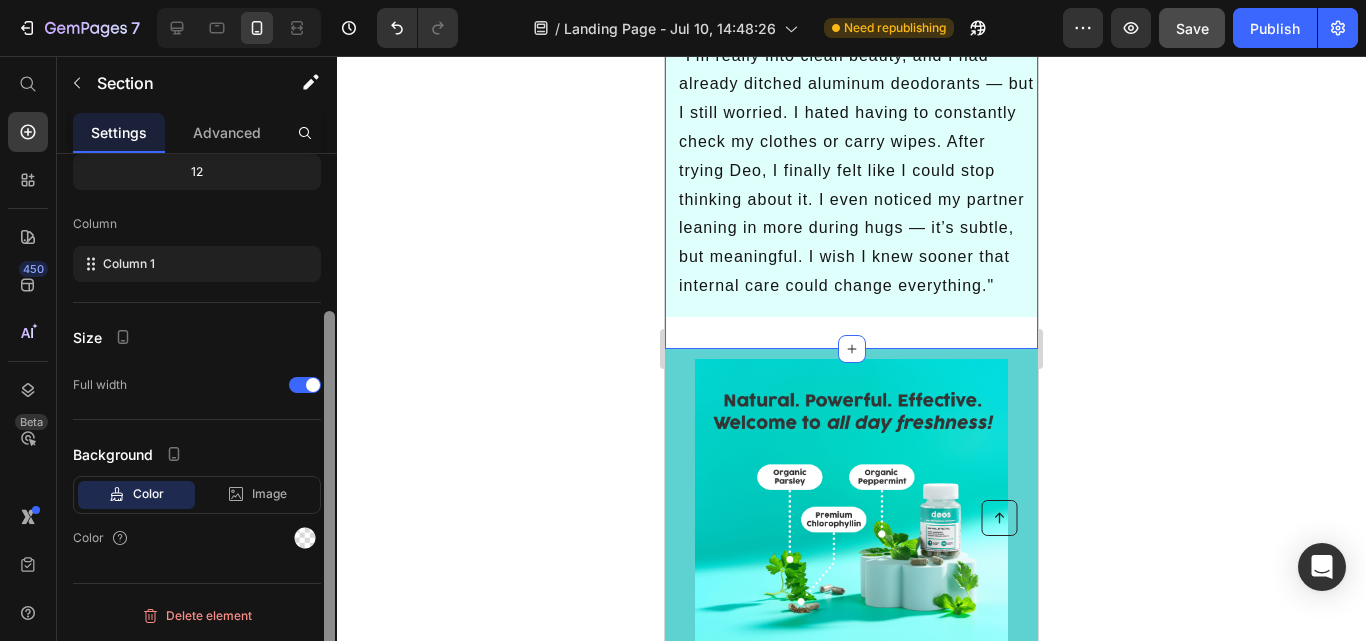 drag, startPoint x: 328, startPoint y: 400, endPoint x: 324, endPoint y: 594, distance: 194.04123 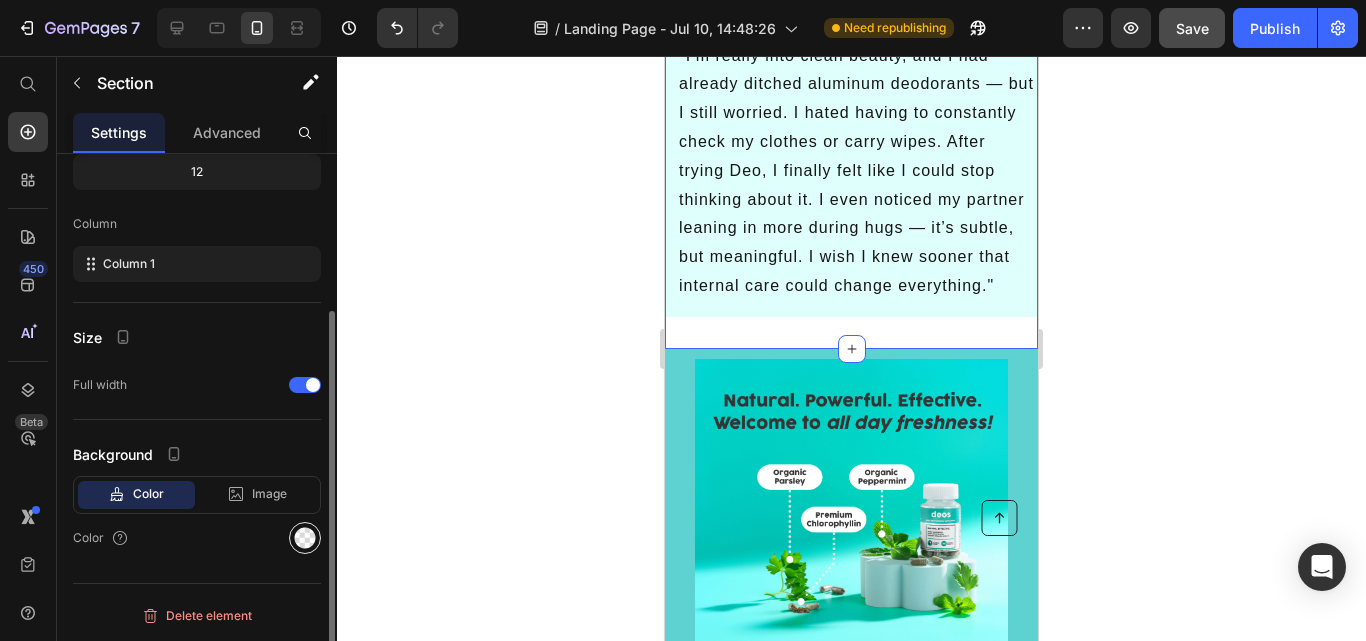 click 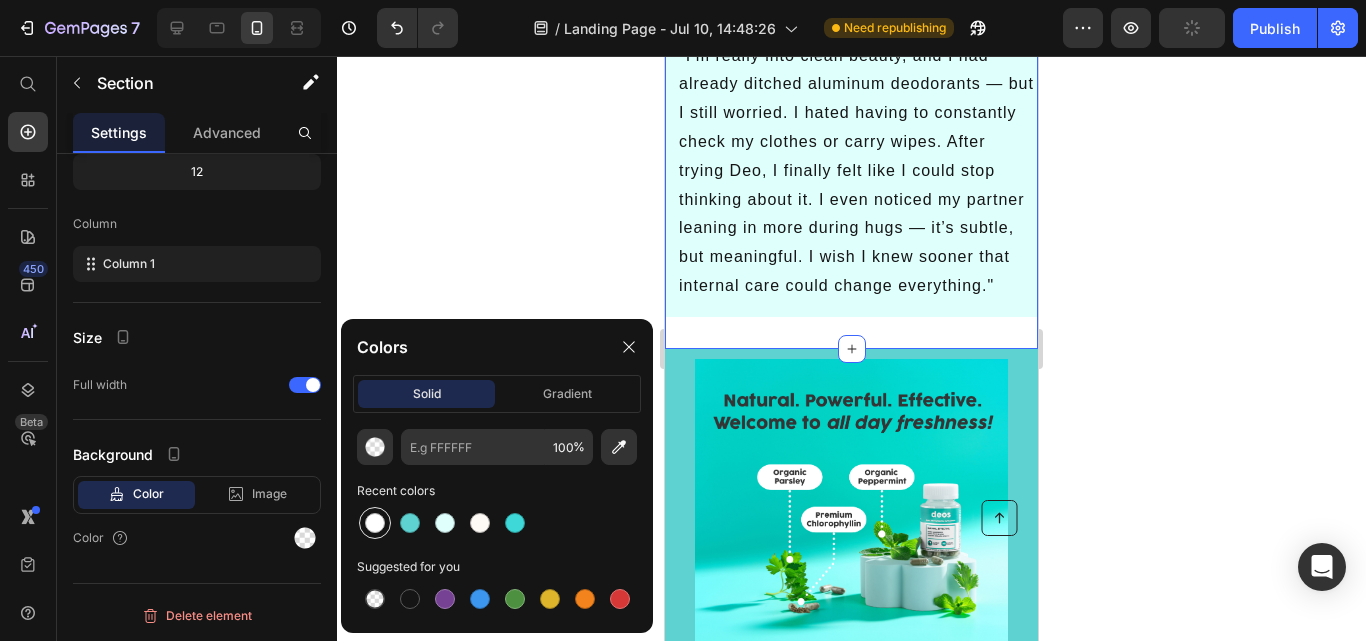 click at bounding box center [375, 523] 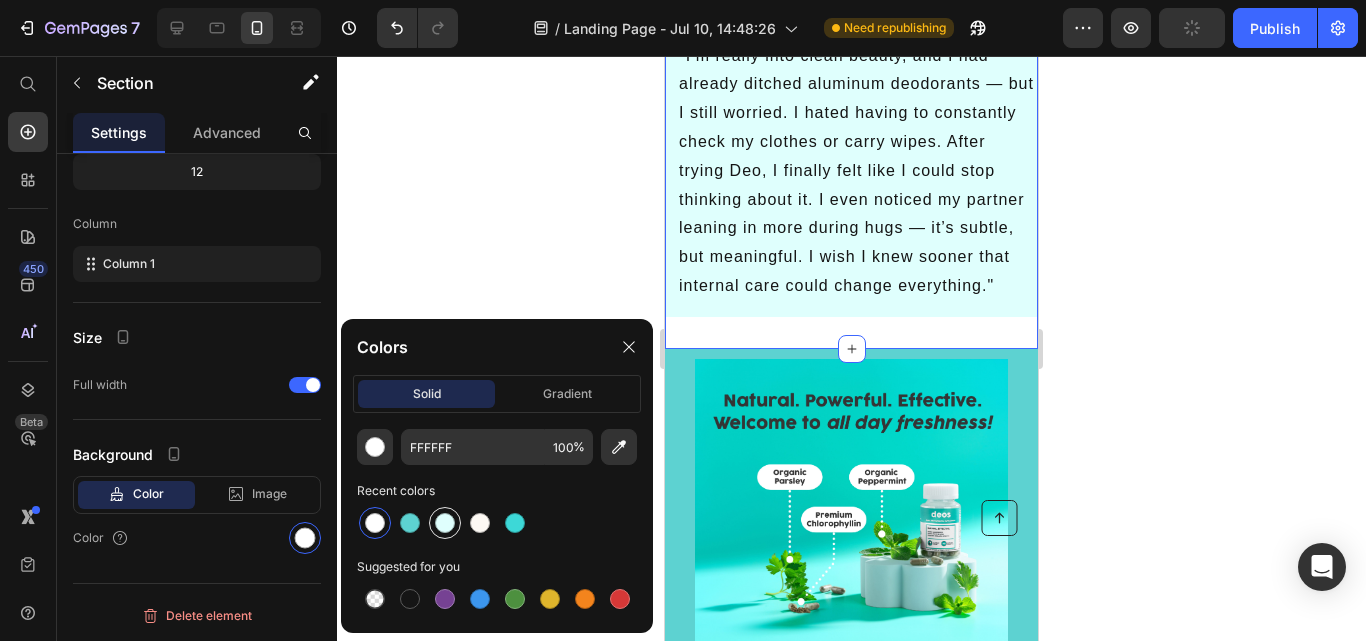 click at bounding box center (445, 523) 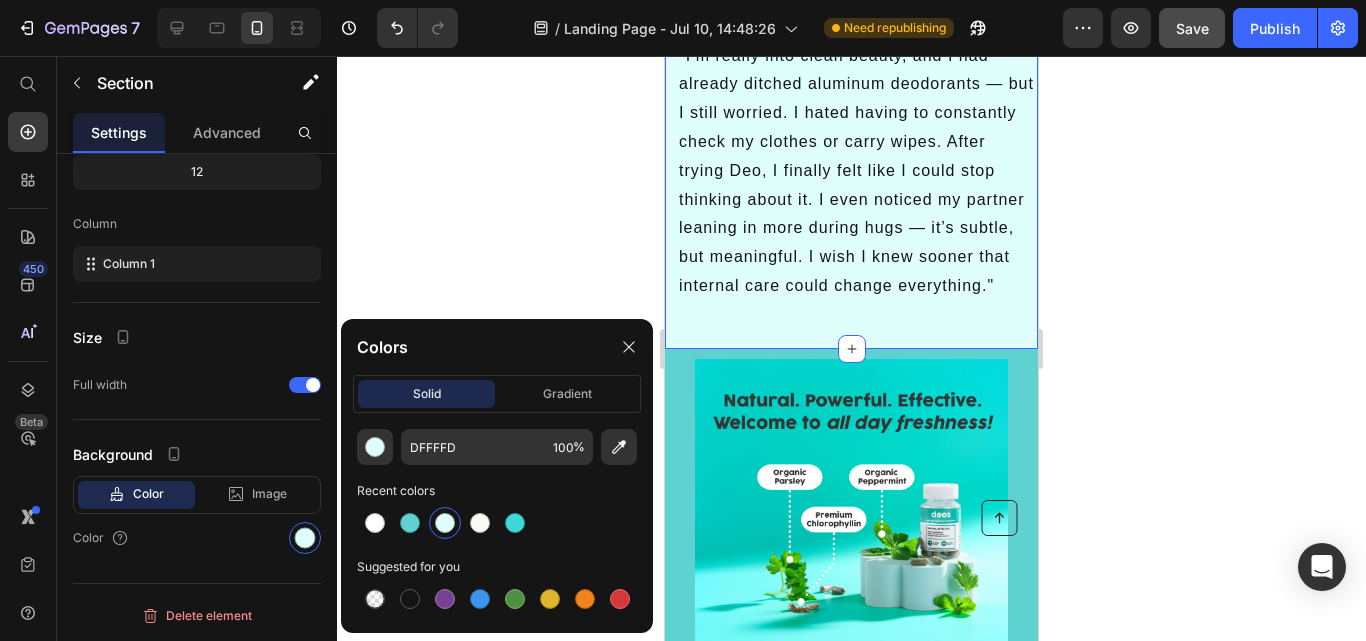 click 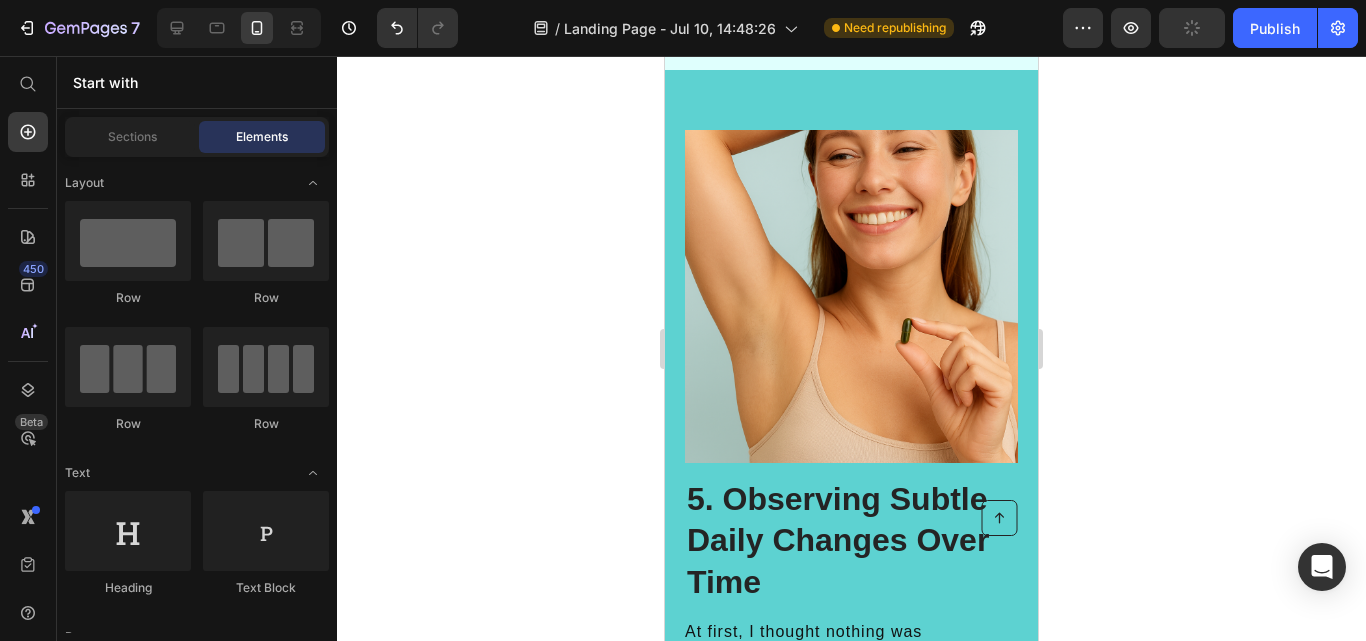 scroll, scrollTop: 4014, scrollLeft: 0, axis: vertical 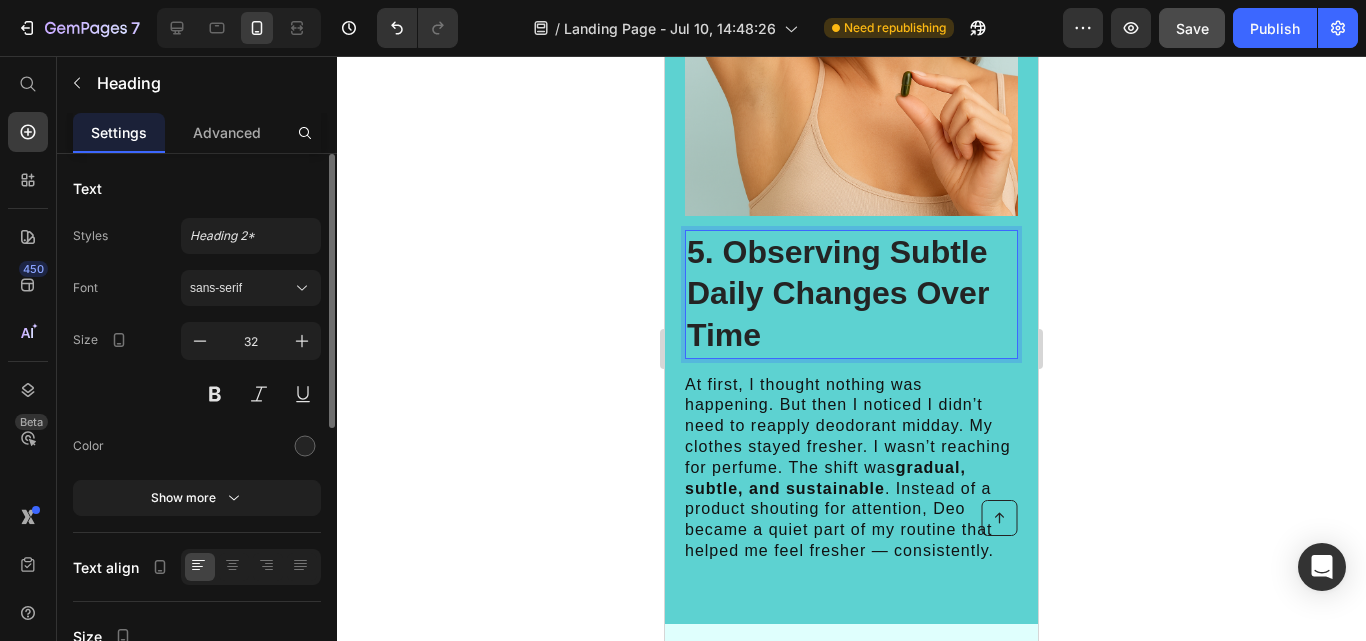 click on "5. Observing Subtle Daily Changes Over Time" at bounding box center [851, 294] 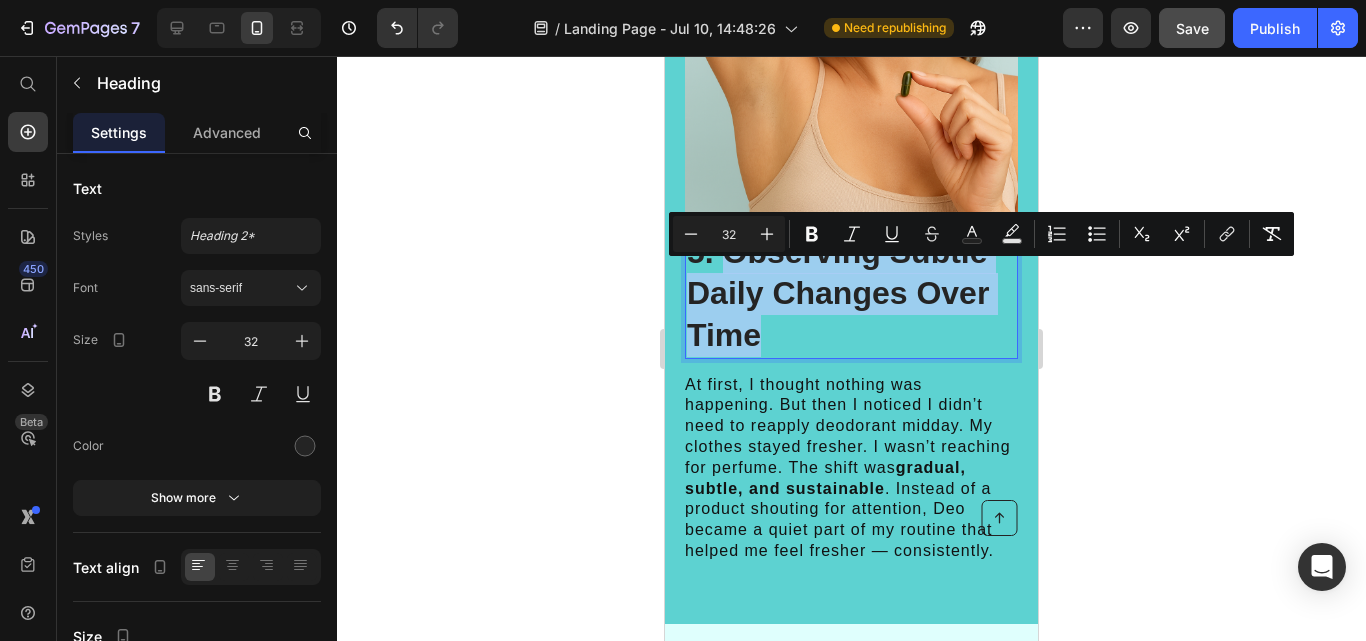 drag, startPoint x: 791, startPoint y: 361, endPoint x: 726, endPoint y: 285, distance: 100.005 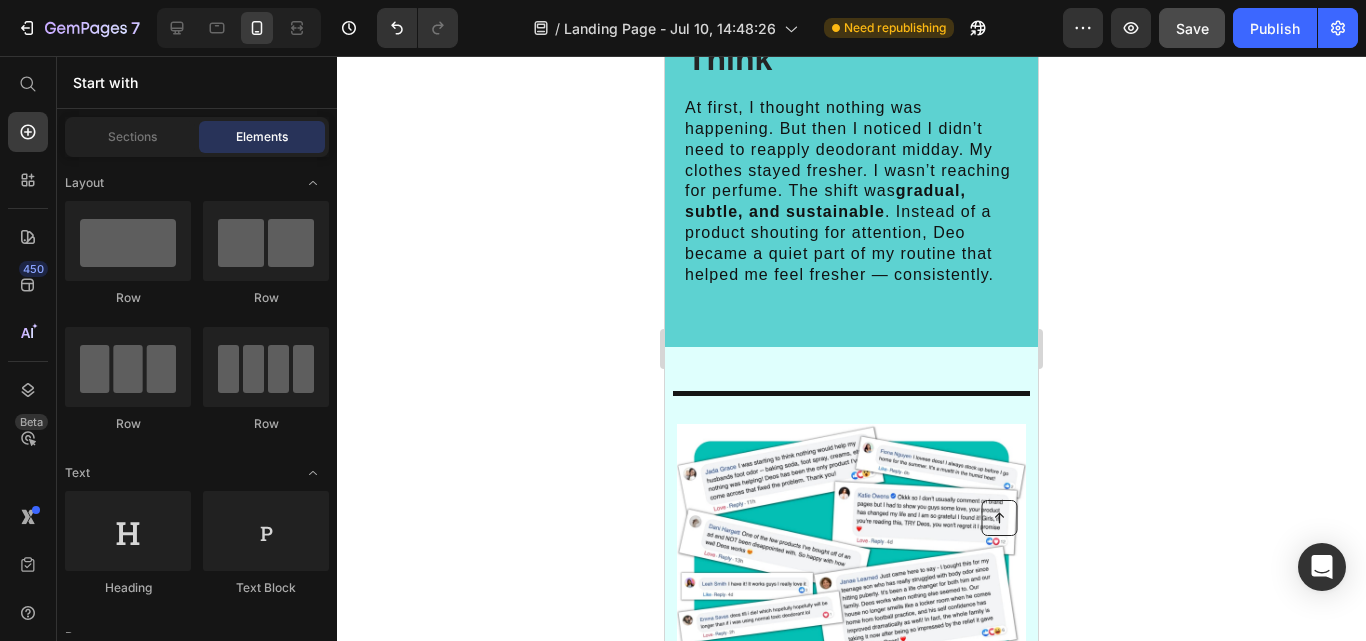 scroll, scrollTop: 4561, scrollLeft: 0, axis: vertical 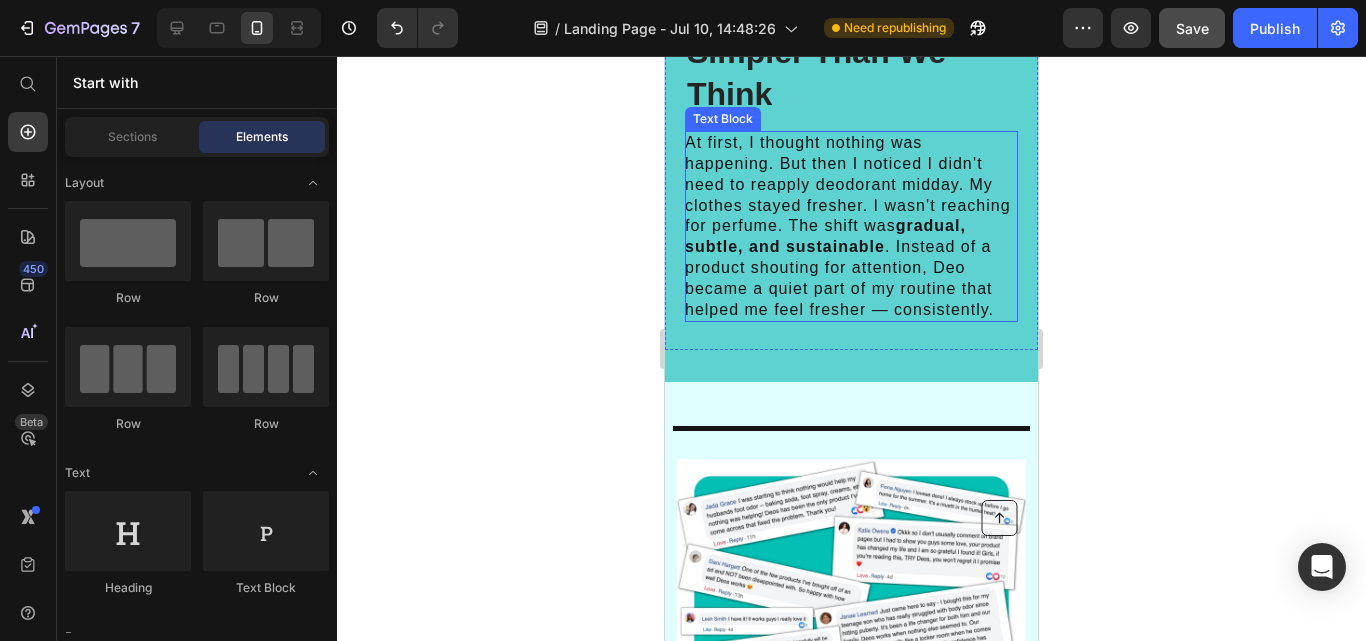 click on "At first, I thought nothing was happening. But then I noticed I didn’t need to reapply deodorant midday. My clothes stayed fresher. I wasn’t reaching for perfume. The shift was  gradual, subtle, and sustainable . Instead of a product shouting for attention, Deo became a quiet part of my routine that helped me feel fresher — consistently." at bounding box center (850, 226) 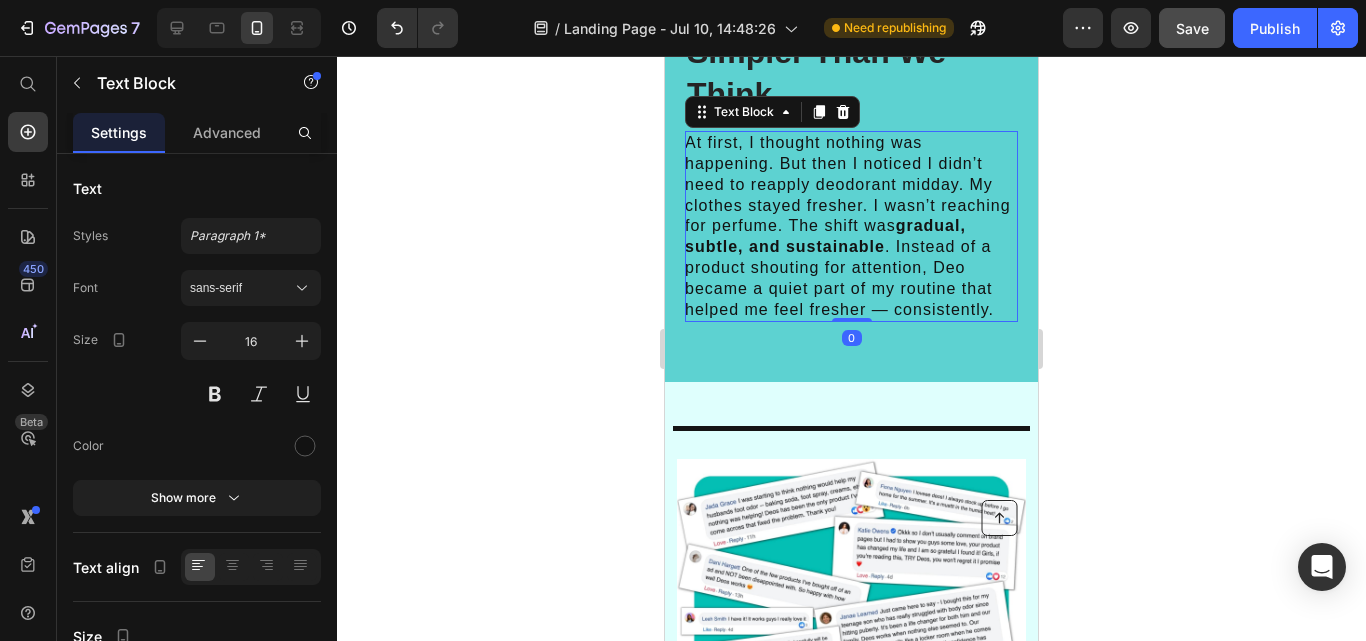 click on "At first, I thought nothing was happening. But then I noticed I didn’t need to reapply deodorant midday. My clothes stayed fresher. I wasn’t reaching for perfume. The shift was  gradual, subtle, and sustainable . Instead of a product shouting for attention, Deo became a quiet part of my routine that helped me feel fresher — consistently." at bounding box center (850, 226) 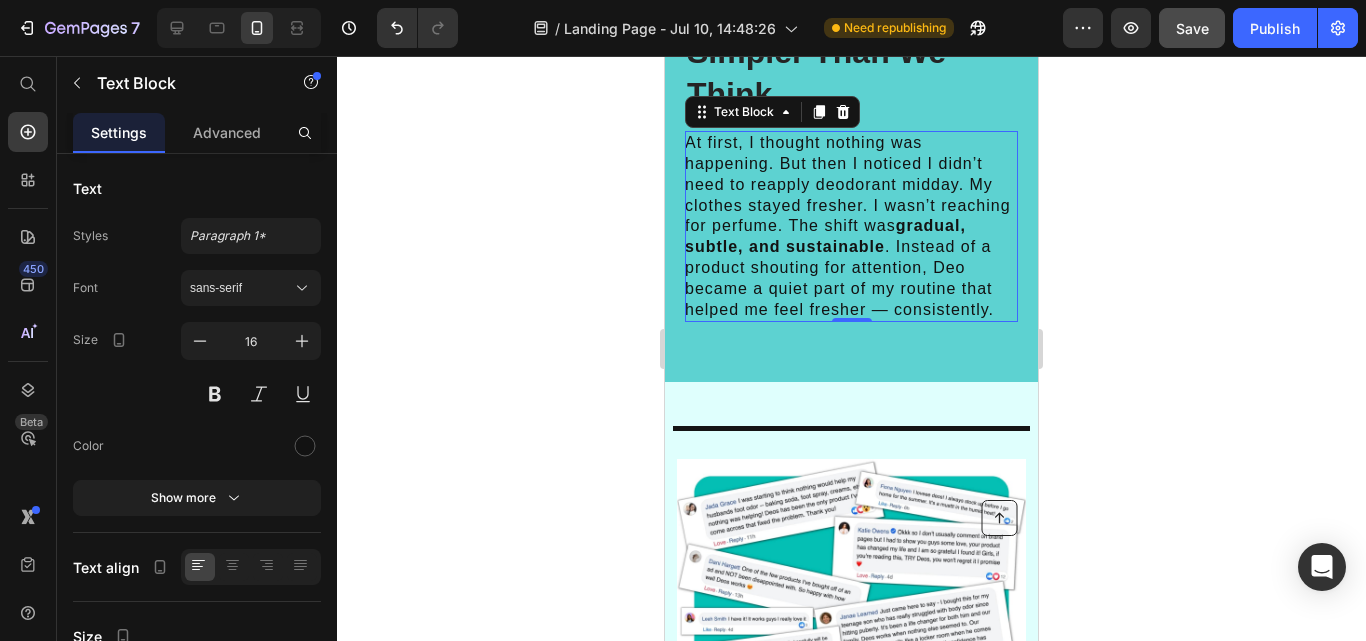 click on "At first, I thought nothing was happening. But then I noticed I didn’t need to reapply deodorant midday. My clothes stayed fresher. I wasn’t reaching for perfume. The shift was  gradual, subtle, and sustainable . Instead of a product shouting for attention, Deo became a quiet part of my routine that helped me feel fresher — consistently." at bounding box center [850, 226] 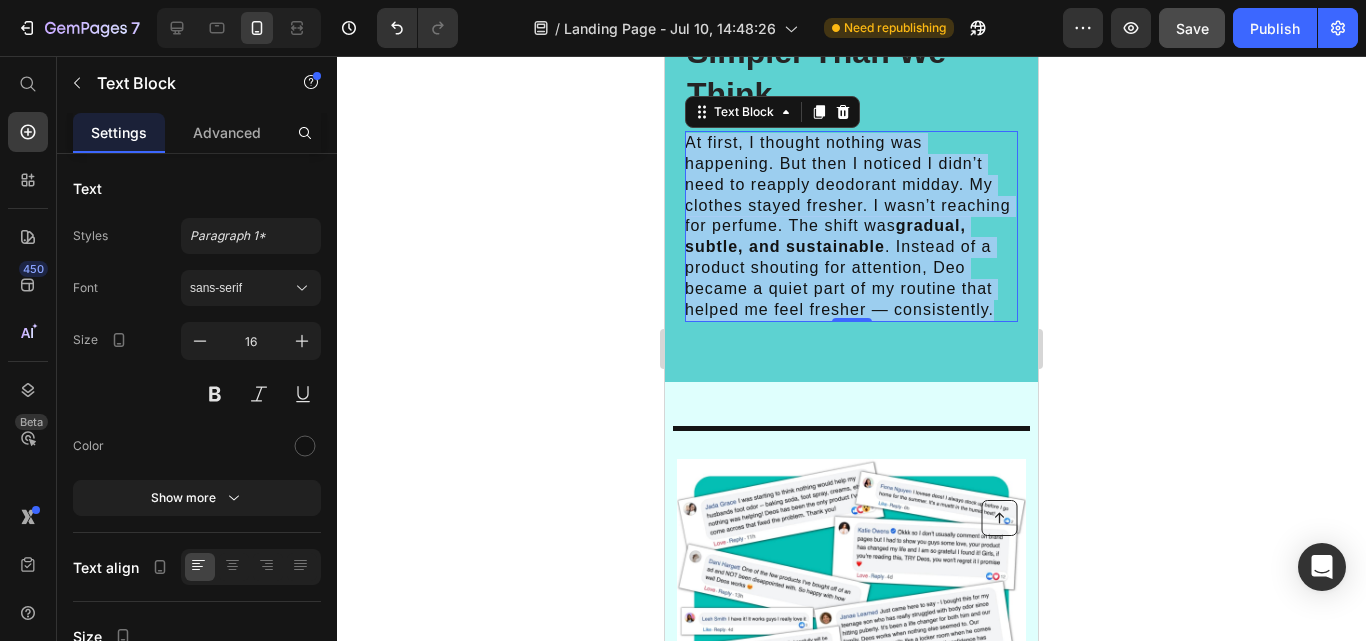 click on "At first, I thought nothing was happening. But then I noticed I didn’t need to reapply deodorant midday. My clothes stayed fresher. I wasn’t reaching for perfume. The shift was  gradual, subtle, and sustainable . Instead of a product shouting for attention, Deo became a quiet part of my routine that helped me feel fresher — consistently." at bounding box center [850, 226] 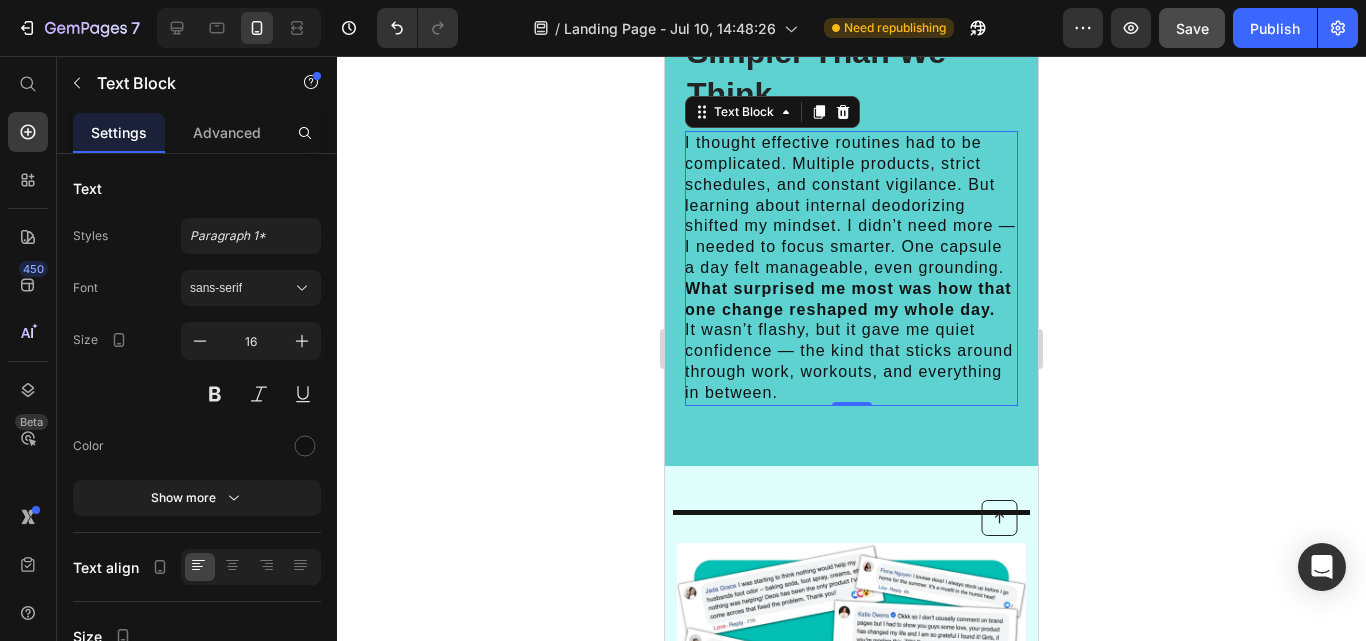 click on "I thought effective routines had to be complicated. Multiple products, strict schedules, and constant vigilance. But learning about internal deodorizing shifted my mindset. I didn’t need more — I needed to focus smarter. One capsule a day felt manageable, even grounding." at bounding box center (850, 206) 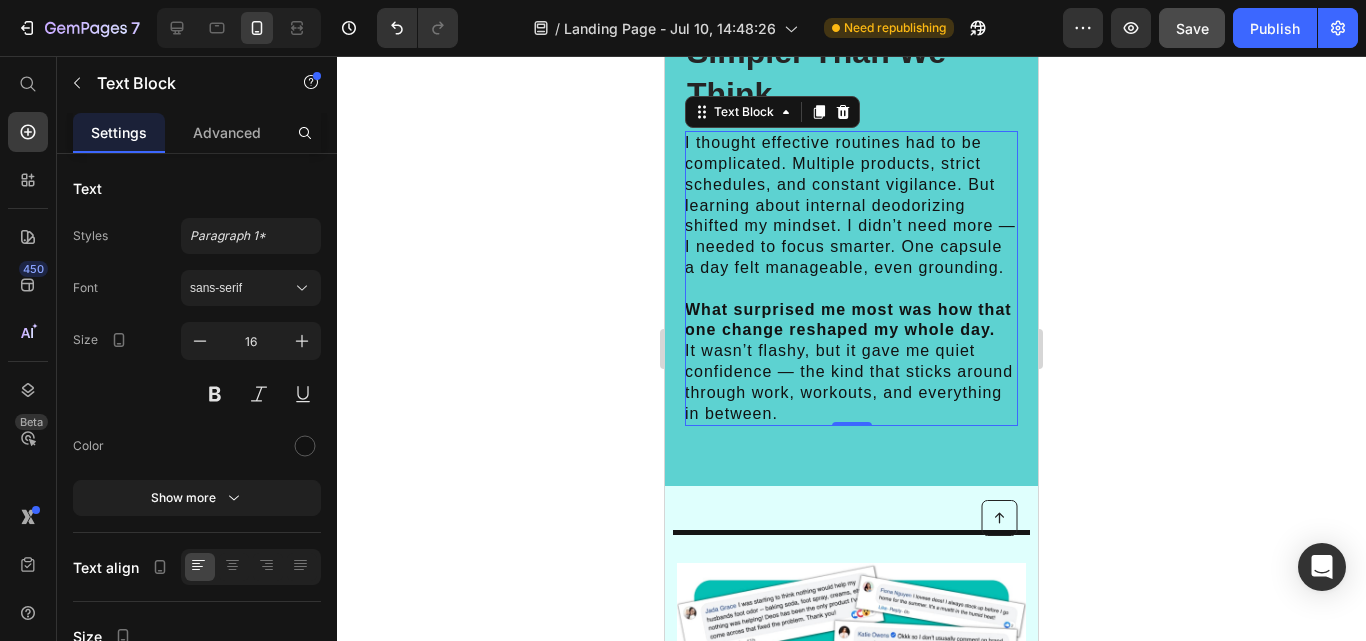 click on "What surprised me most was how that one change reshaped my whole day. It wasn’t flashy, but it gave me quiet confidence — the kind that sticks around through work, workouts, and everything in between." at bounding box center [850, 362] 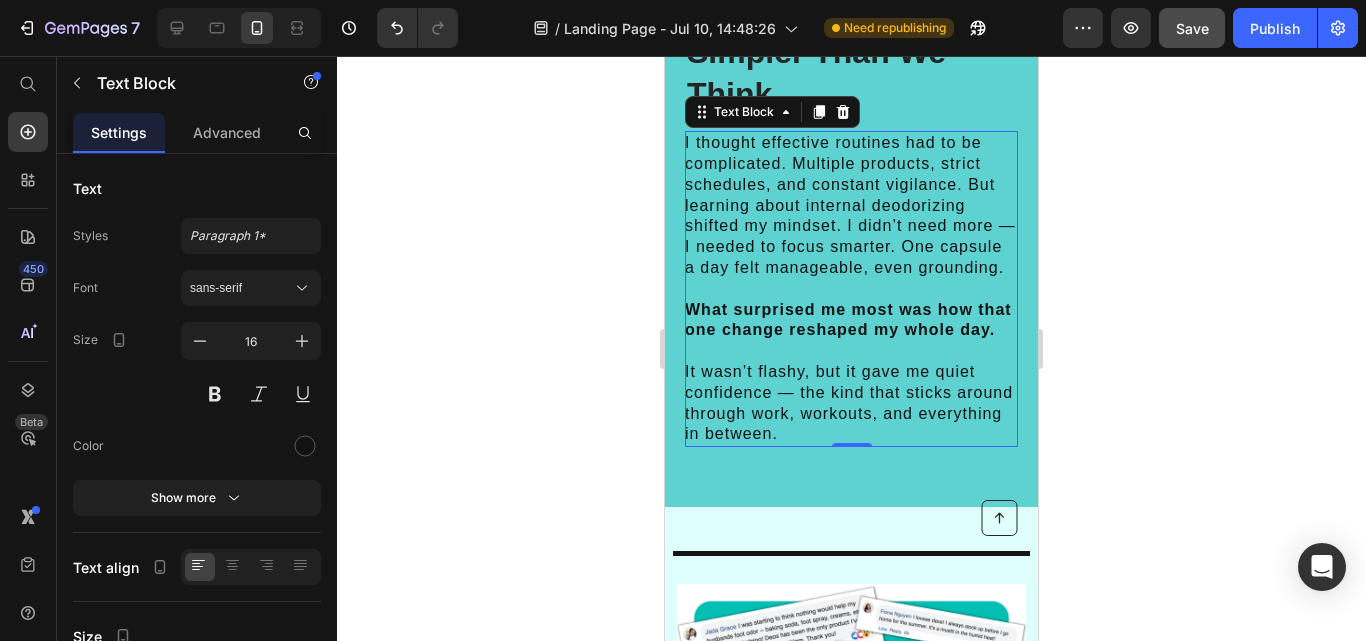 click 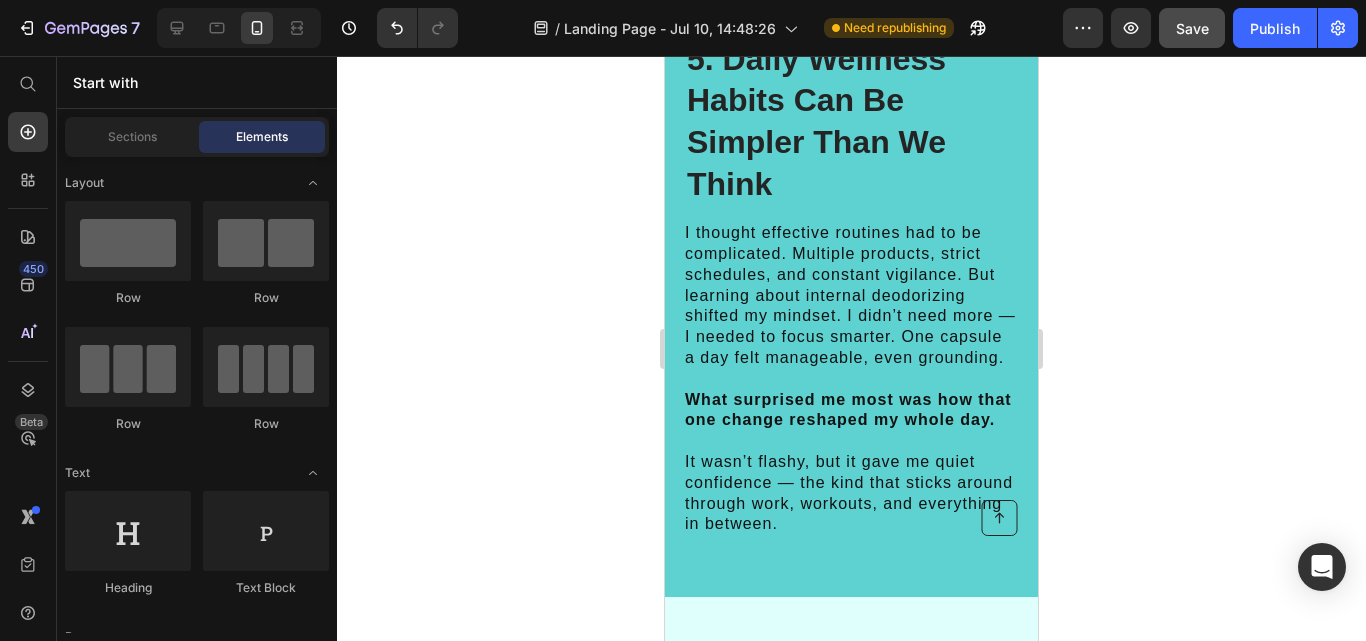 scroll, scrollTop: 4435, scrollLeft: 0, axis: vertical 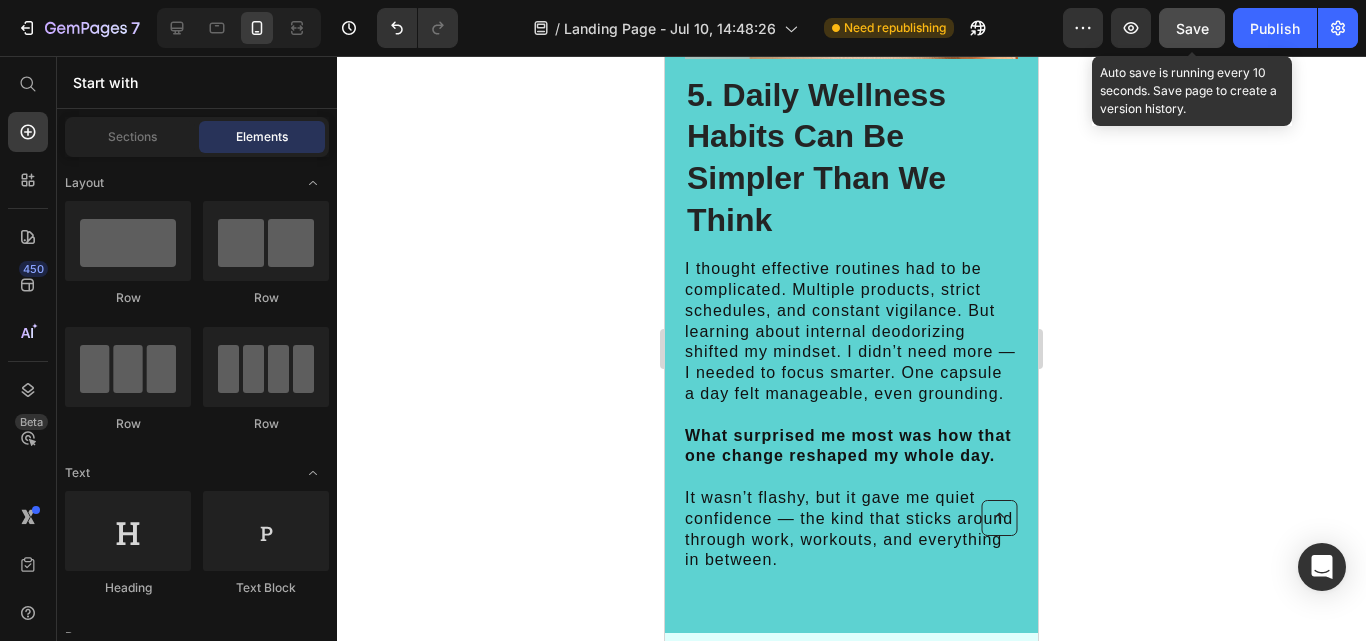 click on "Save" at bounding box center (1192, 28) 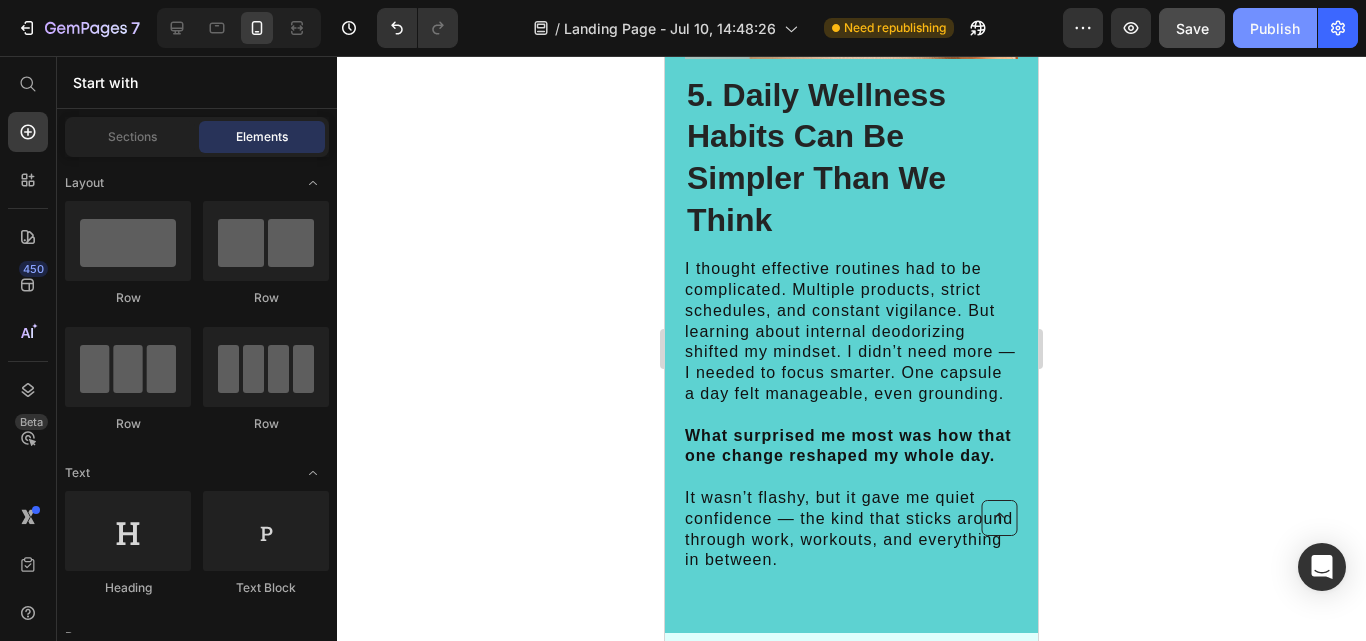 click on "Publish" at bounding box center [1275, 28] 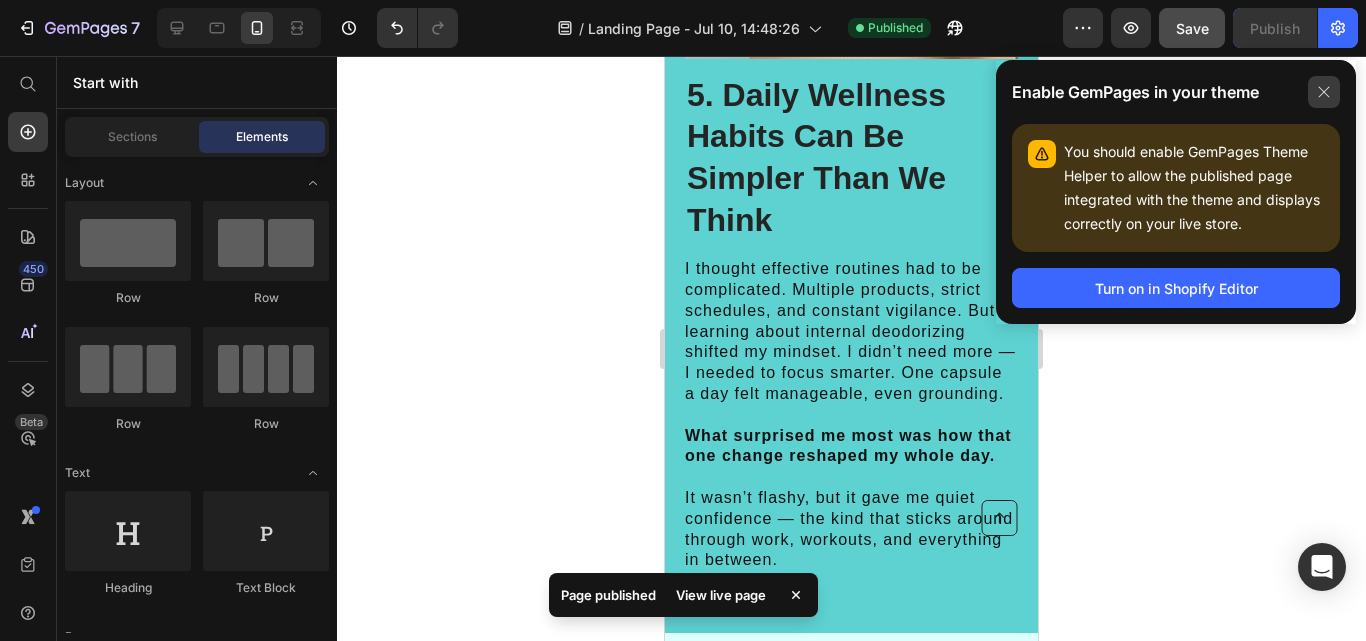 click 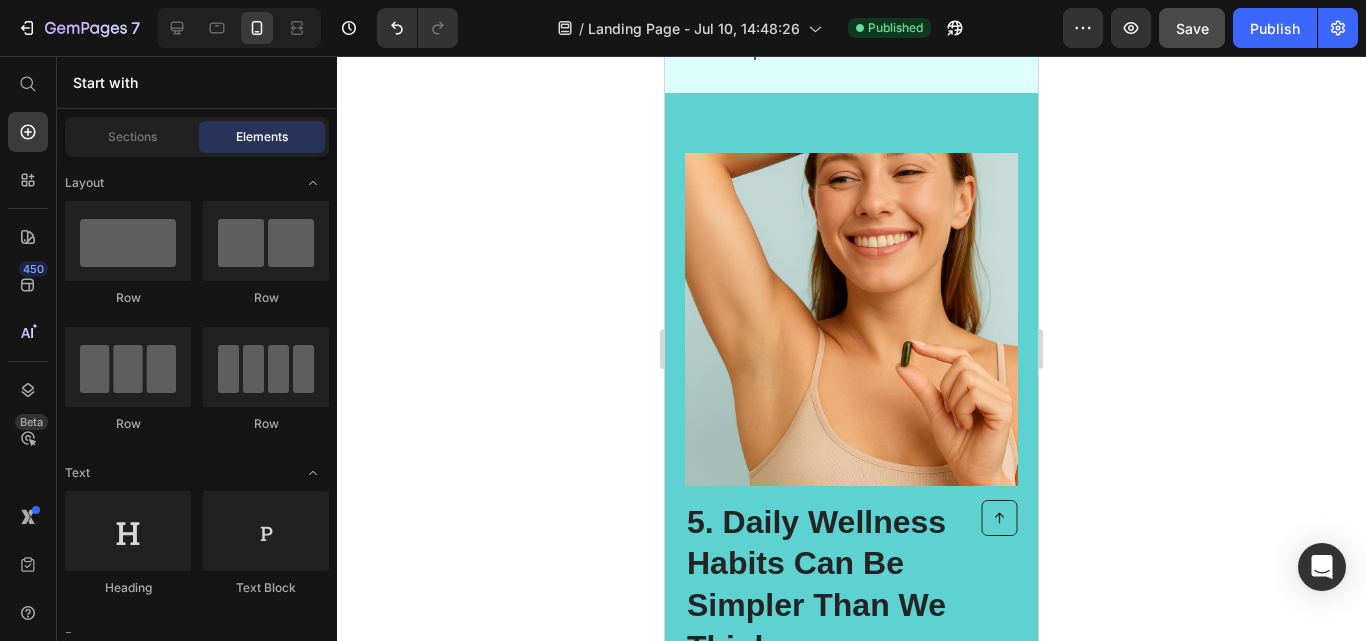 scroll, scrollTop: 4080, scrollLeft: 0, axis: vertical 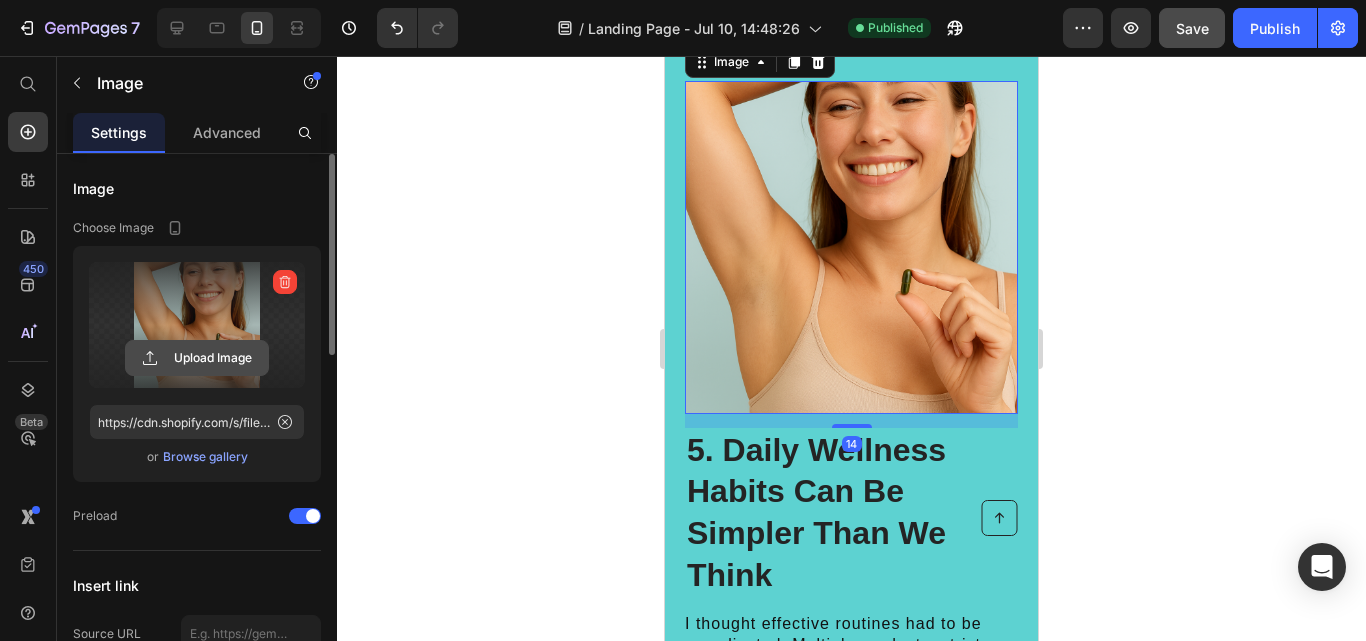 click 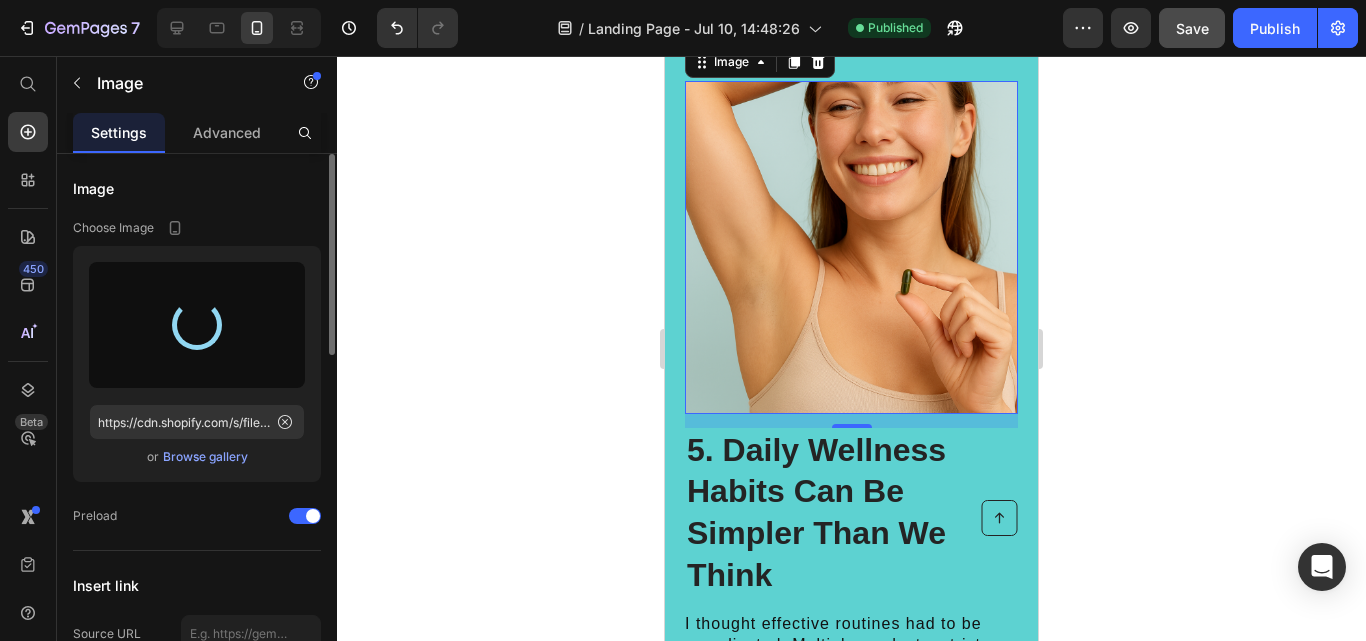 type on "https://cdn.shopify.com/s/files/1/0627/6946/3357/files/gempages_574806398798398308-9242a7c3-6bfb-475d-aa4c-a41ce265eb06.jpg" 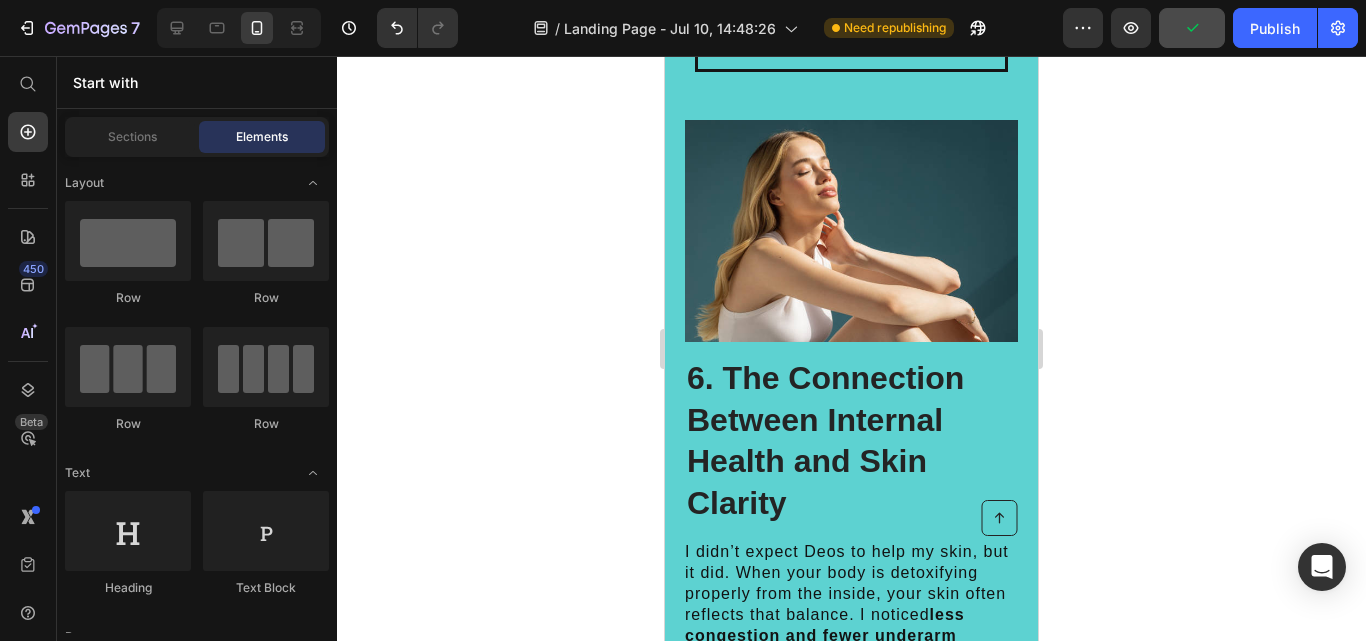 scroll, scrollTop: 7153, scrollLeft: 0, axis: vertical 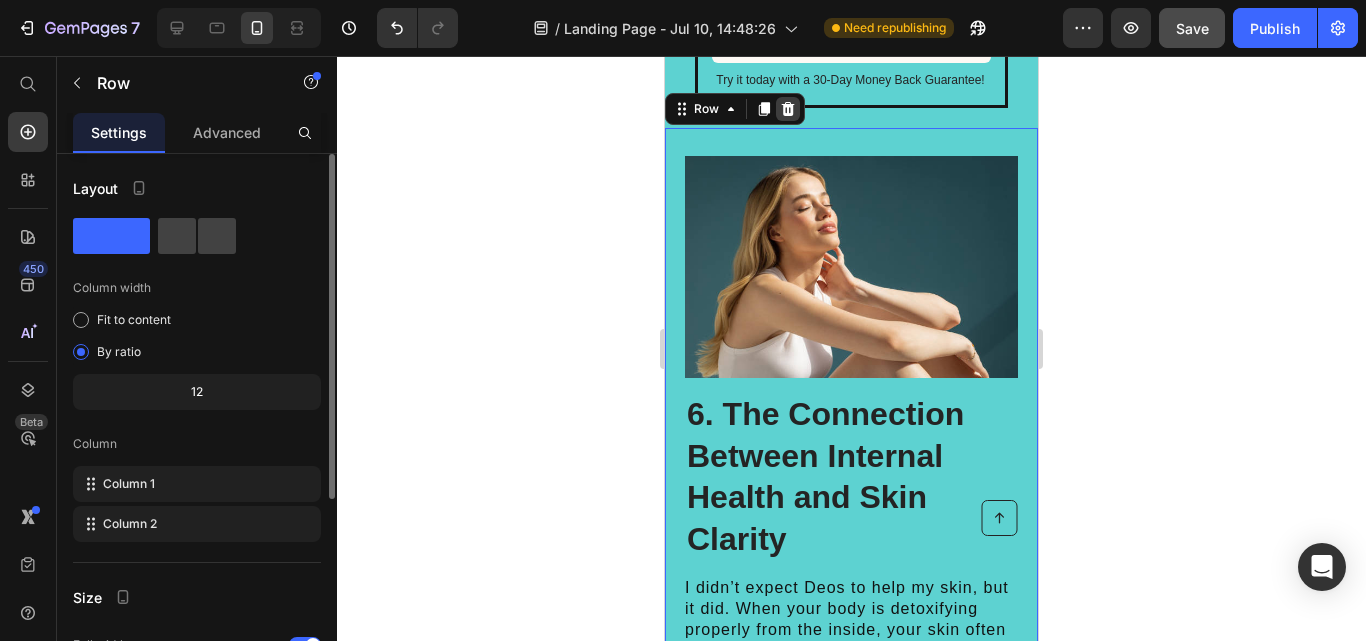click 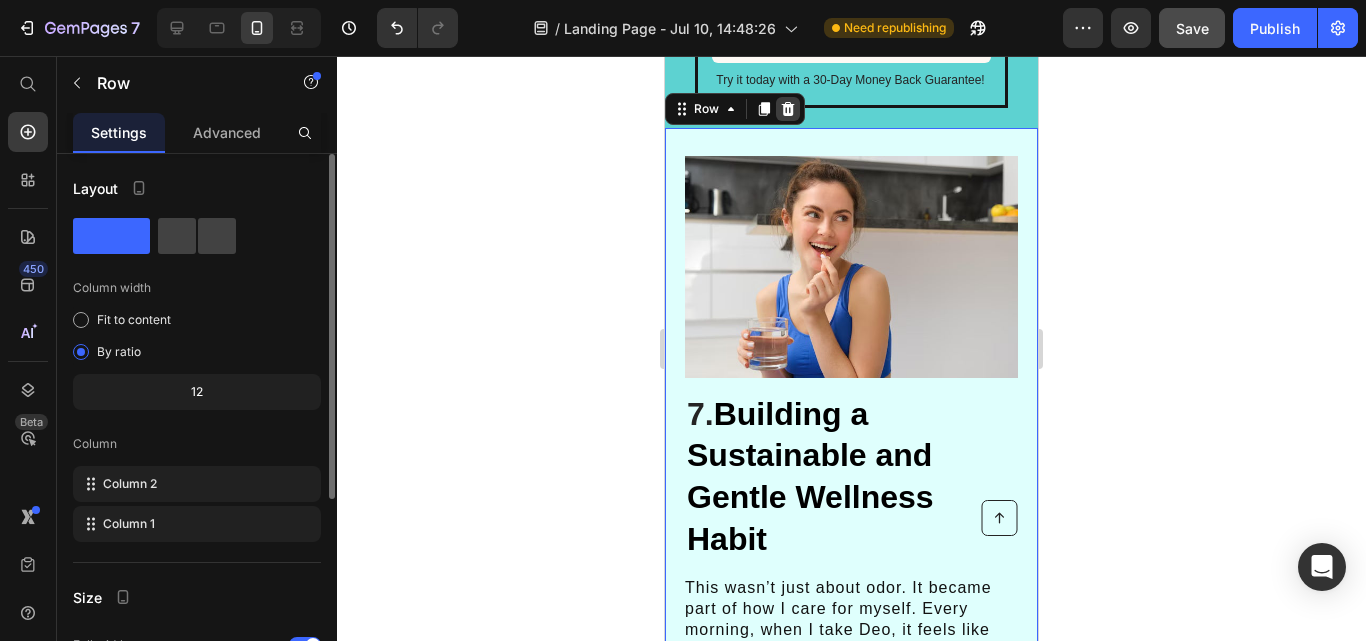 click 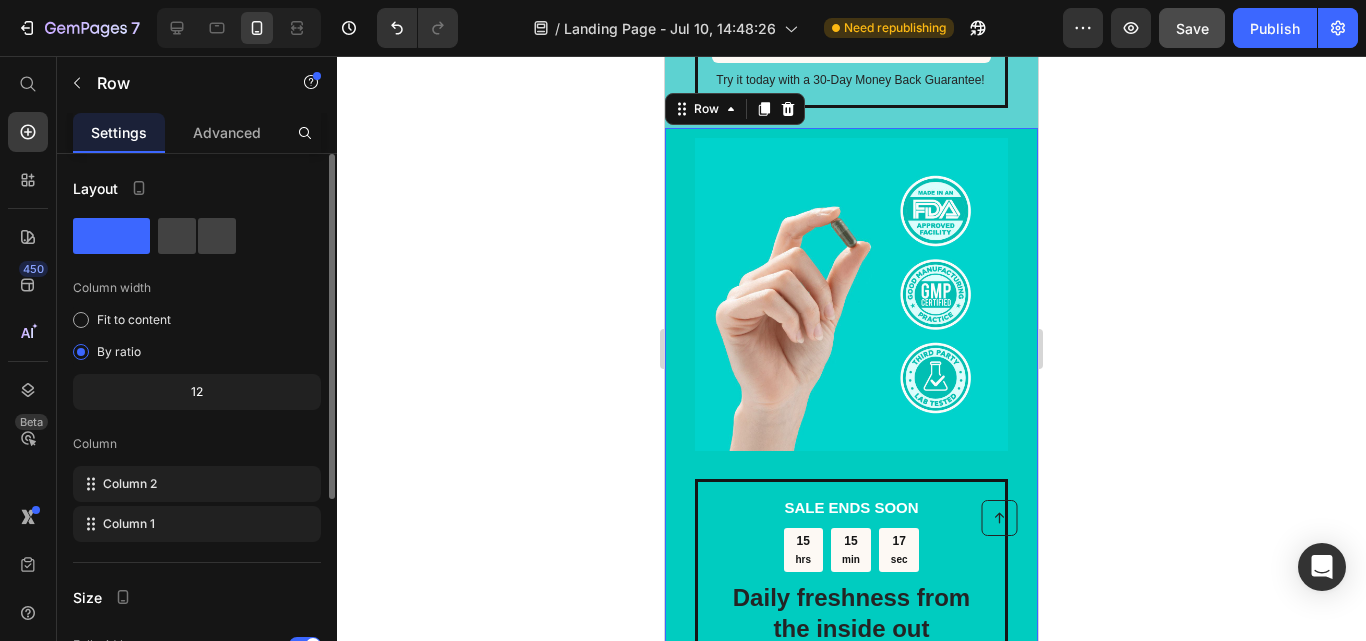 click on "SALE ENDS SOON Text Block 15 hrs 15 min 17 sec Countdown Timer Daily freshness from the inside out Heading Feel confident with this plant-based internal deodorant made for women. Text Block CLAIM OFFER Button Sell-out Risk:  High Text Block | Text Block FREE  shipping Text Block Row Try it today with a 30-Day Money Back Guarantee! Text Block Row Image Row   0" at bounding box center (851, 505) 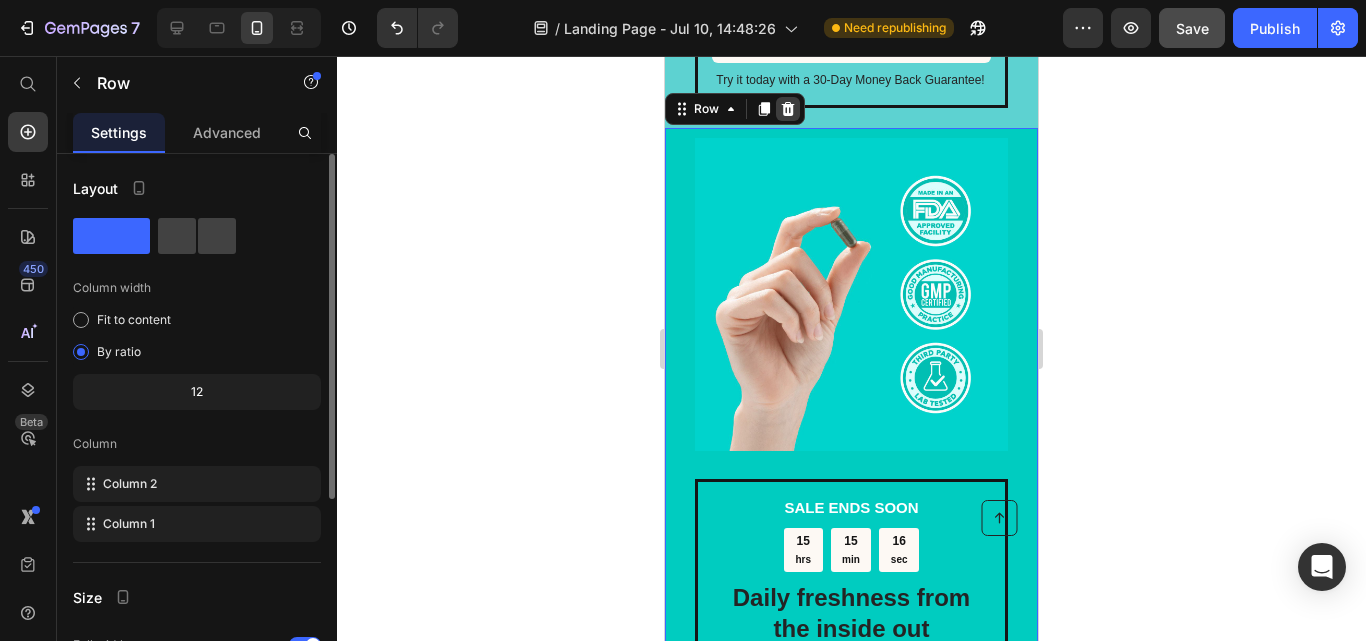 click 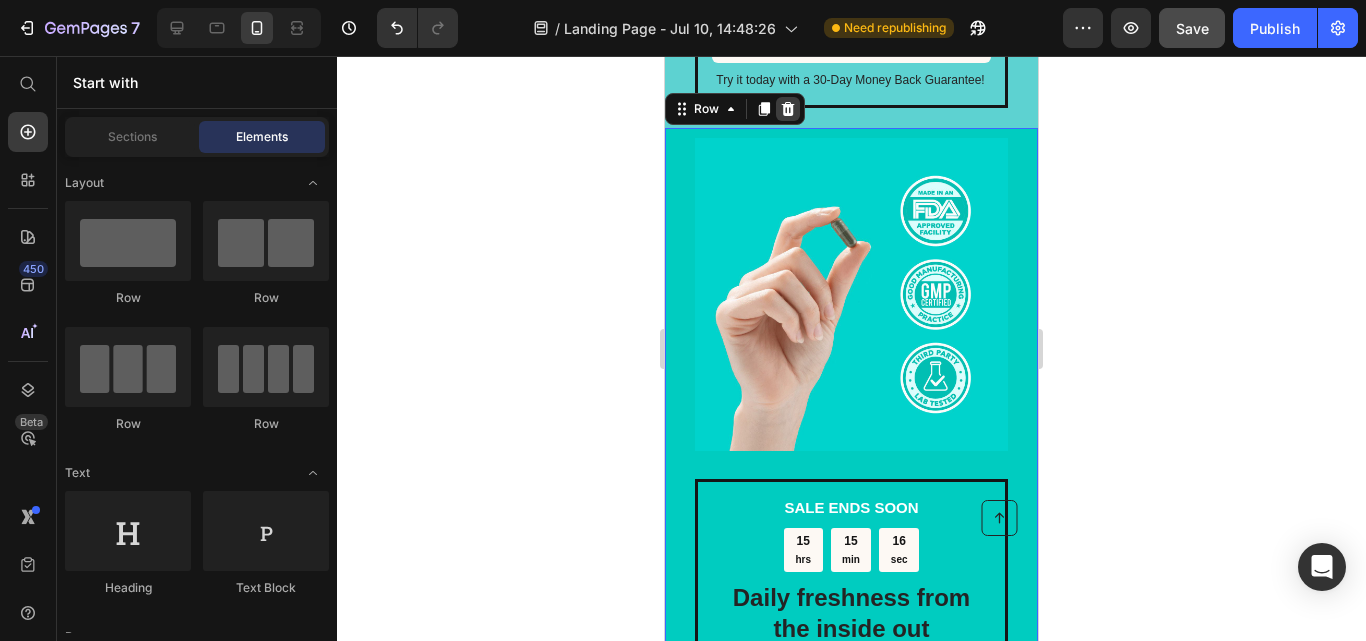 scroll, scrollTop: 7017, scrollLeft: 0, axis: vertical 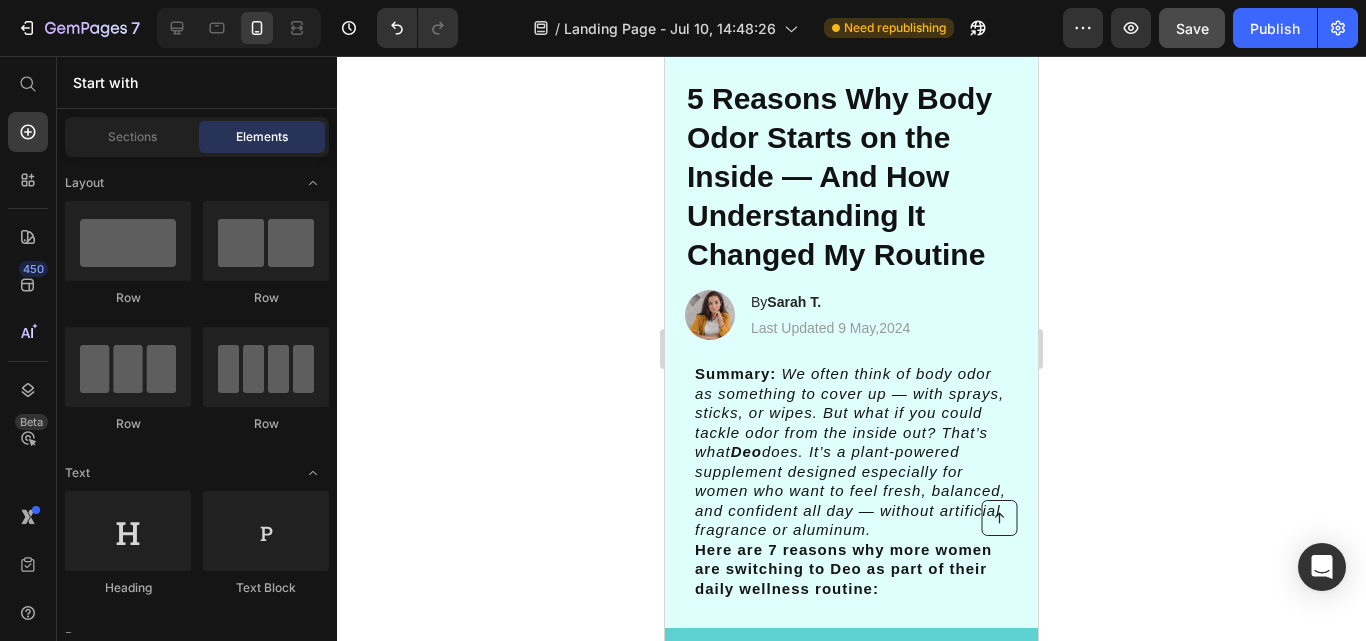 click on "Layout
Row
Row
Row
Row Text
Heading
Text Block Button
Button
Button
Sticky Back to top Media
Image
Image
Video
Video Banner" at bounding box center [197, 3246] 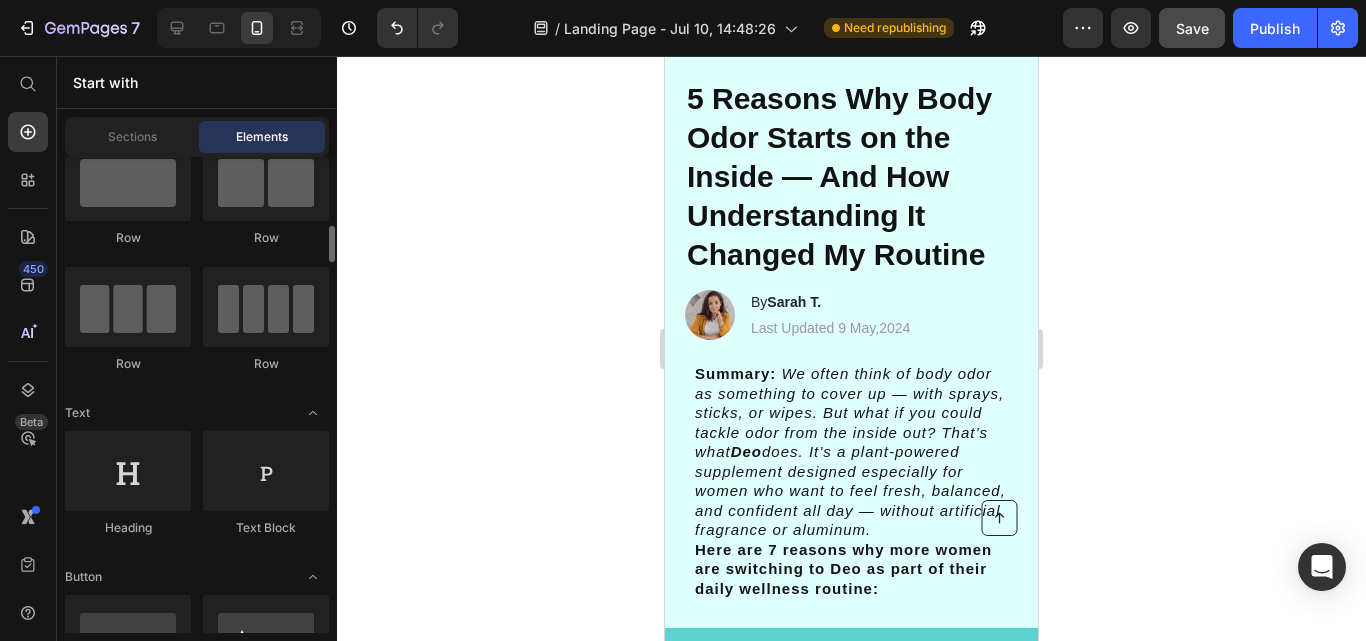 scroll, scrollTop: 150, scrollLeft: 0, axis: vertical 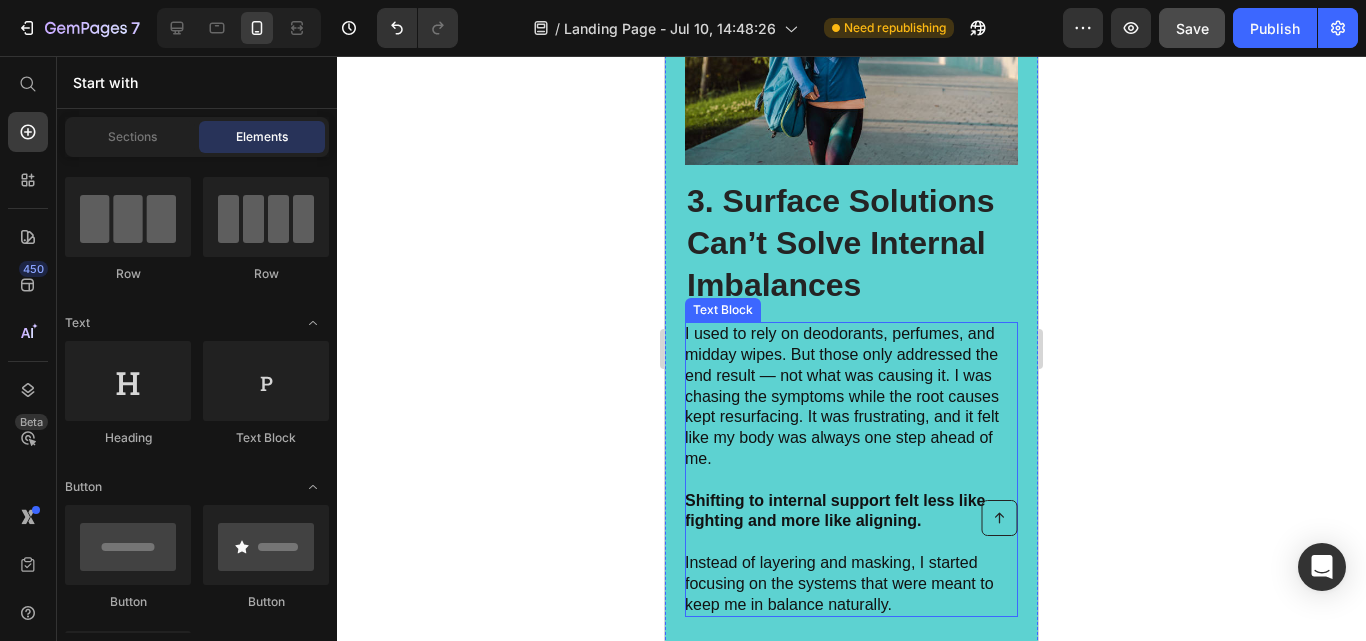 click on "I used to rely on deodorants, perfumes, and midday wipes. But those only addressed the end result — not what was causing it. I was chasing the symptoms while the root causes kept resurfacing. It was frustrating, and it felt like my body was always one step ahead of me." at bounding box center (850, 397) 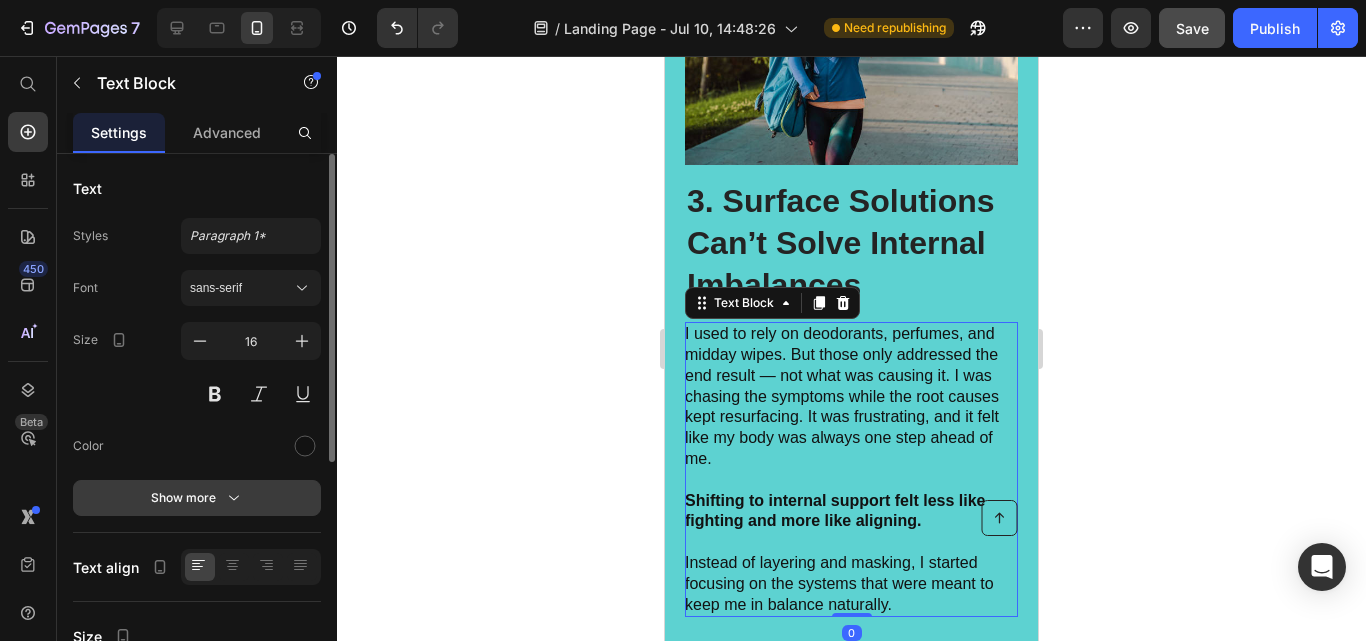 click 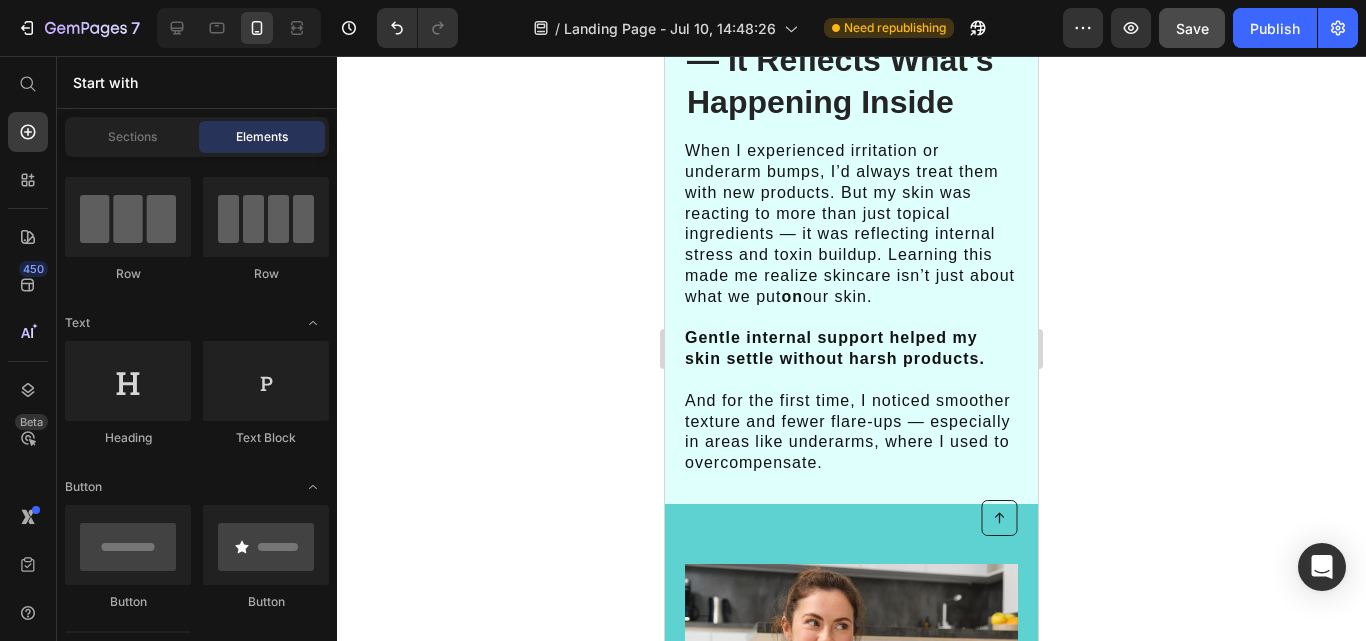 scroll, scrollTop: 3583, scrollLeft: 0, axis: vertical 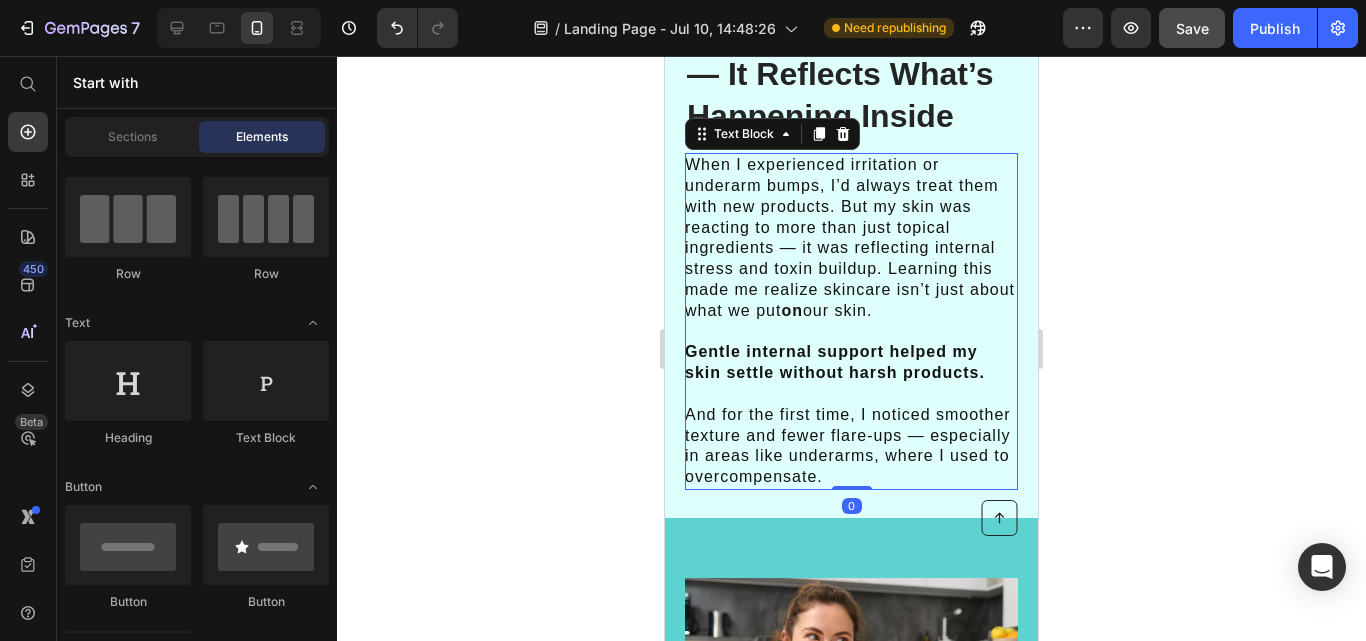 click on "When I experienced irritation or underarm bumps, I’d always treat them with new products. But my skin was reacting to more than just topical ingredients — it was reflecting internal stress and toxin buildup. Learning this made me realize skincare isn’t just about what we put  on  our skin." at bounding box center [850, 238] 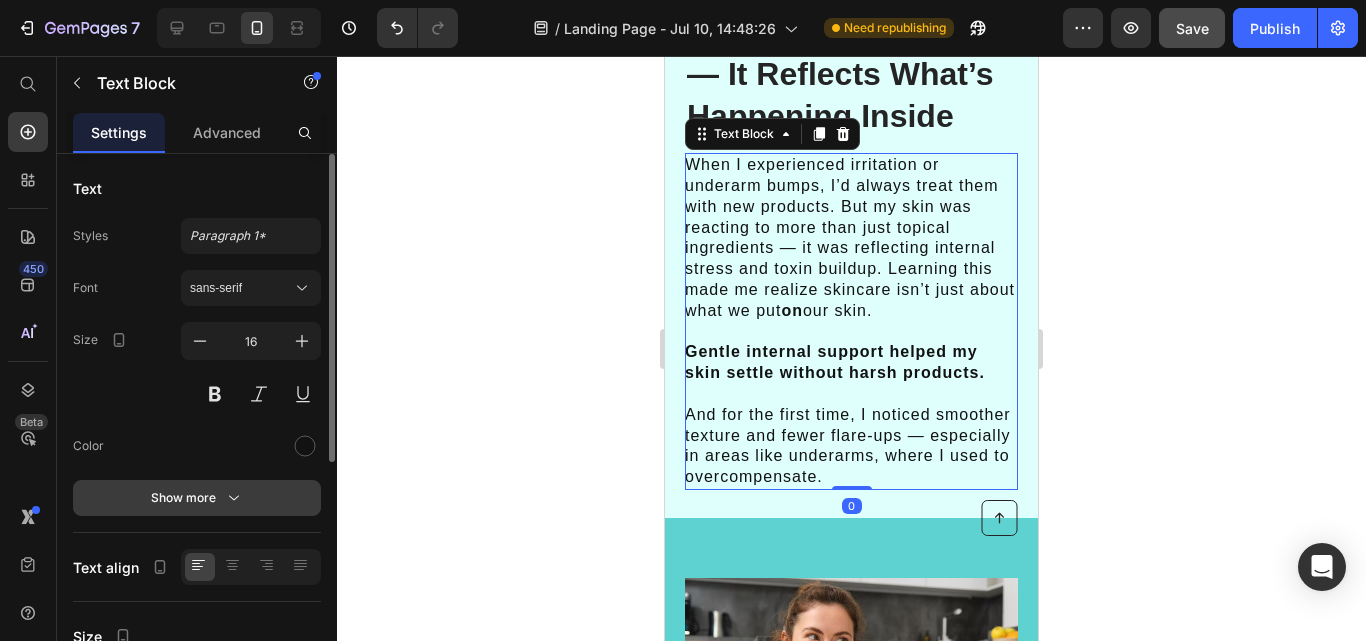 click 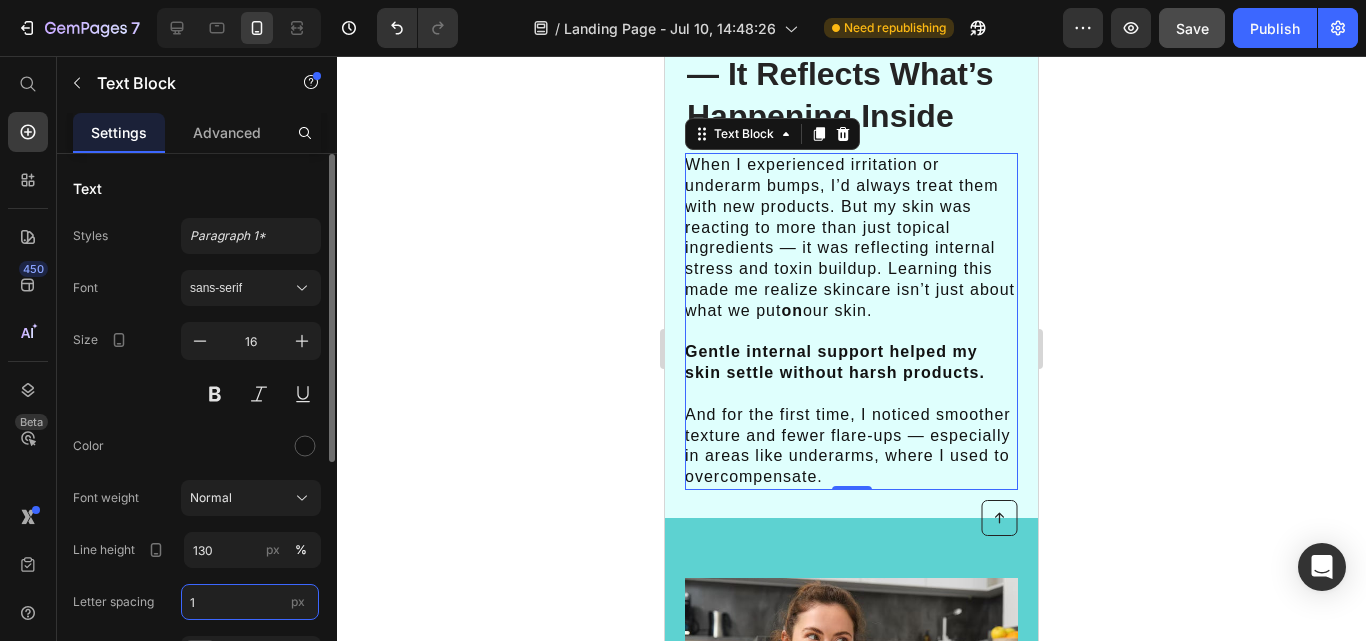 click on "1" at bounding box center [250, 602] 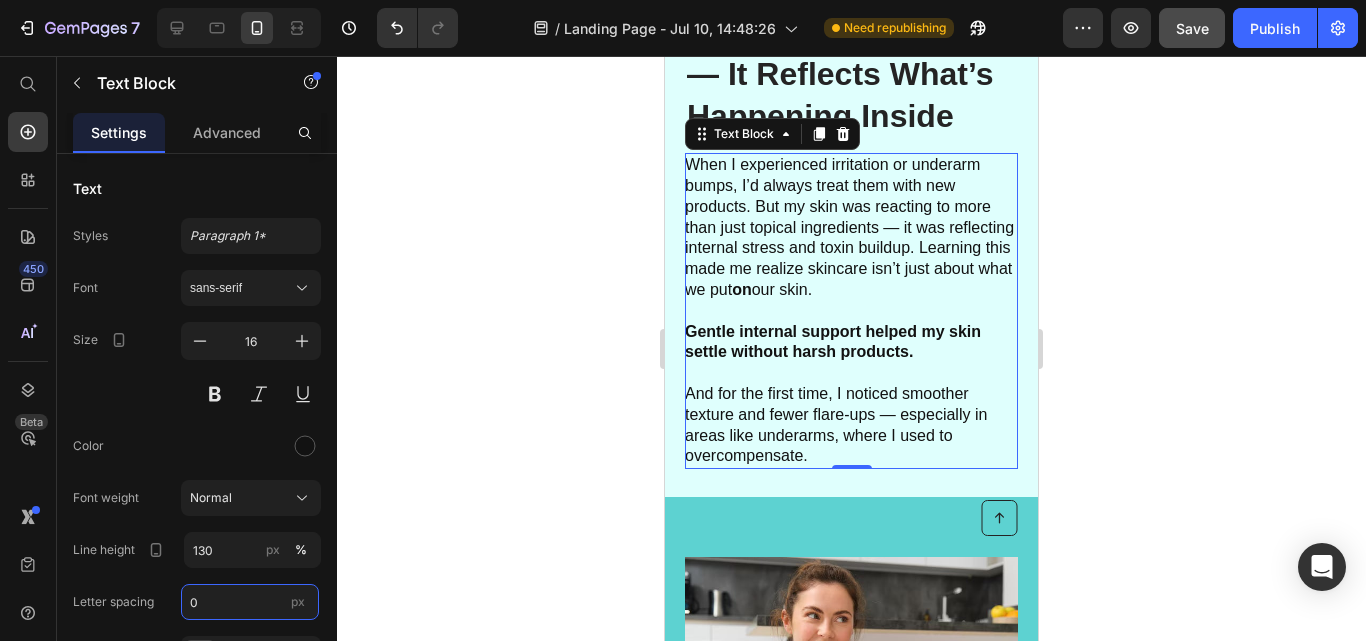 type on "0" 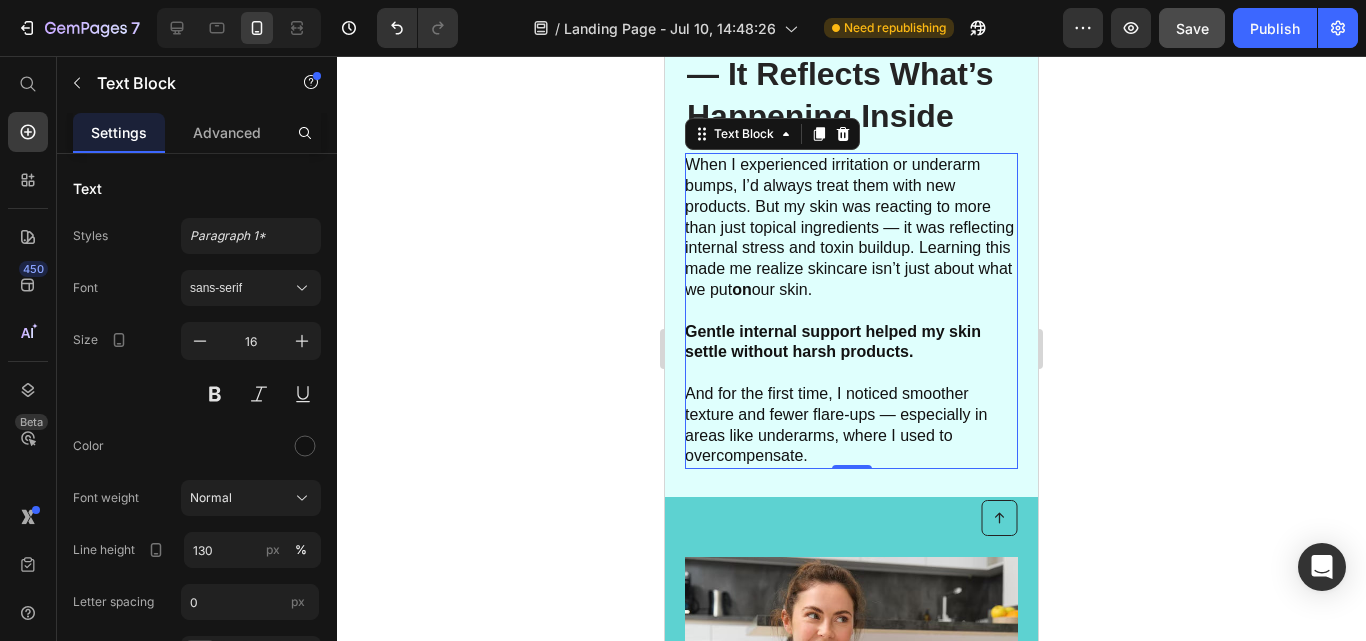 click 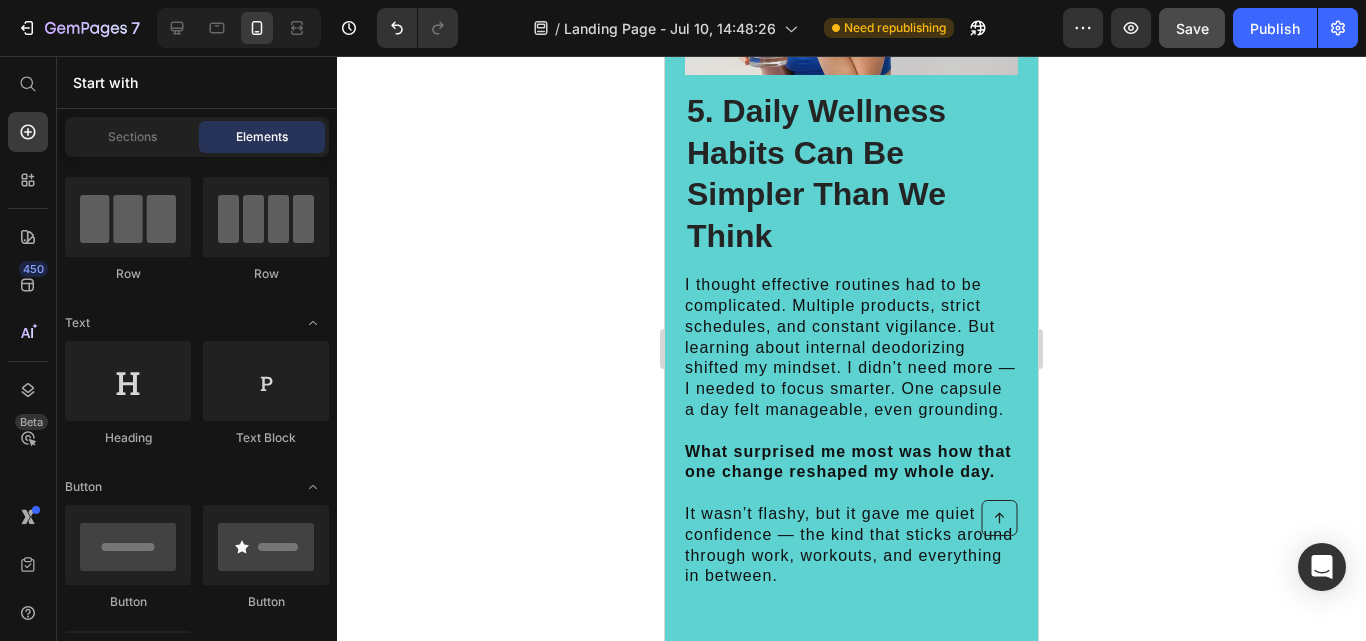 scroll, scrollTop: 4273, scrollLeft: 0, axis: vertical 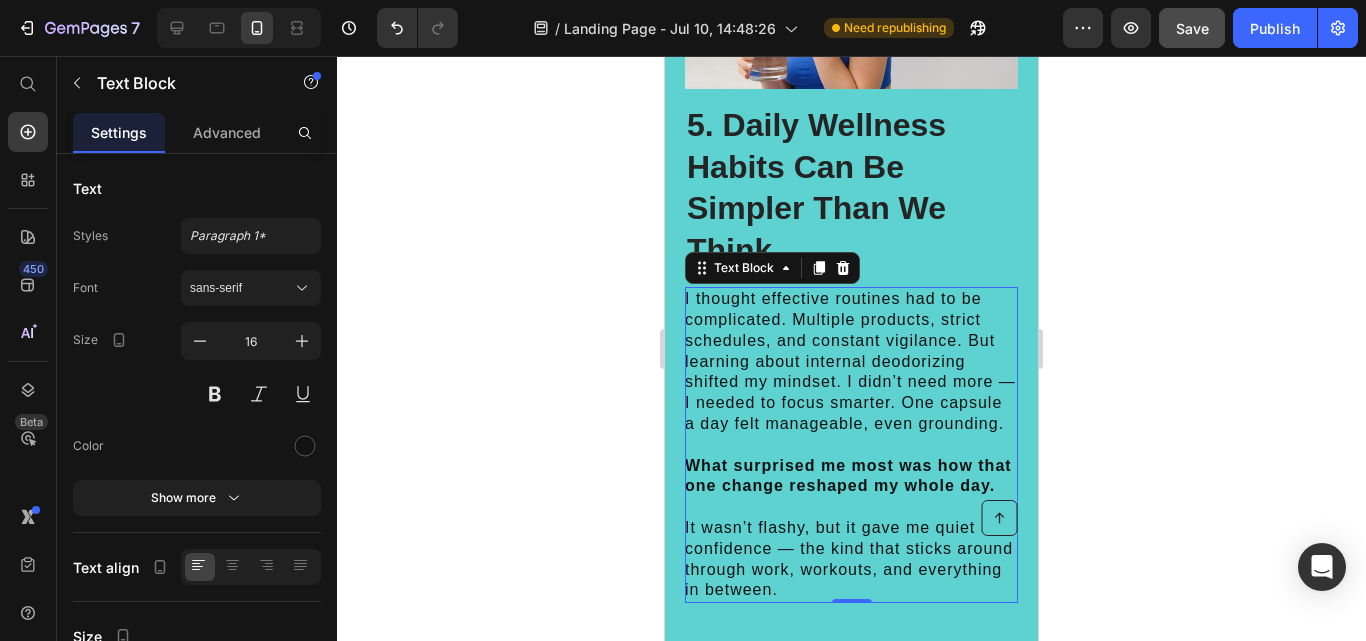 click on "I thought effective routines had to be complicated. Multiple products, strict schedules, and constant vigilance. But learning about internal deodorizing shifted my mindset. I didn’t need more — I needed to focus smarter. One capsule a day felt manageable, even grounding." at bounding box center [850, 362] 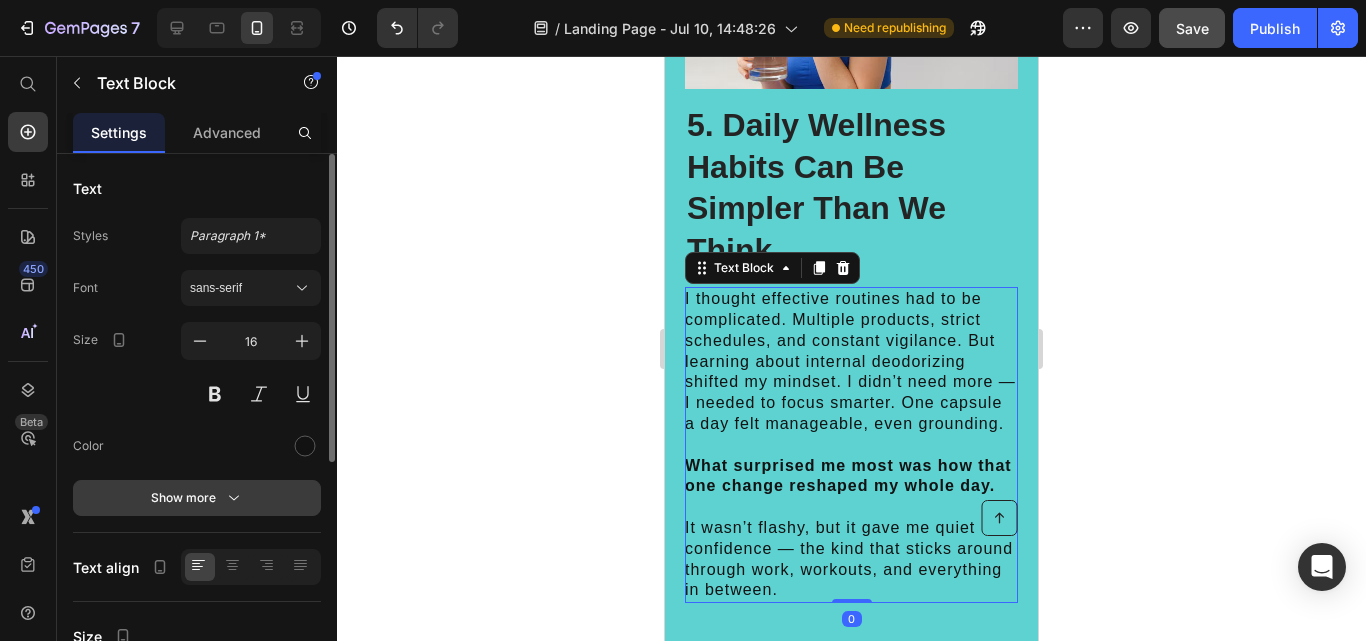 click on "Show more" at bounding box center (197, 498) 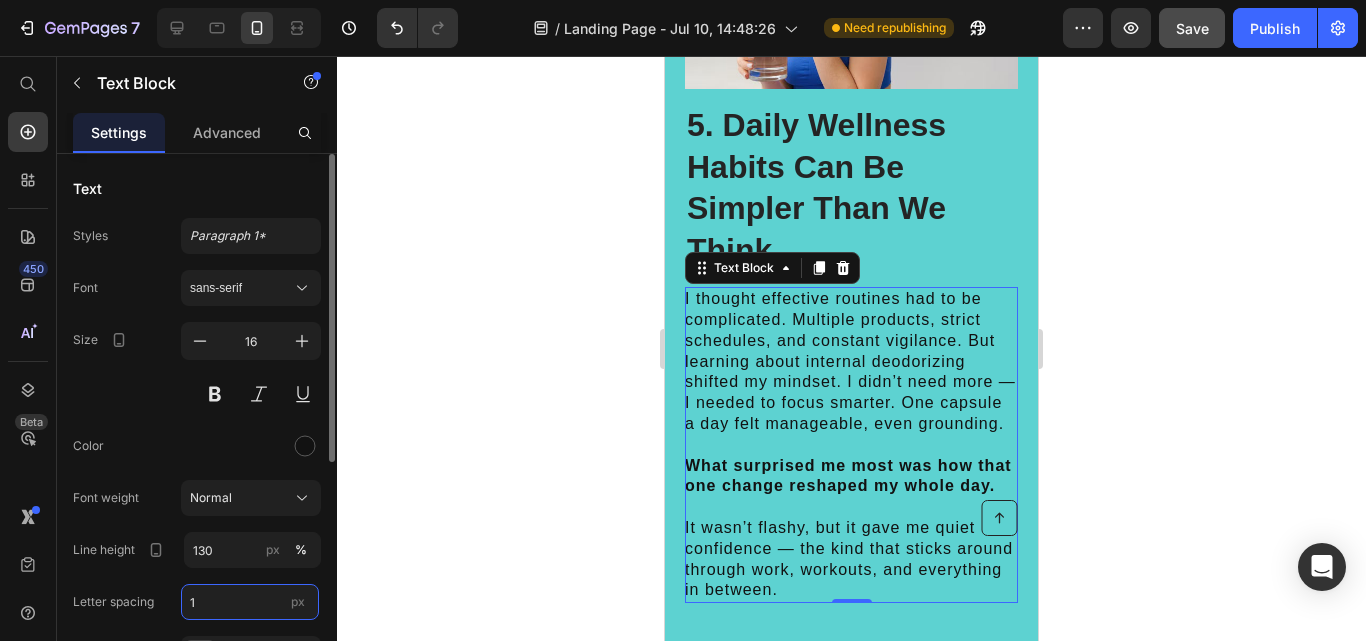click on "1" at bounding box center (250, 602) 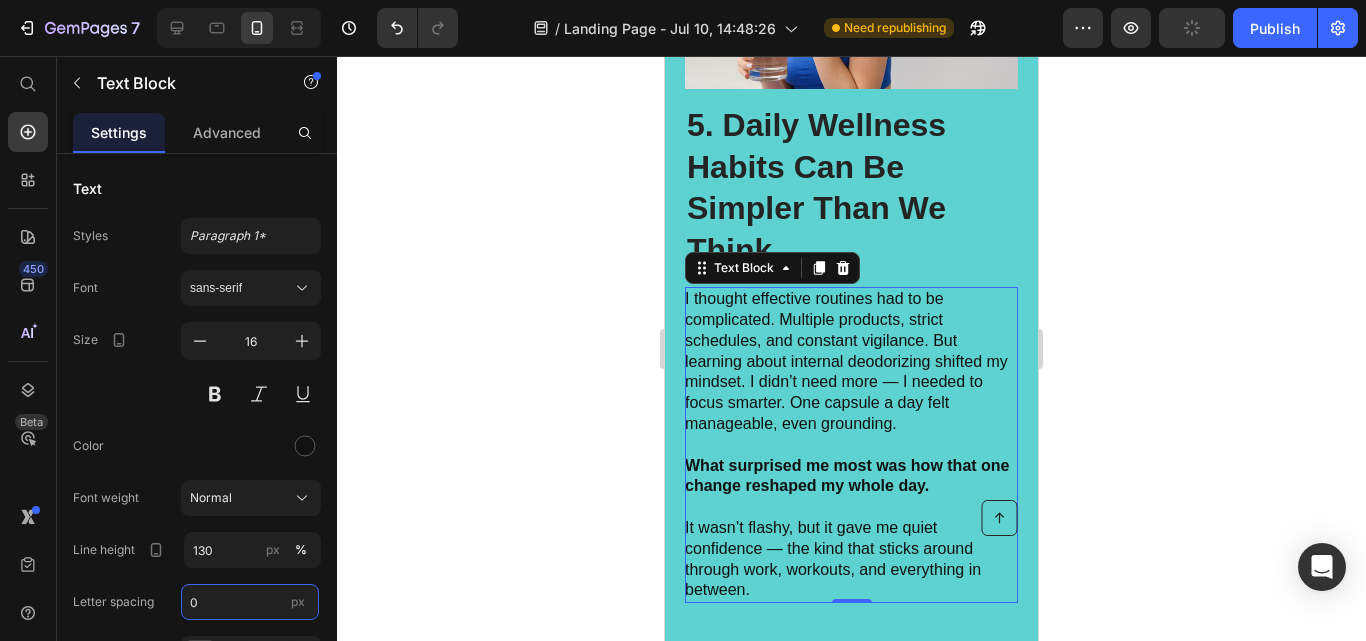 type on "0" 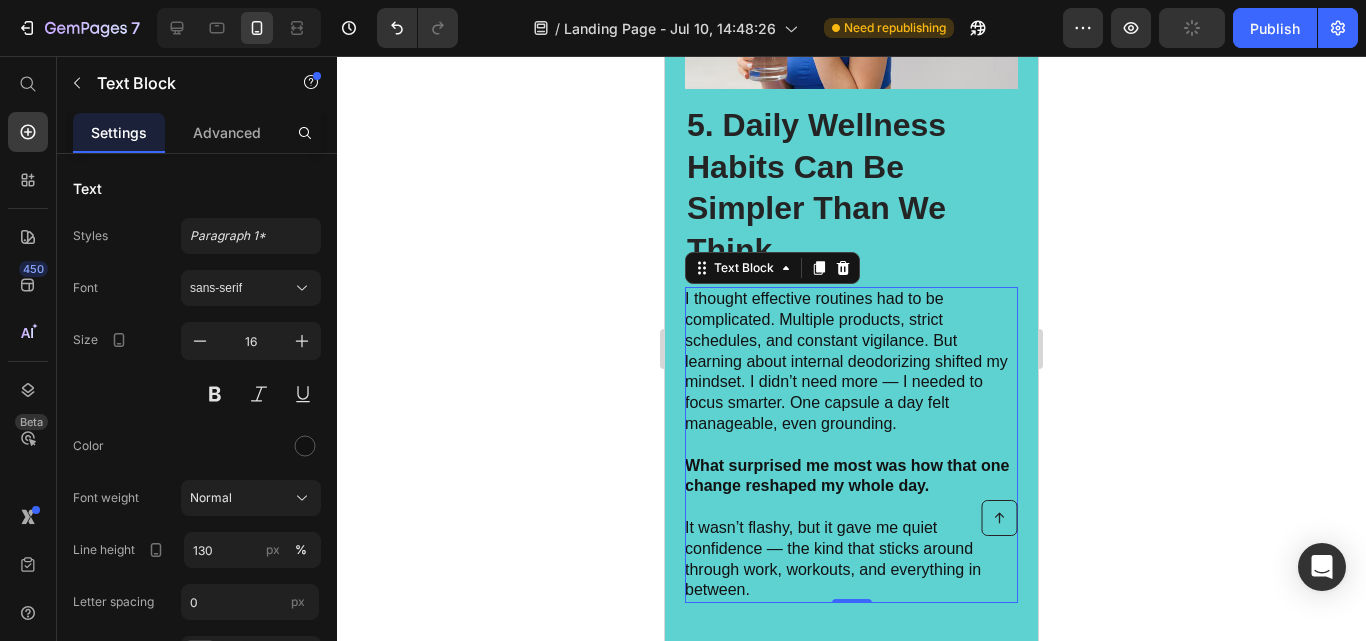 click 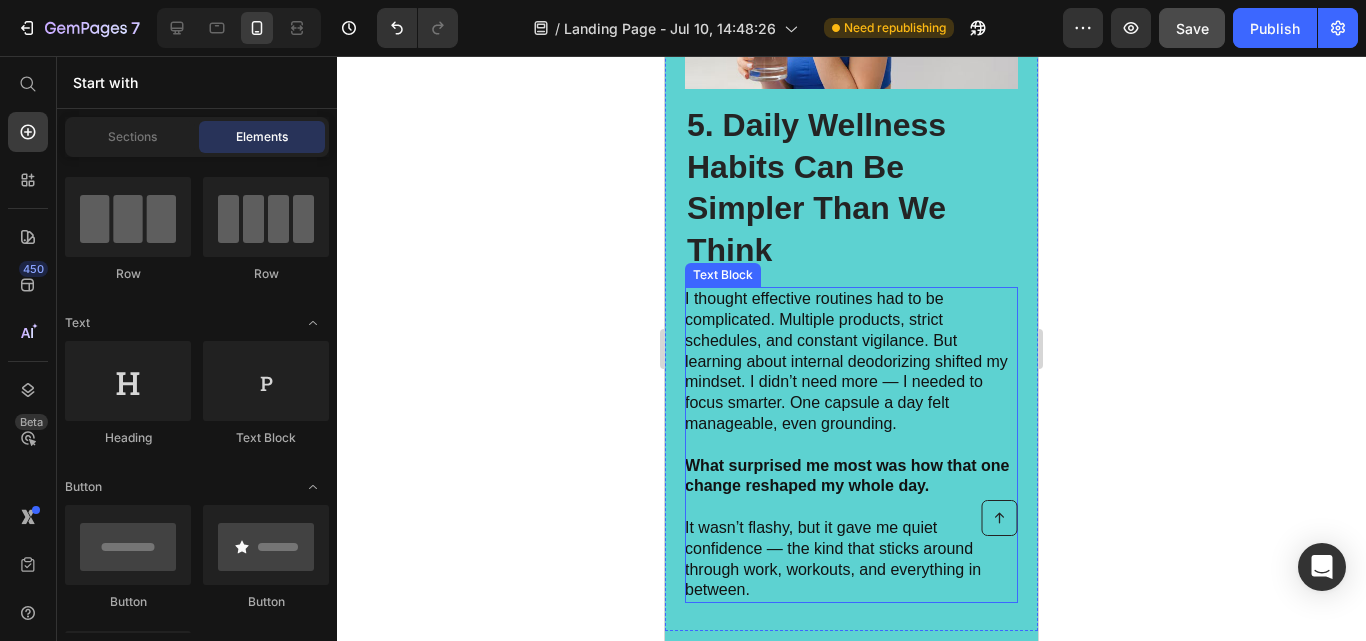 click on "I thought effective routines had to be complicated. Multiple products, strict schedules, and constant vigilance. But learning about internal deodorizing shifted my mindset. I didn’t need more — I needed to focus smarter. One capsule a day felt manageable, even grounding." at bounding box center (850, 362) 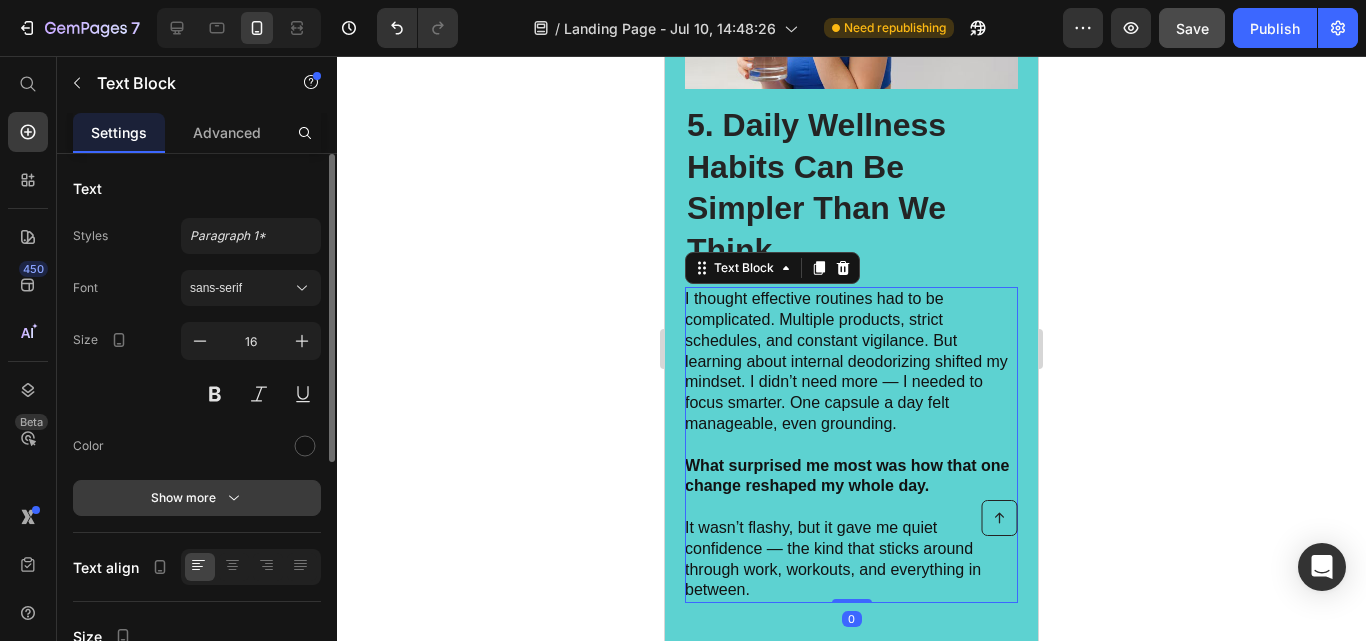 click on "Show more" at bounding box center (197, 498) 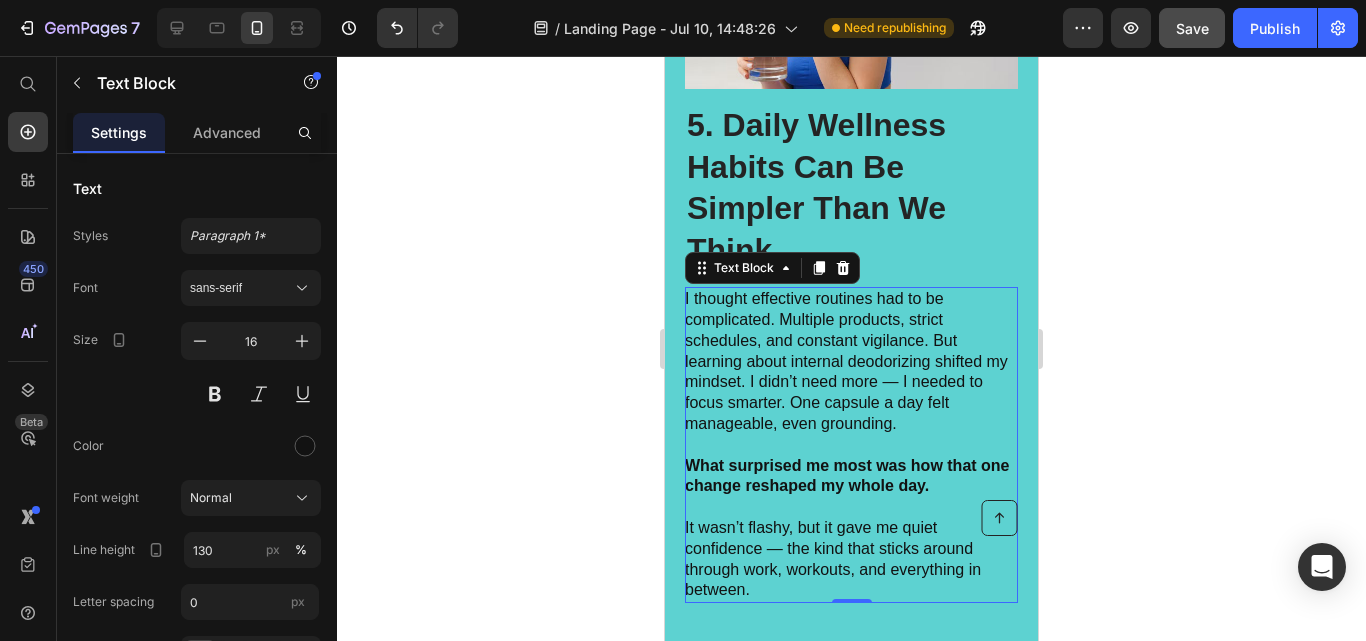 drag, startPoint x: 469, startPoint y: 550, endPoint x: 280, endPoint y: 202, distance: 396.01135 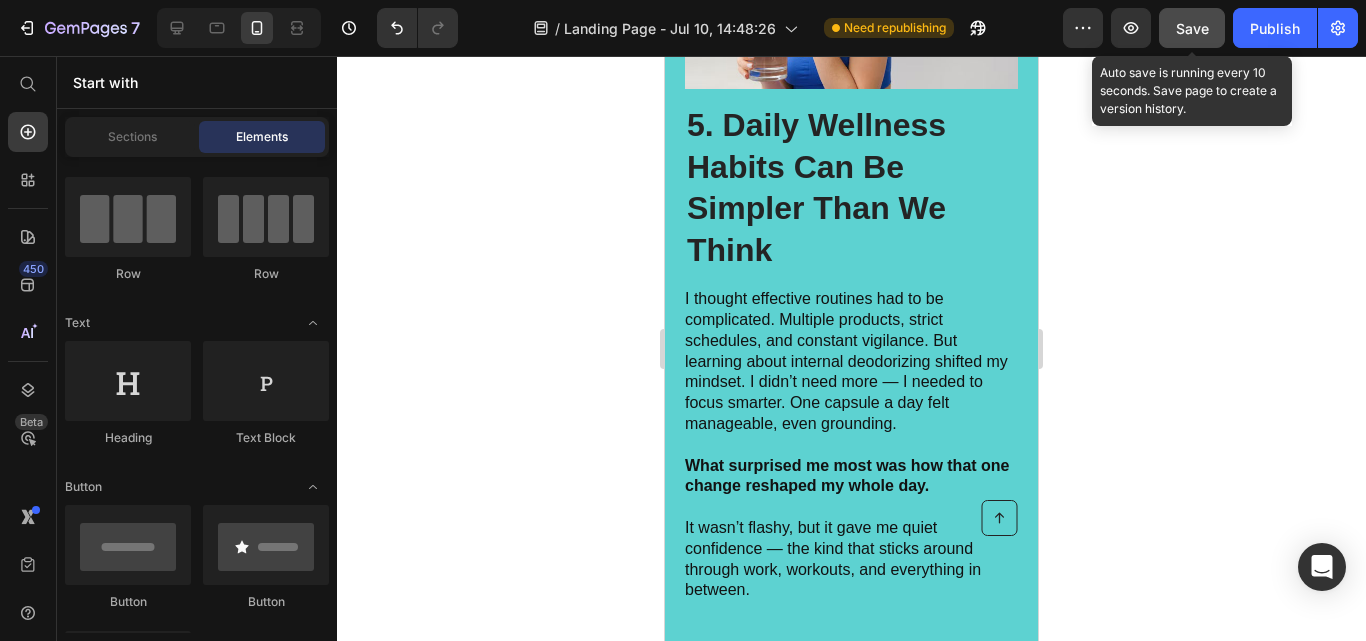 click on "Save" at bounding box center [1192, 28] 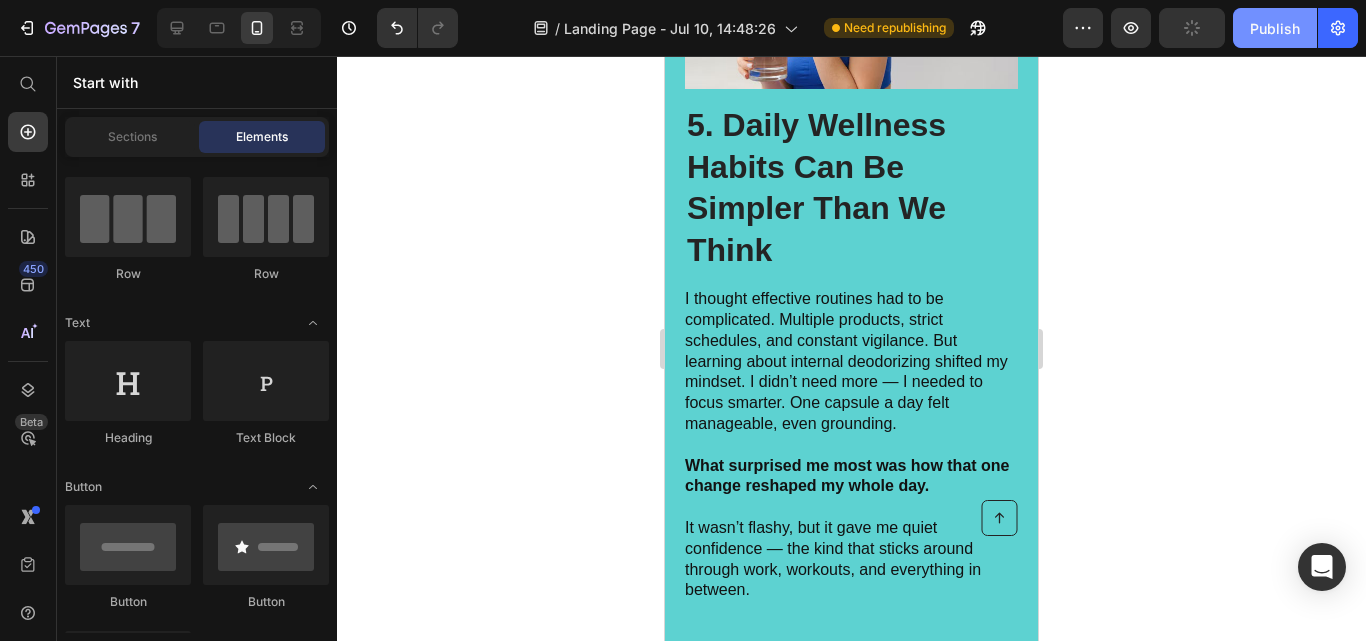 click on "Publish" at bounding box center [1275, 28] 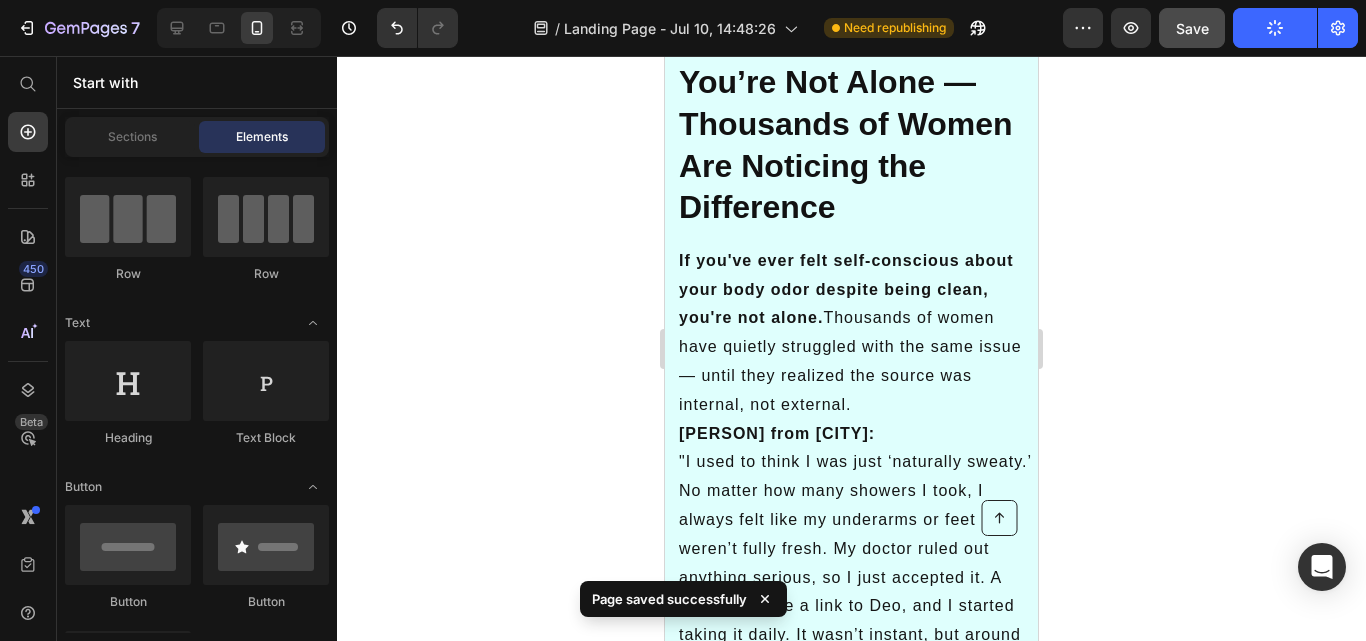 scroll, scrollTop: 5318, scrollLeft: 0, axis: vertical 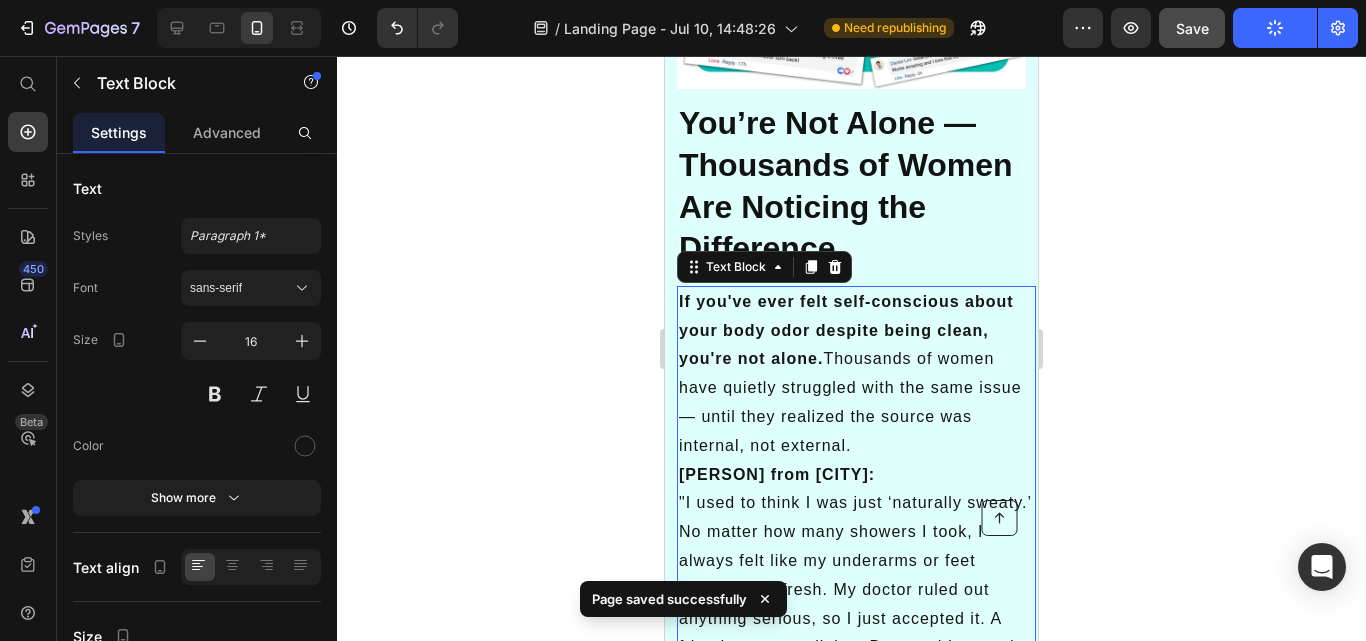 click on "If you've ever felt self-conscious about your body odor despite being clean, you're not alone.  Thousands of women have quietly struggled with the same issue — until they realized the source was internal, not external." at bounding box center (856, 374) 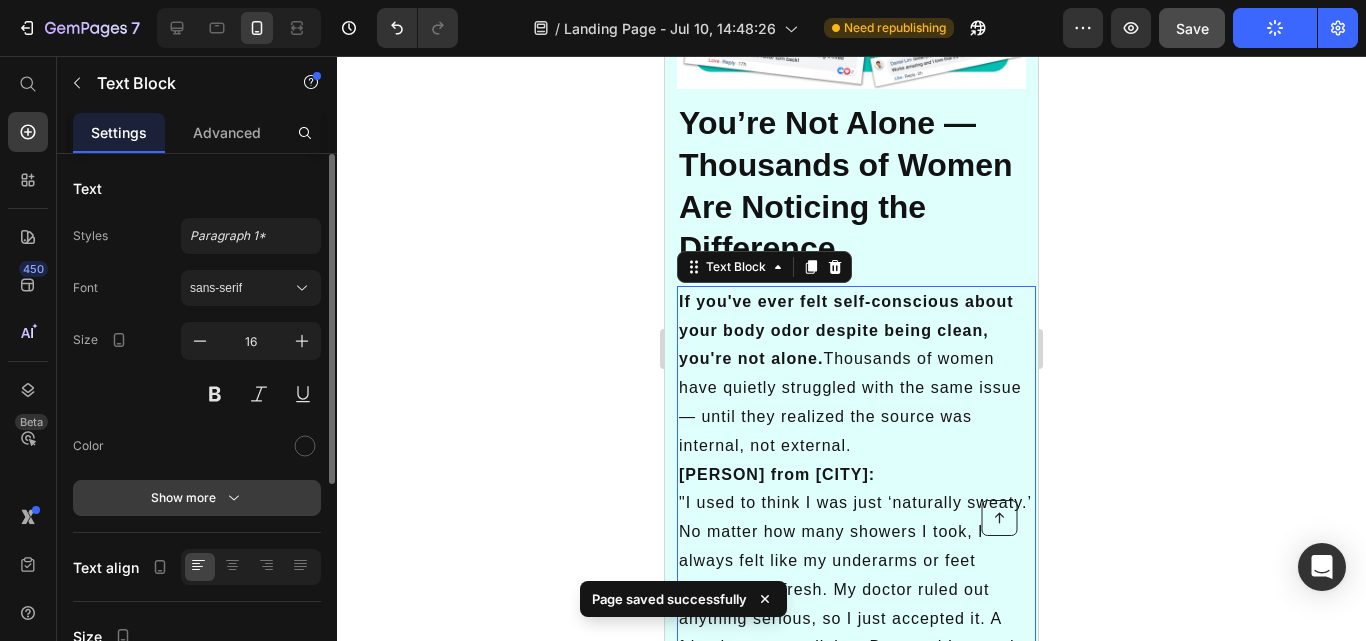click on "Show more" at bounding box center (197, 498) 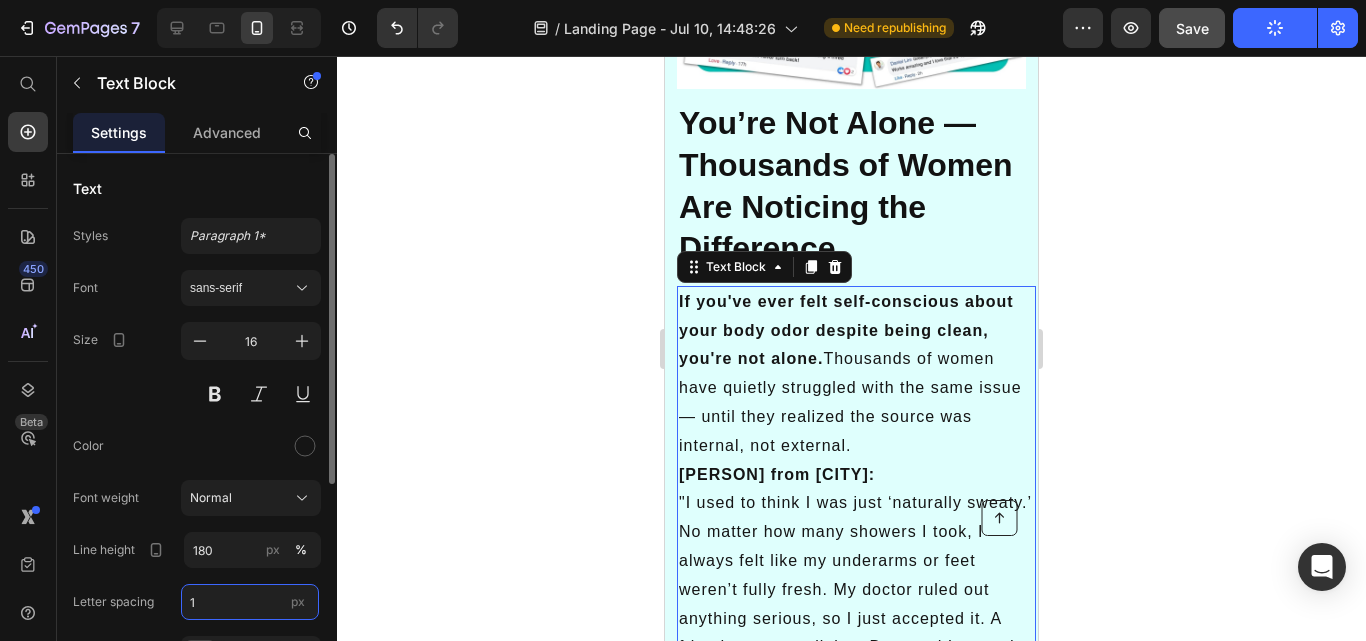 click on "1" at bounding box center [250, 602] 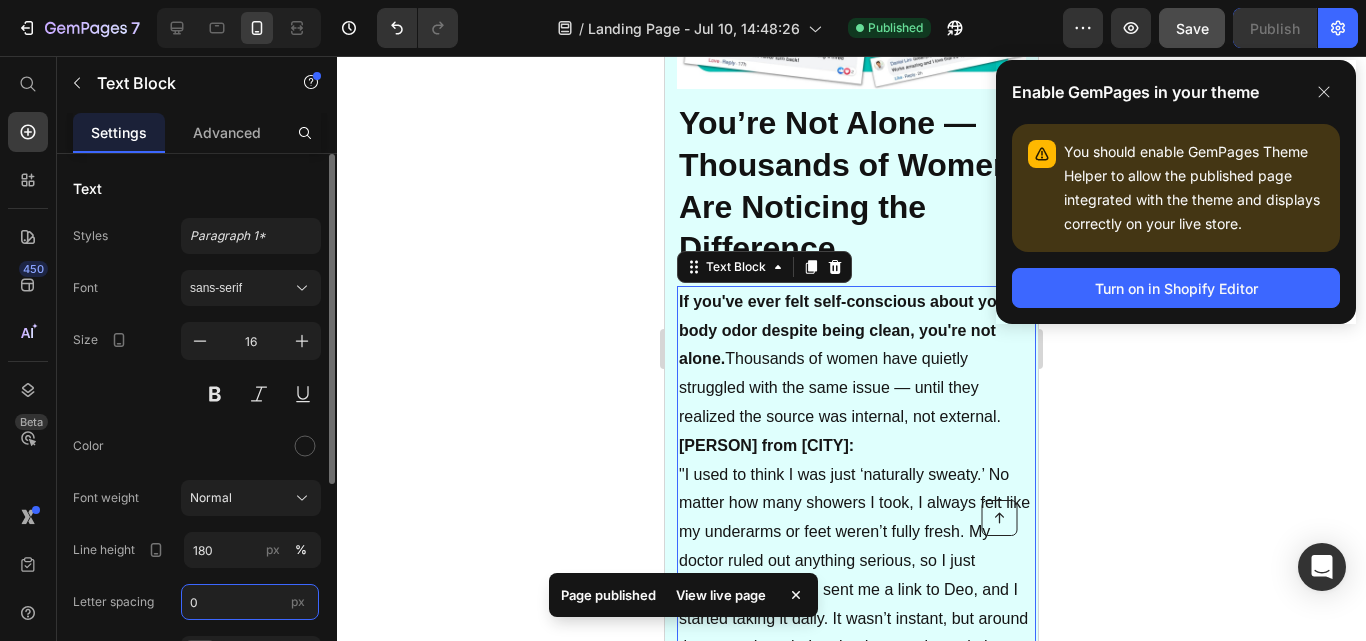 type on "0" 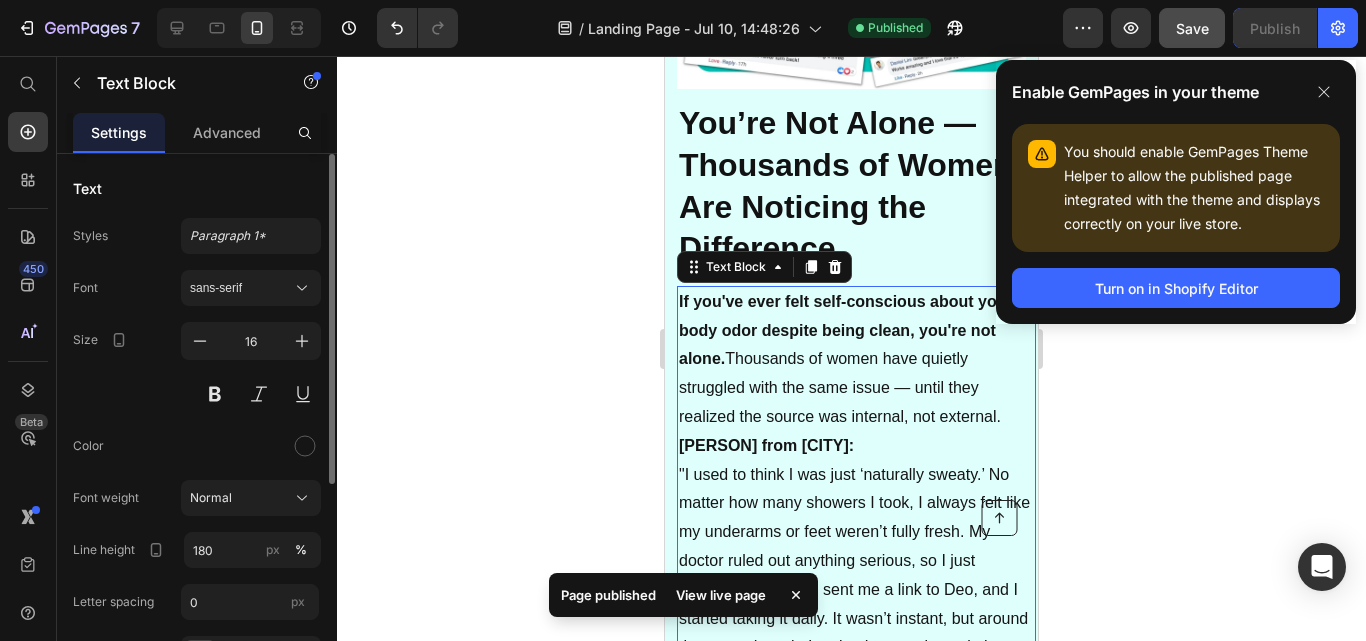 click on "Line height" at bounding box center (120, 550) 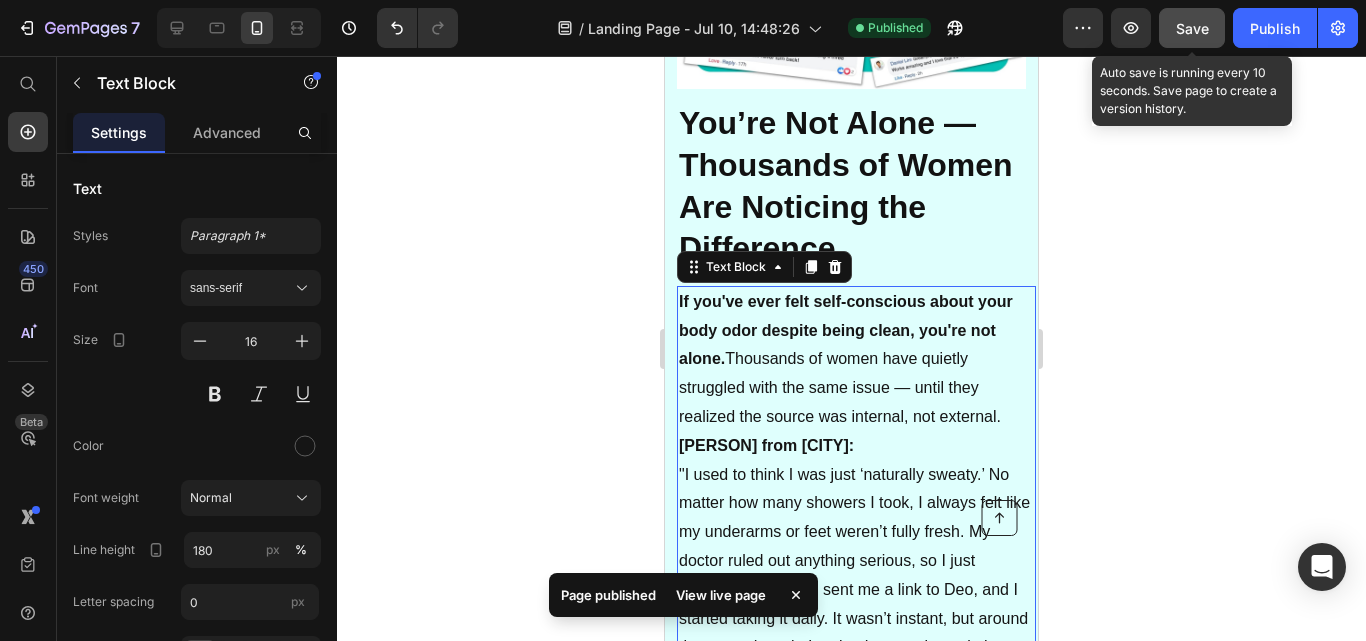click on "Save" at bounding box center (1192, 28) 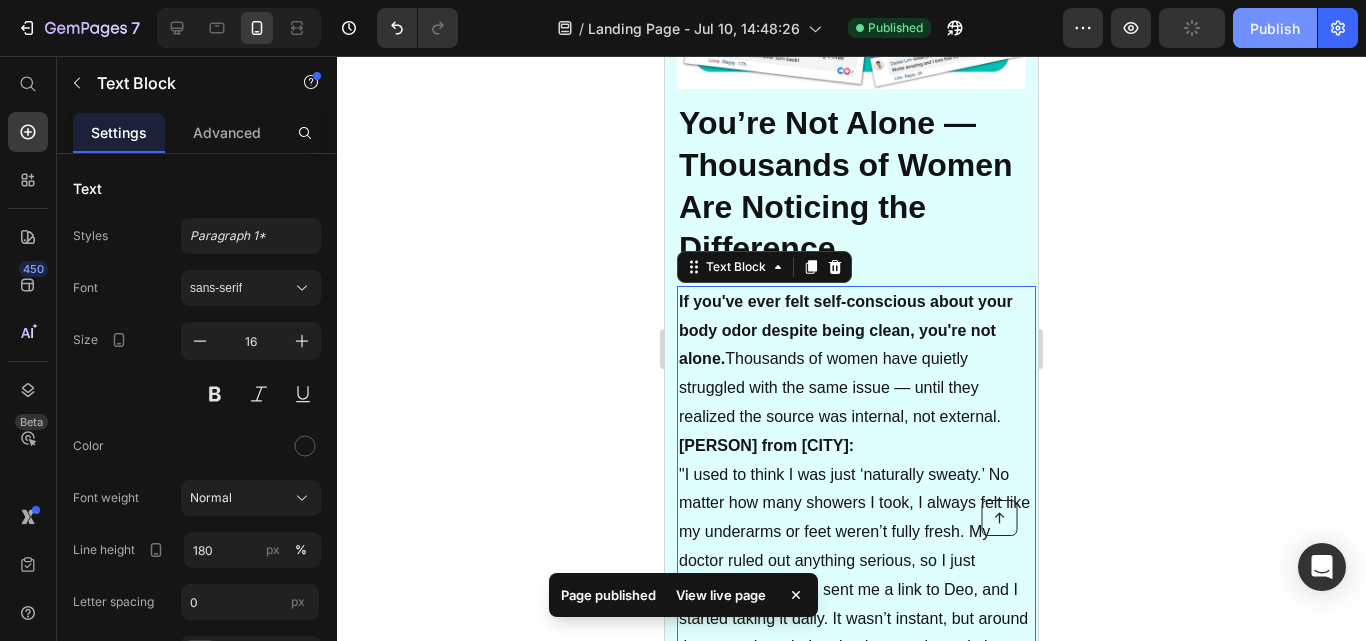 click on "Publish" at bounding box center (1275, 28) 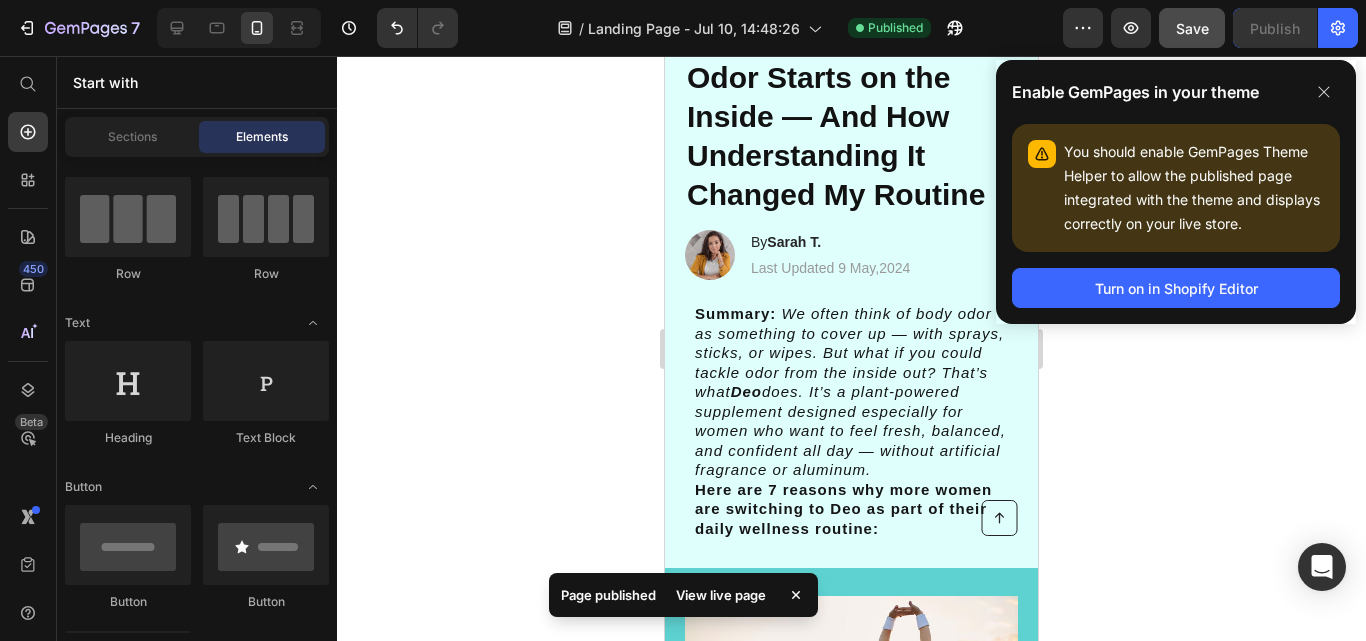 scroll, scrollTop: 60, scrollLeft: 0, axis: vertical 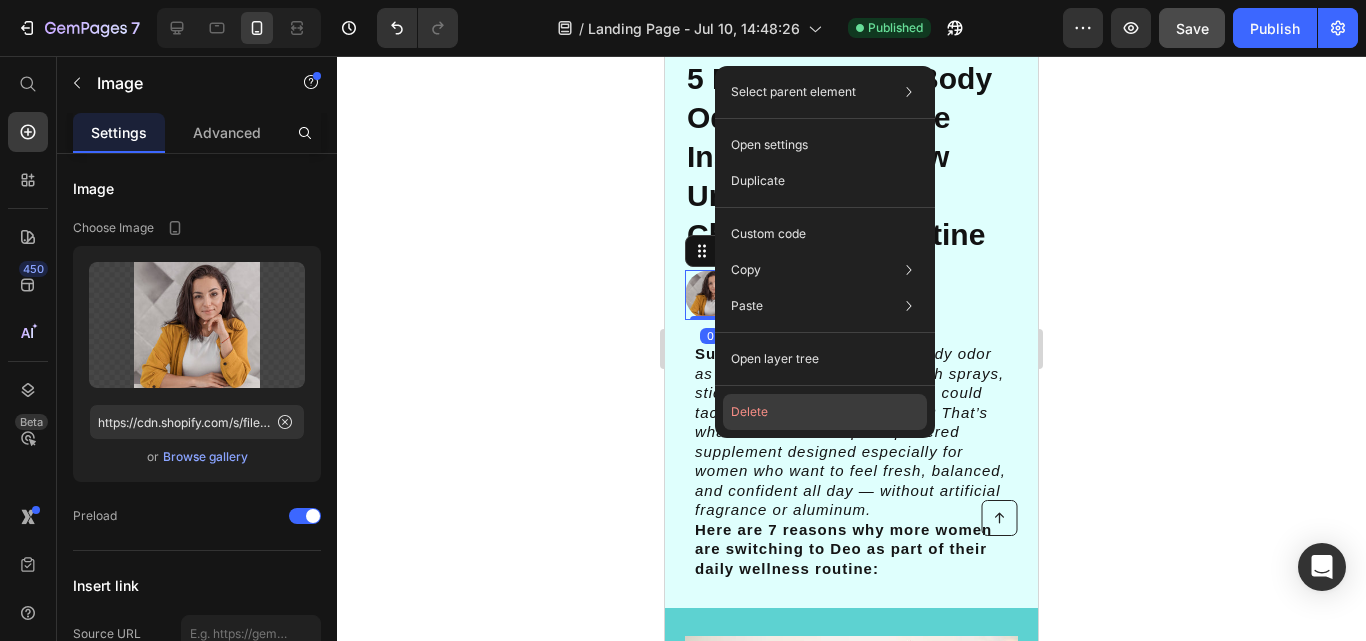 click on "Delete" 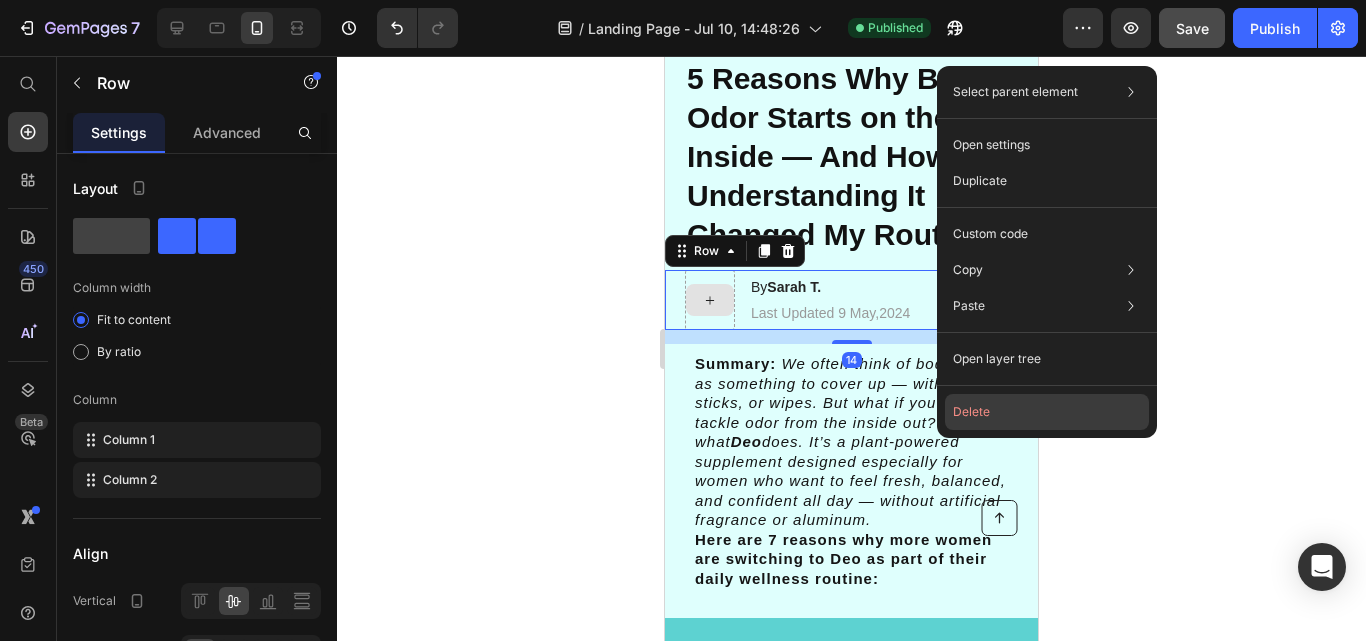click on "Delete" 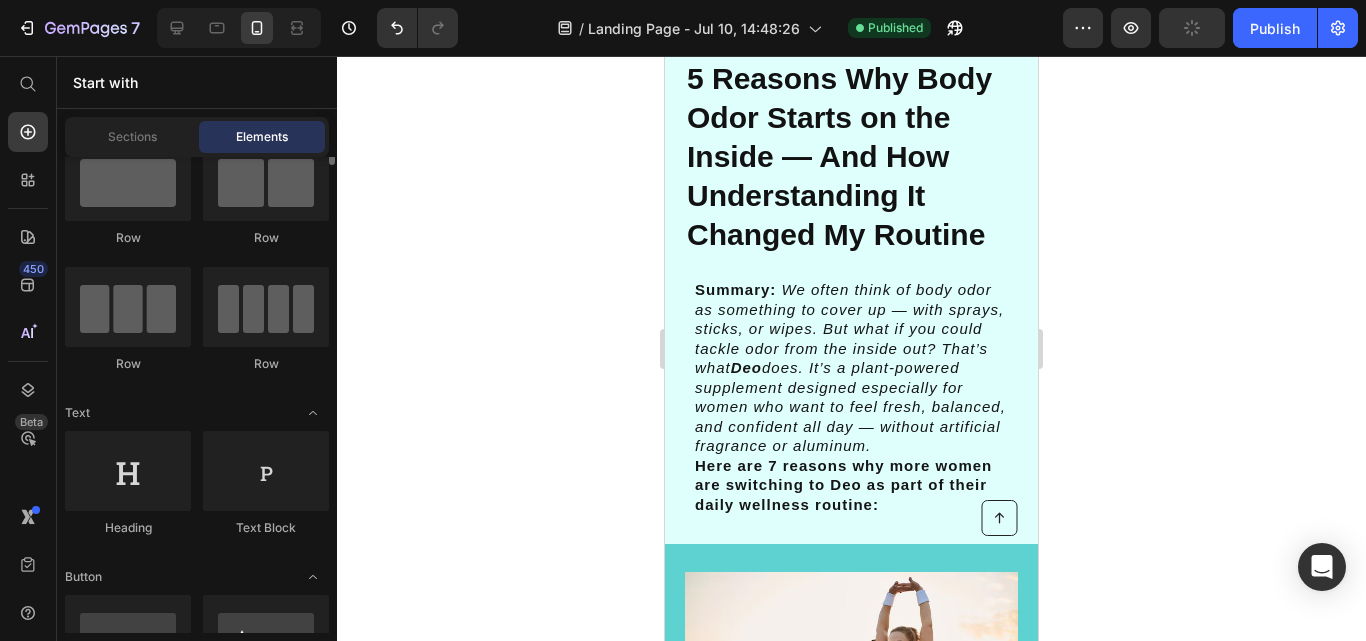 scroll, scrollTop: 30, scrollLeft: 0, axis: vertical 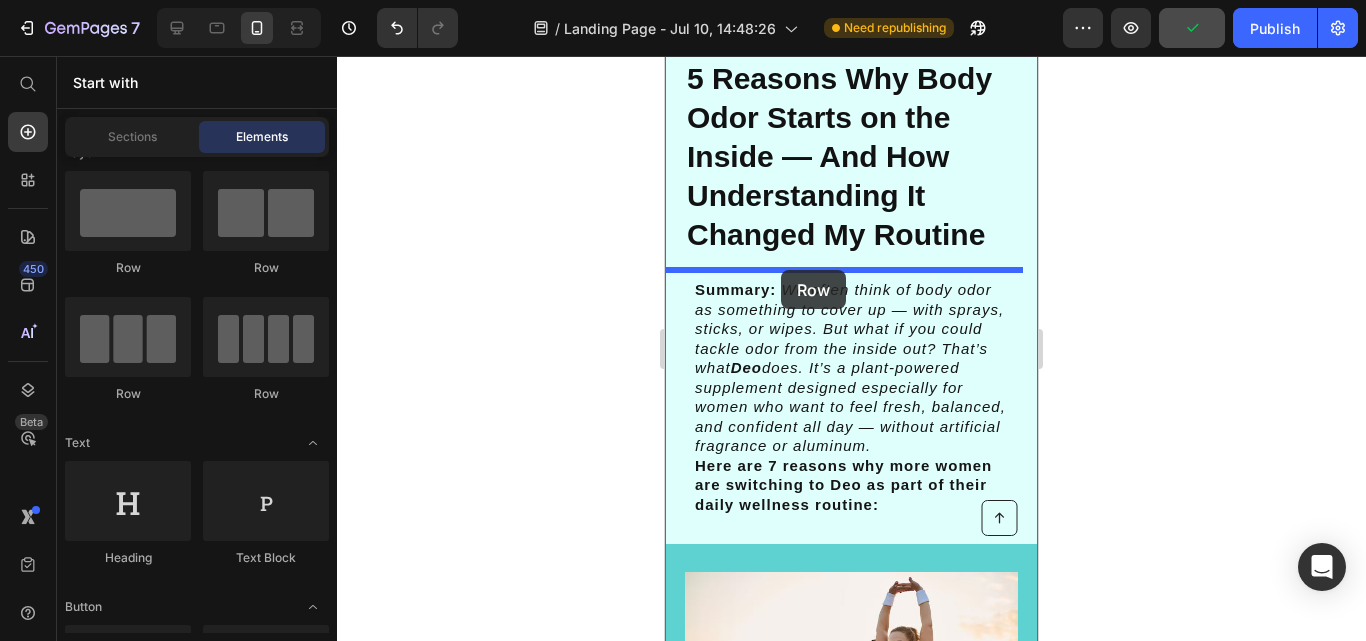 drag, startPoint x: 908, startPoint y: 268, endPoint x: 781, endPoint y: 268, distance: 127 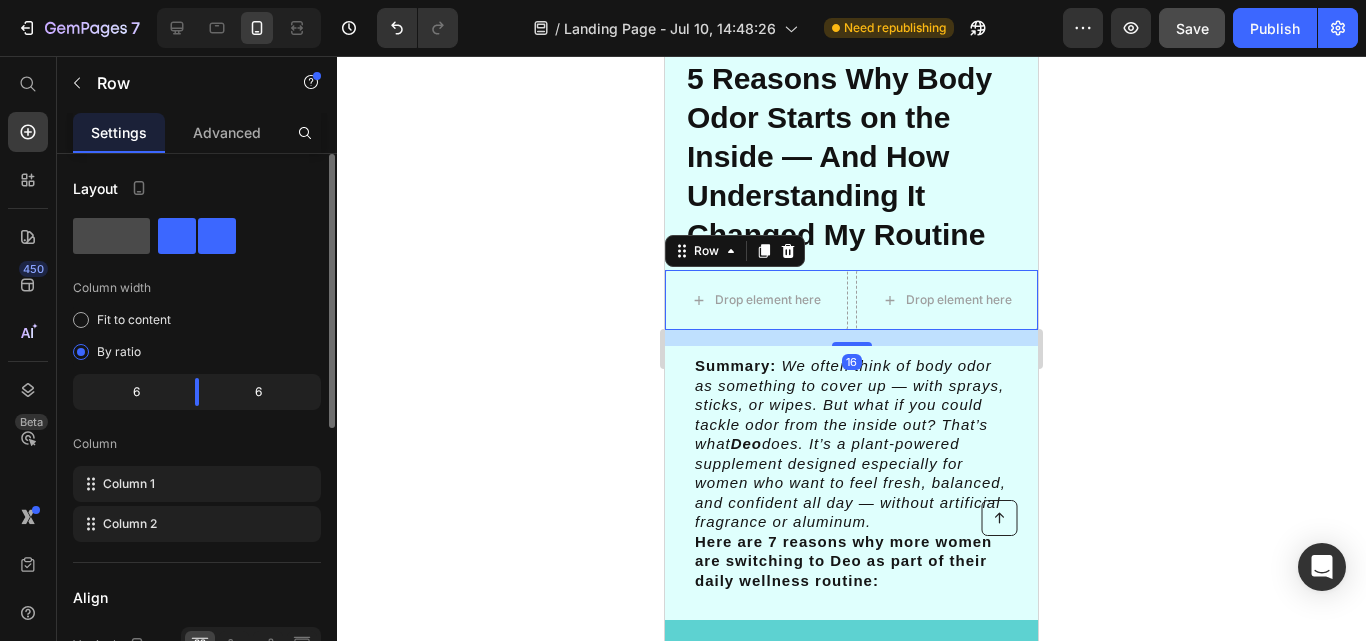 click 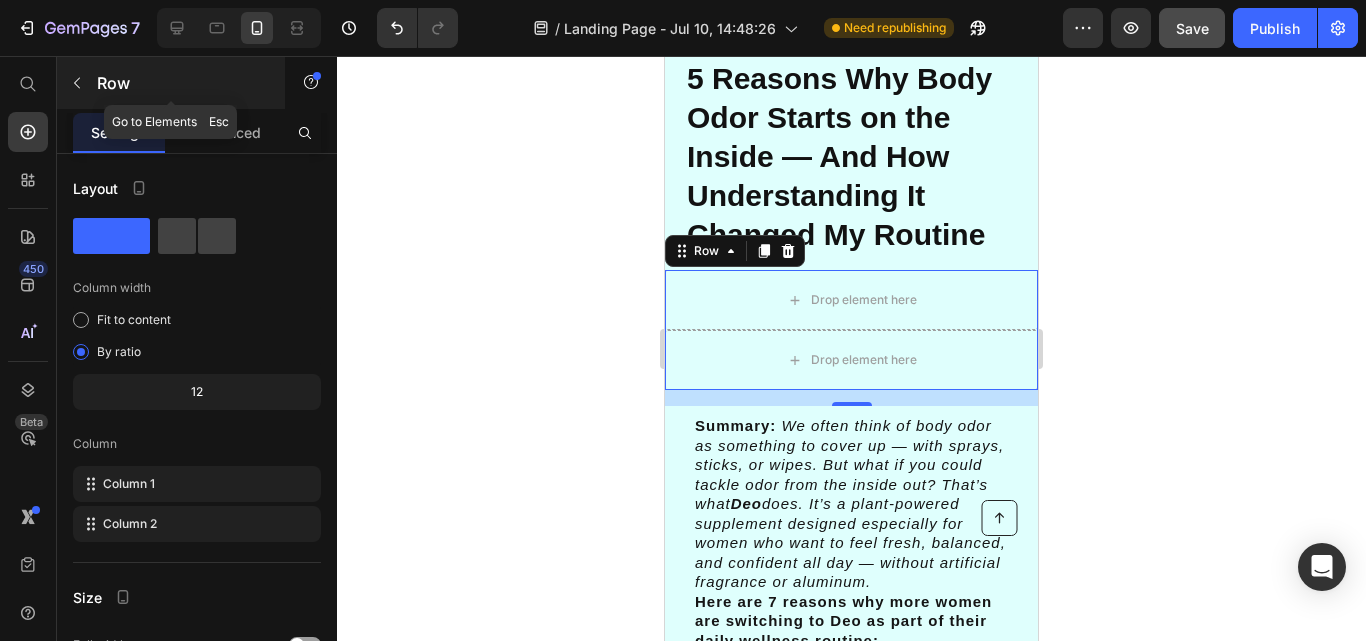 click 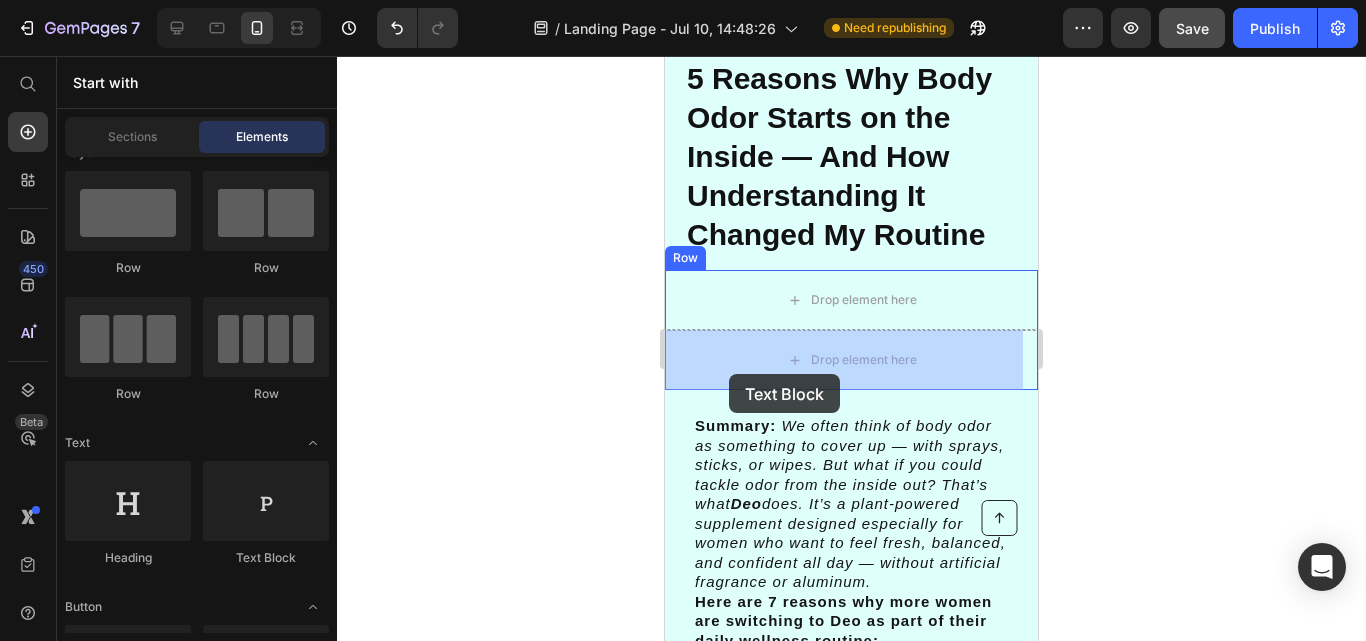 drag, startPoint x: 887, startPoint y: 545, endPoint x: 729, endPoint y: 374, distance: 232.81967 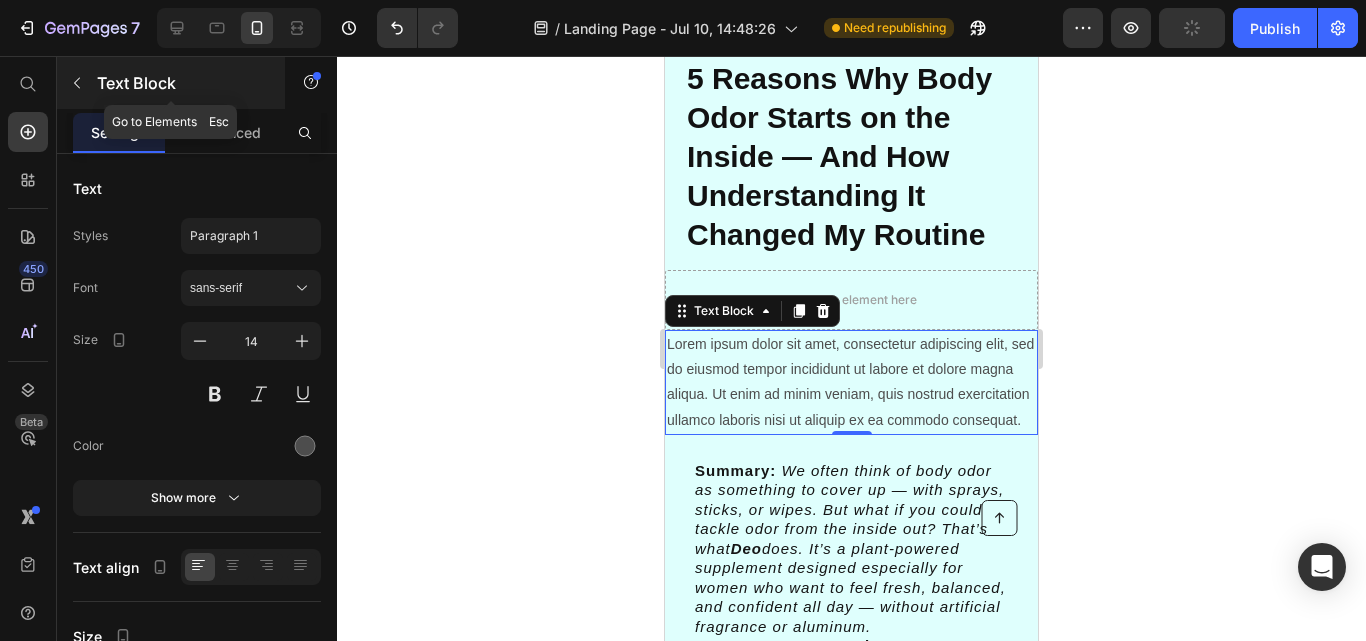 click 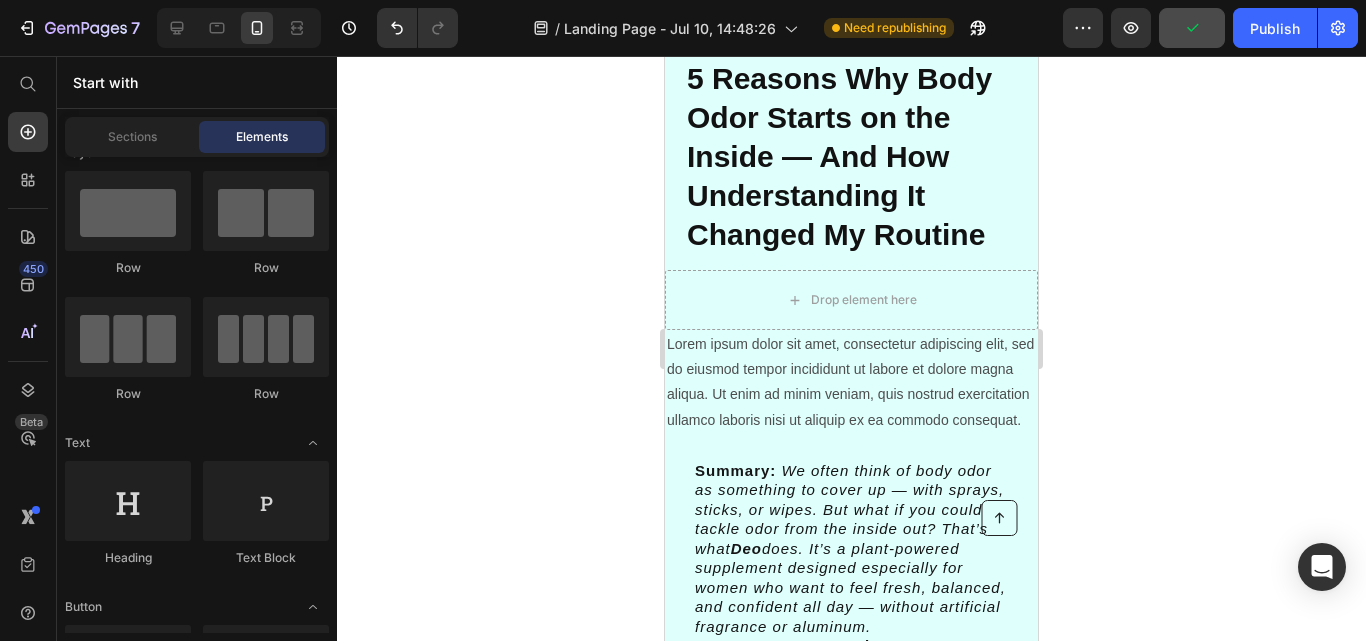 click on "Layout
Row
Row
Row
Row Text
Heading
Text Block Button
Button
Button
Sticky Back to top Media
Image
Image
Video
Video Banner" at bounding box center (197, 3216) 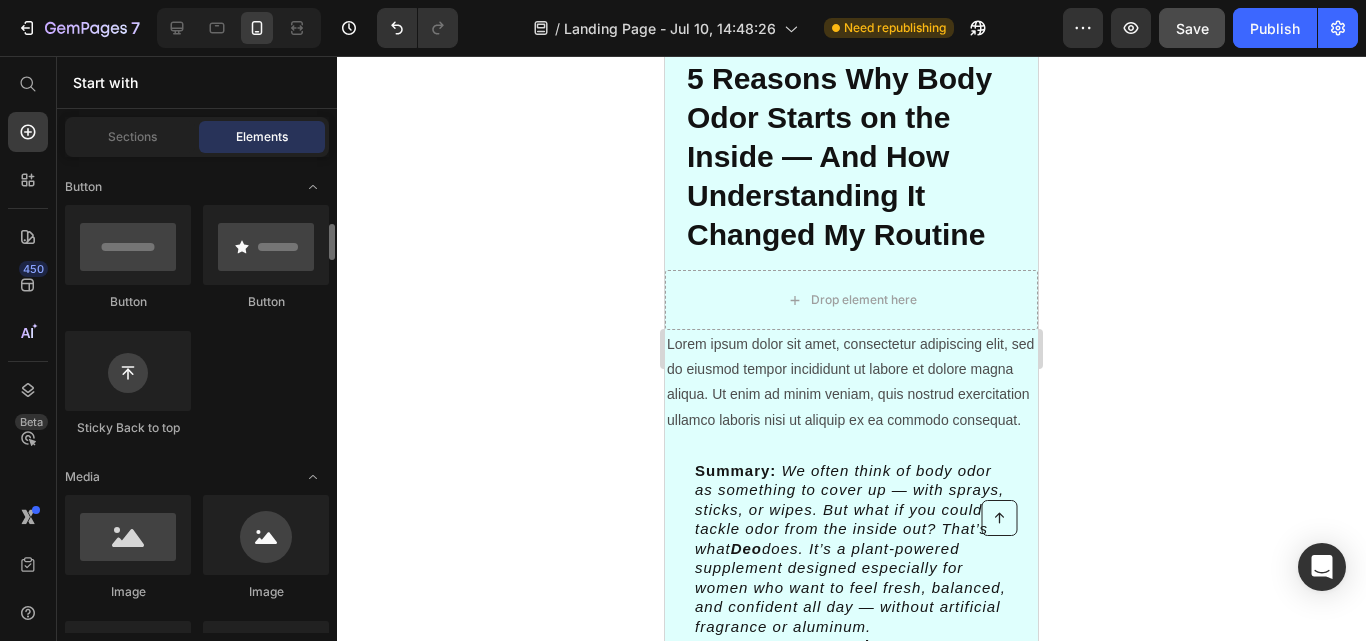 scroll, scrollTop: 540, scrollLeft: 0, axis: vertical 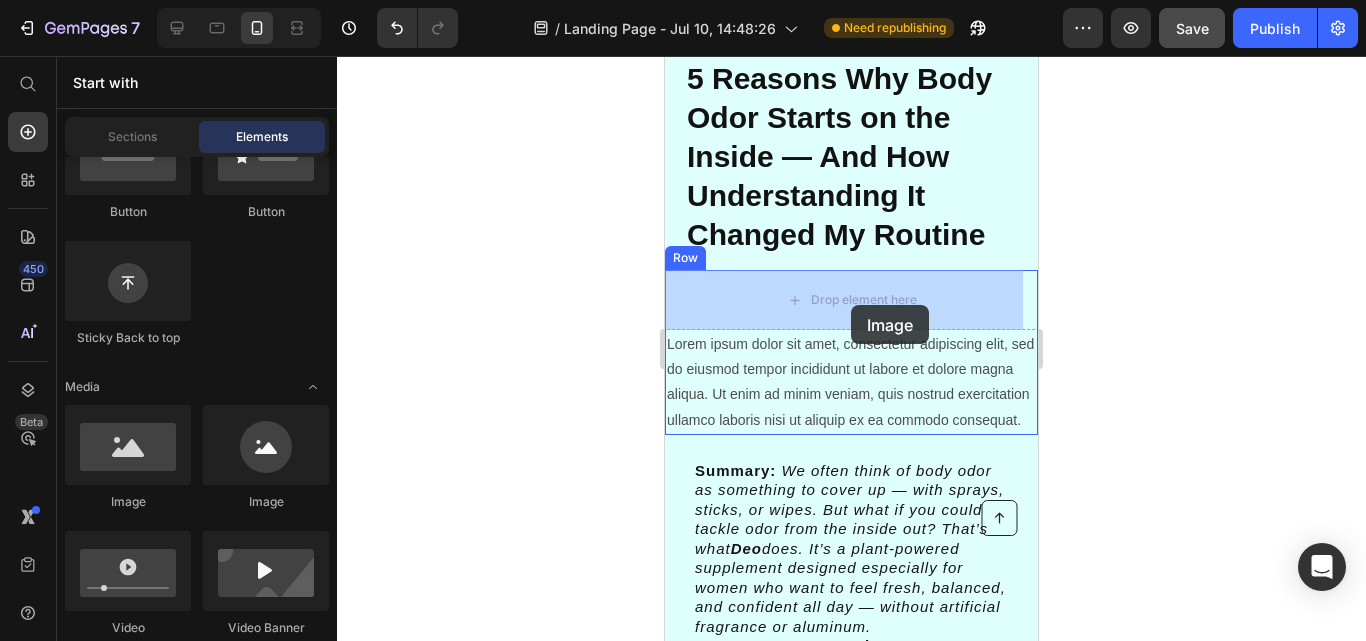 drag, startPoint x: 795, startPoint y: 519, endPoint x: 851, endPoint y: 305, distance: 221.20578 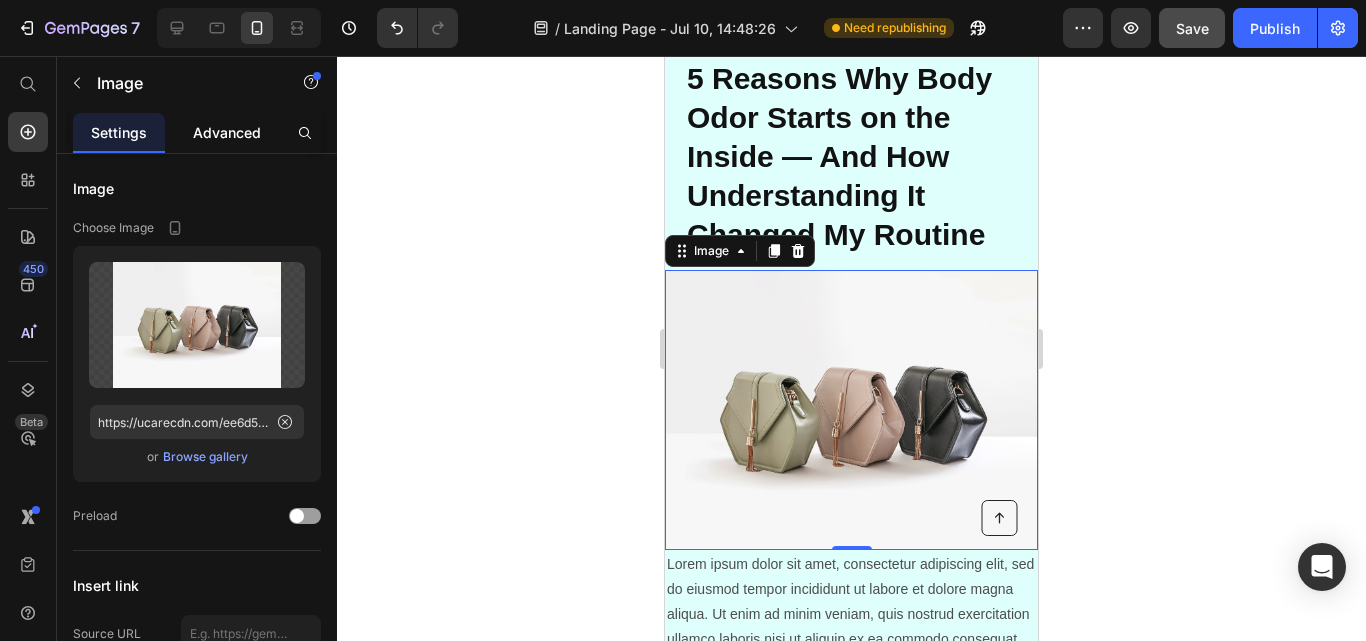 click on "Advanced" at bounding box center (227, 132) 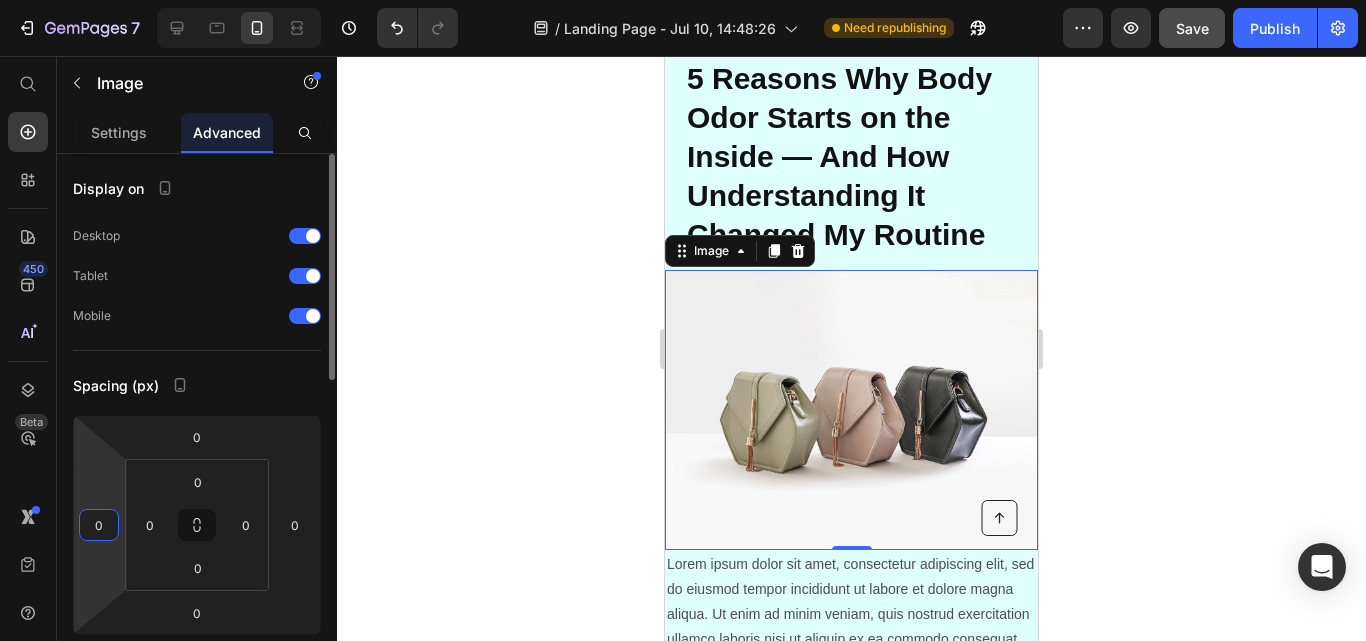 click on "0" at bounding box center (99, 525) 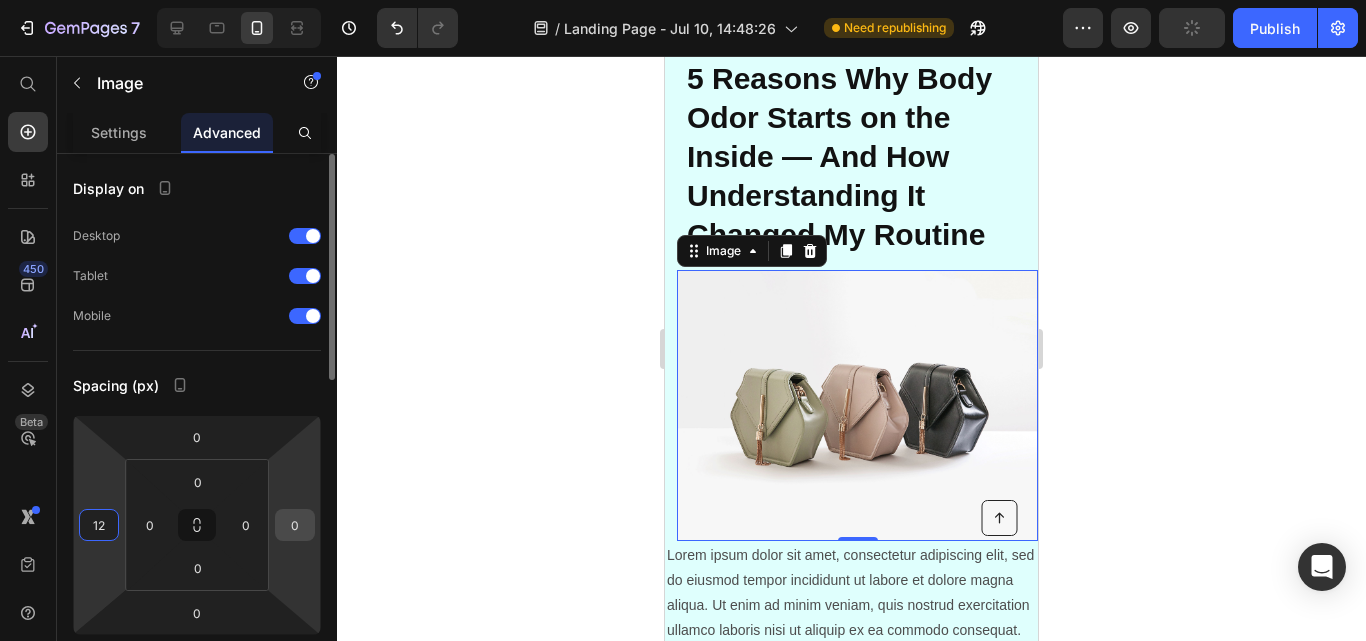 type on "12" 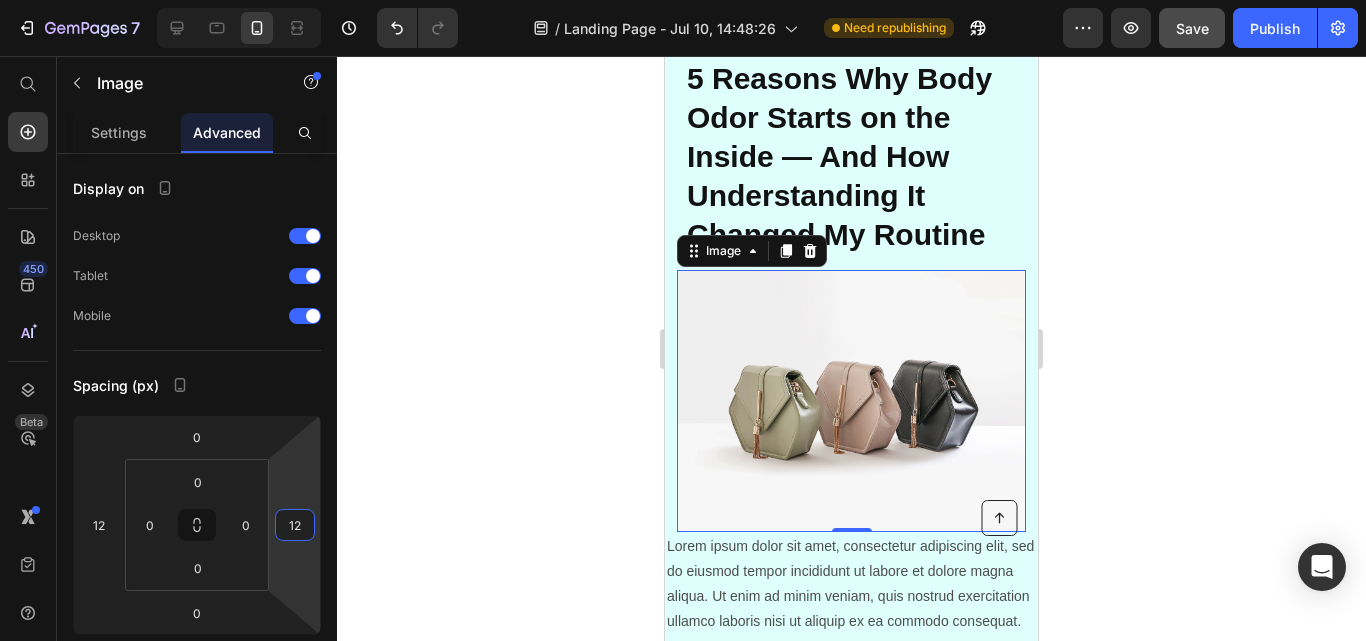 type on "12" 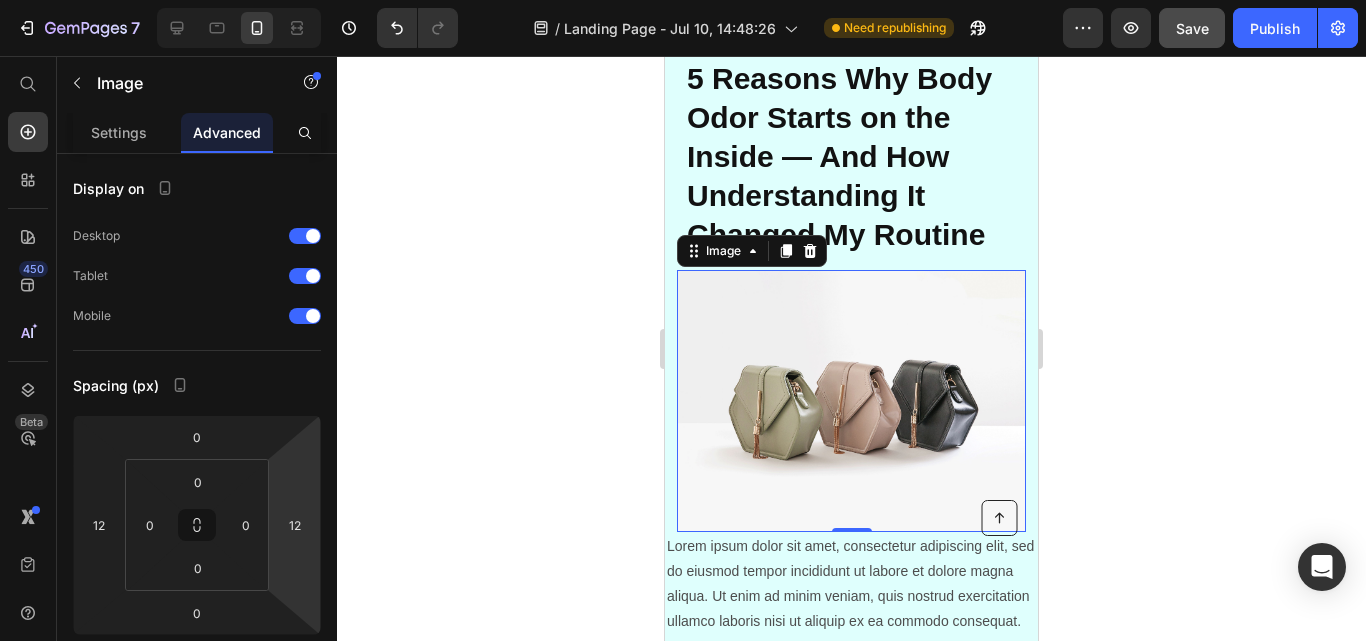 click 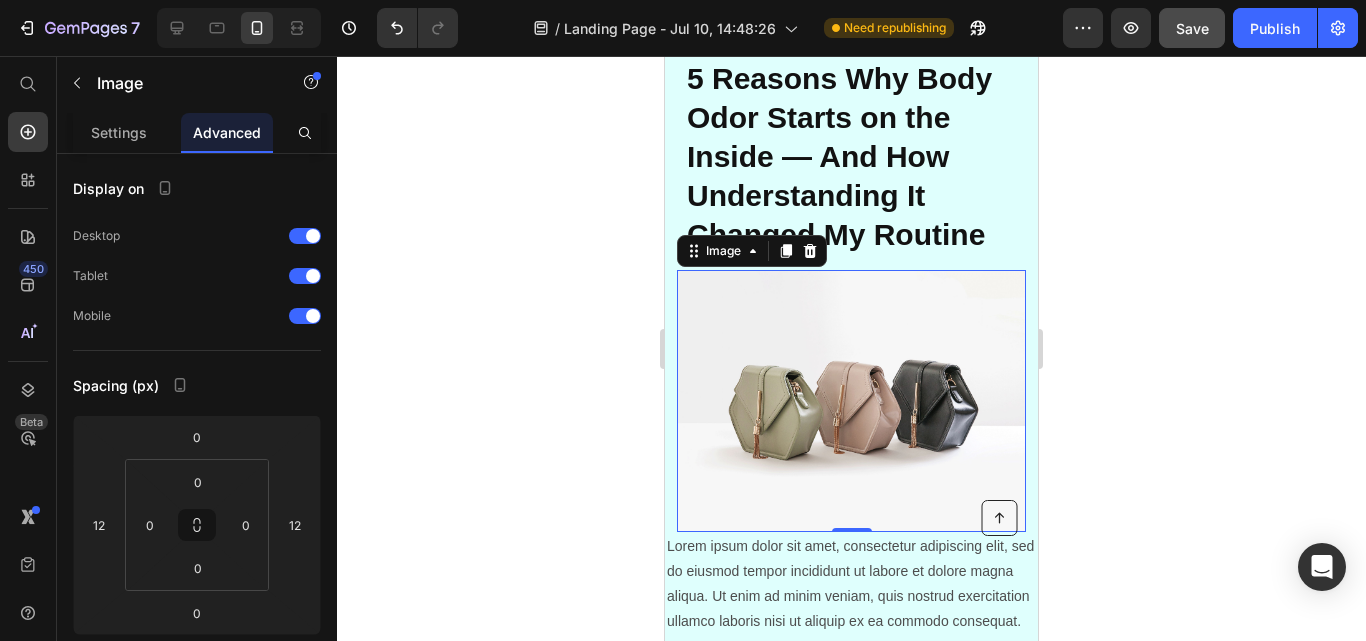 click at bounding box center (851, 401) 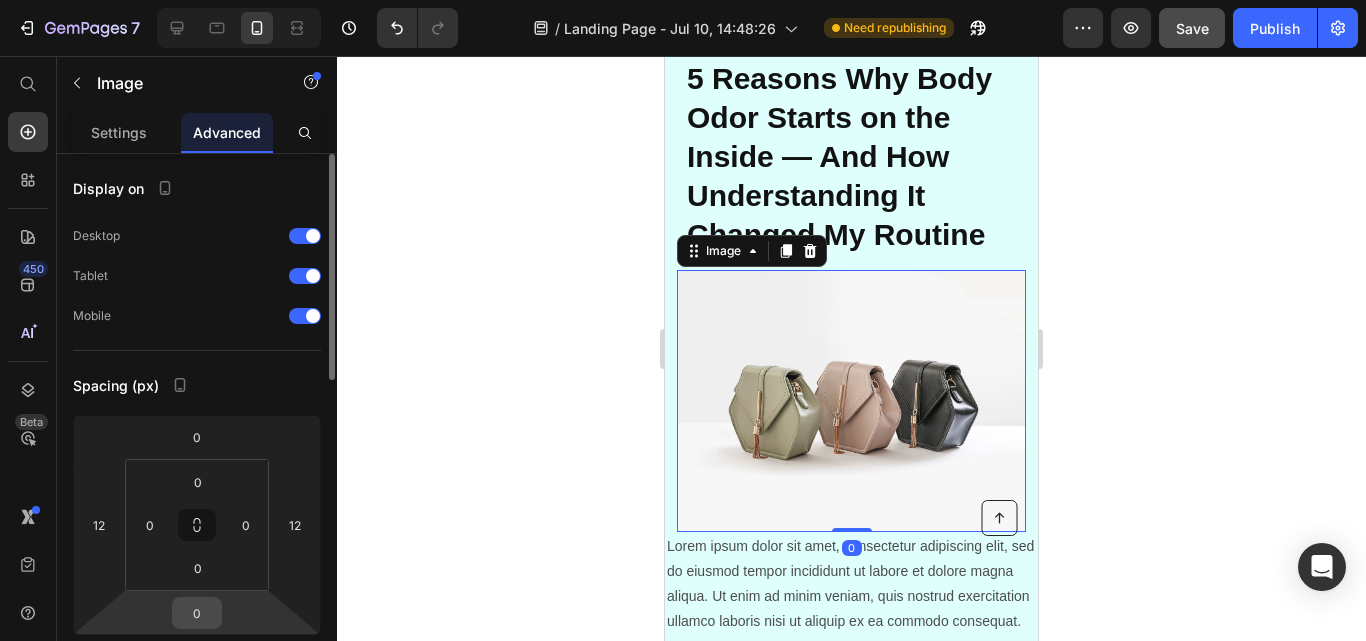 click on "0" at bounding box center [197, 613] 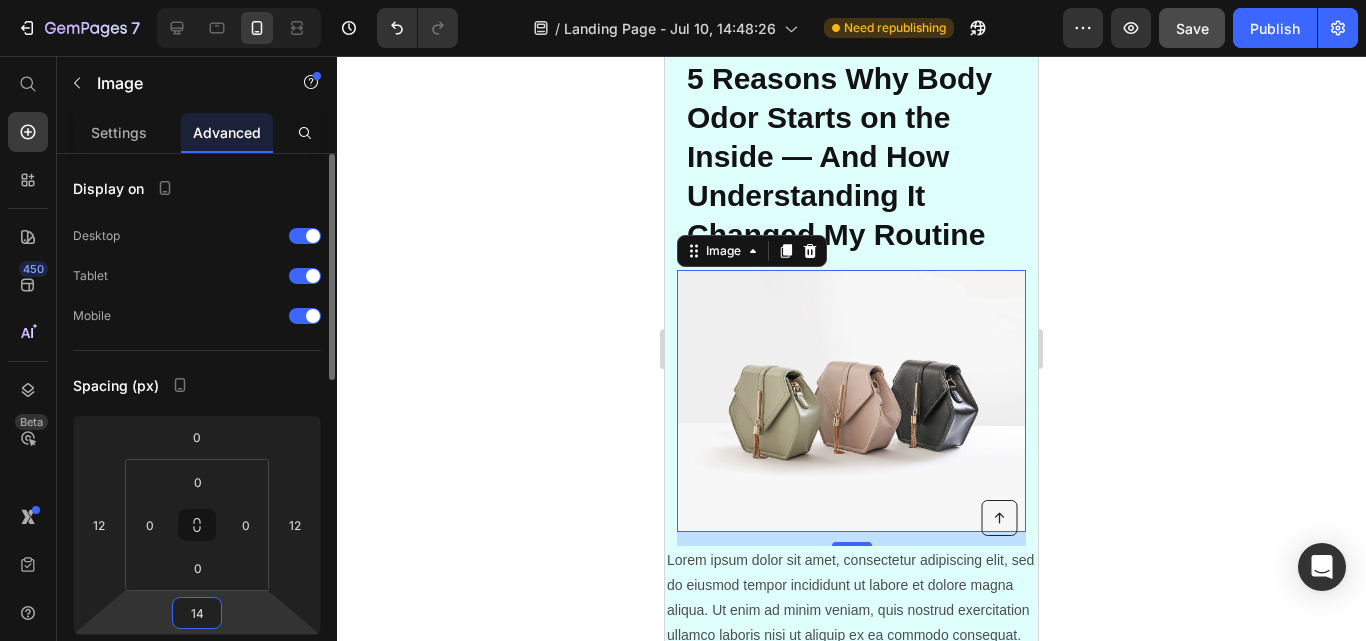 type on "1" 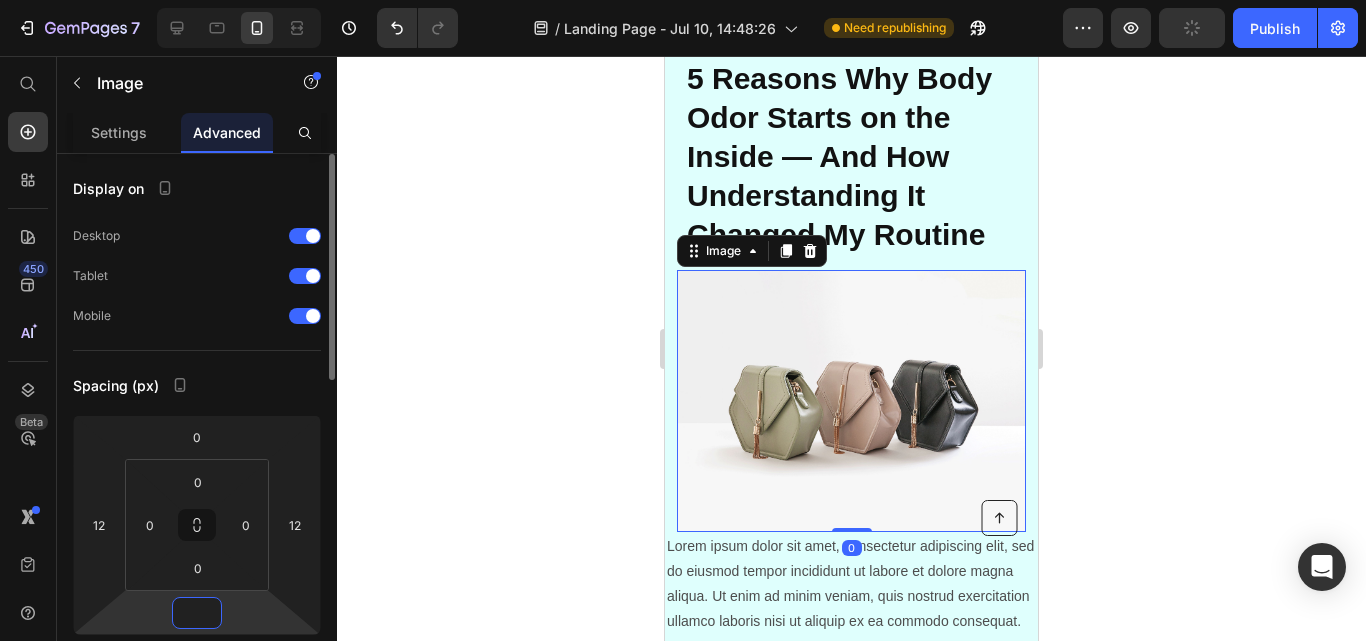 type on "6" 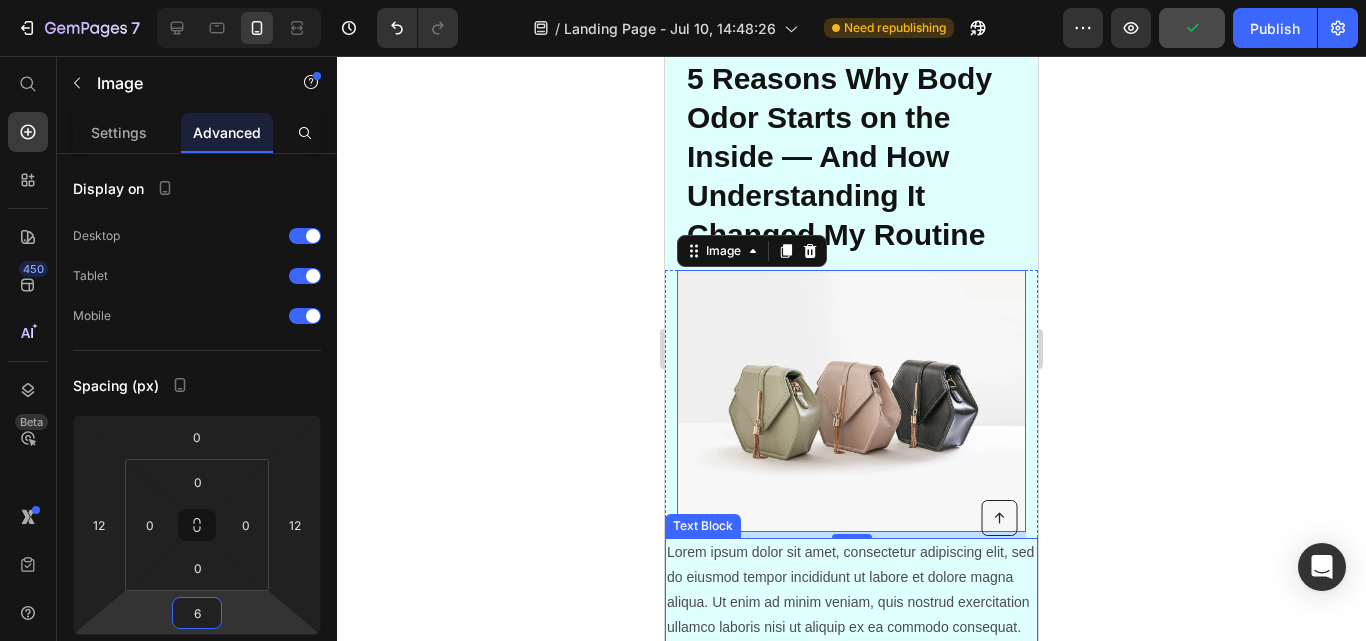 click on "Lorem ipsum dolor sit amet, consectetur adipiscing elit, sed do eiusmod tempor incididunt ut labore et dolore magna aliqua. Ut enim ad minim veniam, quis nostrud exercitation ullamco laboris nisi ut aliquip ex ea commodo consequat." at bounding box center (851, 590) 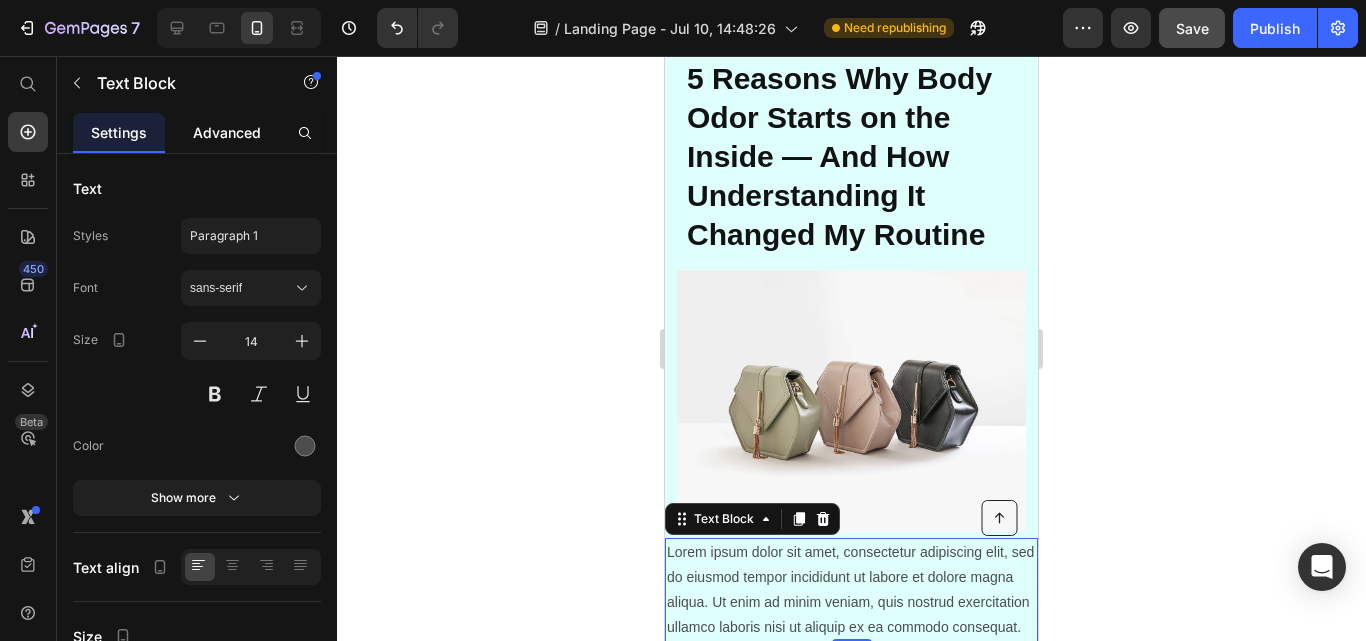 click on "Advanced" at bounding box center (227, 132) 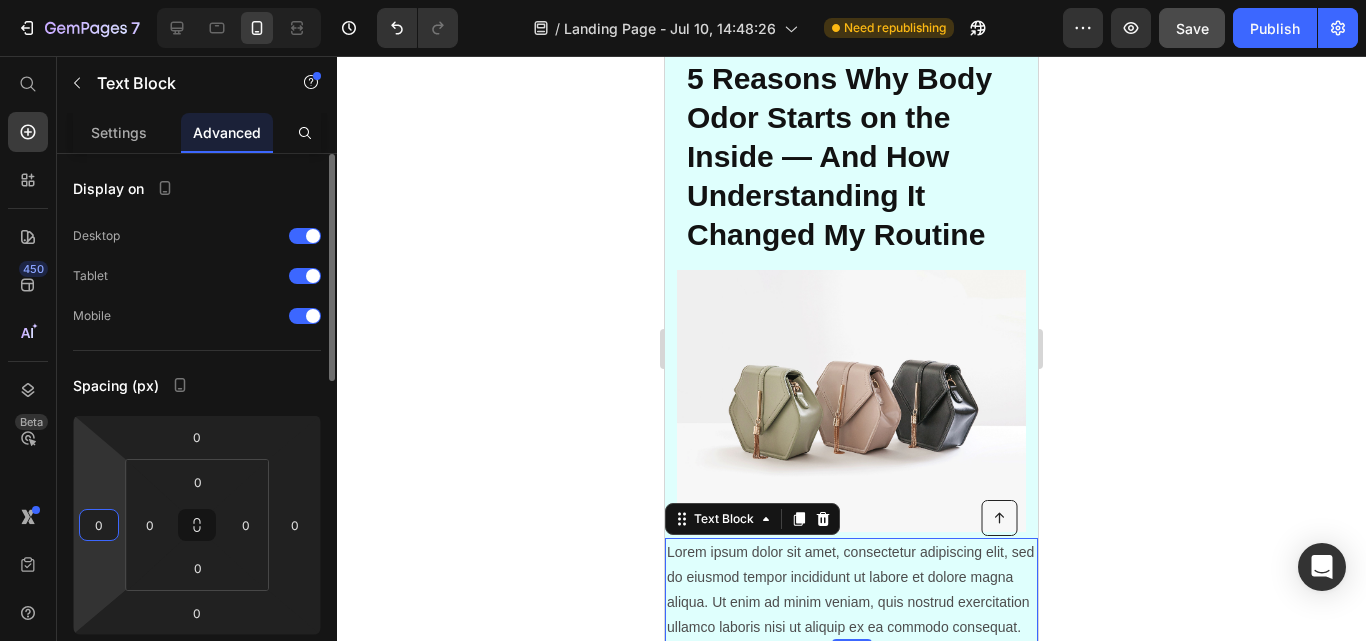 click on "0" at bounding box center (99, 525) 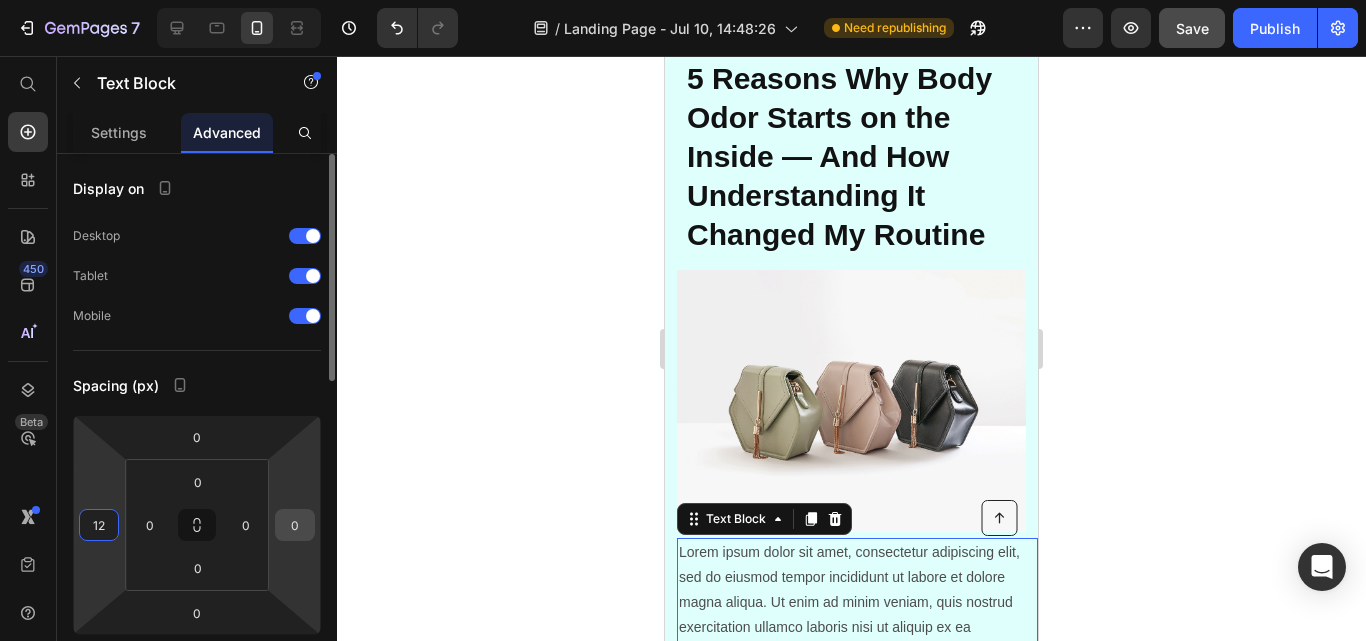 type on "12" 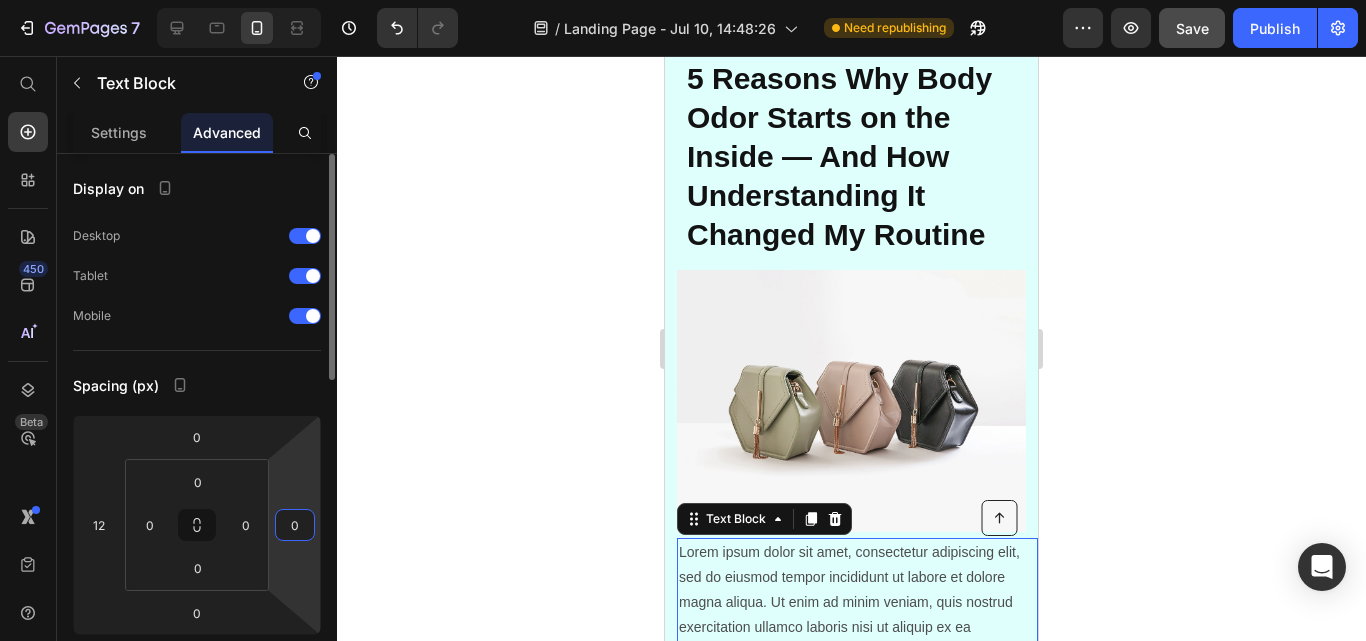 click on "0" at bounding box center [295, 525] 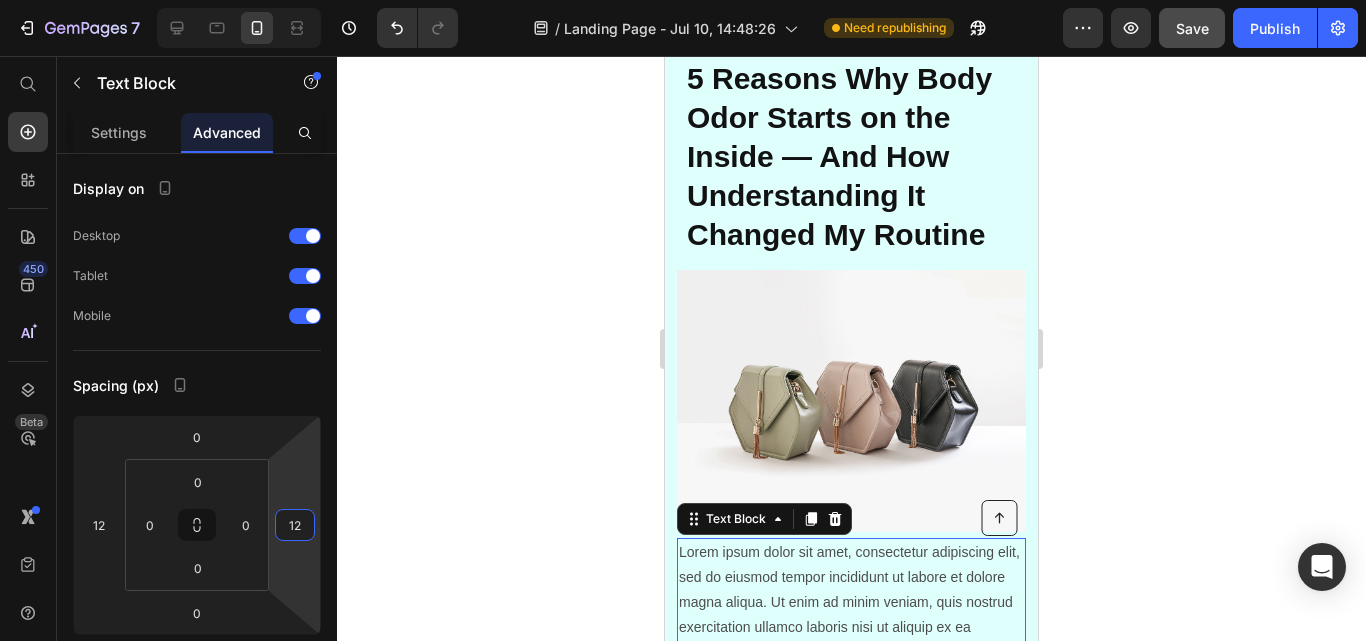 type on "12" 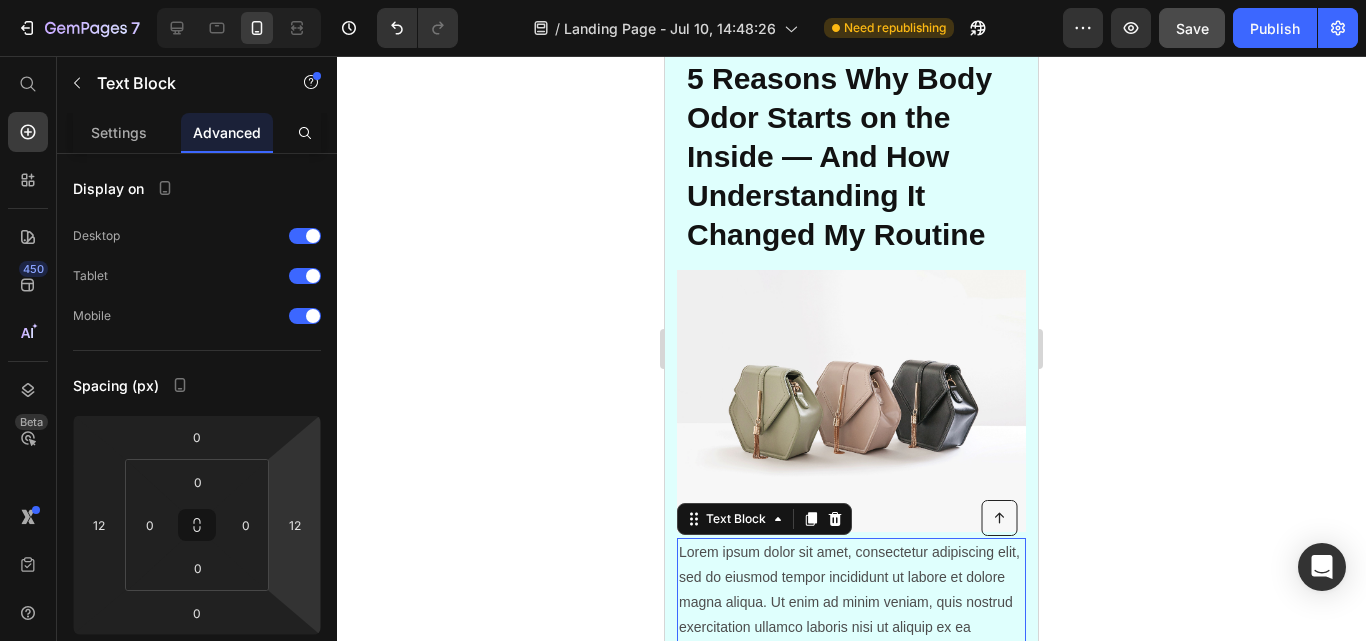 click 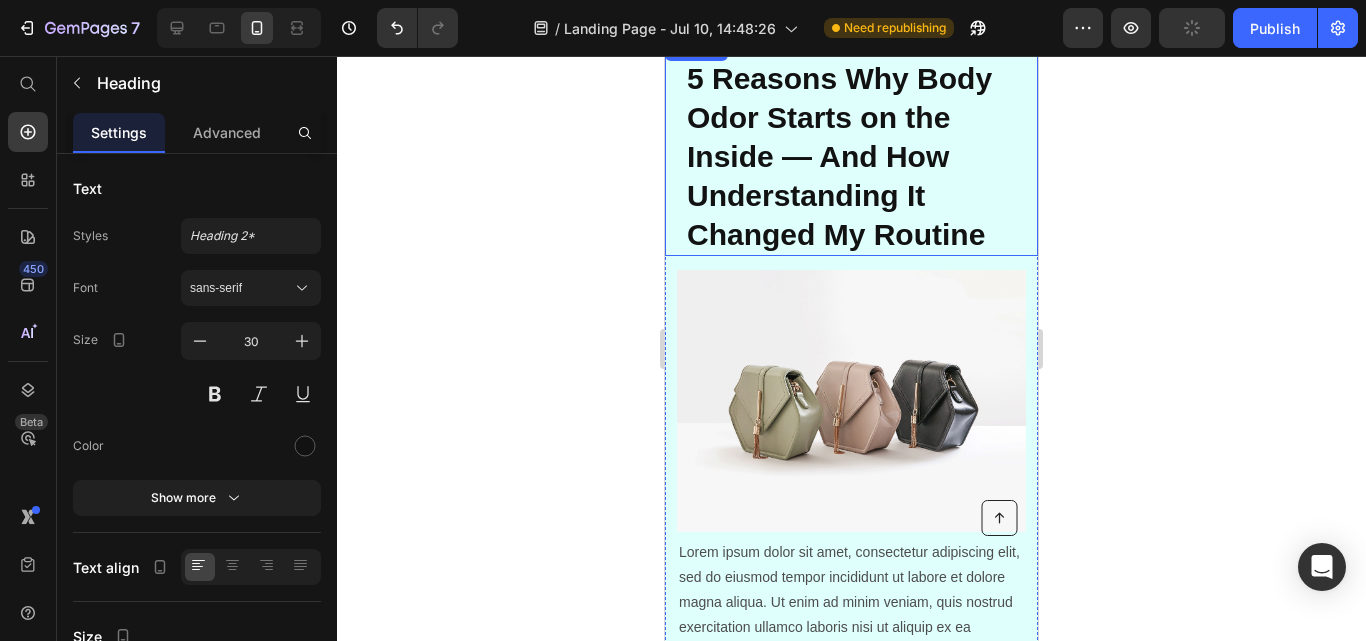 drag, startPoint x: 993, startPoint y: 113, endPoint x: 1022, endPoint y: 104, distance: 30.364452 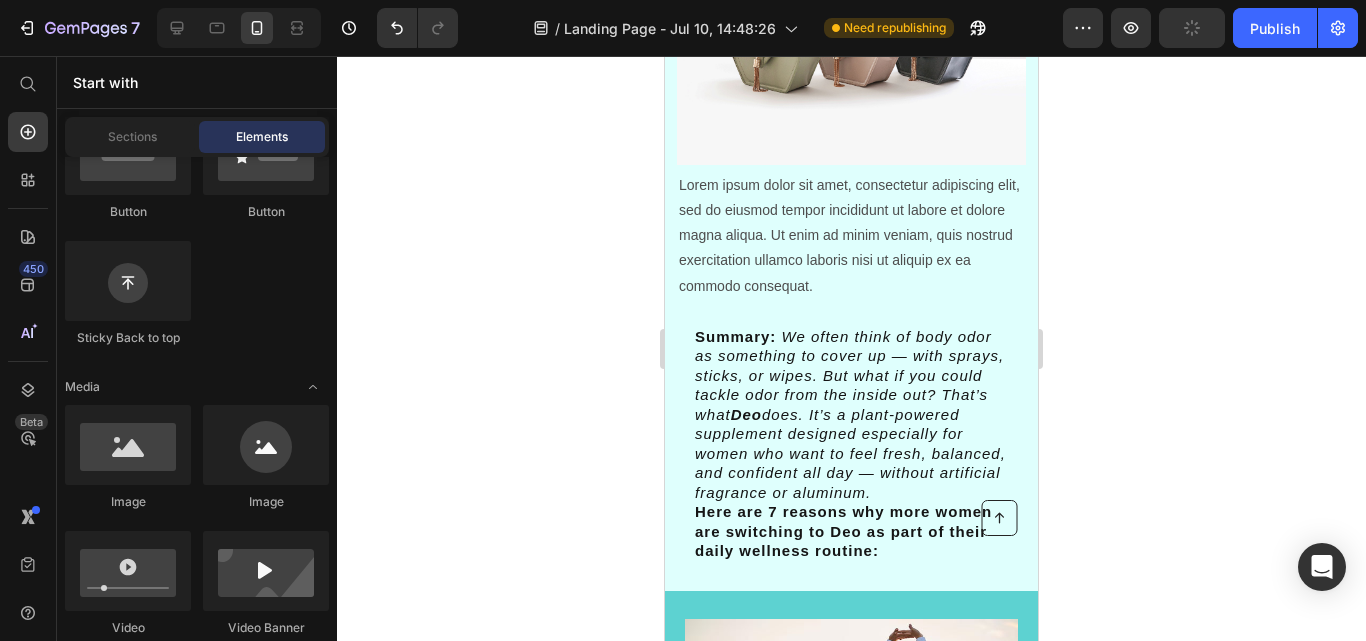 scroll, scrollTop: 441, scrollLeft: 0, axis: vertical 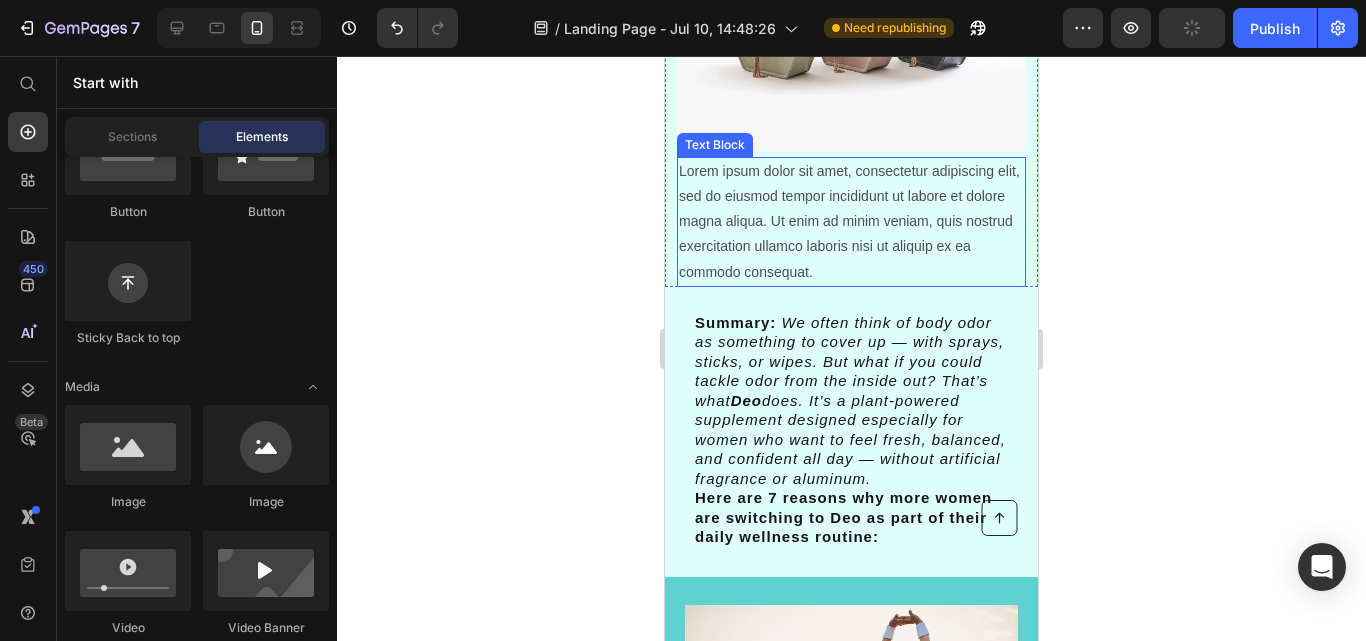 click on "Lorem ipsum dolor sit amet, consectetur adipiscing elit, sed do eiusmod tempor incididunt ut labore et dolore magna aliqua. Ut enim ad minim veniam, quis nostrud exercitation ullamco laboris nisi ut aliquip ex ea commodo consequat." at bounding box center (851, 222) 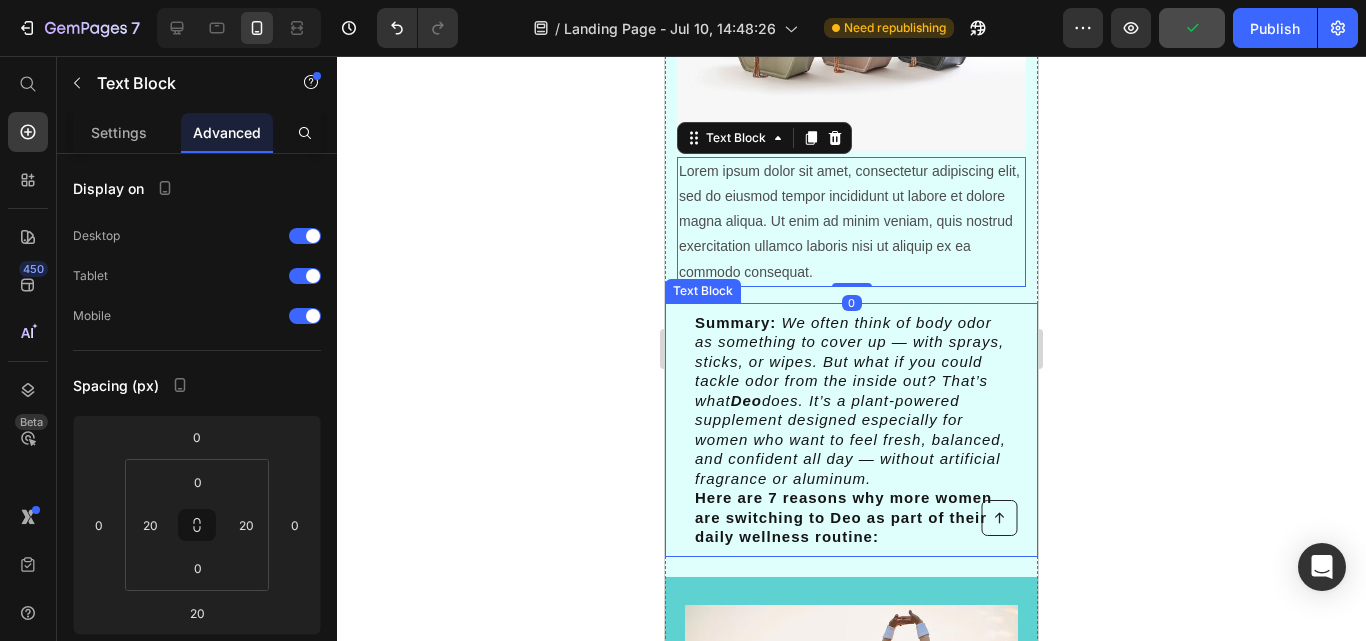 click on "We often think of body odor as something to cover up — with sprays, sticks, or wipes. But what if you could tackle odor from the inside out? That’s what  Deo  does. It’s a plant-powered supplement designed especially for women who want to feel fresh, balanced, and confident all day — without artificial fragrance or aluminum." at bounding box center [850, 400] 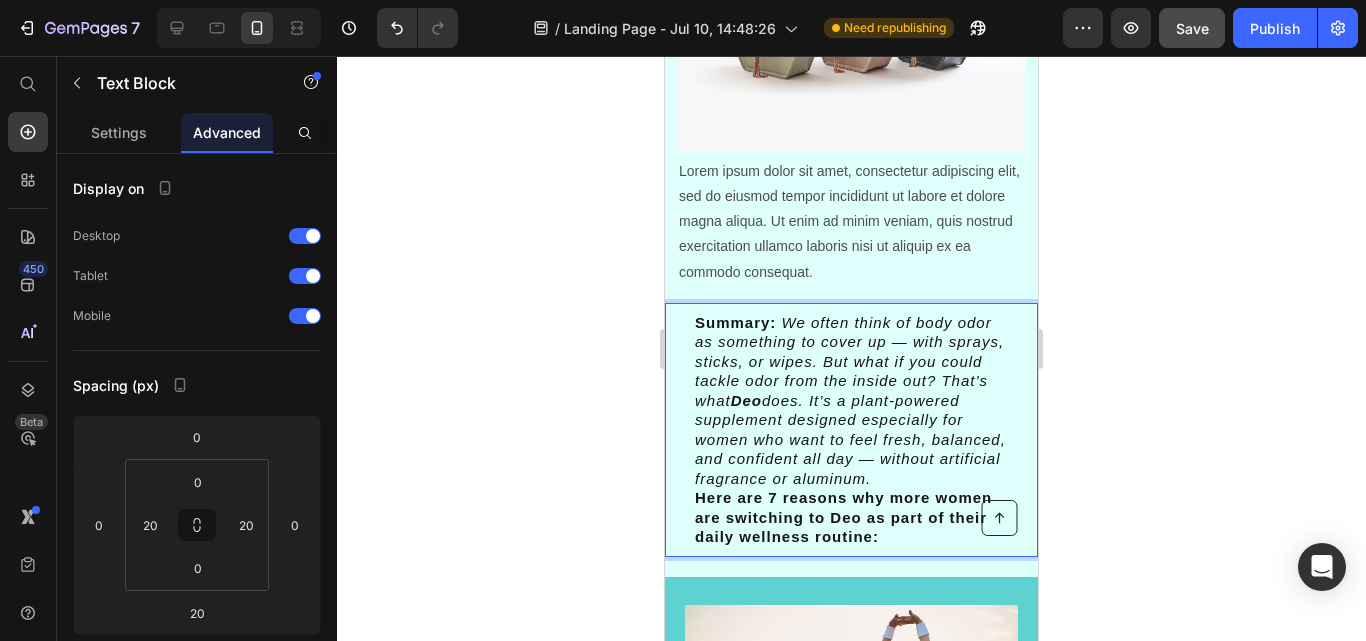 click on "Here are 7 reasons why more women are switching to Deo as part of their daily wellness routine:" at bounding box center (851, 517) 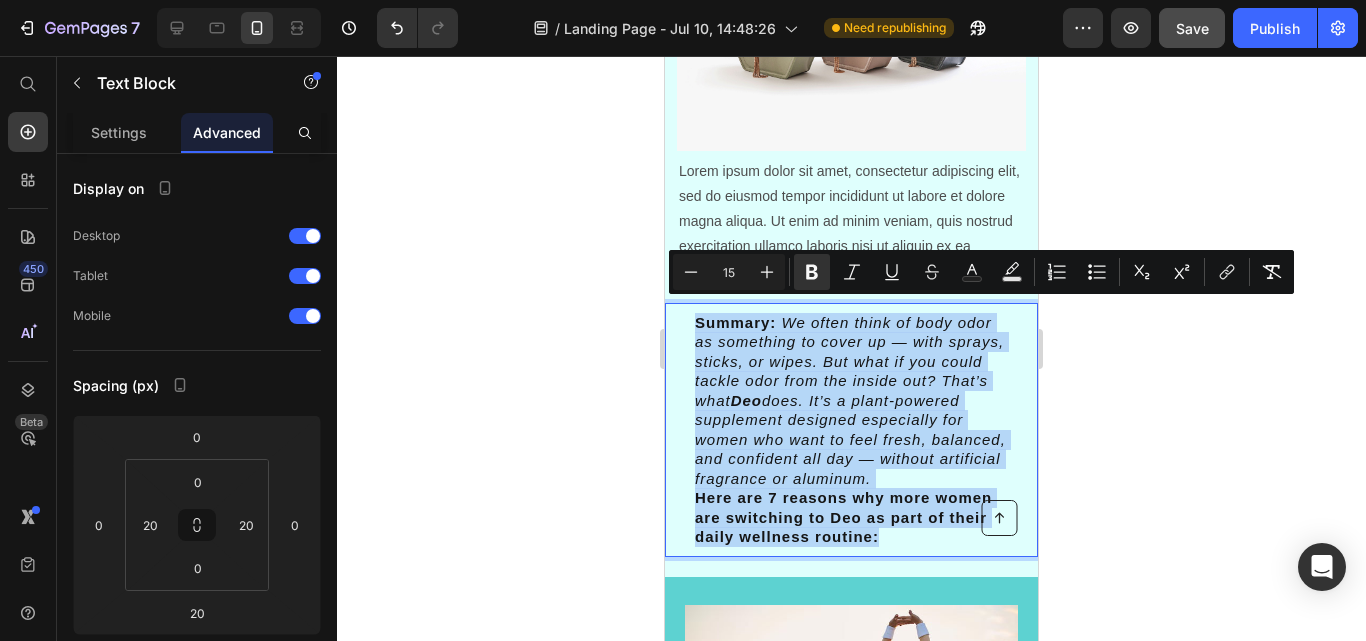 drag, startPoint x: 916, startPoint y: 544, endPoint x: 684, endPoint y: 311, distance: 328.80542 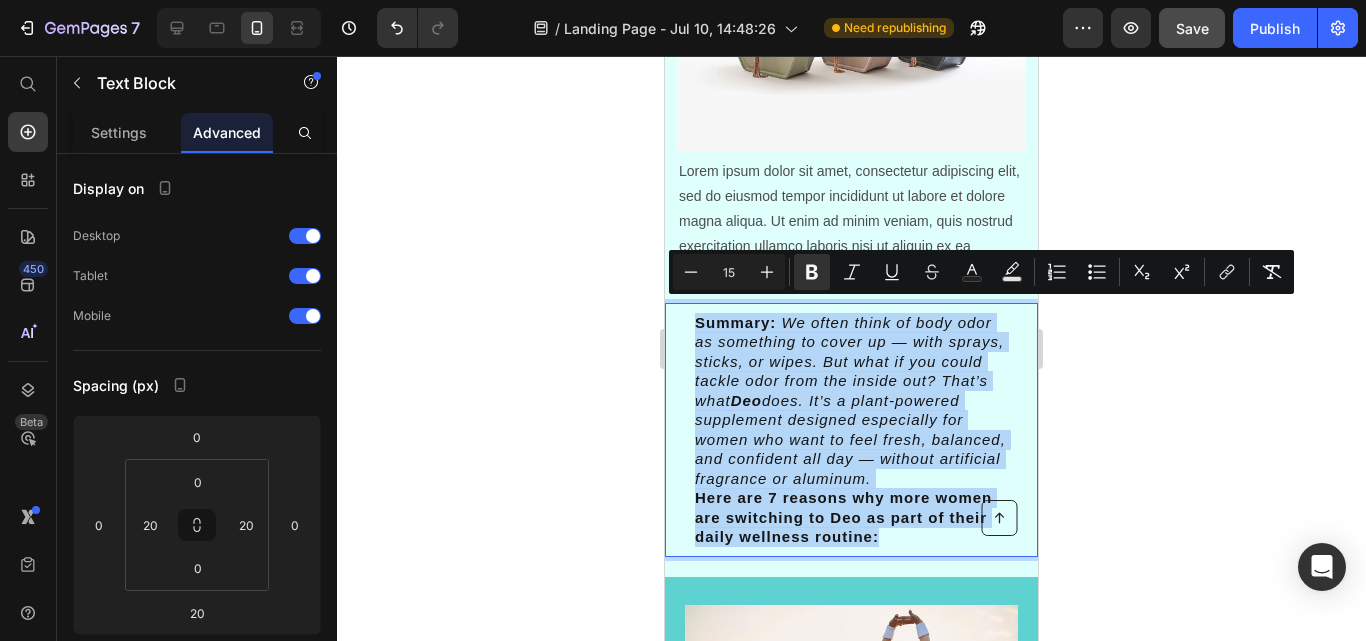click on "Summary:   We often think of body odor as something to cover up — with sprays, sticks, or wipes. But what if you could tackle odor from the inside out? That’s what  Deo  does. It’s a plant-powered supplement designed especially for women who want to feel fresh, balanced, and confident all day — without artificial fragrance or aluminum. Here are 7 reasons why more women are switching to Deo as part of their daily wellness routine: Text Block   20" at bounding box center [851, 430] 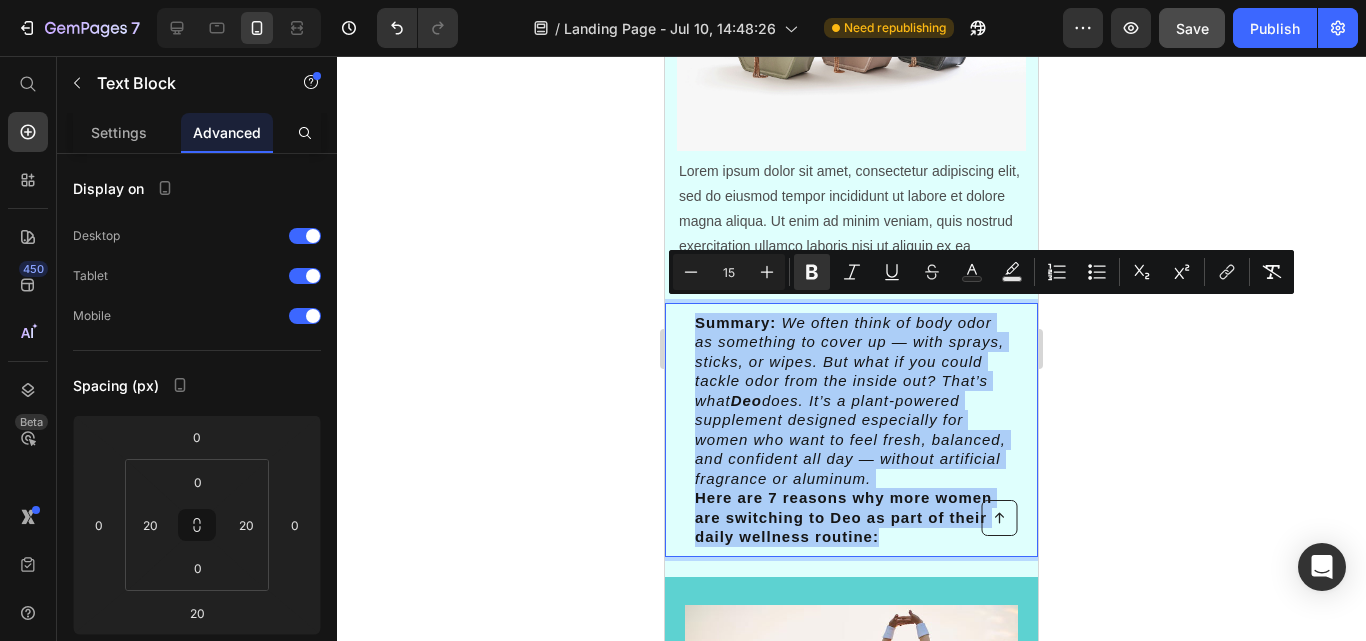 click 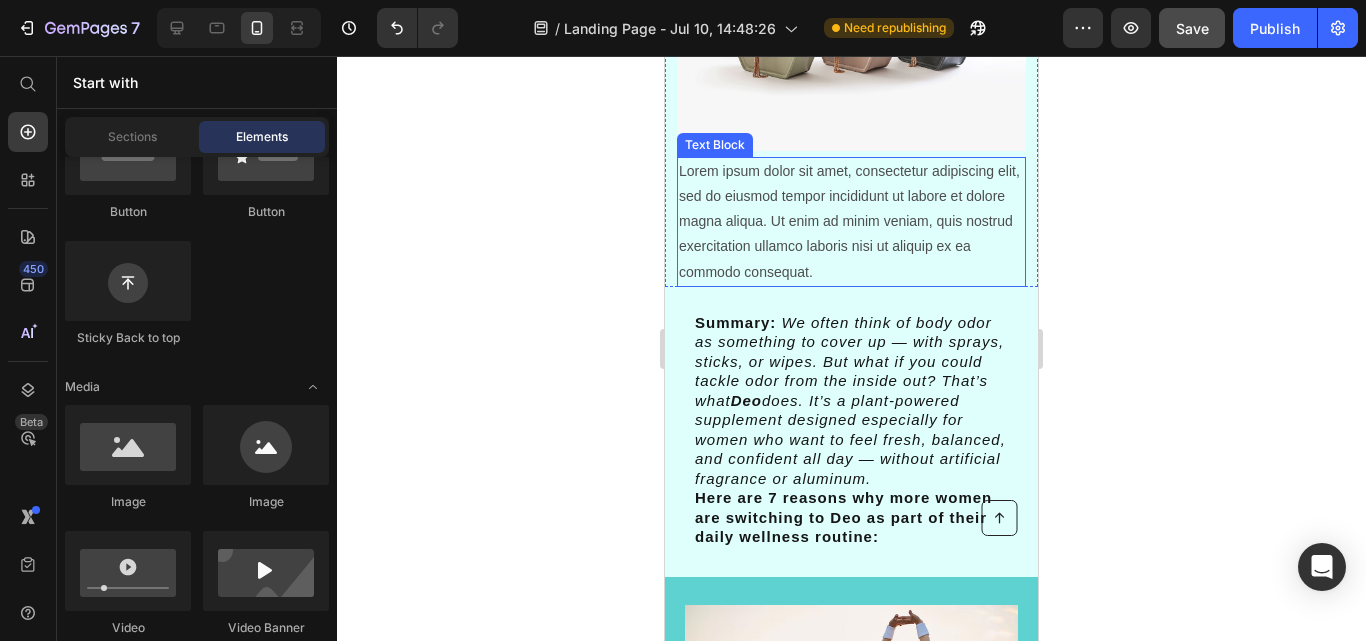 click on "Lorem ipsum dolor sit amet, consectetur adipiscing elit, sed do eiusmod tempor incididunt ut labore et dolore magna aliqua. Ut enim ad minim veniam, quis nostrud exercitation ullamco laboris nisi ut aliquip ex ea commodo consequat." at bounding box center [851, 222] 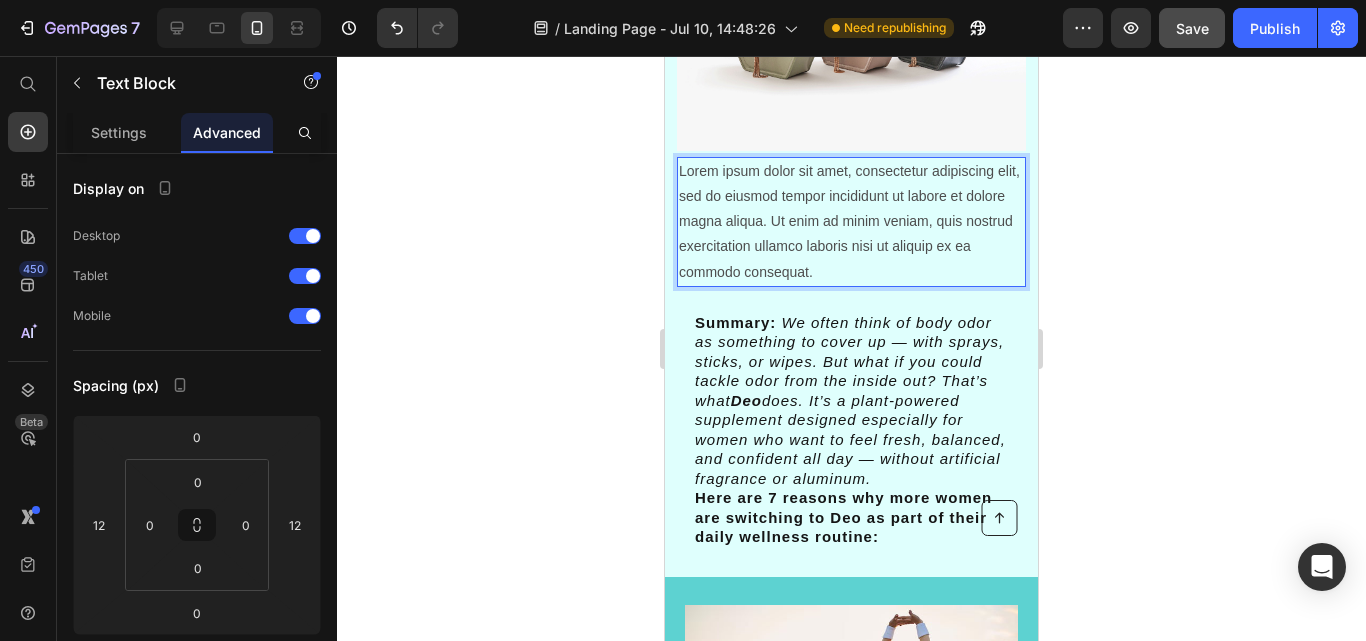 drag, startPoint x: 870, startPoint y: 261, endPoint x: 771, endPoint y: 258, distance: 99.04544 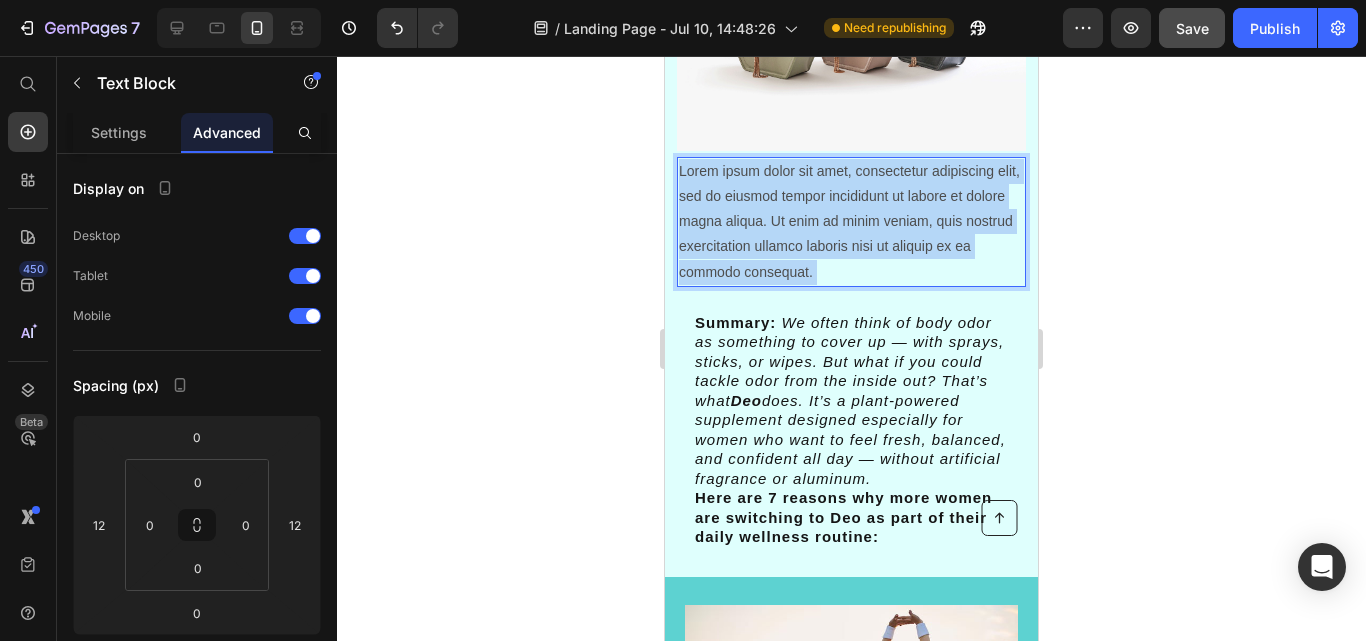 drag, startPoint x: 852, startPoint y: 256, endPoint x: 748, endPoint y: 267, distance: 104.58012 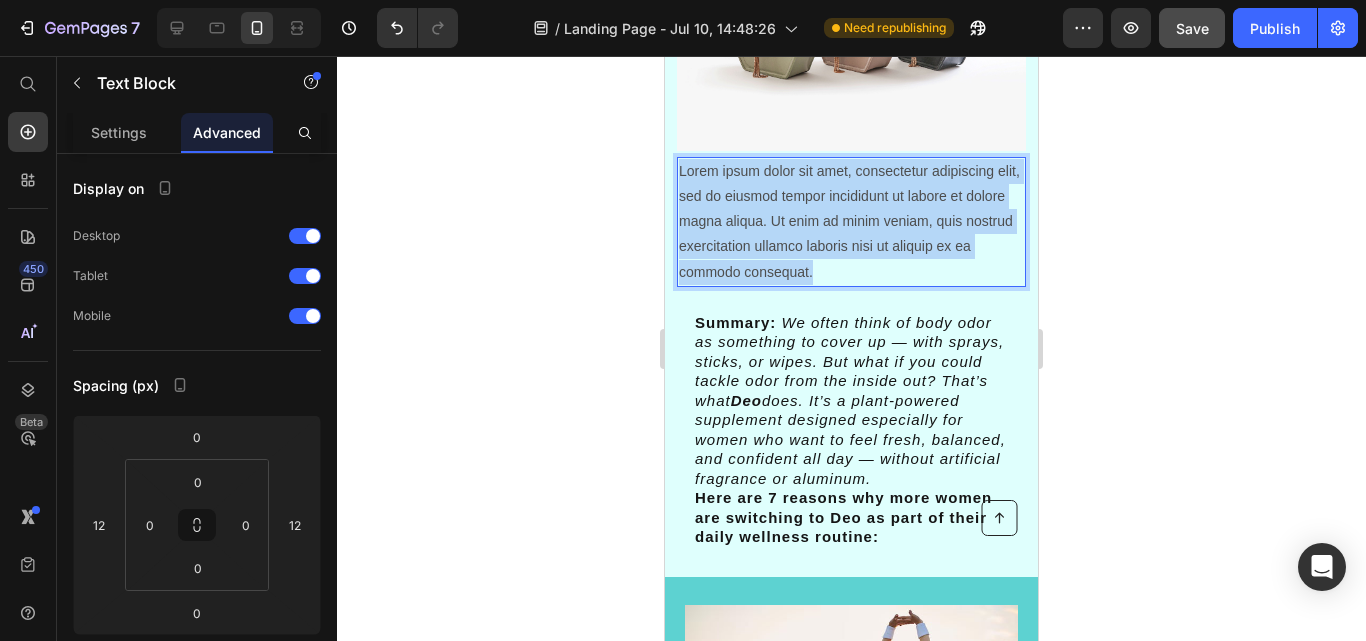 drag, startPoint x: 831, startPoint y: 259, endPoint x: 682, endPoint y: 164, distance: 176.7088 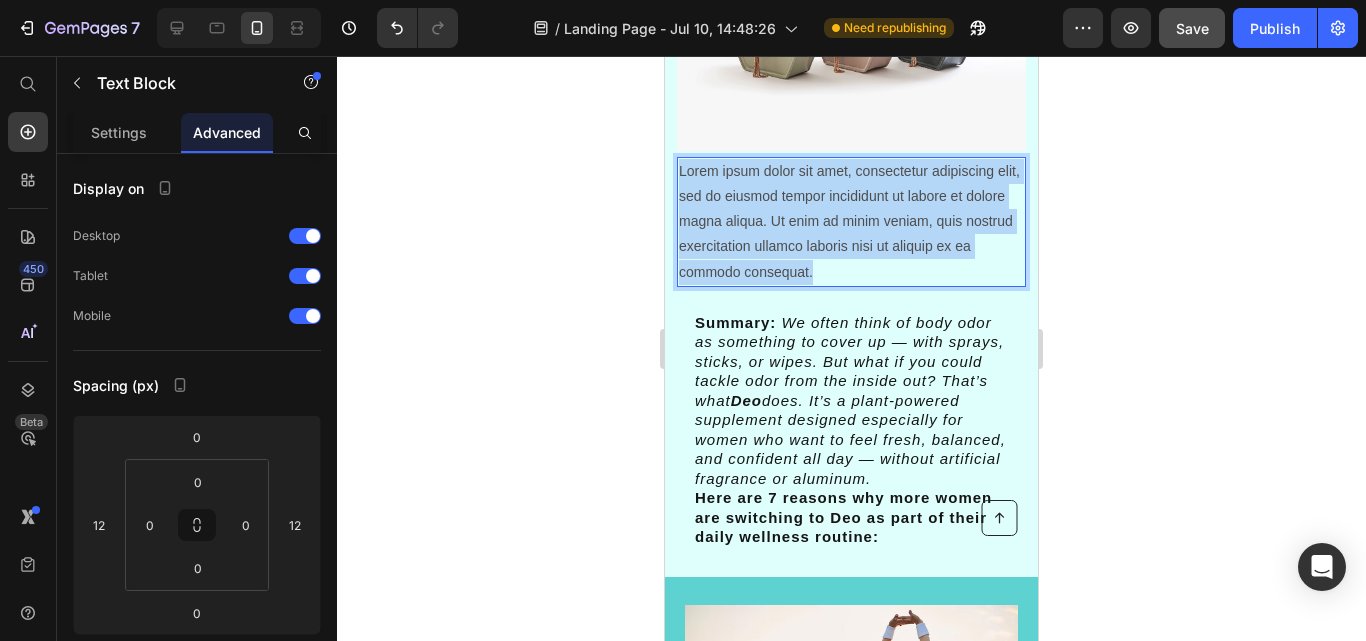 click on "Lorem ipsum dolor sit amet, consectetur adipiscing elit, sed do eiusmod tempor incididunt ut labore et dolore magna aliqua. Ut enim ad minim veniam, quis nostrud exercitation ullamco laboris nisi ut aliquip ex ea commodo consequat." at bounding box center (851, 222) 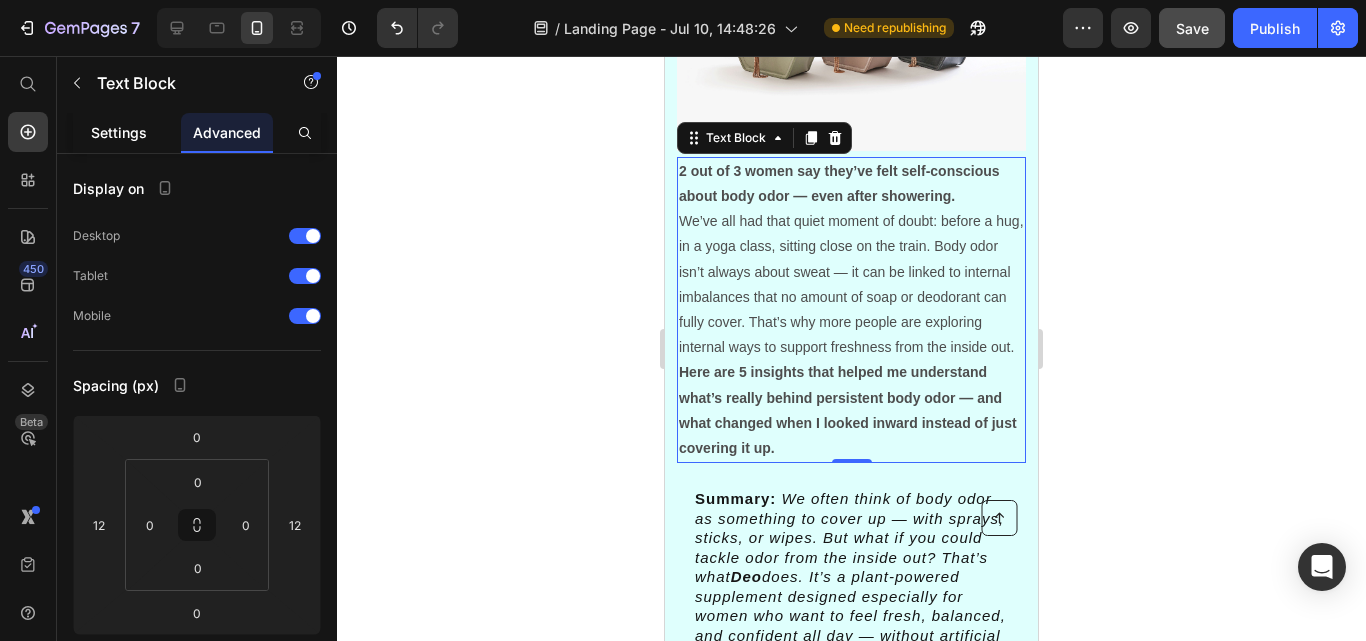 click on "Settings" at bounding box center (119, 132) 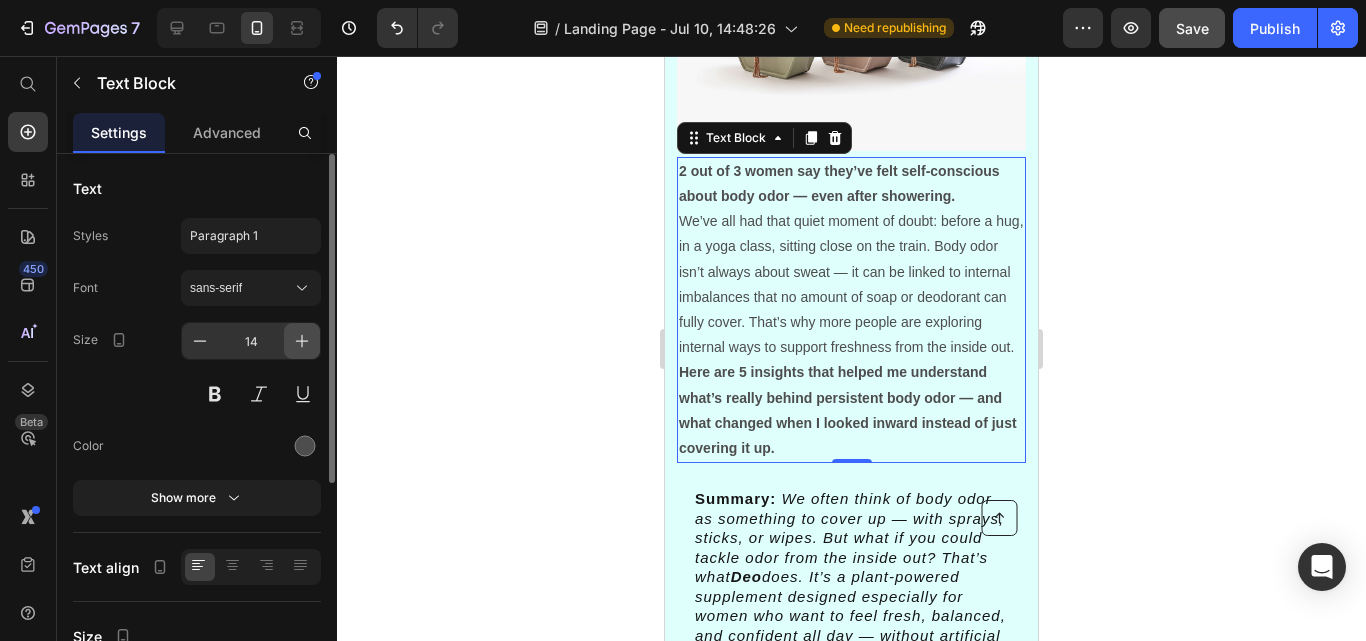 click 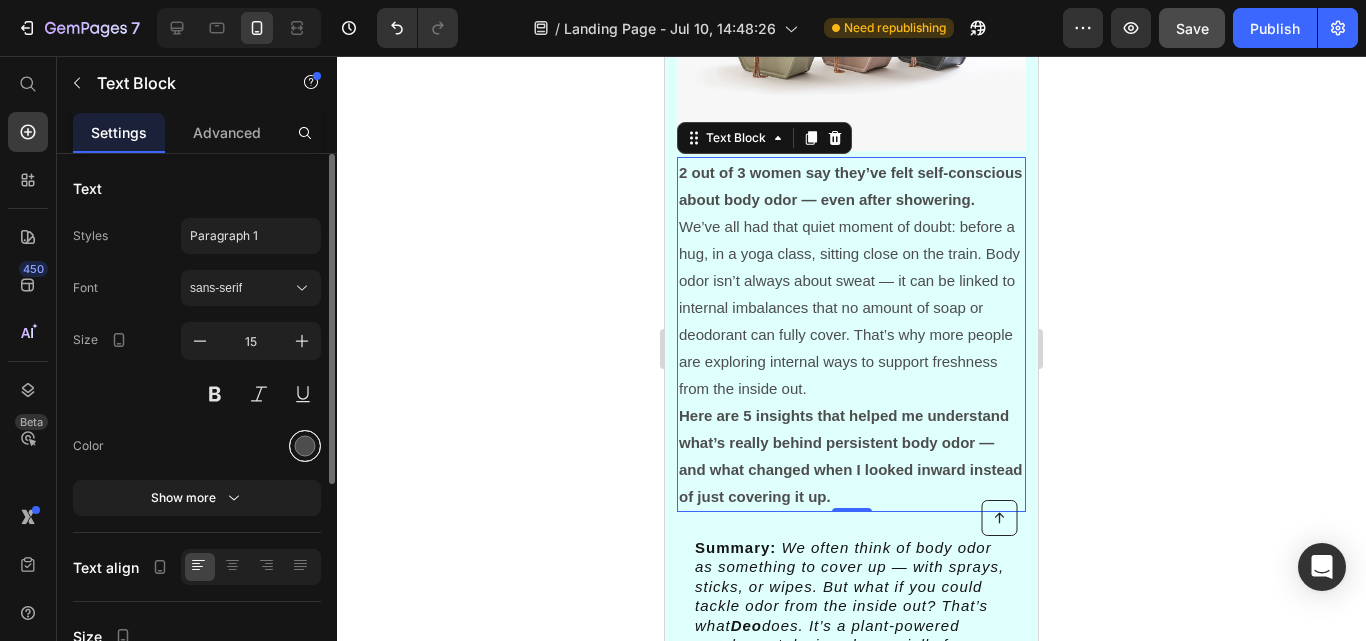 click at bounding box center [305, 446] 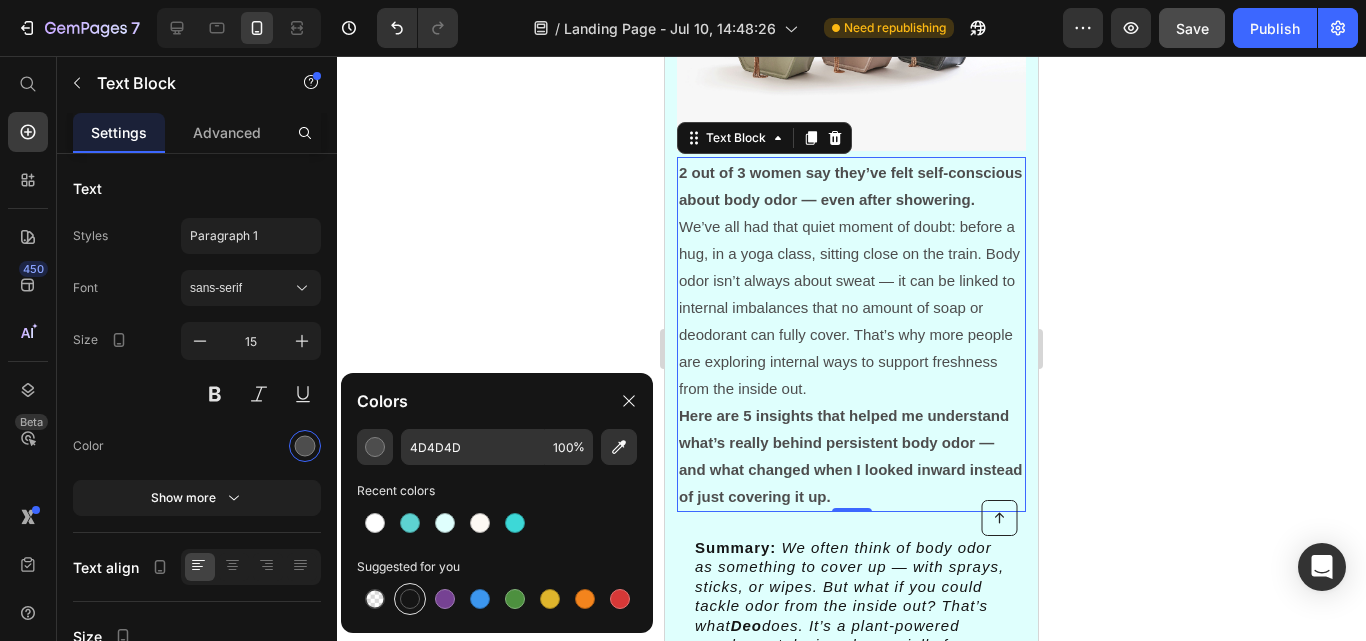 click at bounding box center (410, 599) 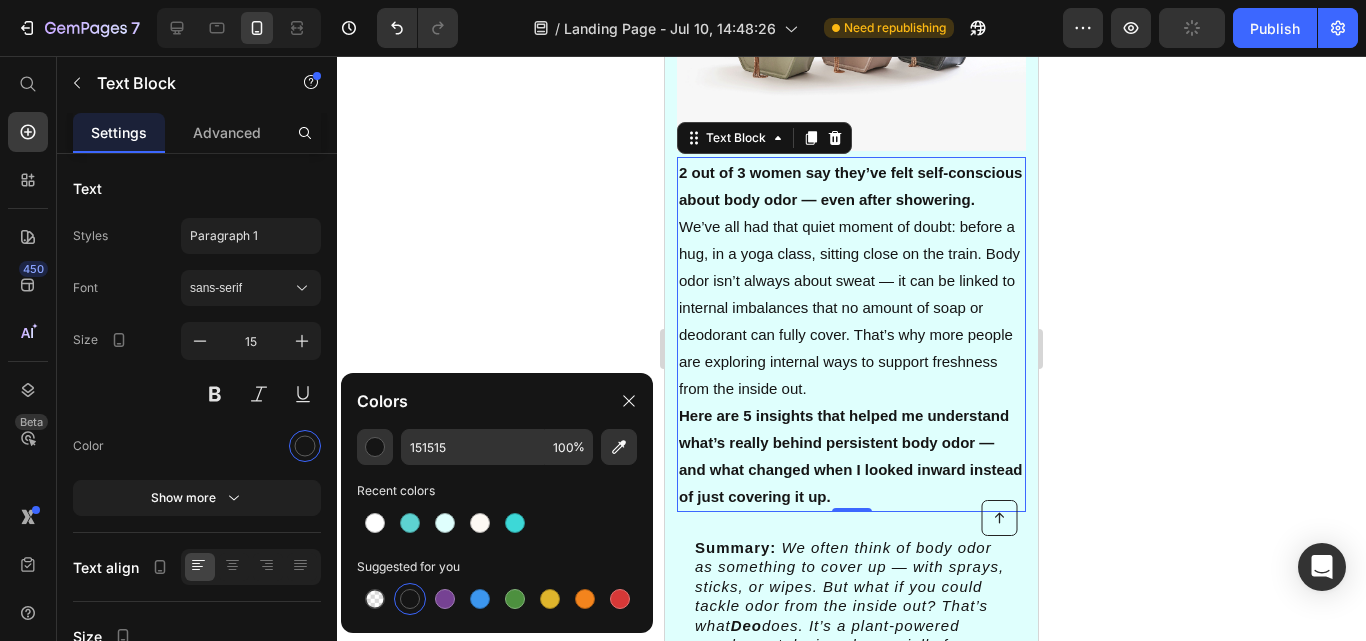 click 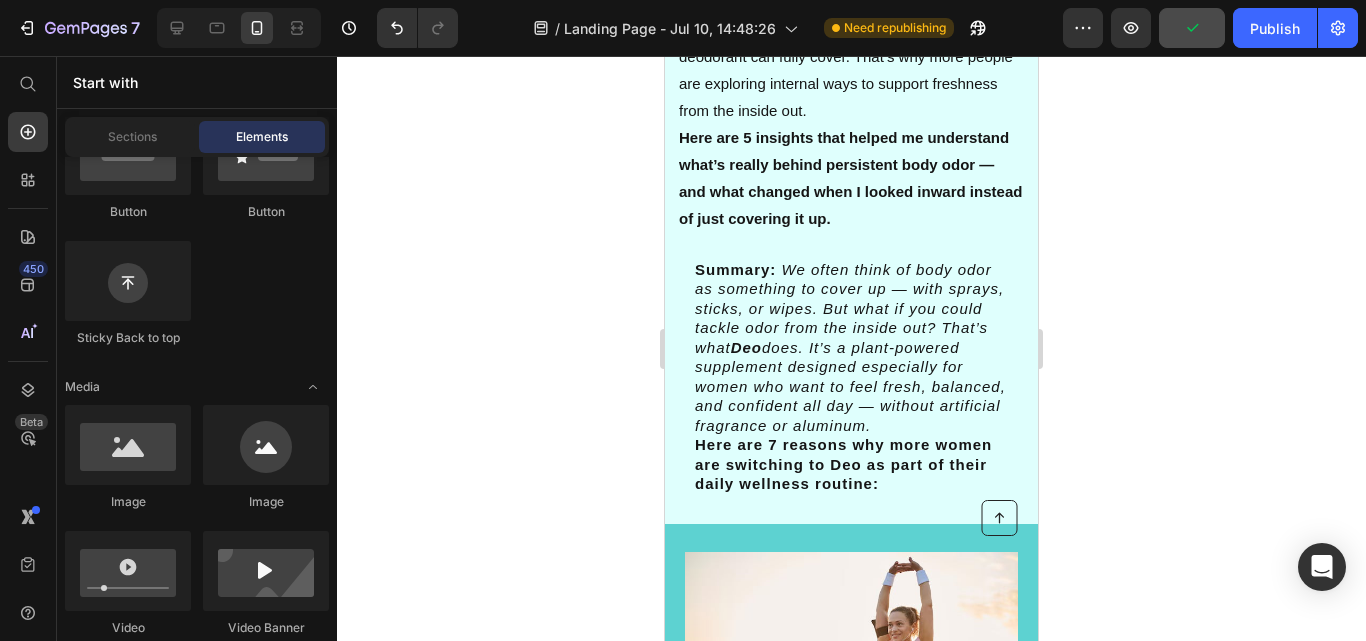 scroll, scrollTop: 777, scrollLeft: 0, axis: vertical 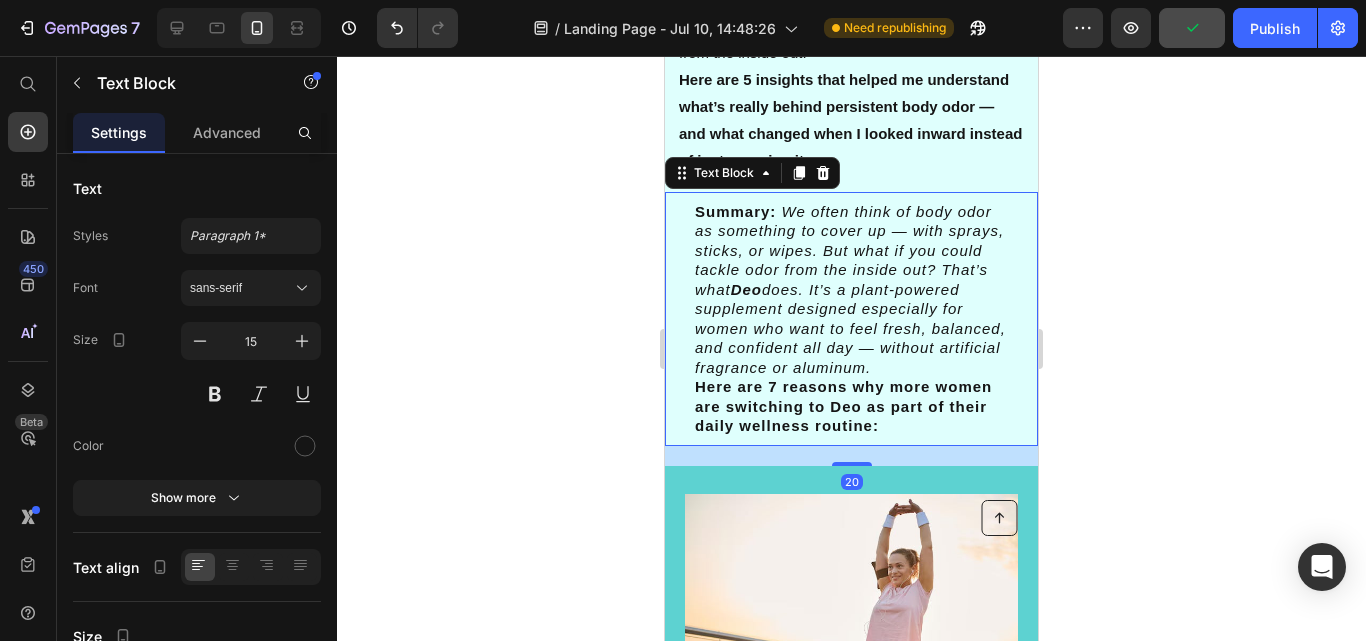 click on "Summary:   We often think of body odor as something to cover up — with sprays, sticks, or wipes. But what if you could tackle odor from the inside out? That’s what  Deo  does. It’s a plant-powered supplement designed especially for women who want to feel fresh, balanced, and confident all day — without artificial fragrance or aluminum. Here are 7 reasons why more women are switching to Deo as part of their daily wellness routine: Text Block   20" at bounding box center (851, 319) 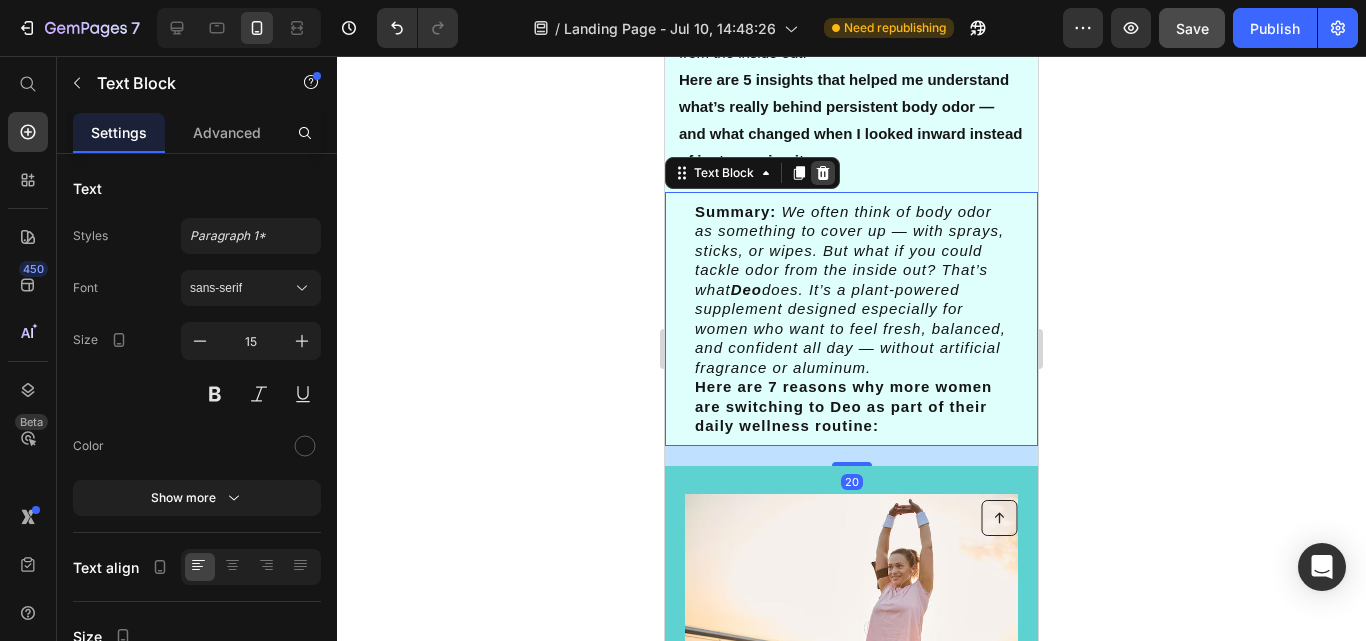 click at bounding box center (823, 173) 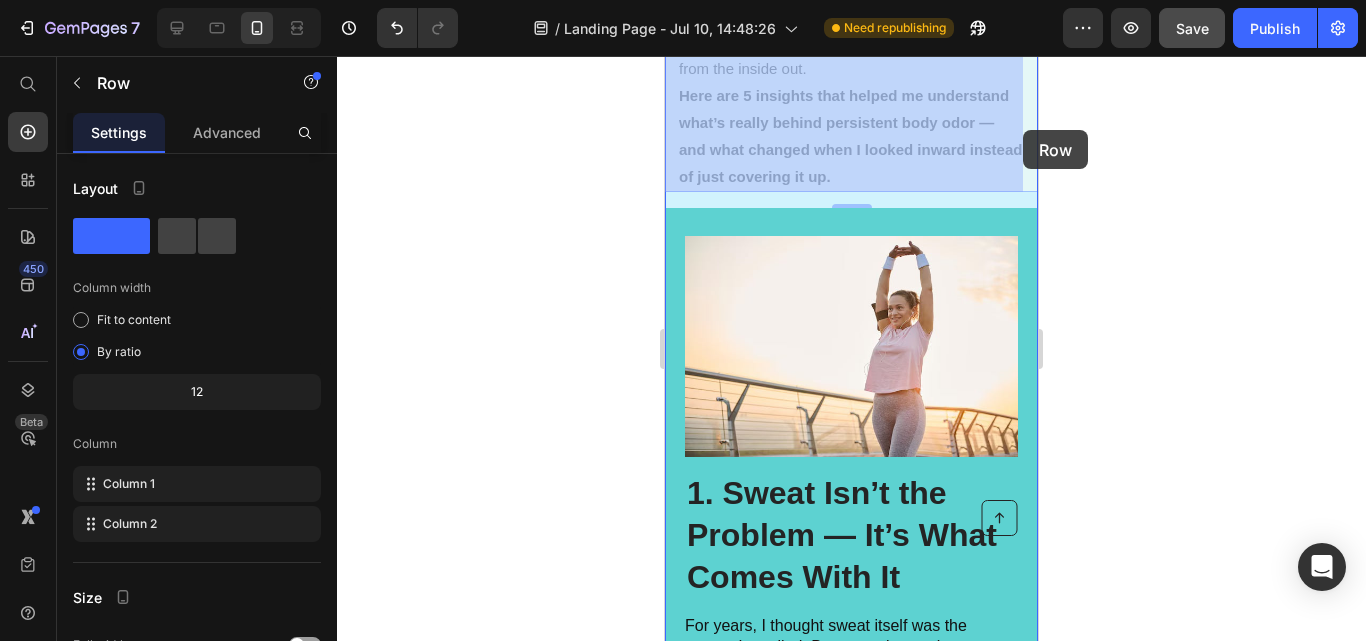 drag, startPoint x: 1020, startPoint y: 144, endPoint x: 1023, endPoint y: 130, distance: 14.3178215 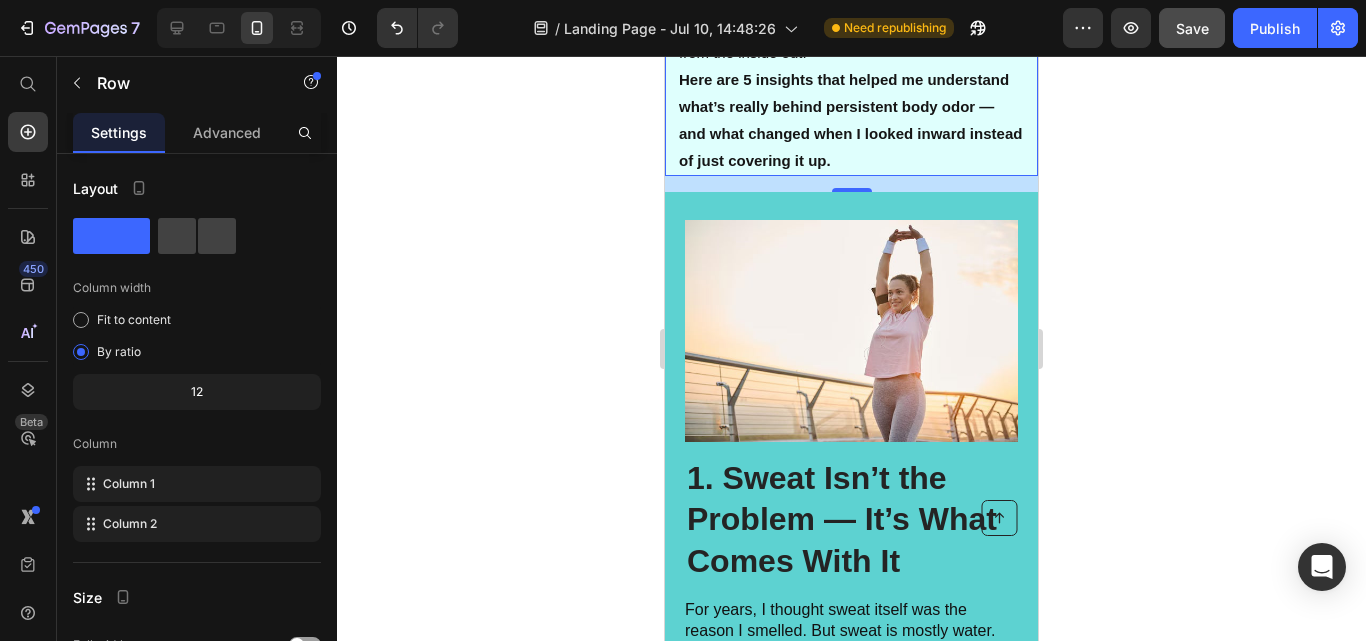drag, startPoint x: 1086, startPoint y: 202, endPoint x: 1129, endPoint y: 204, distance: 43.046486 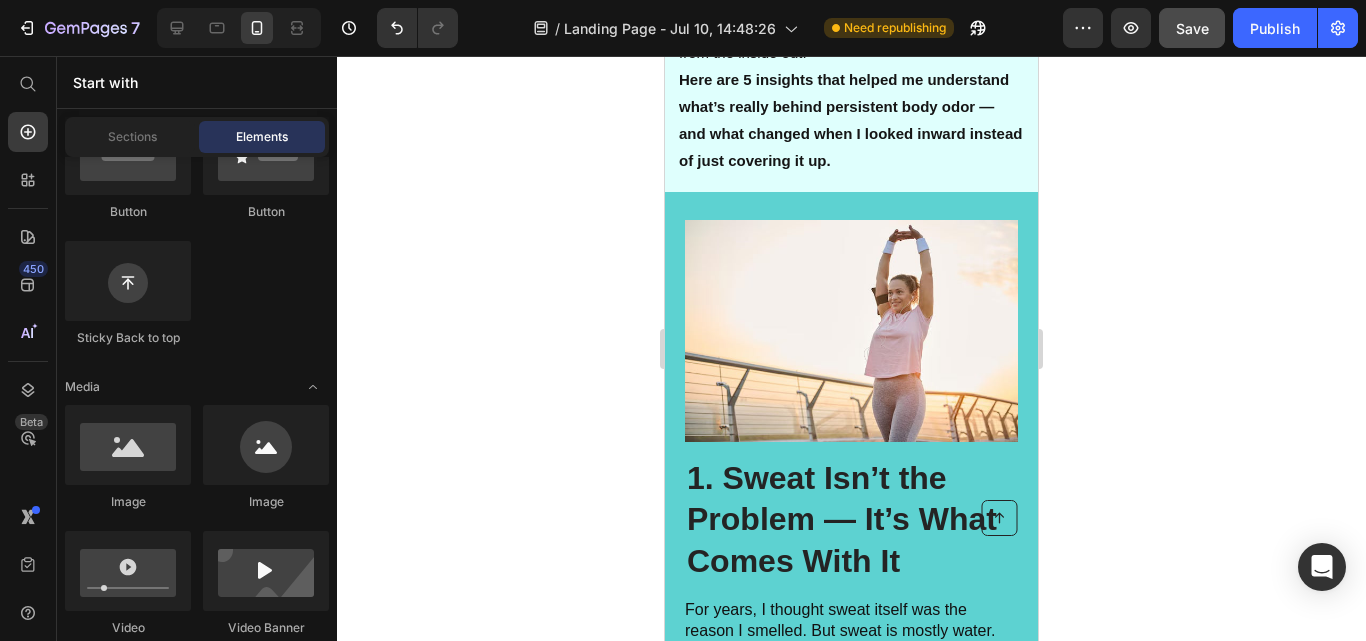 click 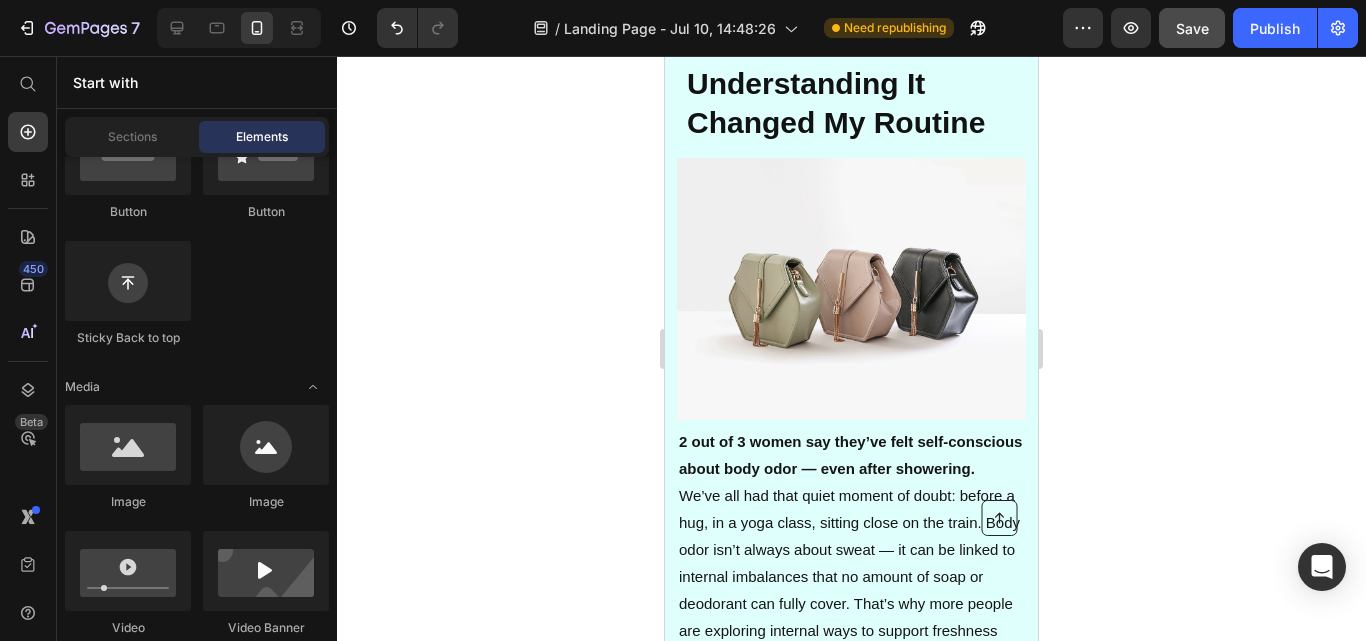 scroll, scrollTop: 158, scrollLeft: 0, axis: vertical 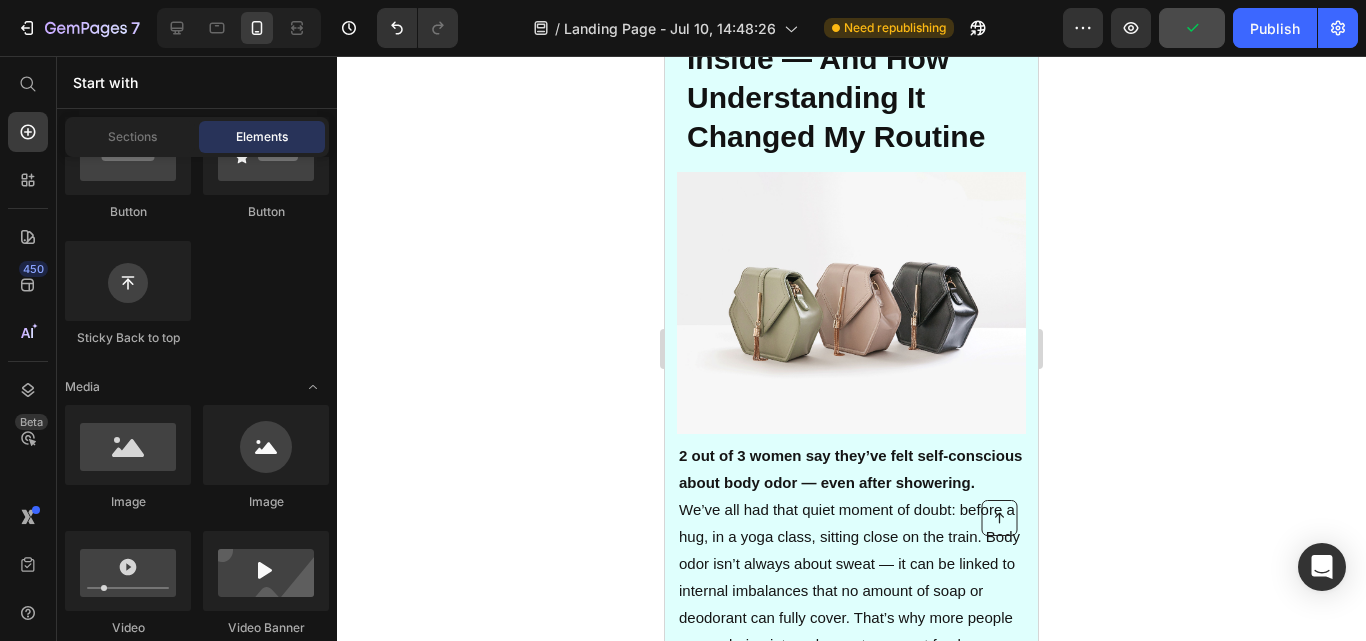 click on "Button
Button
Sticky Back to top" 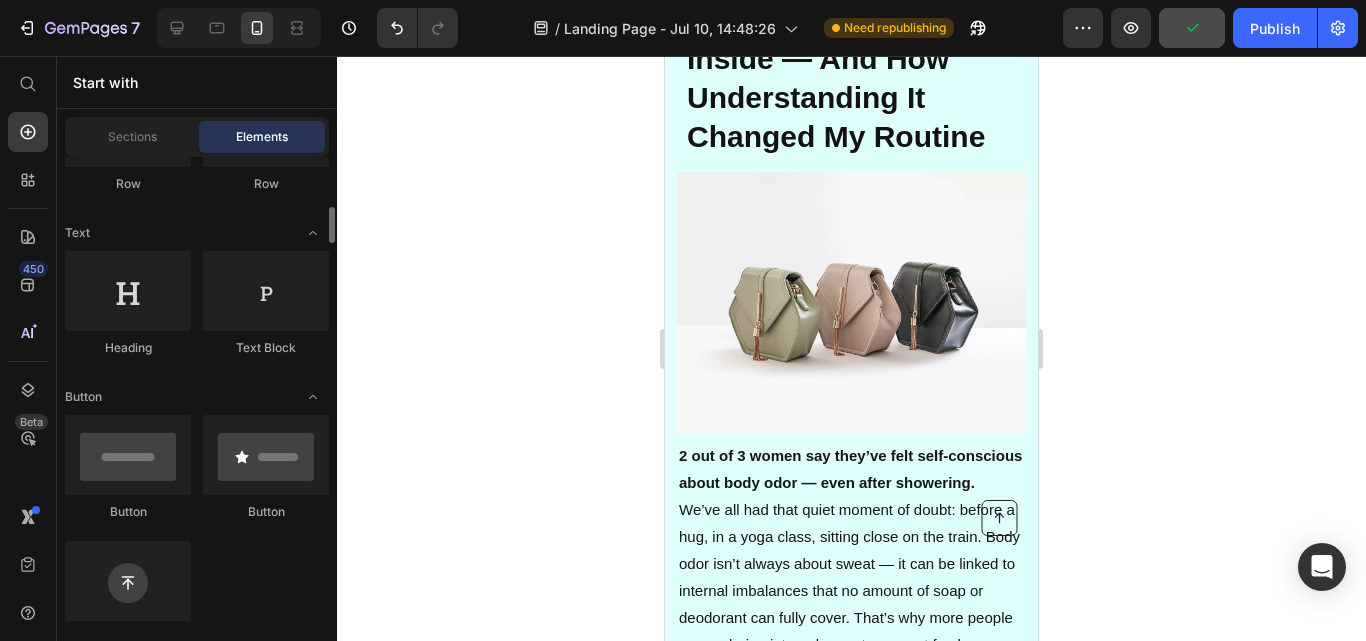 scroll, scrollTop: 180, scrollLeft: 0, axis: vertical 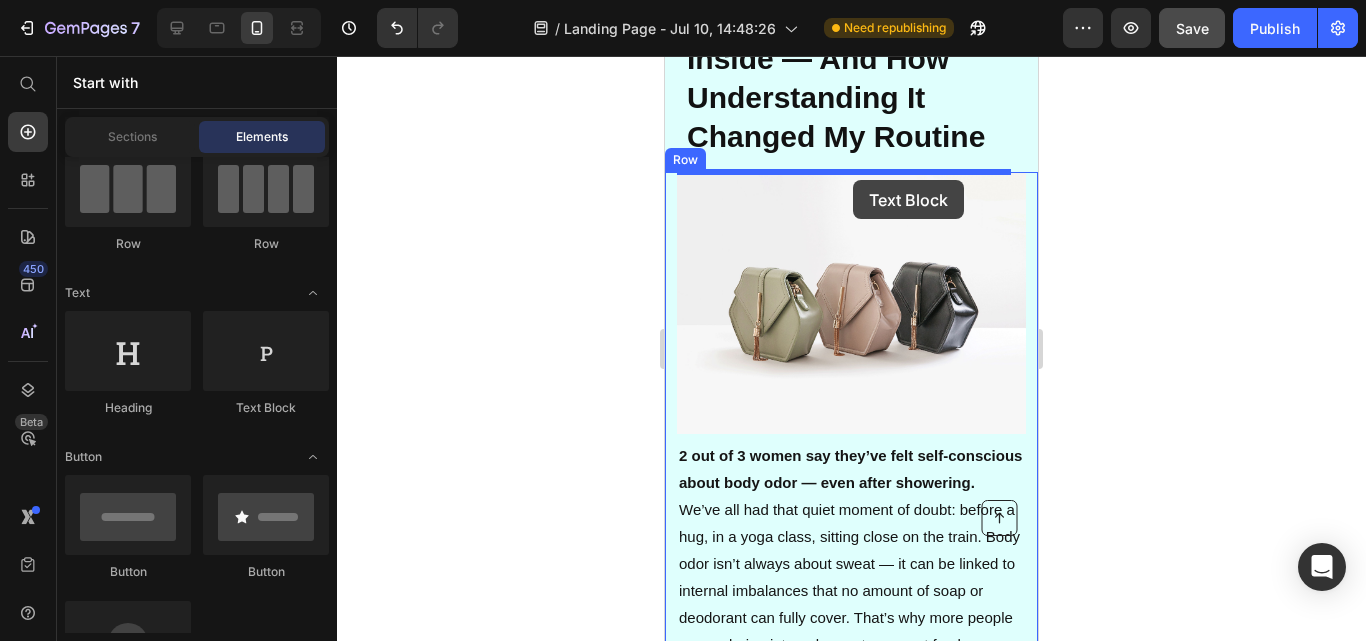 drag, startPoint x: 897, startPoint y: 415, endPoint x: 853, endPoint y: 179, distance: 240.06665 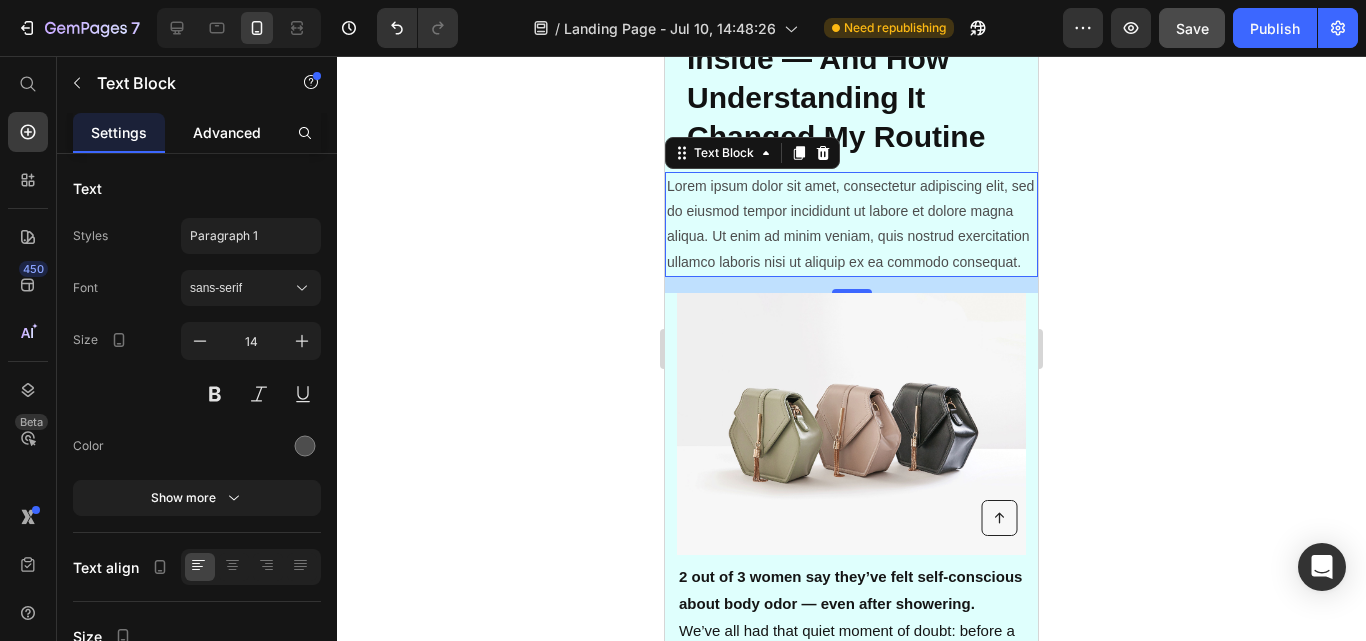 click on "Advanced" at bounding box center (227, 132) 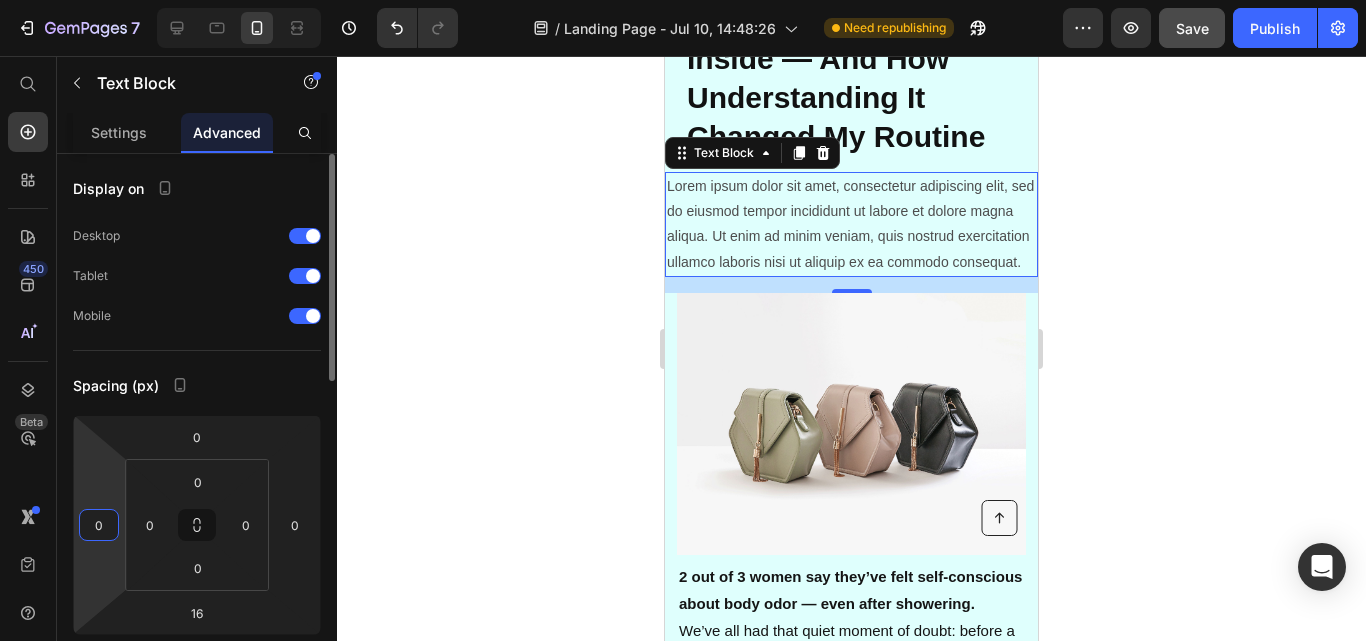 click on "0" at bounding box center [99, 525] 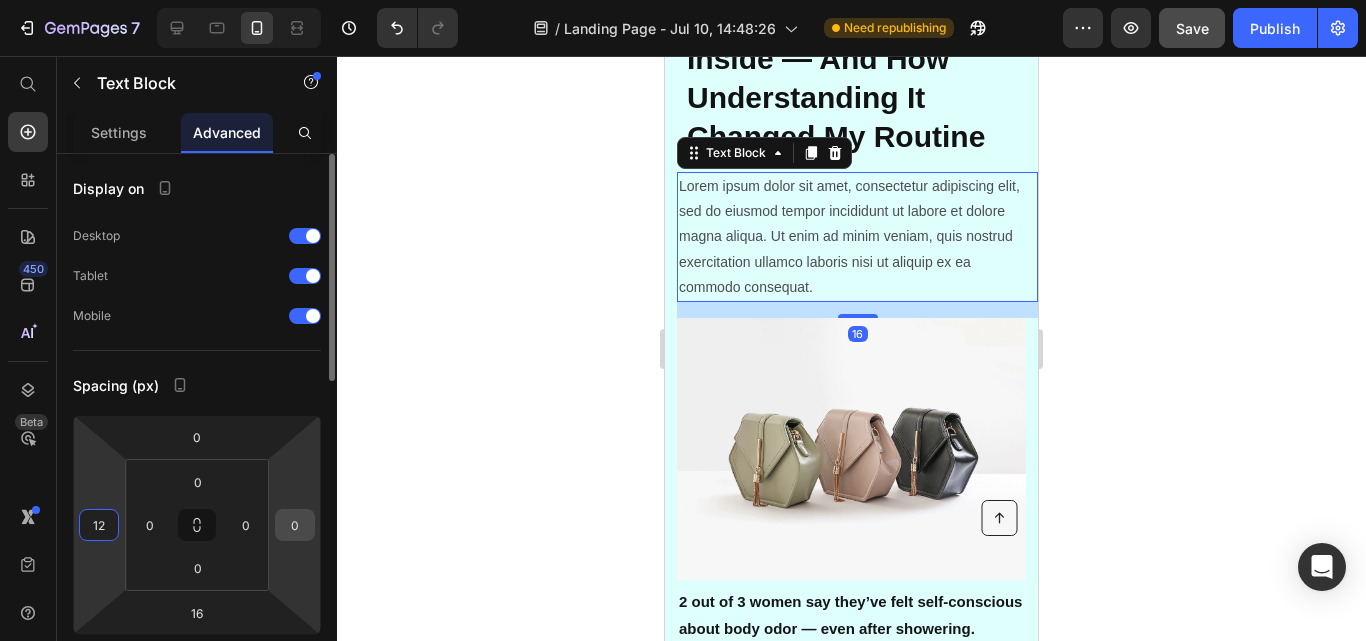 type on "12" 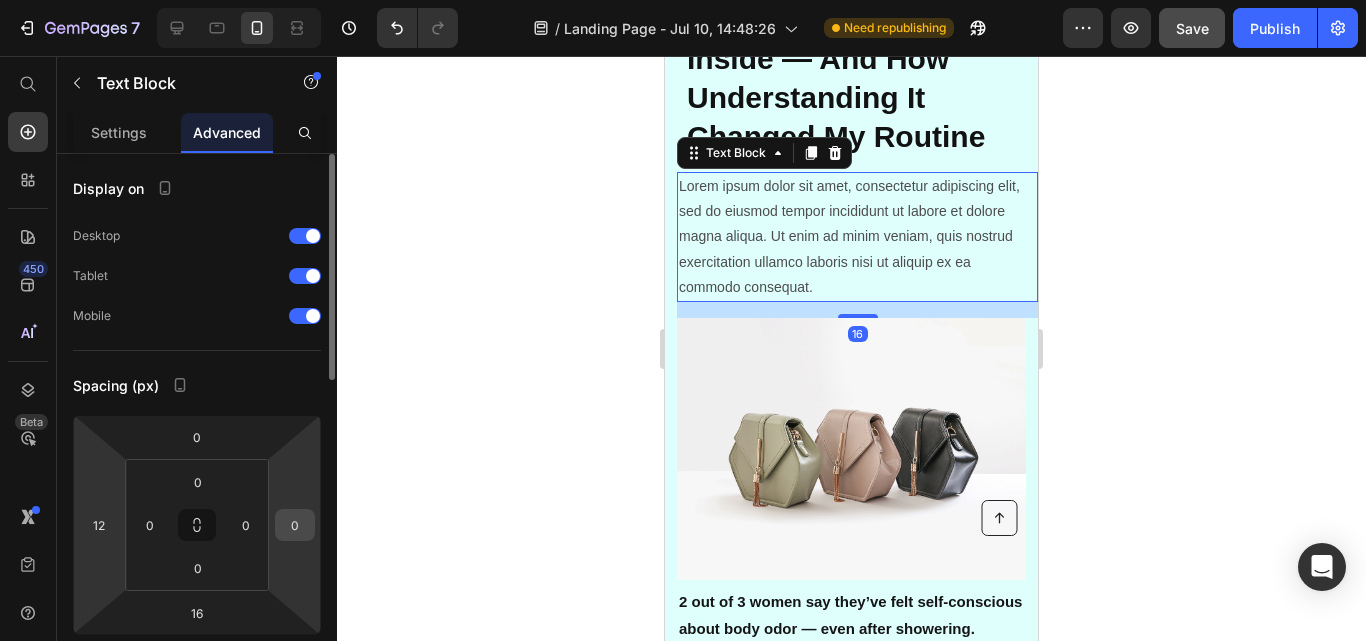 click on "0" at bounding box center (295, 525) 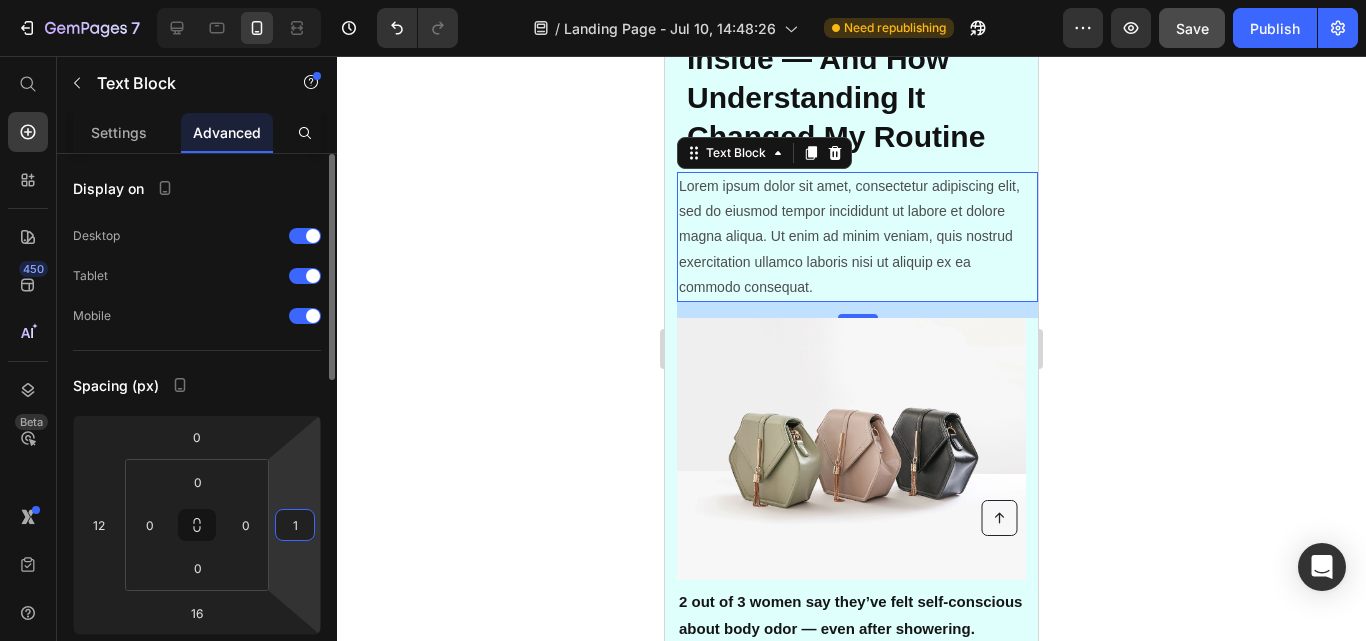 click on "1" at bounding box center (295, 525) 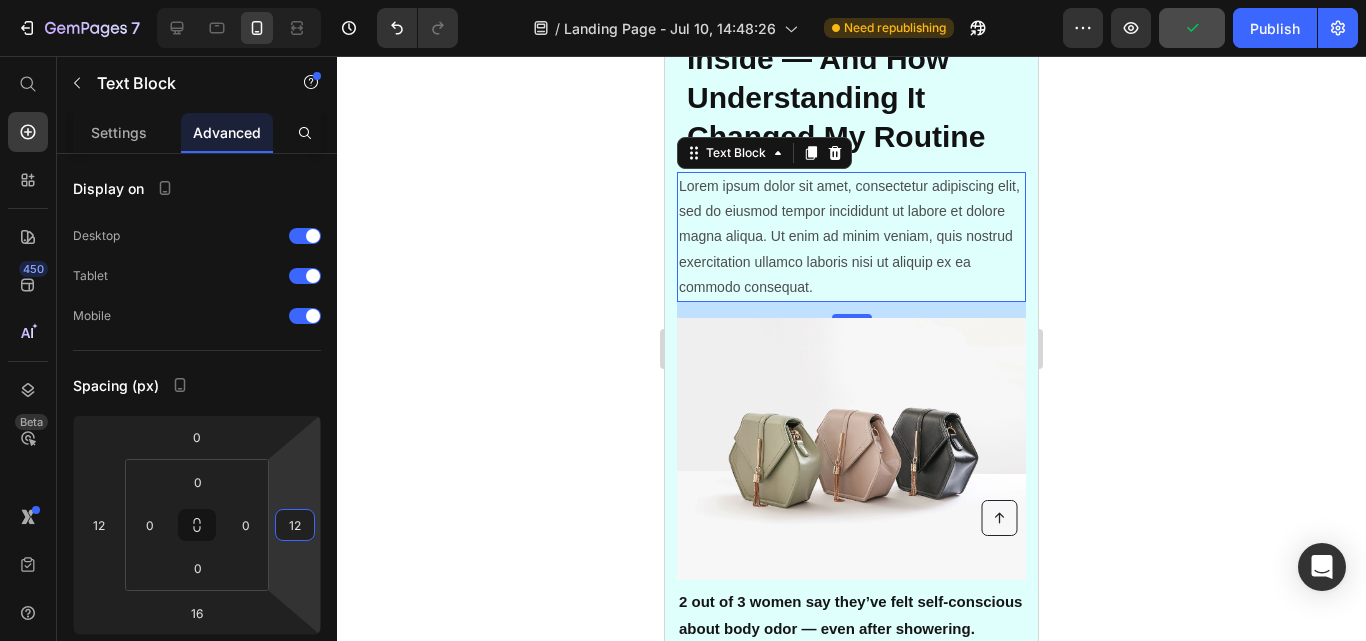 type on "12" 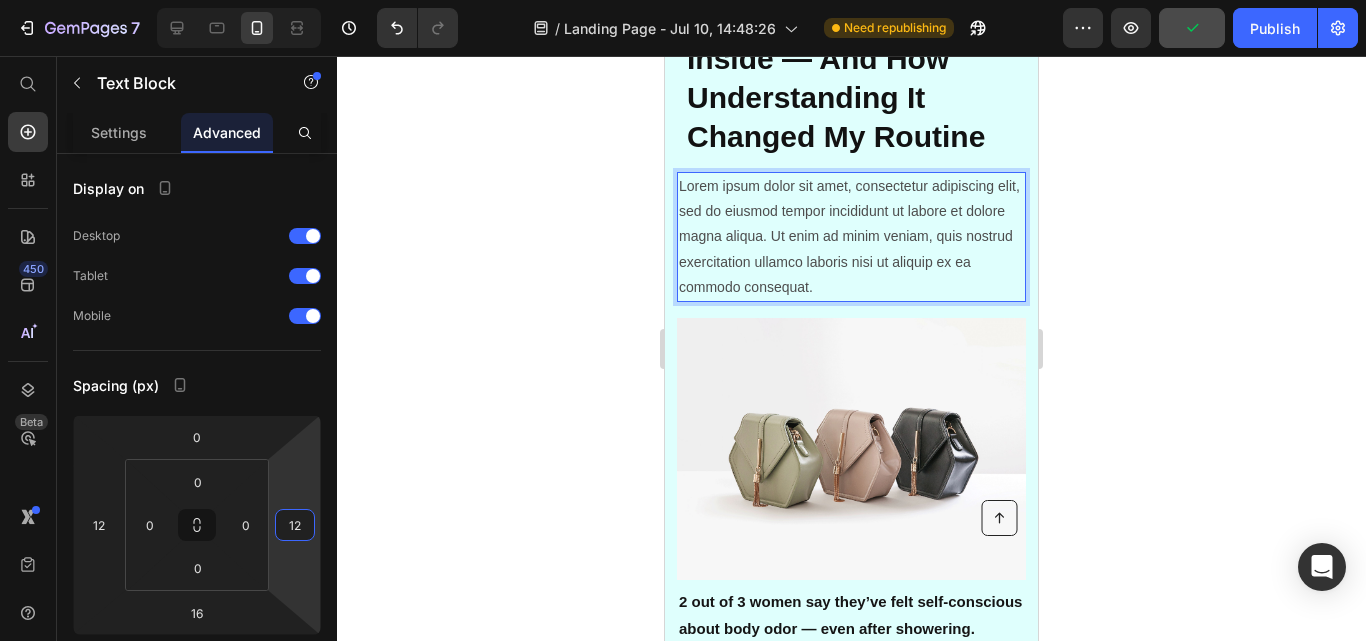 click on "Lorem ipsum dolor sit amet, consectetur adipiscing elit, sed do eiusmod tempor incididunt ut labore et dolore magna aliqua. Ut enim ad minim veniam, quis nostrud exercitation ullamco laboris nisi ut aliquip ex ea commodo consequat." at bounding box center (851, 237) 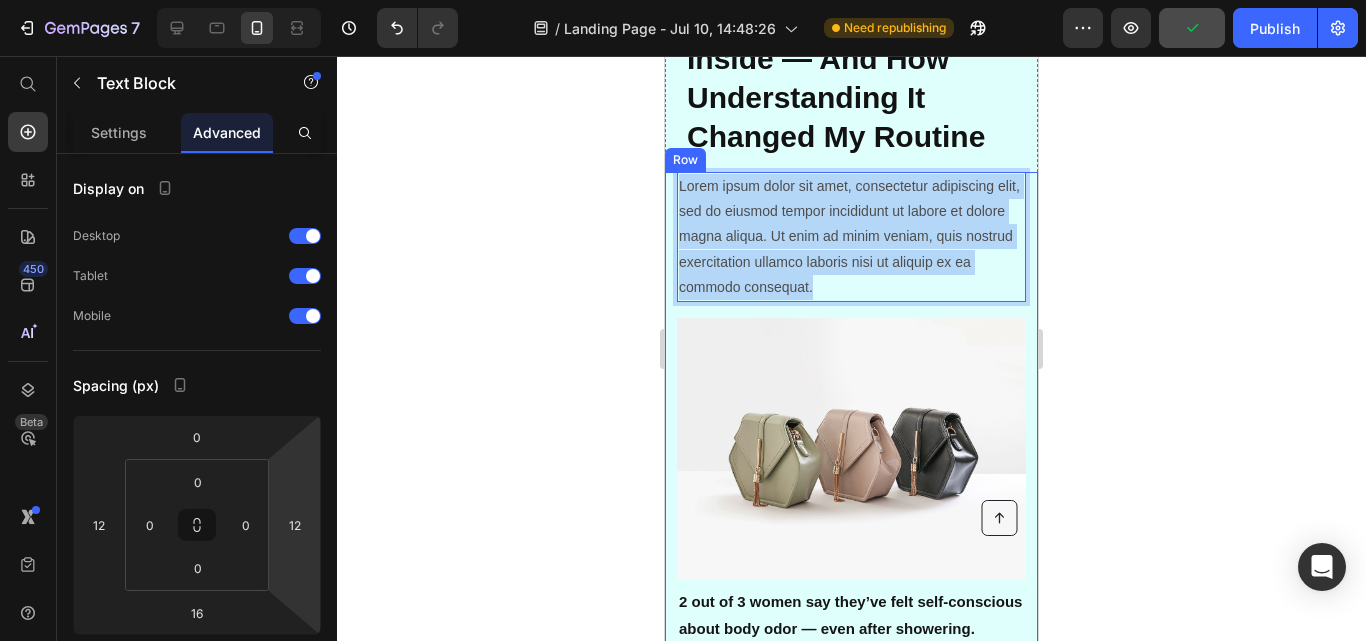 drag, startPoint x: 863, startPoint y: 284, endPoint x: 674, endPoint y: 194, distance: 209.33466 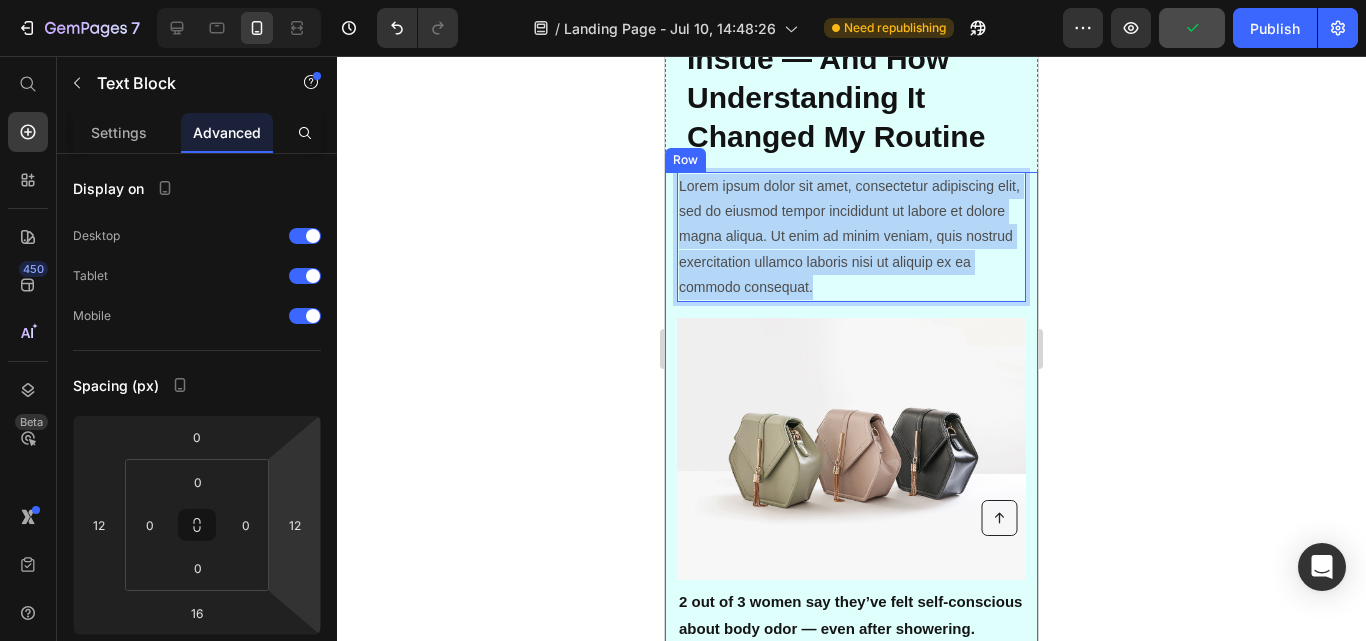 click on "Lorem ipsum dolor sit amet, consectetur adipiscing elit, sed do eiusmod tempor incididunt ut labore et dolore magna aliqua. Ut enim ad minim veniam, quis nostrud exercitation ullamco laboris nisi ut aliquip ex ea commodo consequat. Text Block   16 Image" at bounding box center (851, 379) 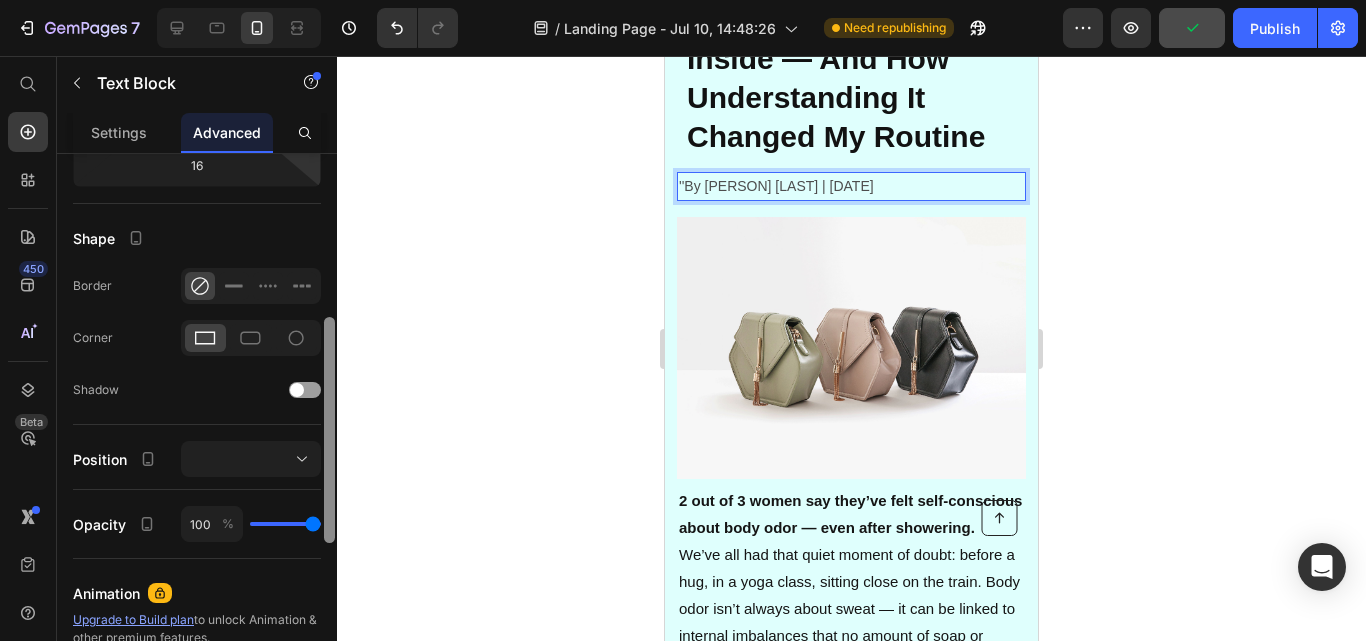 scroll, scrollTop: 455, scrollLeft: 0, axis: vertical 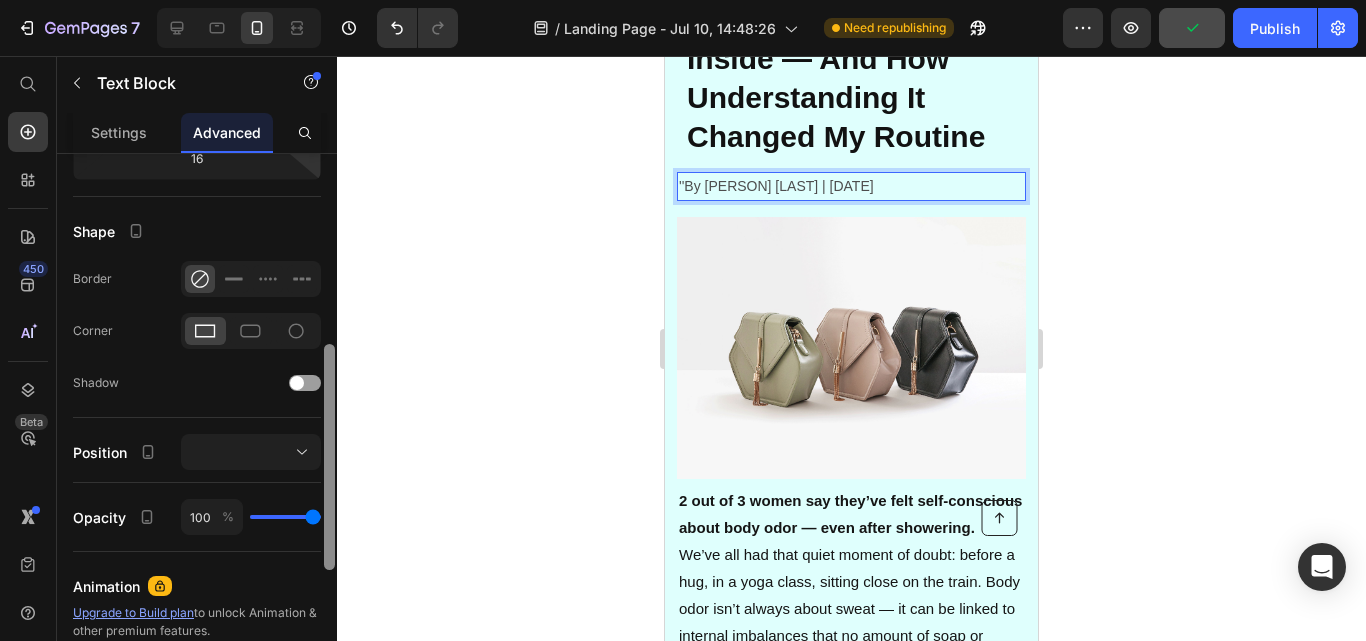 drag, startPoint x: 325, startPoint y: 283, endPoint x: 314, endPoint y: 473, distance: 190.31816 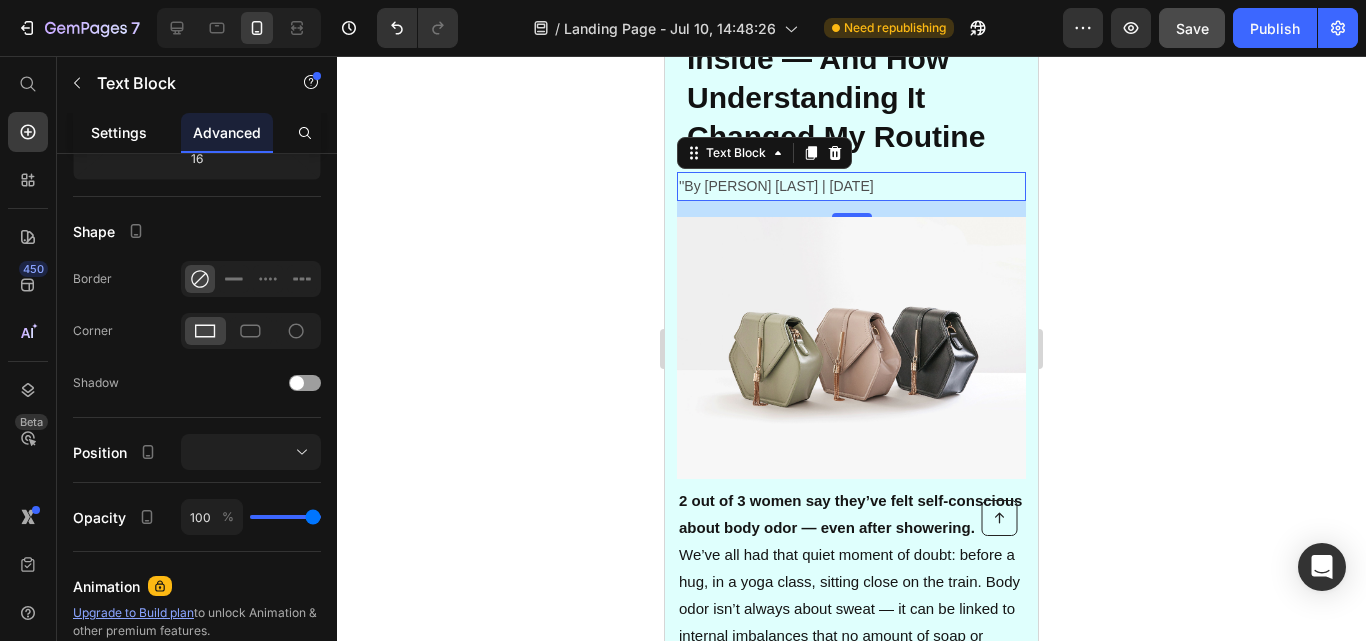 click on "Settings" at bounding box center (119, 132) 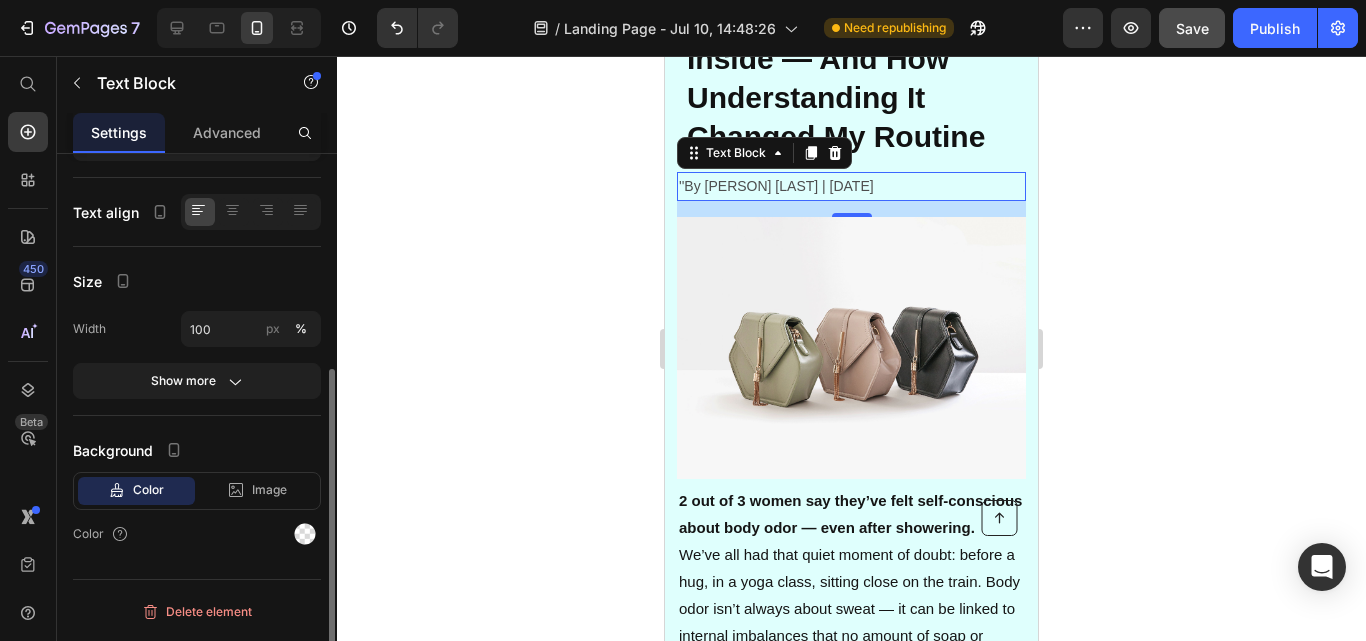 scroll, scrollTop: 0, scrollLeft: 0, axis: both 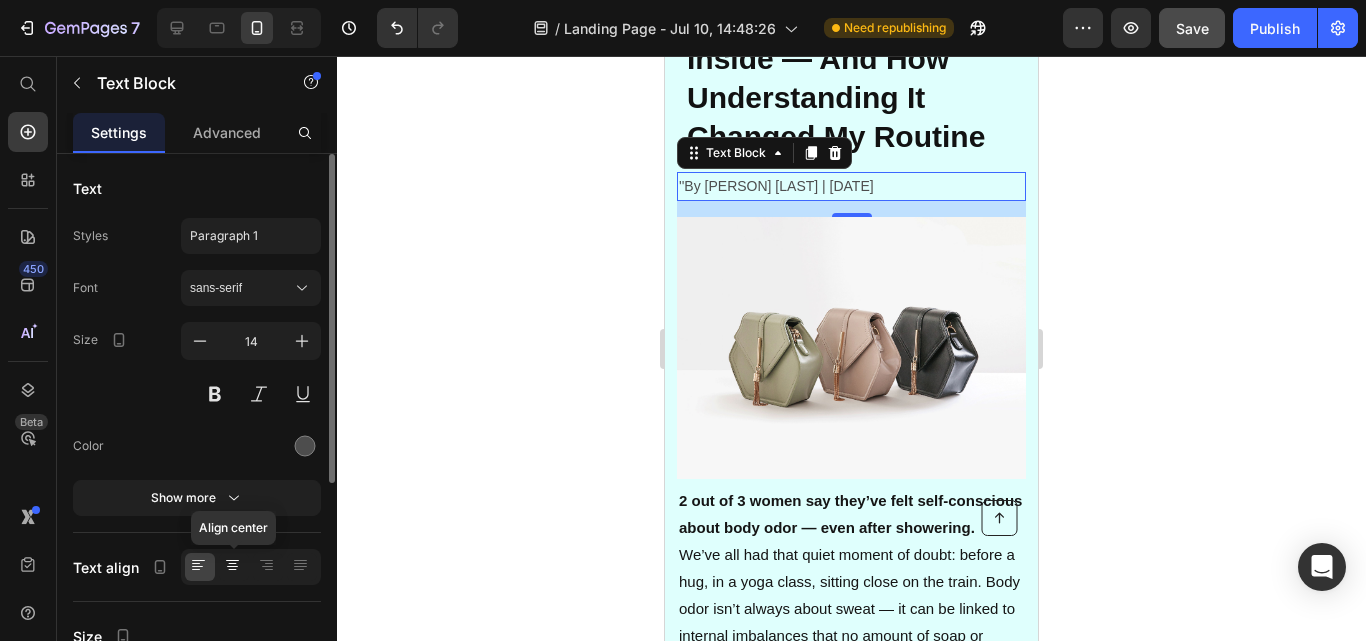 click 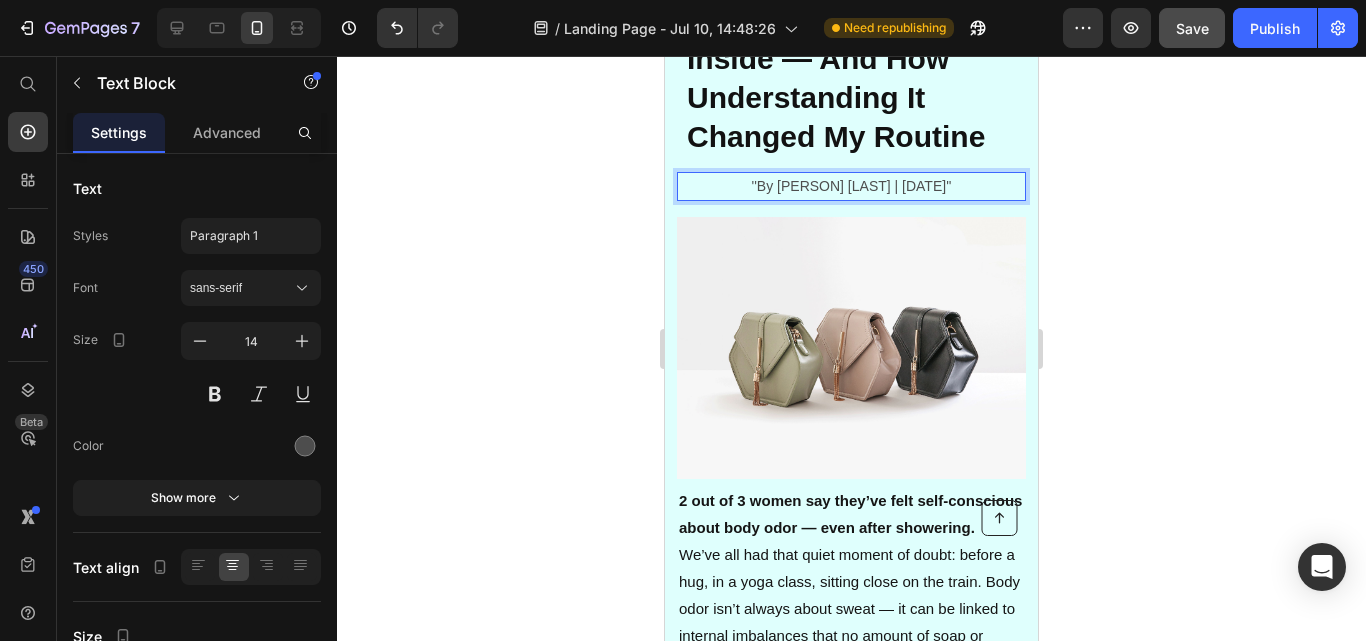 drag, startPoint x: 961, startPoint y: 181, endPoint x: 731, endPoint y: 180, distance: 230.00217 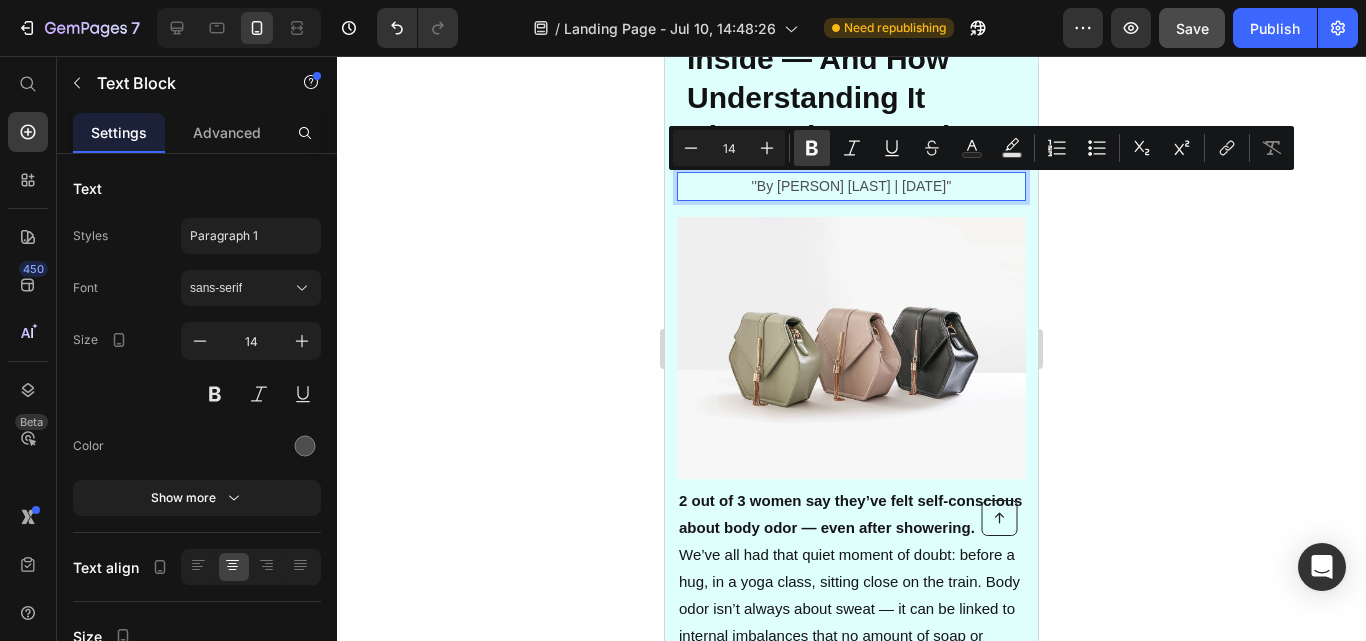click 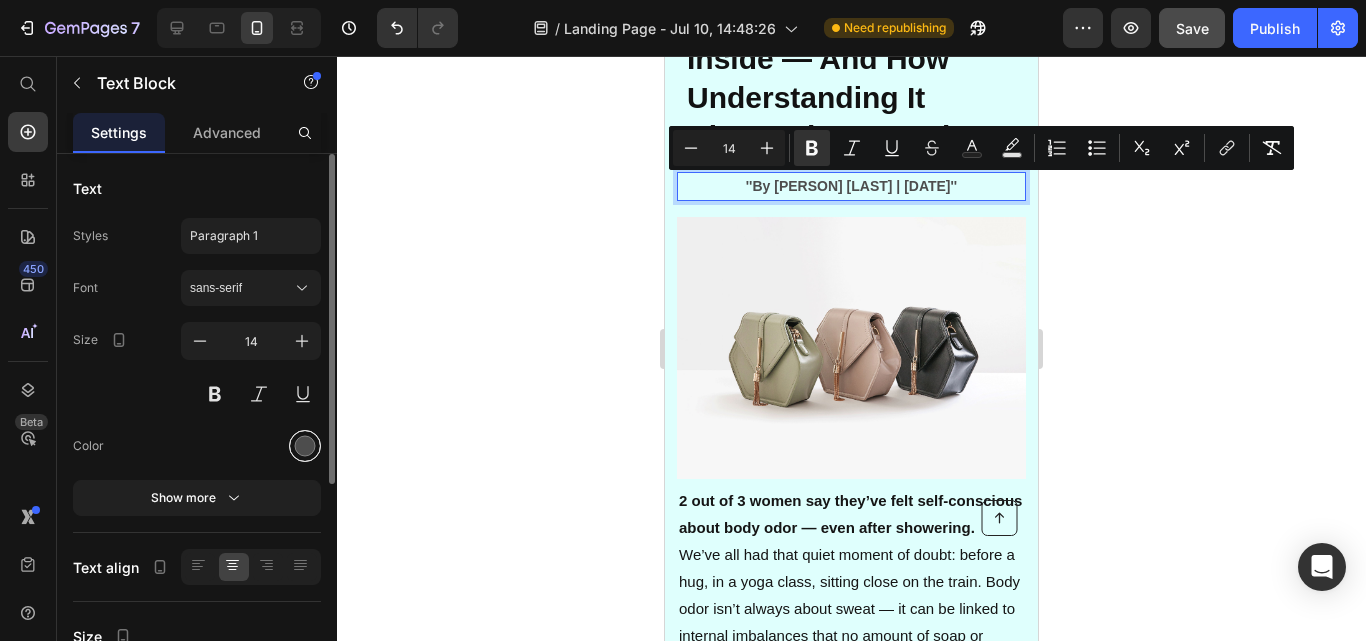 click at bounding box center (305, 446) 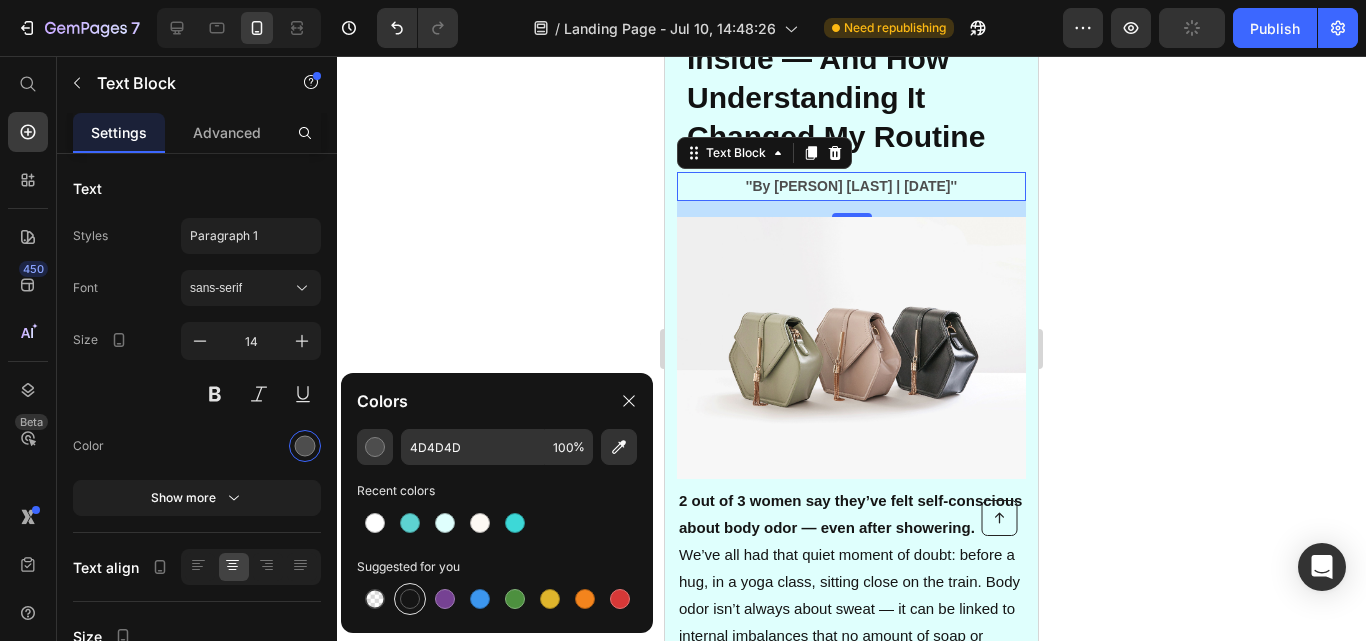 click at bounding box center (410, 599) 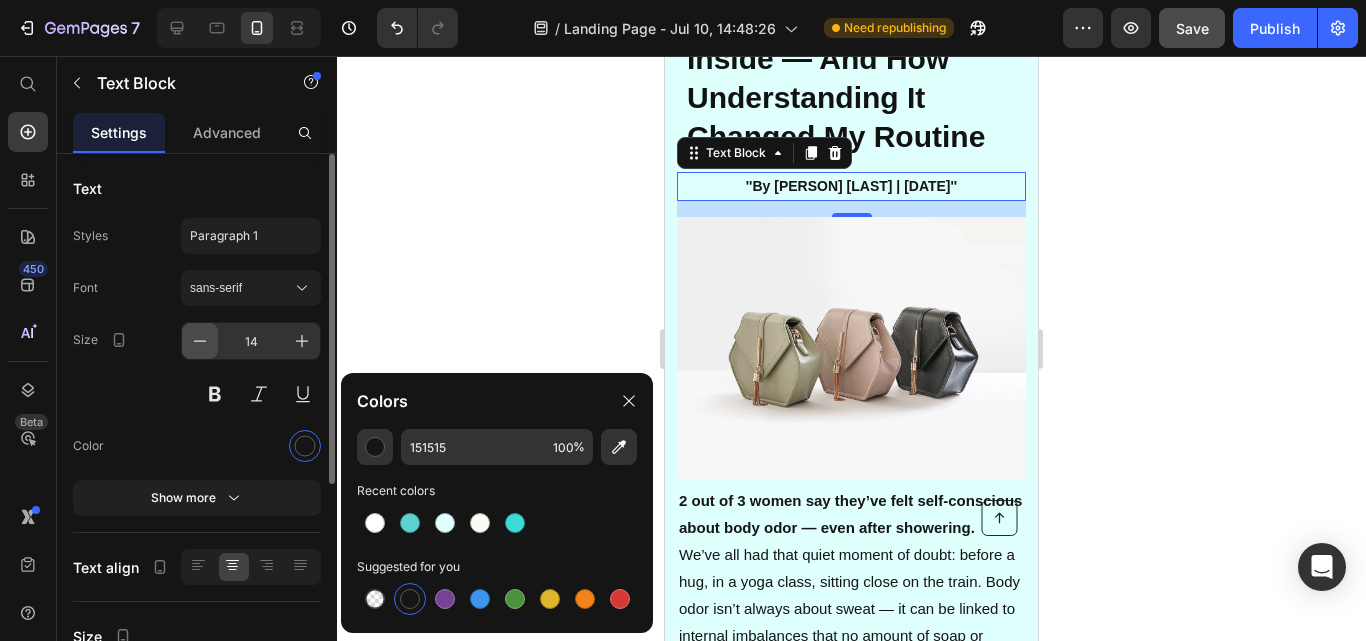 click 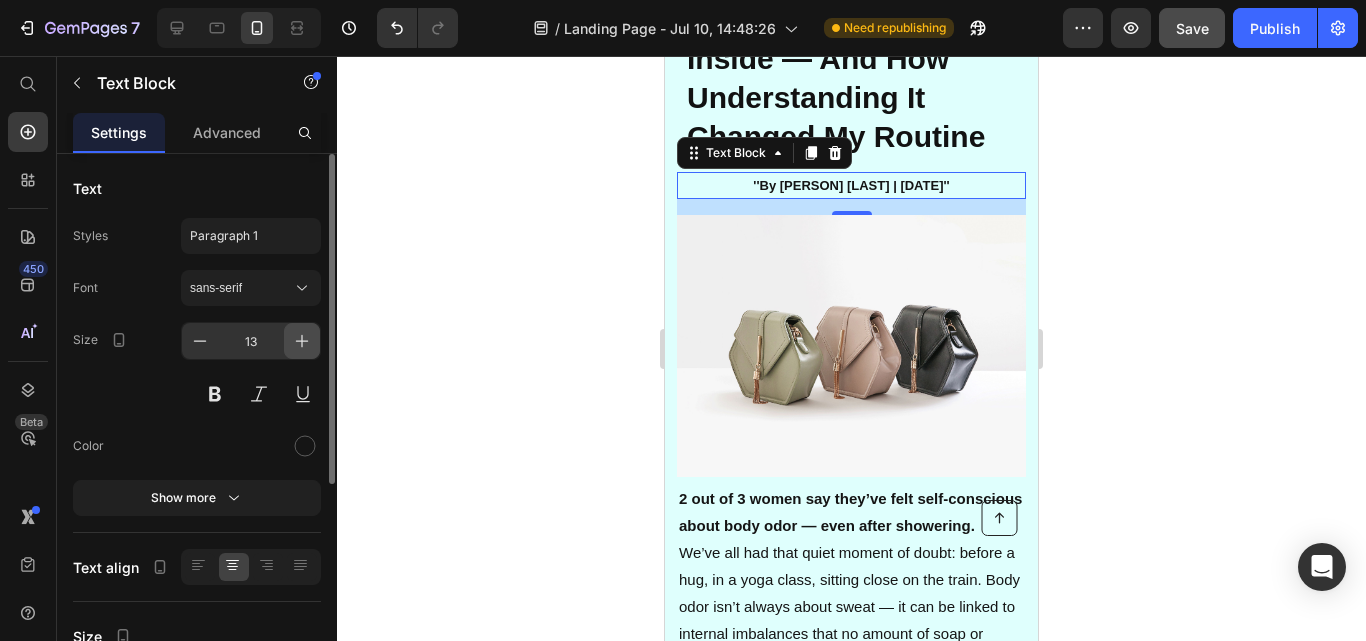 click 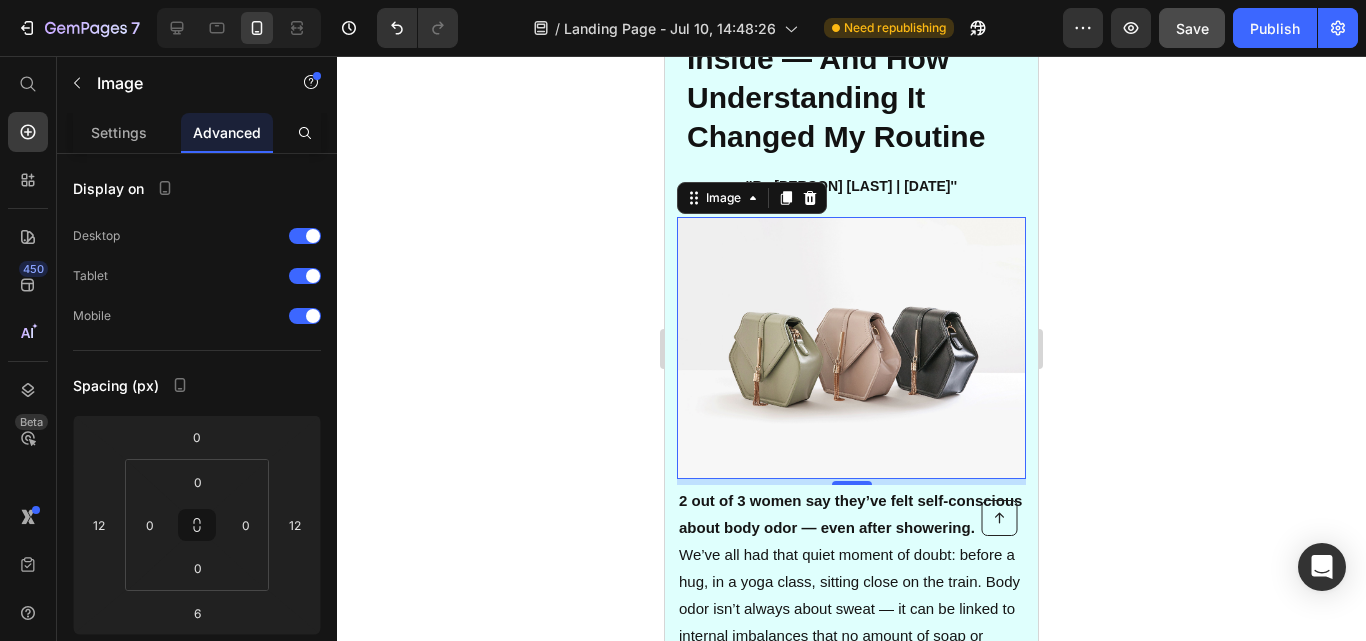 click at bounding box center (851, 348) 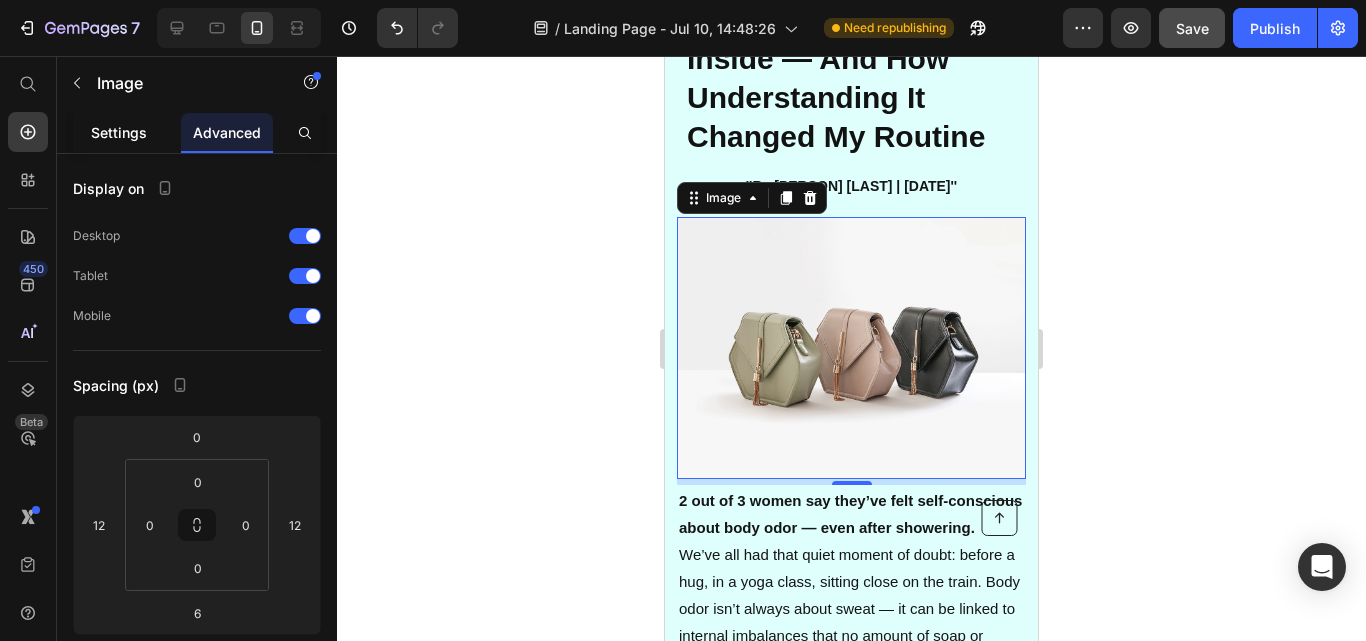 click on "Settings" 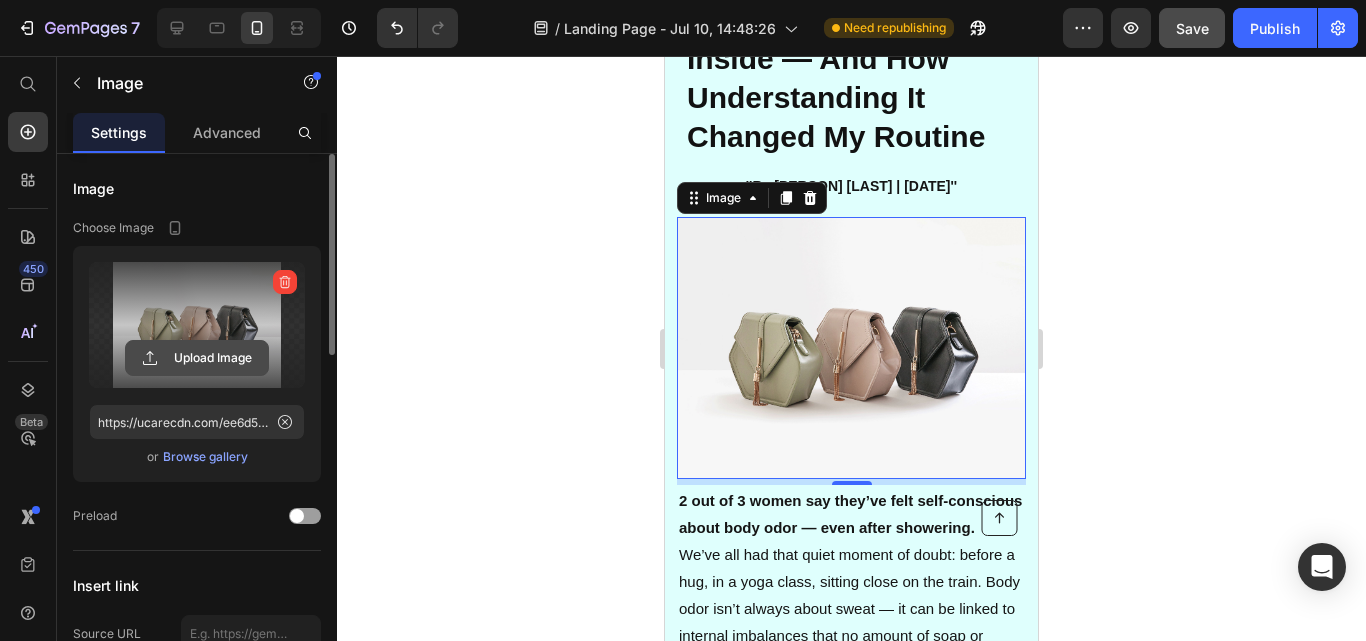 click 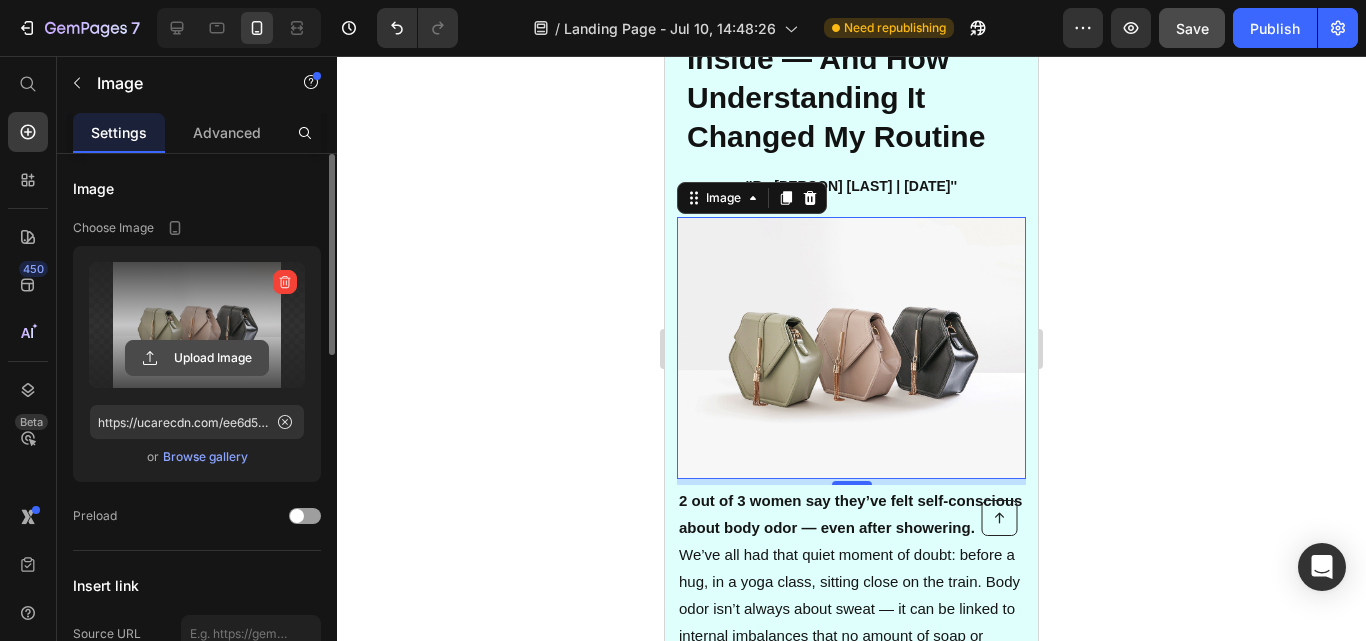 type on "C:\fakepath\close-up-portrait-smiling-healthy-young-woman-holding-tablets-taking-vitamin-dietary-supplements.jpg" 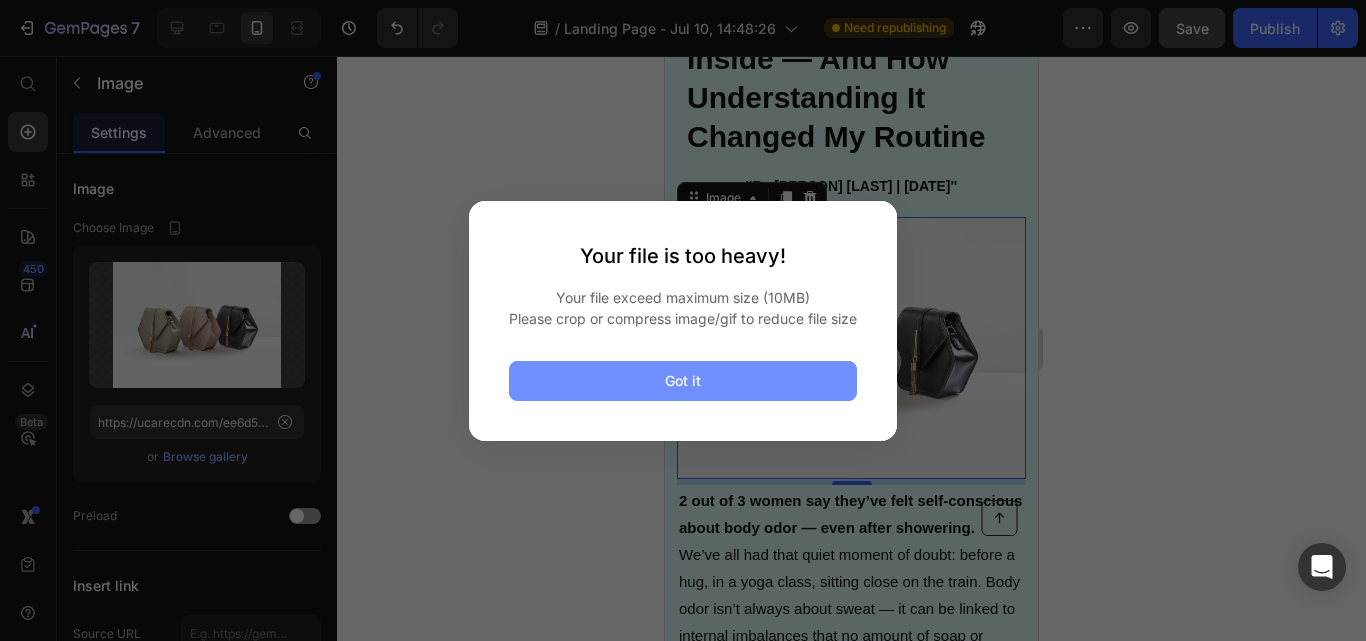 click on "Got it" at bounding box center (683, 381) 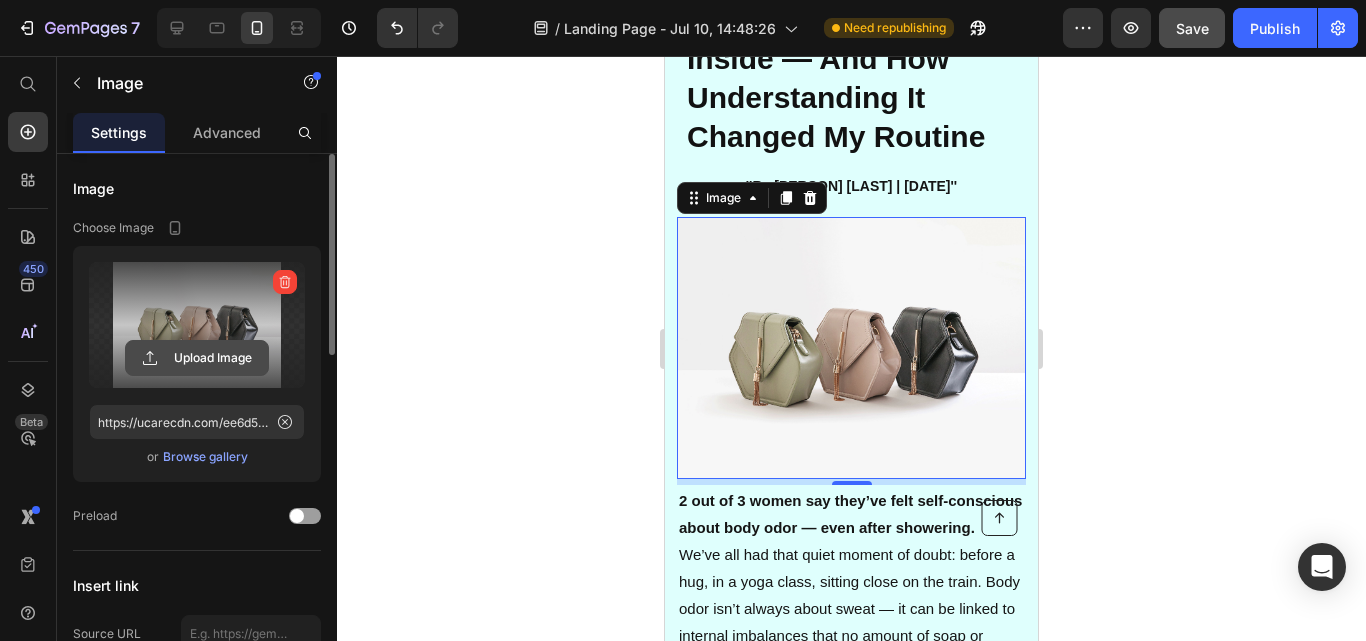 click on "Upload Image" at bounding box center (197, 358) 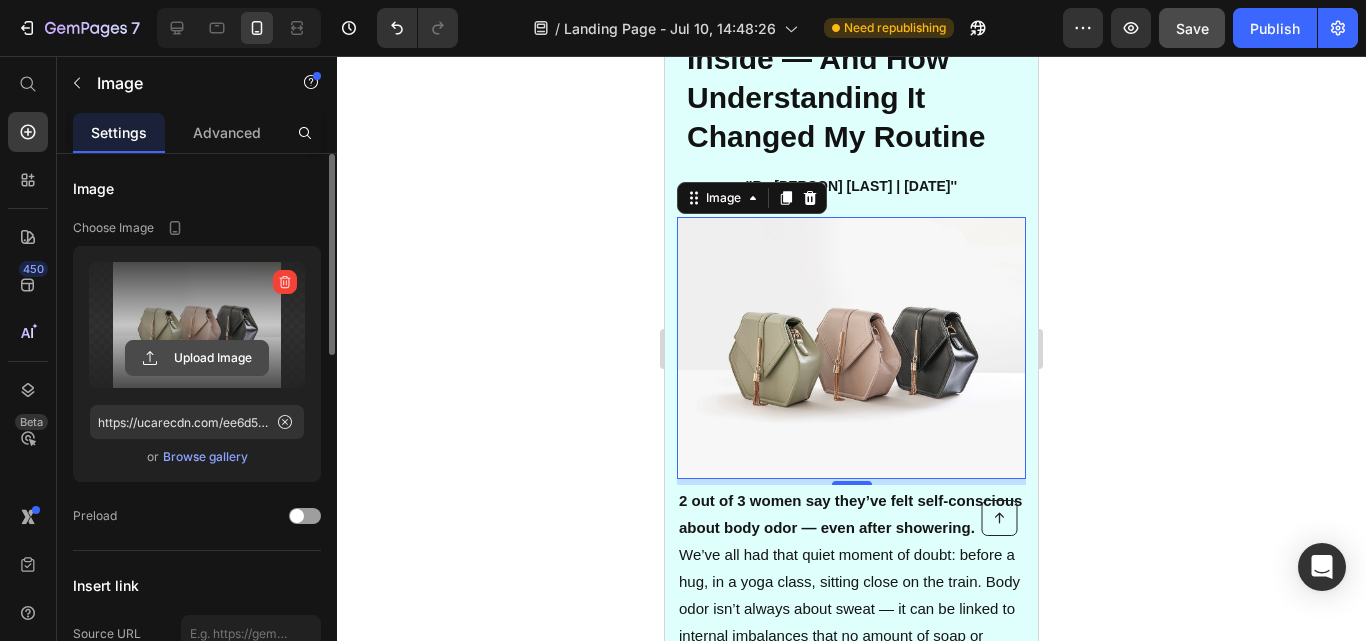 click 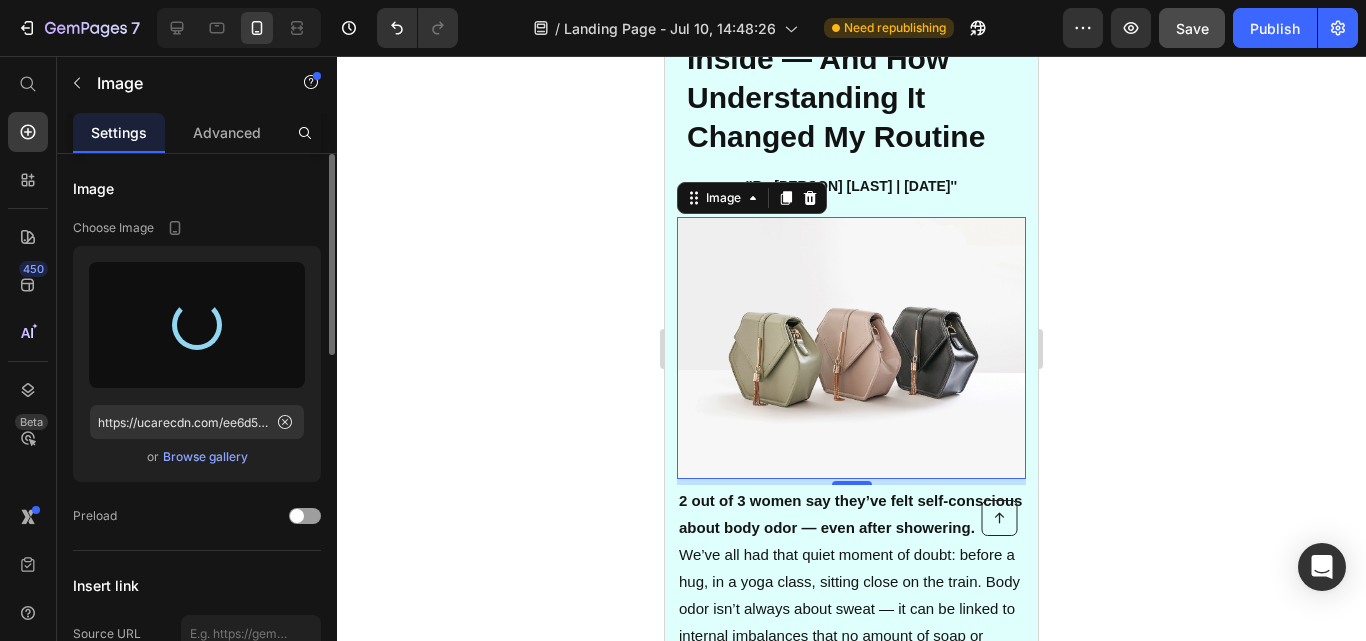 type on "https://cdn.shopify.com/s/files/1/0627/6946/3357/files/gempages_574806398798398308-9242a7c3-6bfb-475d-aa4c-a41ce265eb06.jpg" 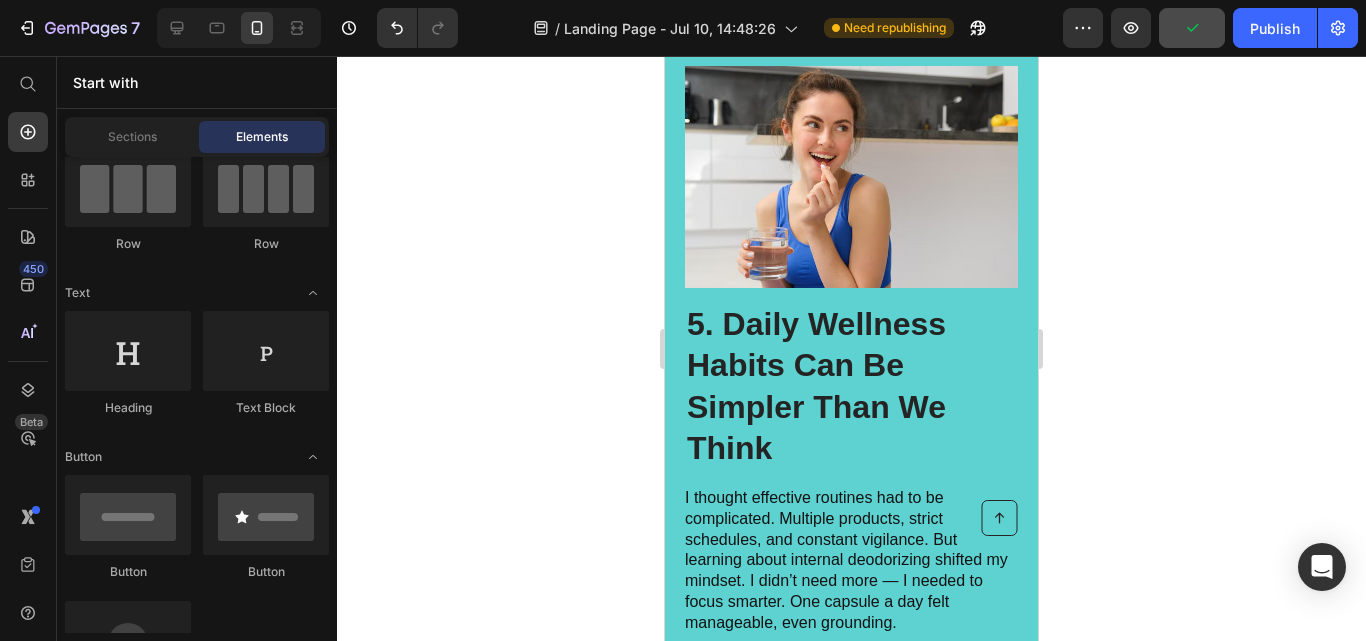 scroll, scrollTop: 4398, scrollLeft: 0, axis: vertical 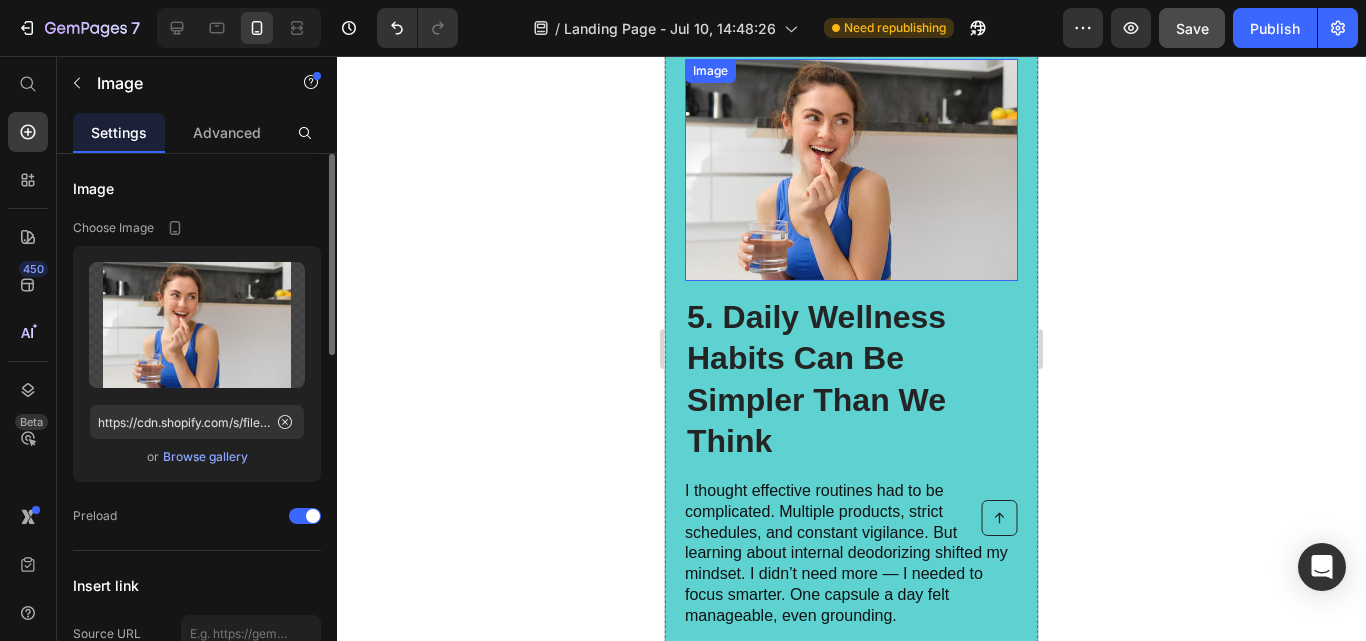 click at bounding box center [851, 170] 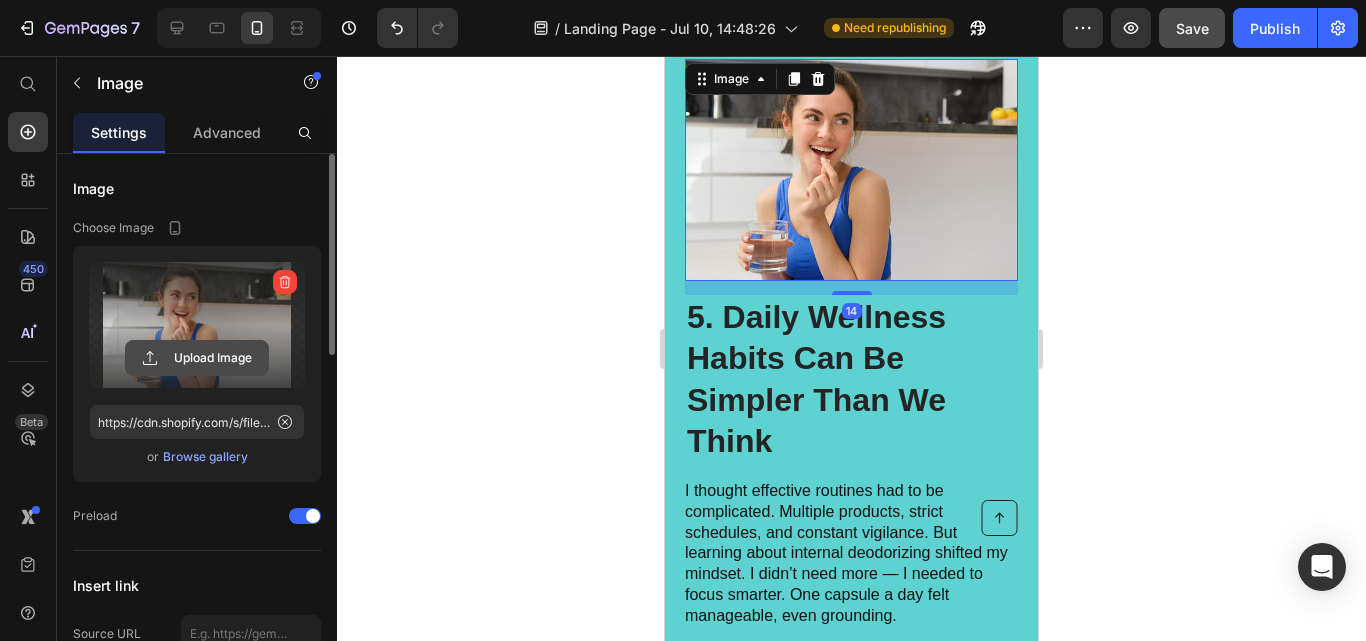 click 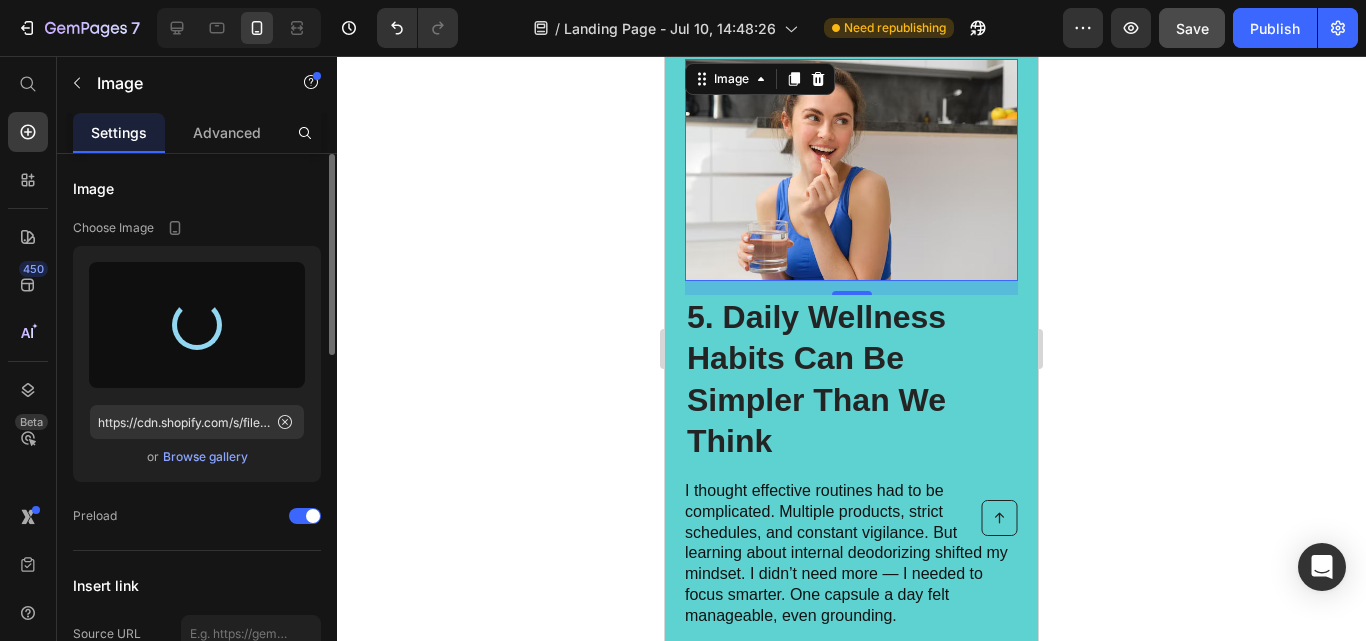 type on "https://cdn.shopify.com/s/files/1/0627/6946/3357/files/gempages_574806398798398308-20e3a7c7-37a1-4e57-9edb-e0a188e8fb84.png" 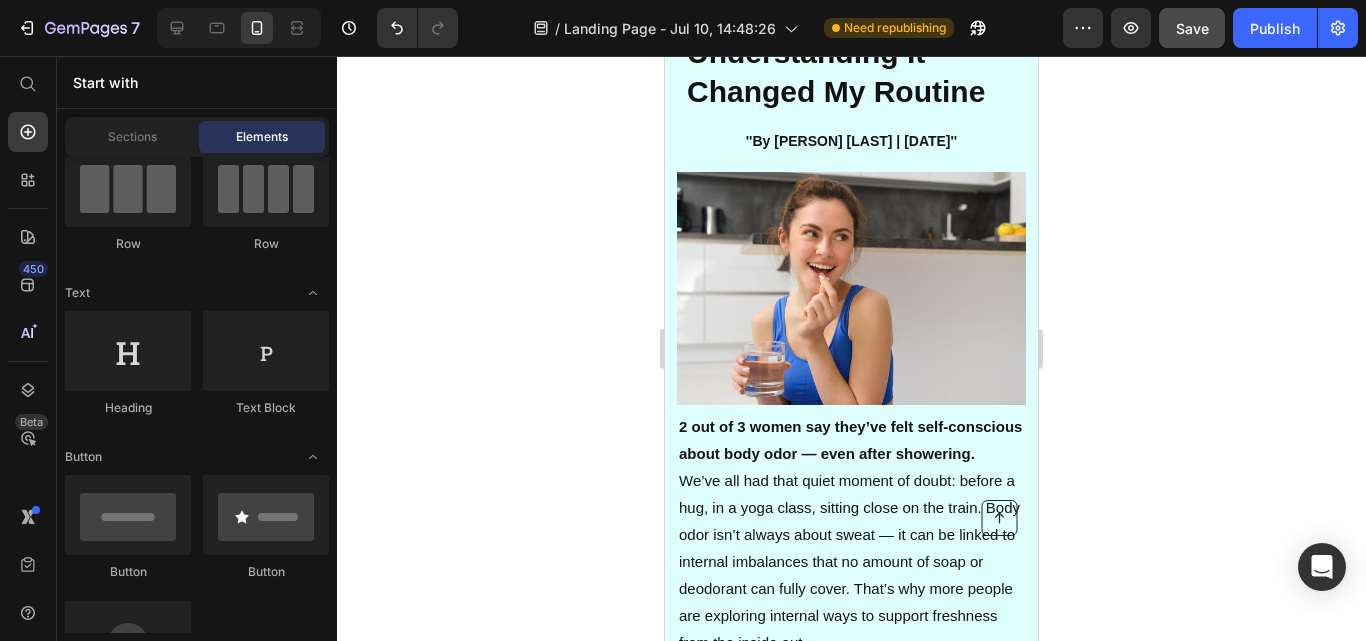 scroll, scrollTop: 0, scrollLeft: 0, axis: both 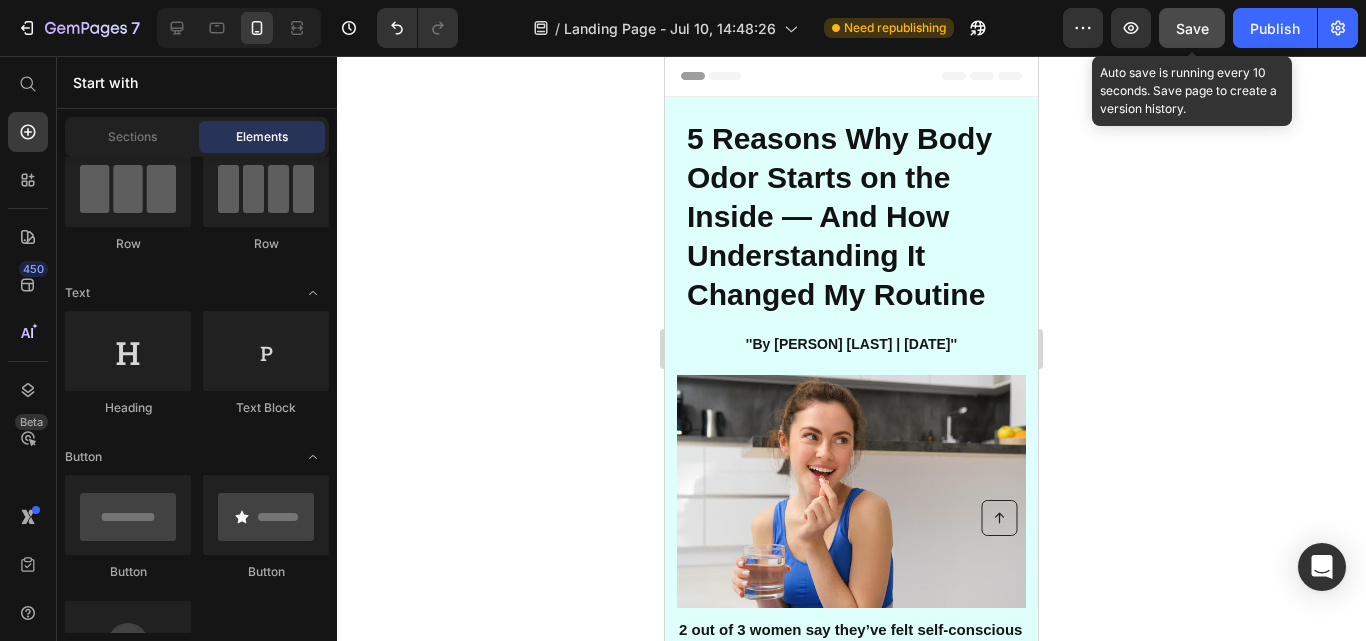 click on "Save" at bounding box center [1192, 28] 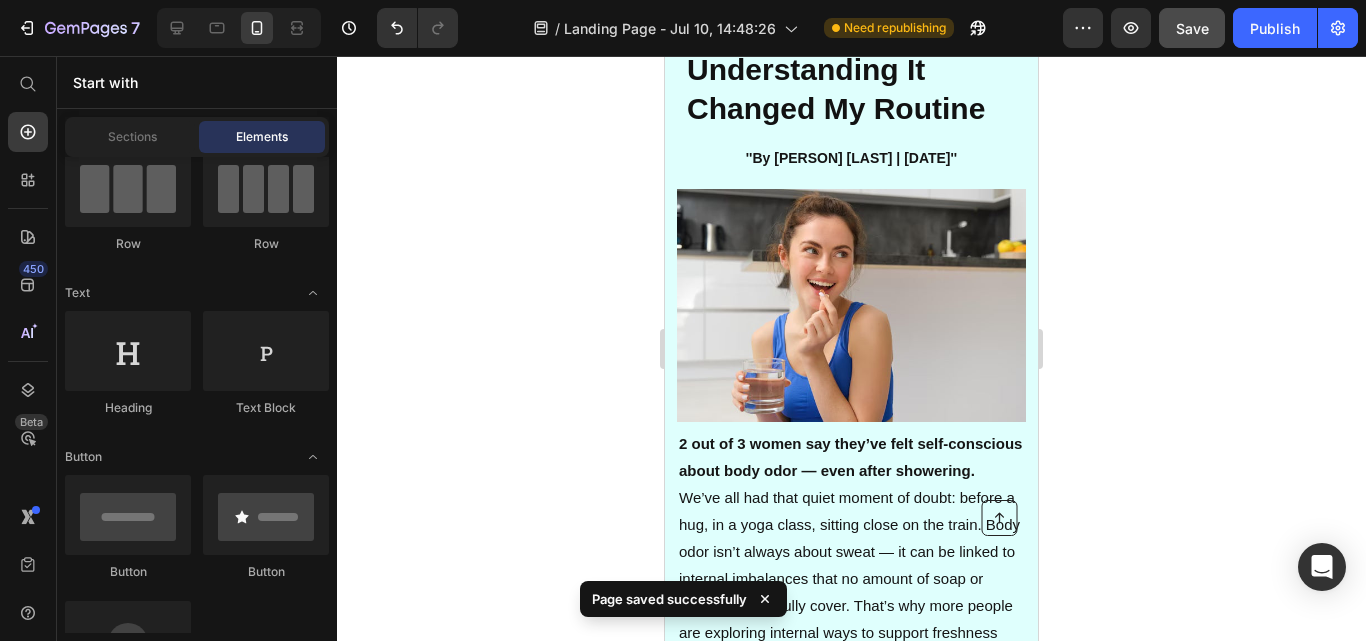 scroll, scrollTop: 200, scrollLeft: 0, axis: vertical 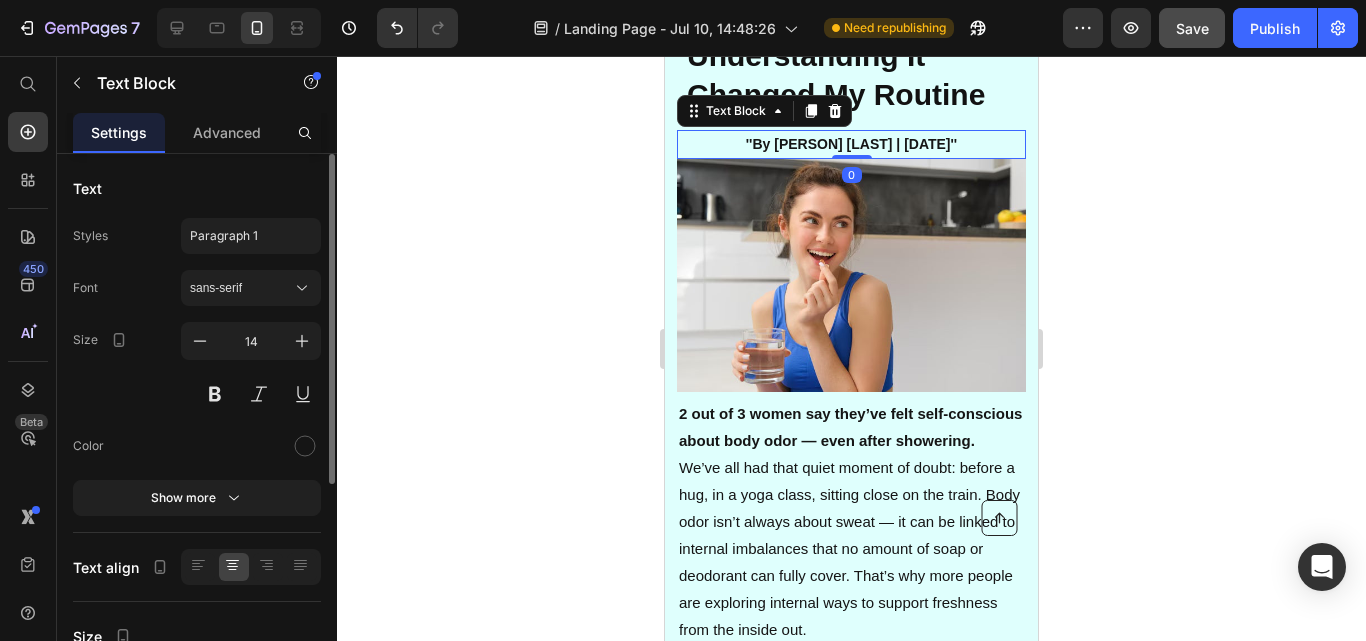 drag, startPoint x: 848, startPoint y: 173, endPoint x: 846, endPoint y: 150, distance: 23.086792 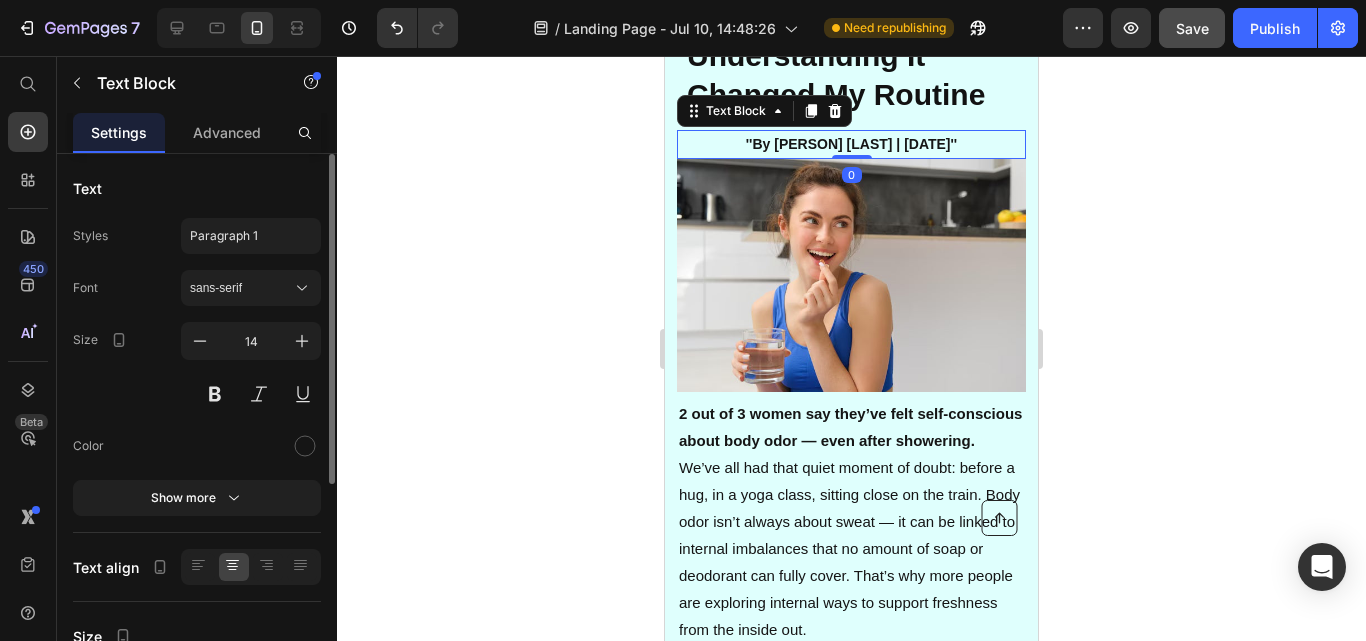 click 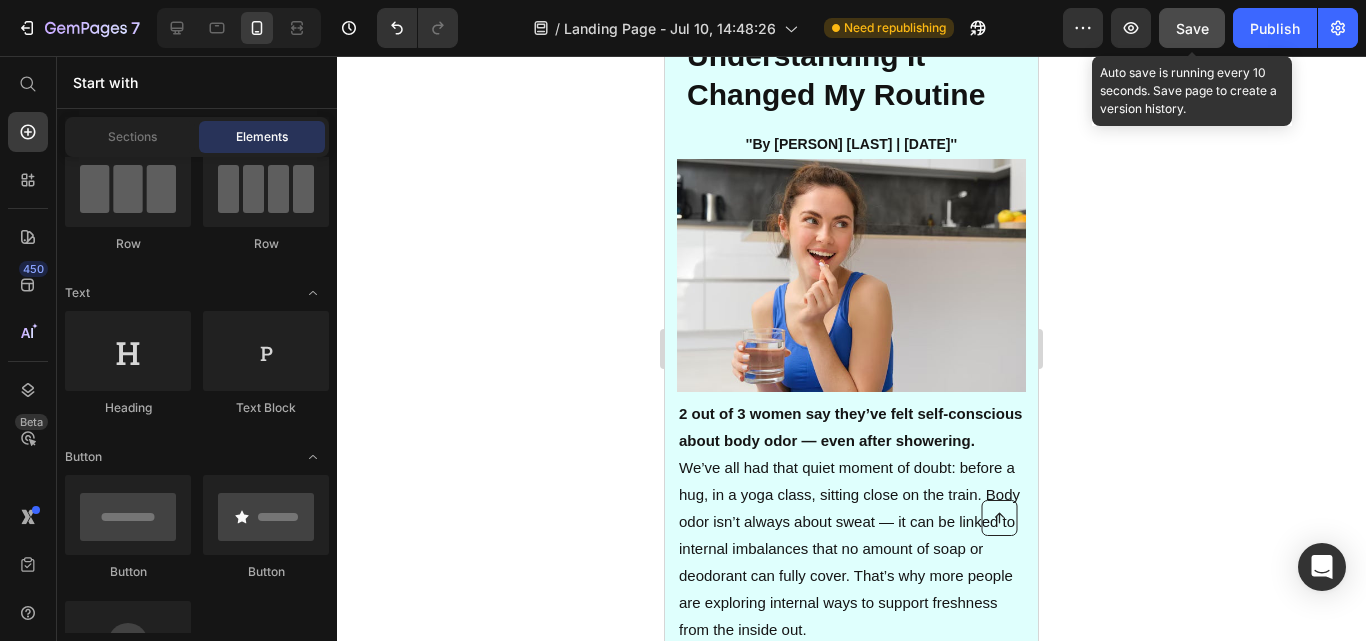 click on "Save" at bounding box center (1192, 28) 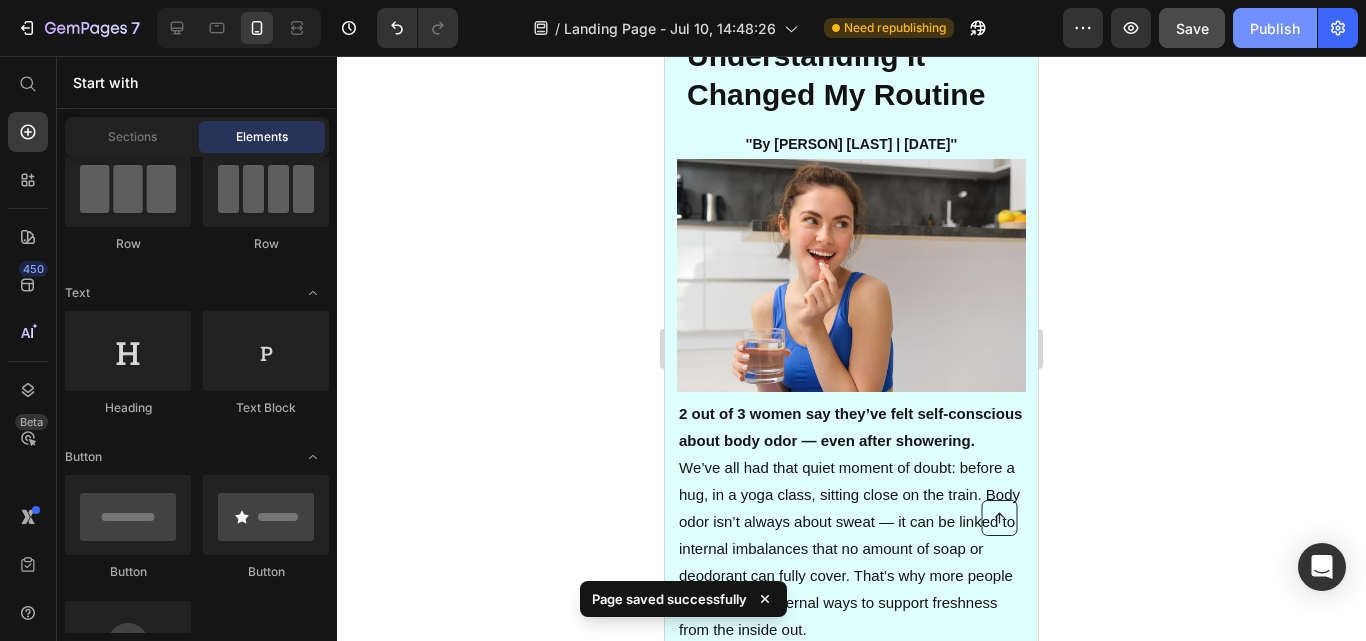 click on "Publish" at bounding box center [1275, 28] 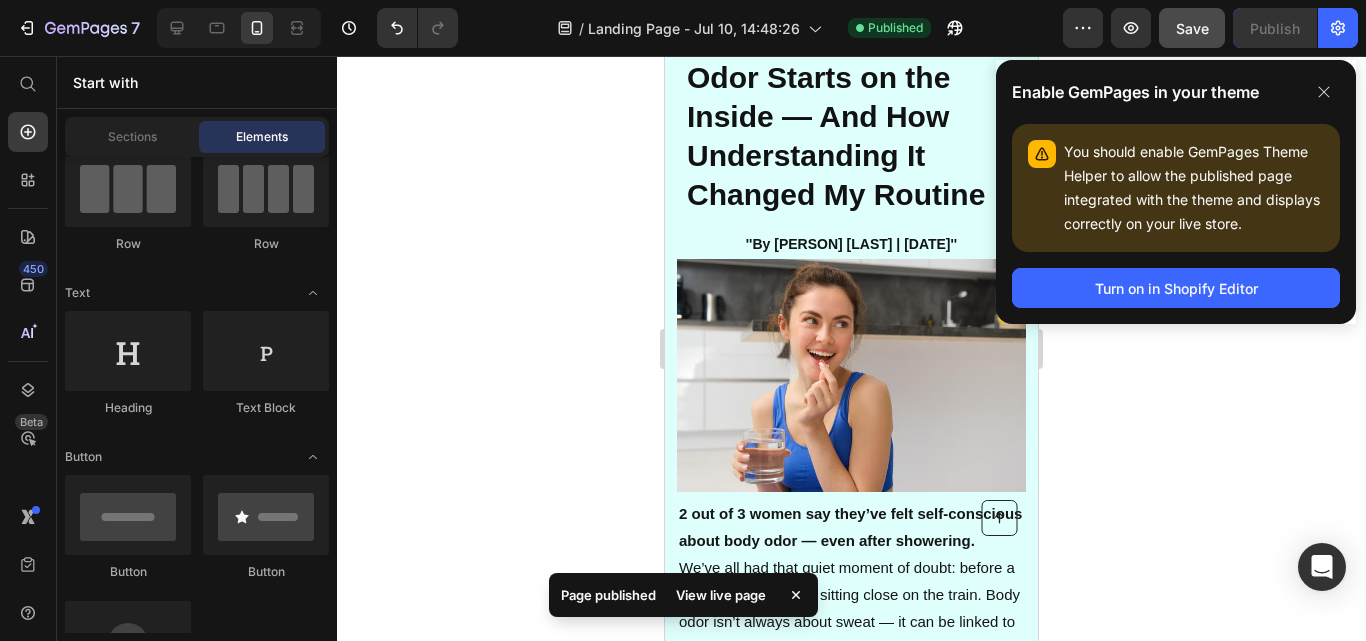 scroll, scrollTop: 0, scrollLeft: 0, axis: both 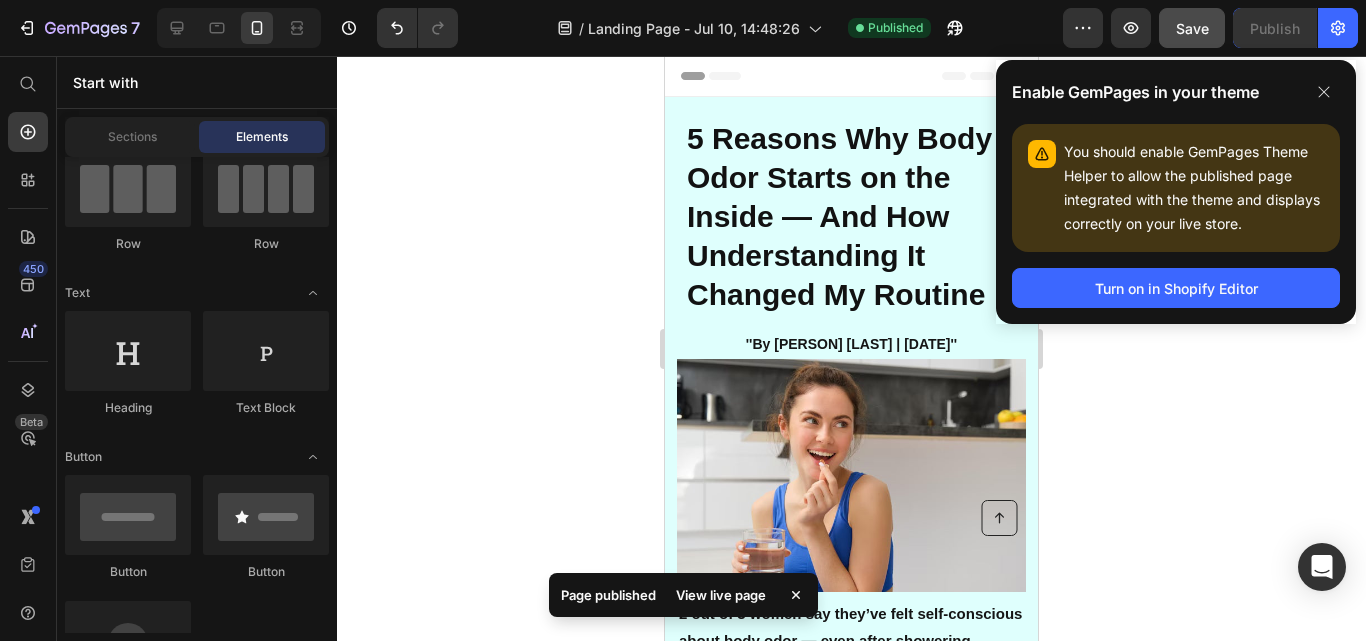 drag, startPoint x: 1032, startPoint y: 110, endPoint x: 1688, endPoint y: 143, distance: 656.8295 